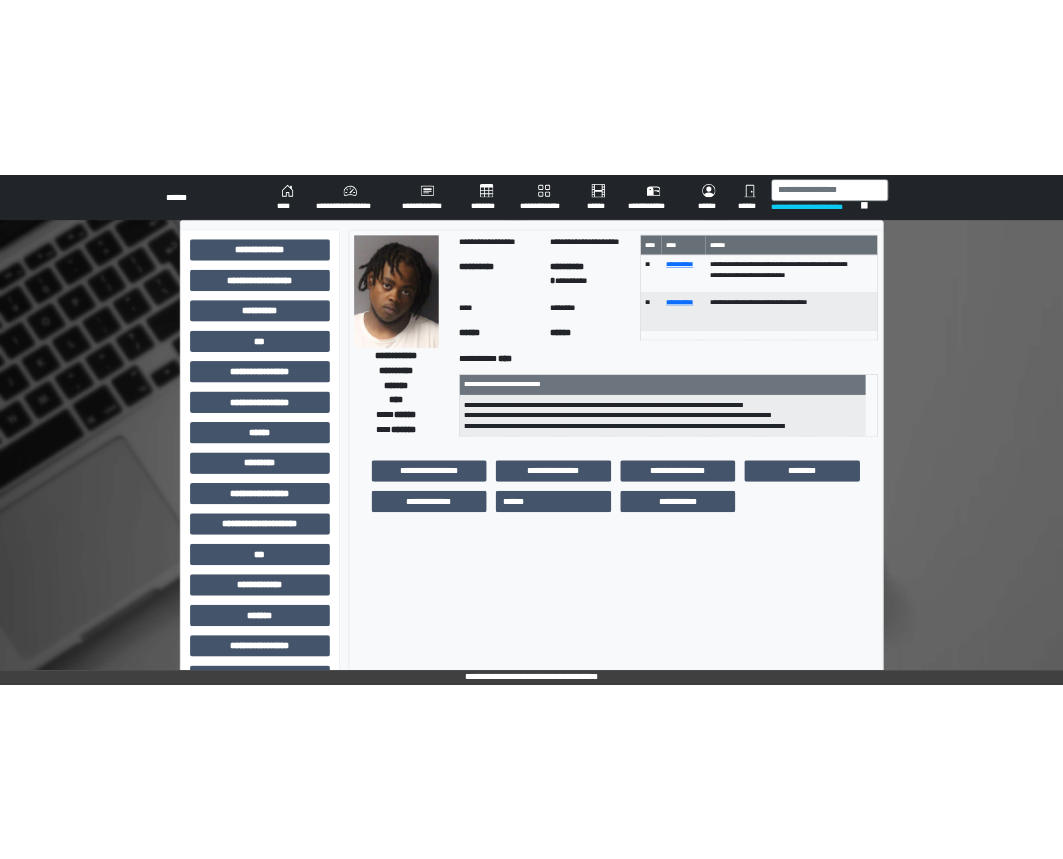 scroll, scrollTop: 0, scrollLeft: 0, axis: both 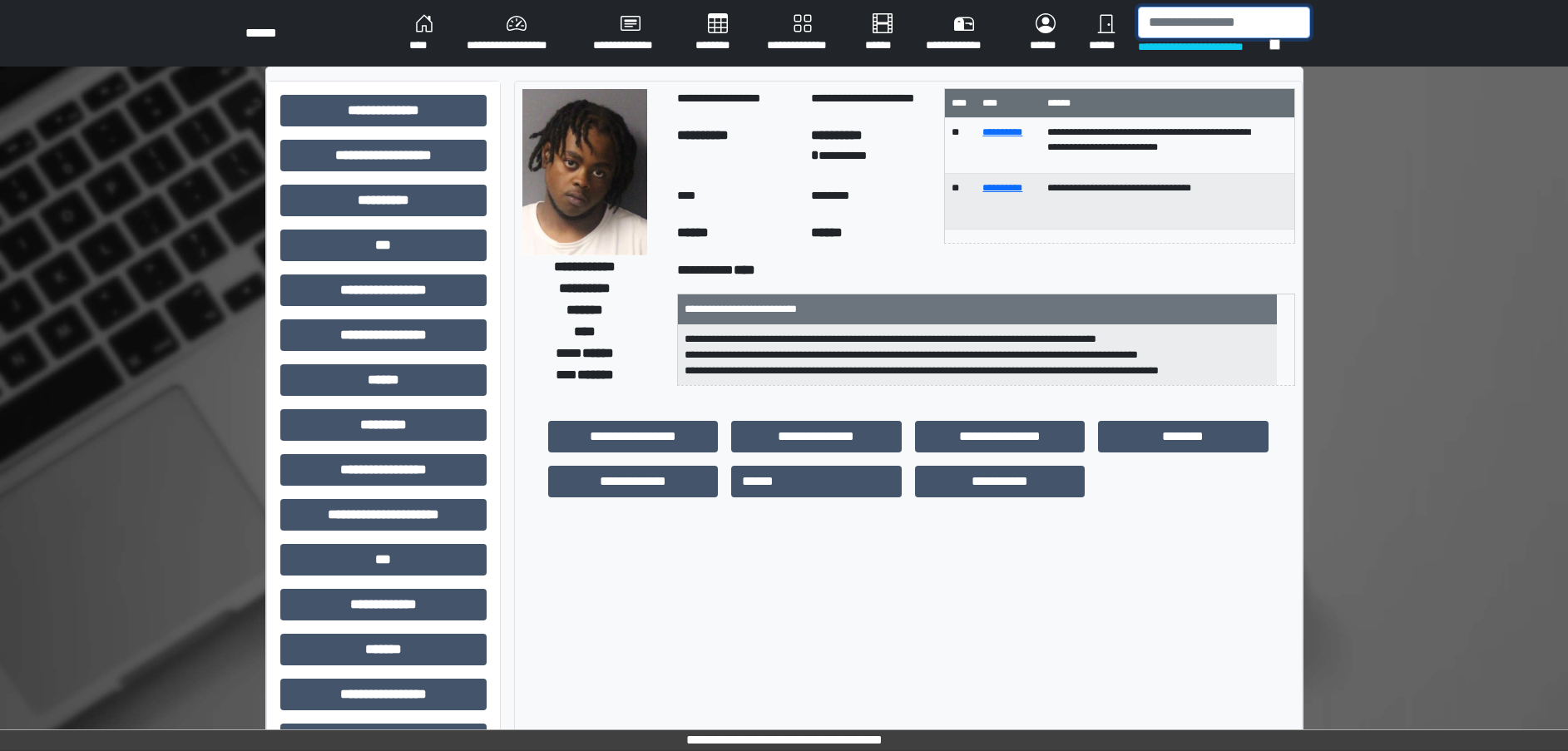 click at bounding box center [1224, 22] 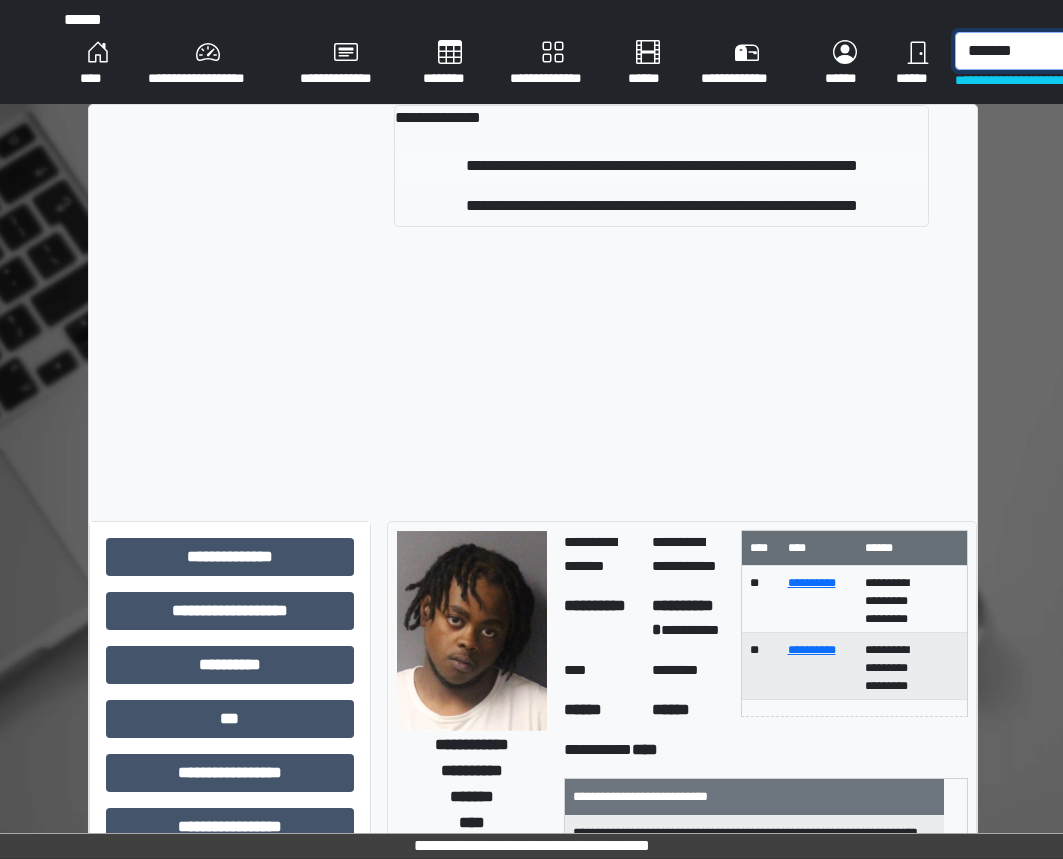 type on "*******" 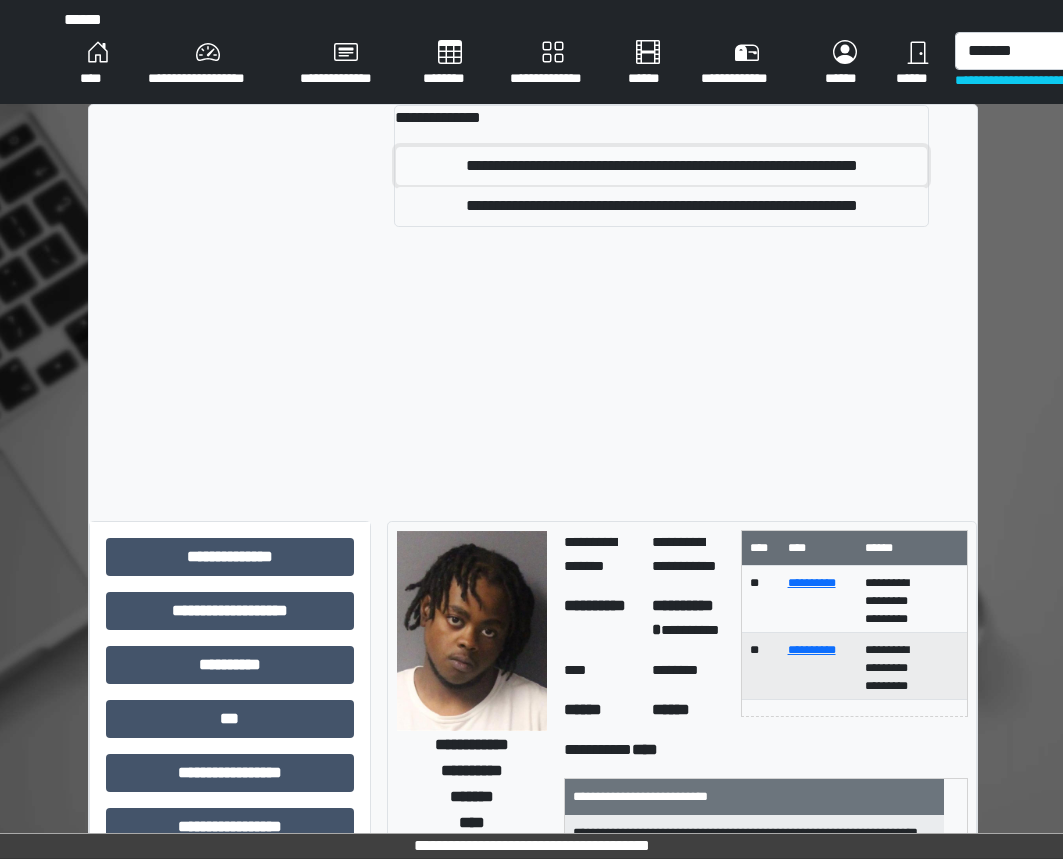 click on "**********" at bounding box center (661, 166) 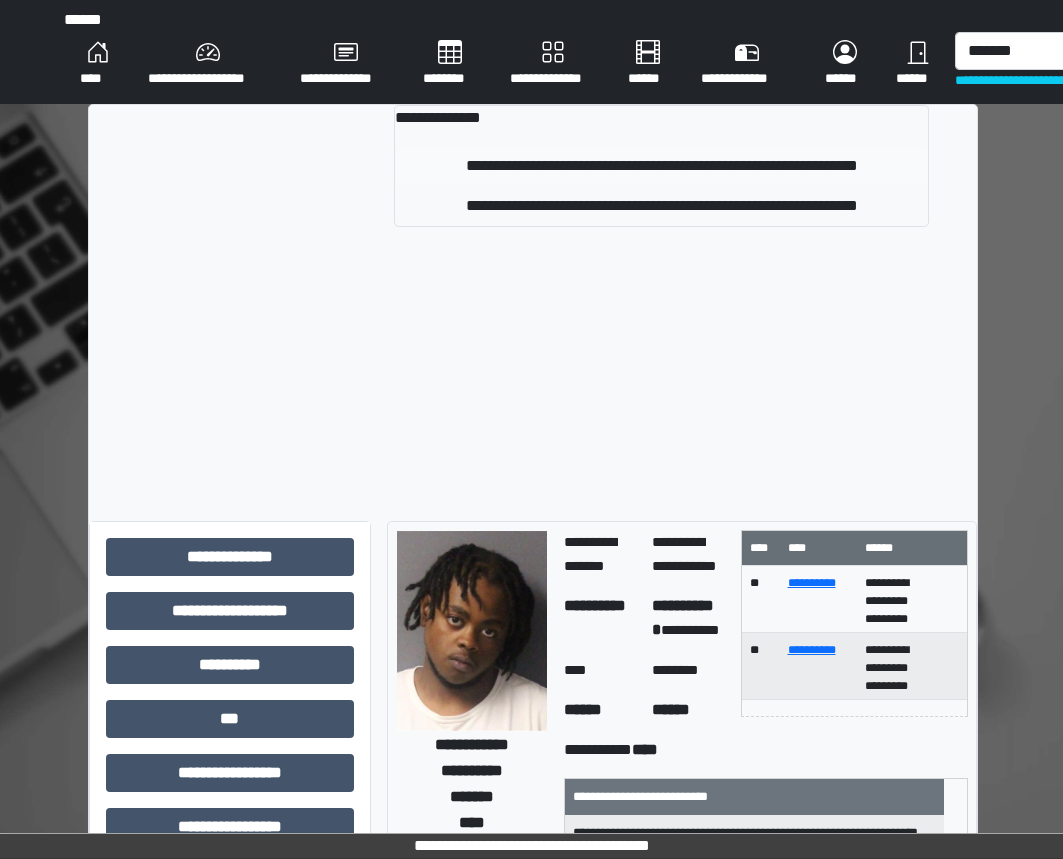 type 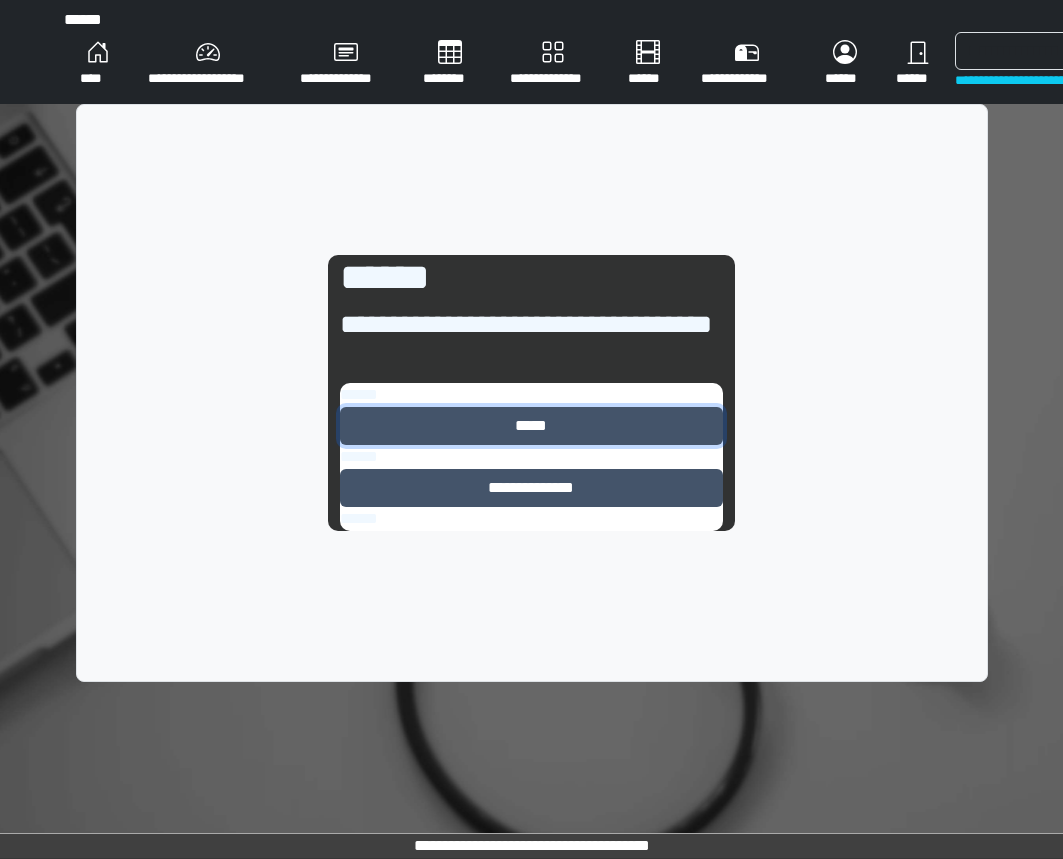 click on "*****" at bounding box center (531, 426) 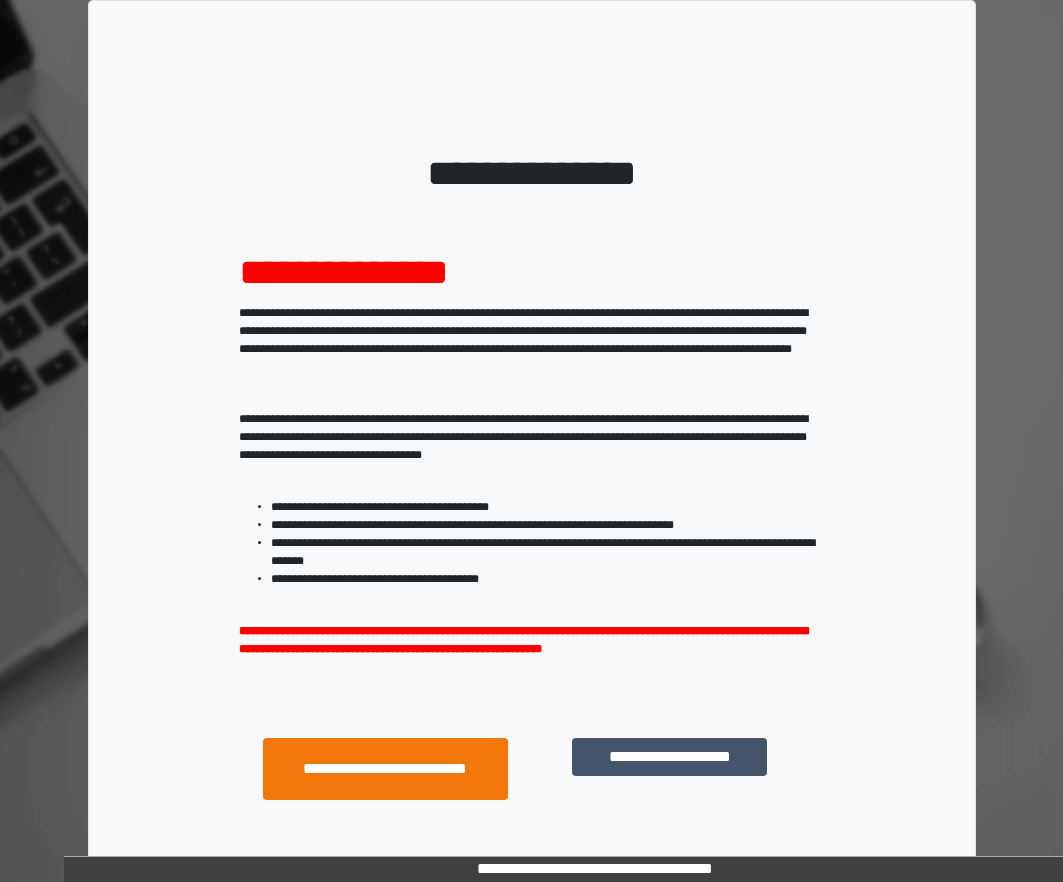 scroll, scrollTop: 0, scrollLeft: 0, axis: both 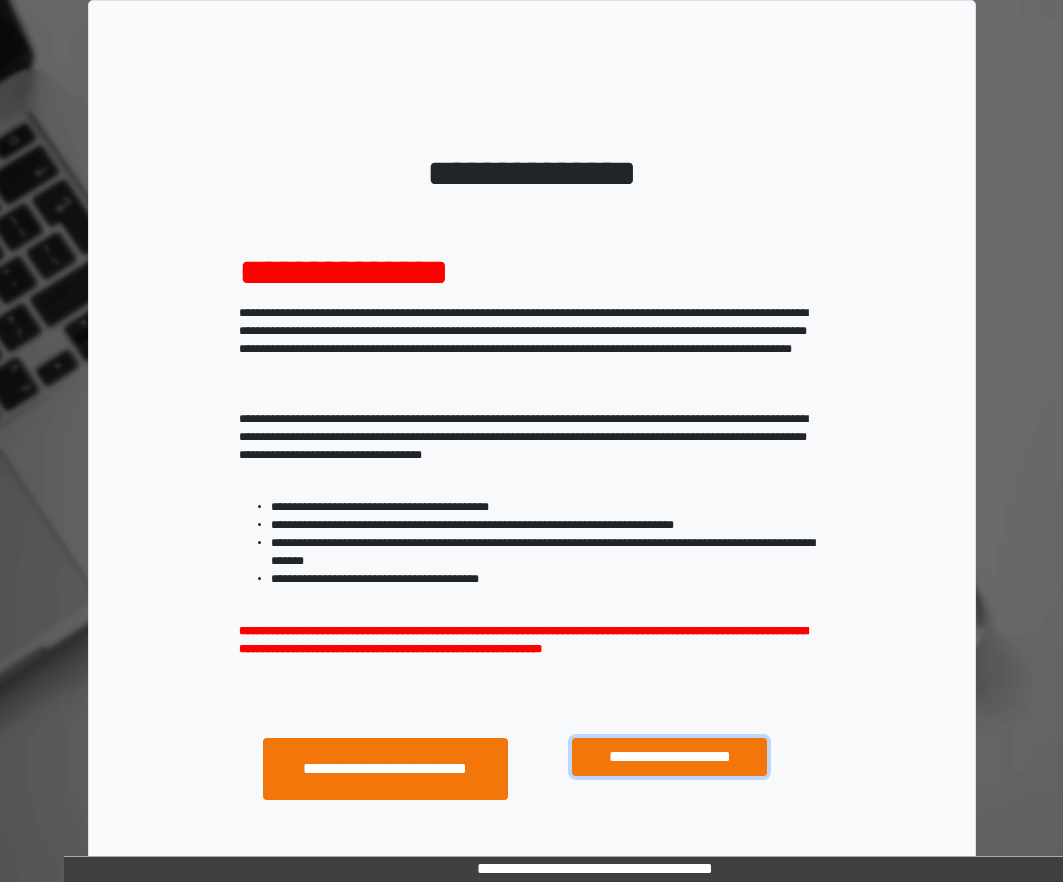 click on "**********" at bounding box center [669, 757] 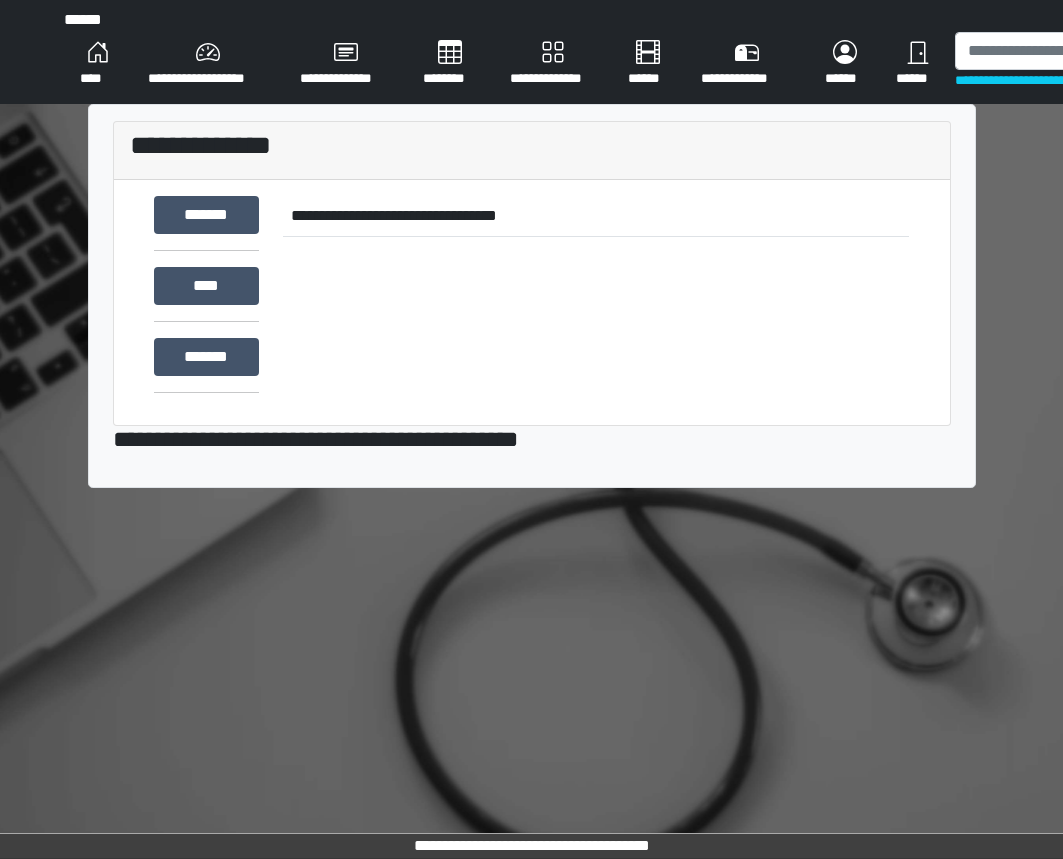 scroll, scrollTop: 0, scrollLeft: 0, axis: both 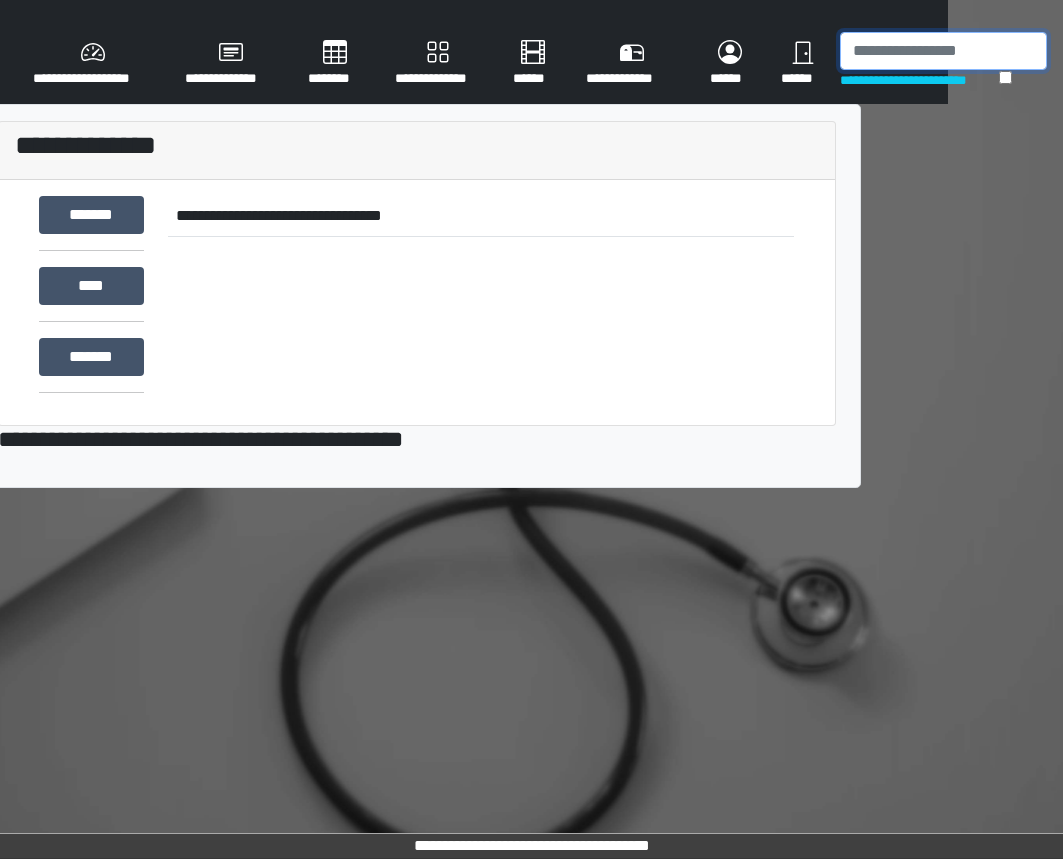 click at bounding box center (943, 51) 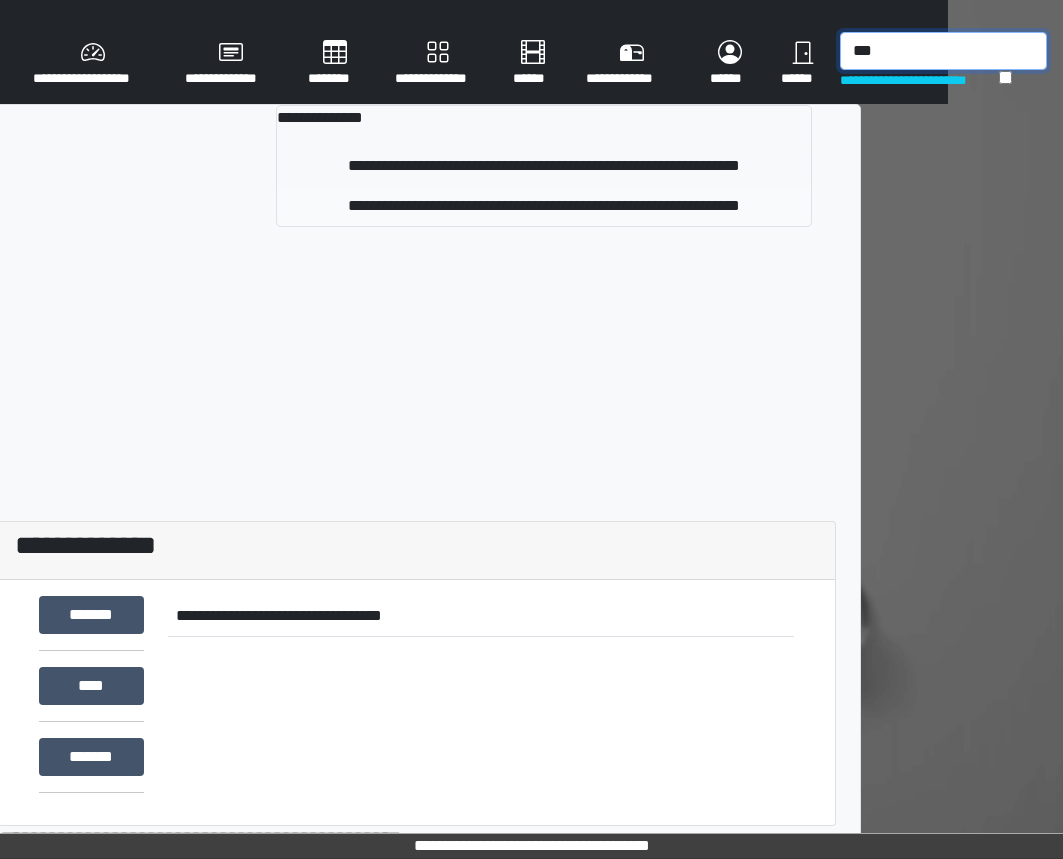 type on "***" 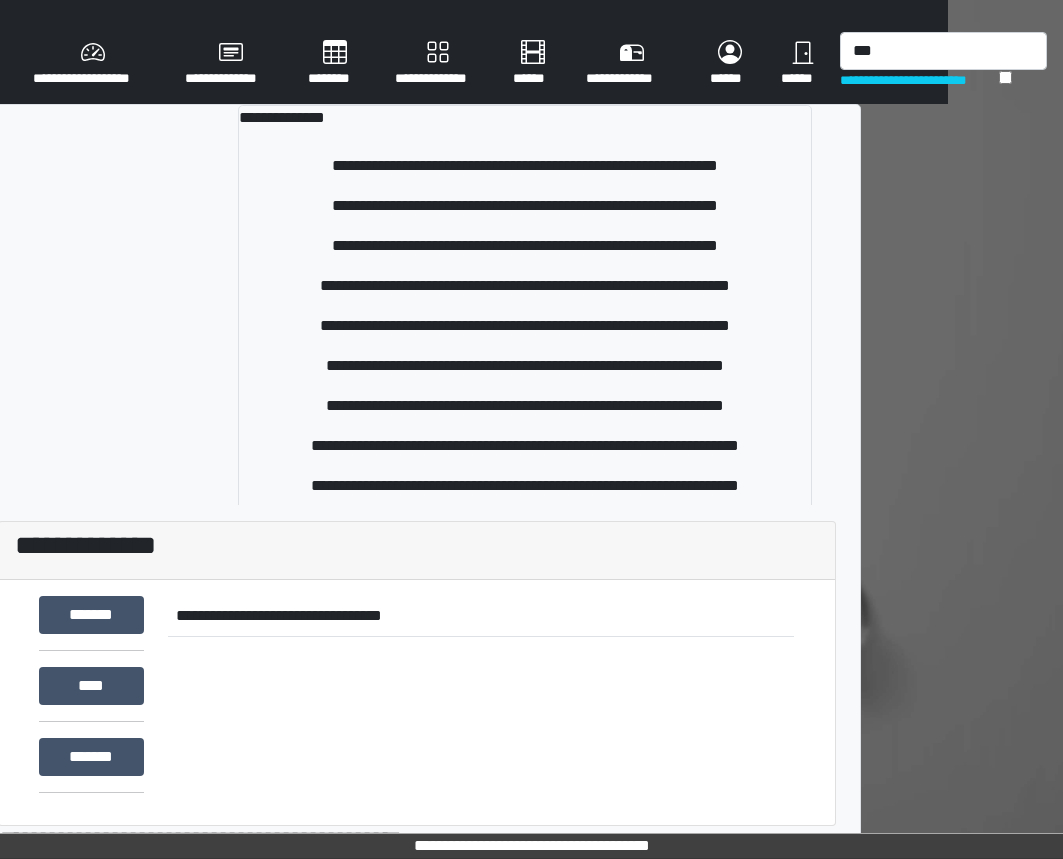 click on "**********" at bounding box center [525, 206] 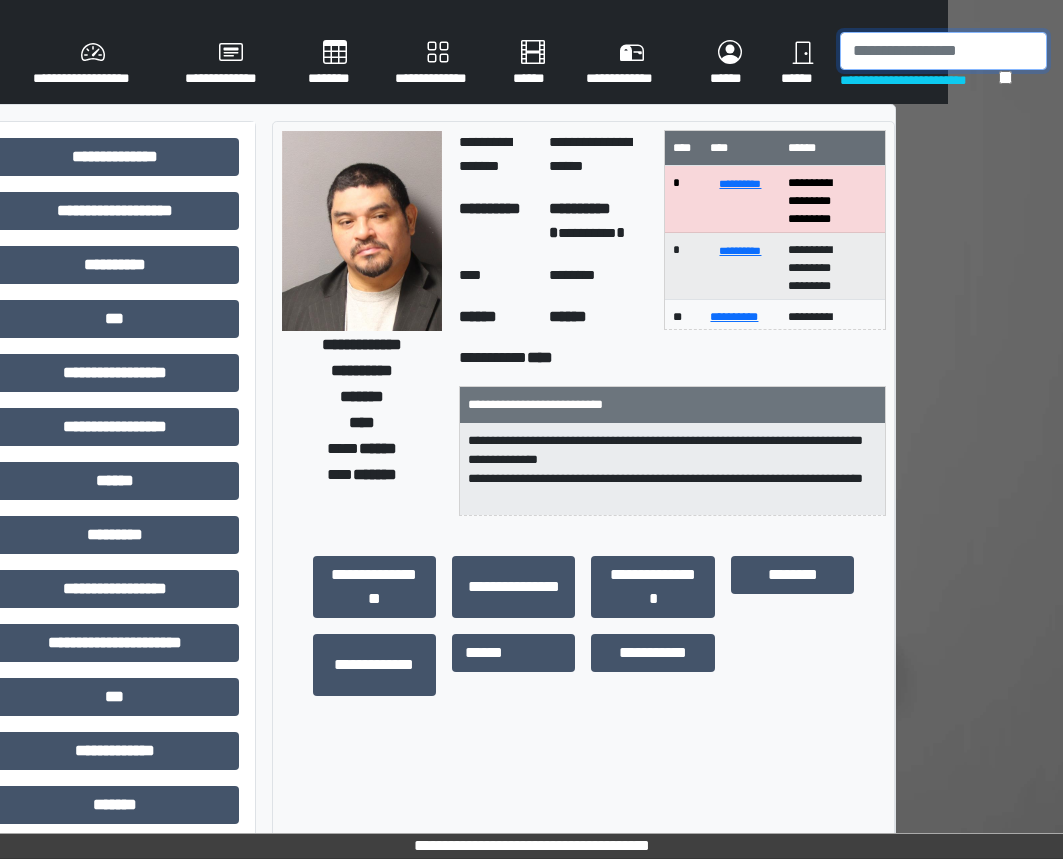 click at bounding box center [943, 51] 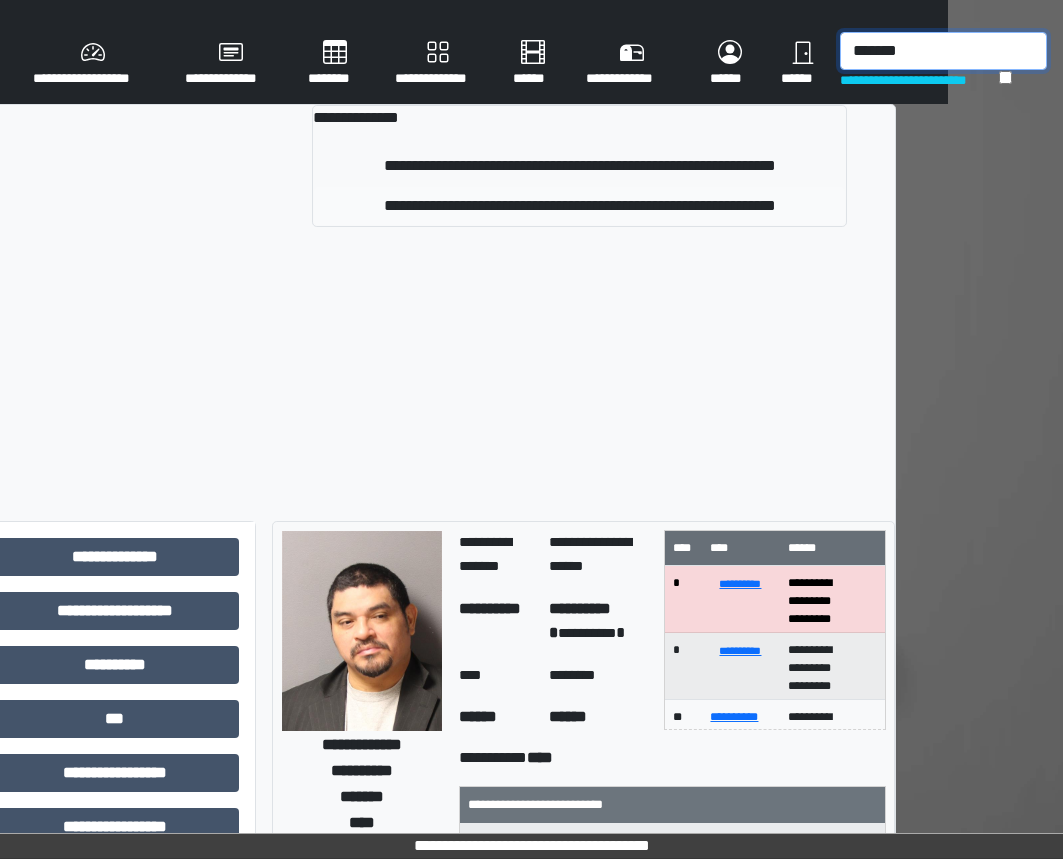 type on "*******" 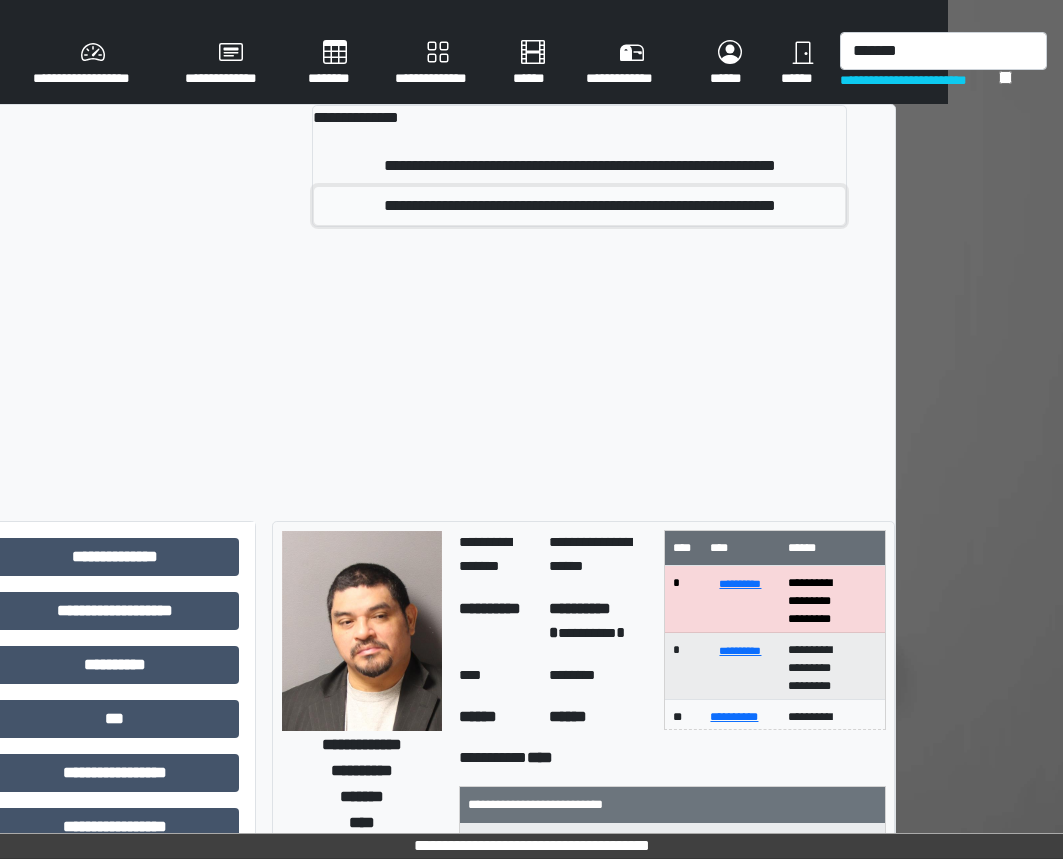 click on "**********" at bounding box center [579, 206] 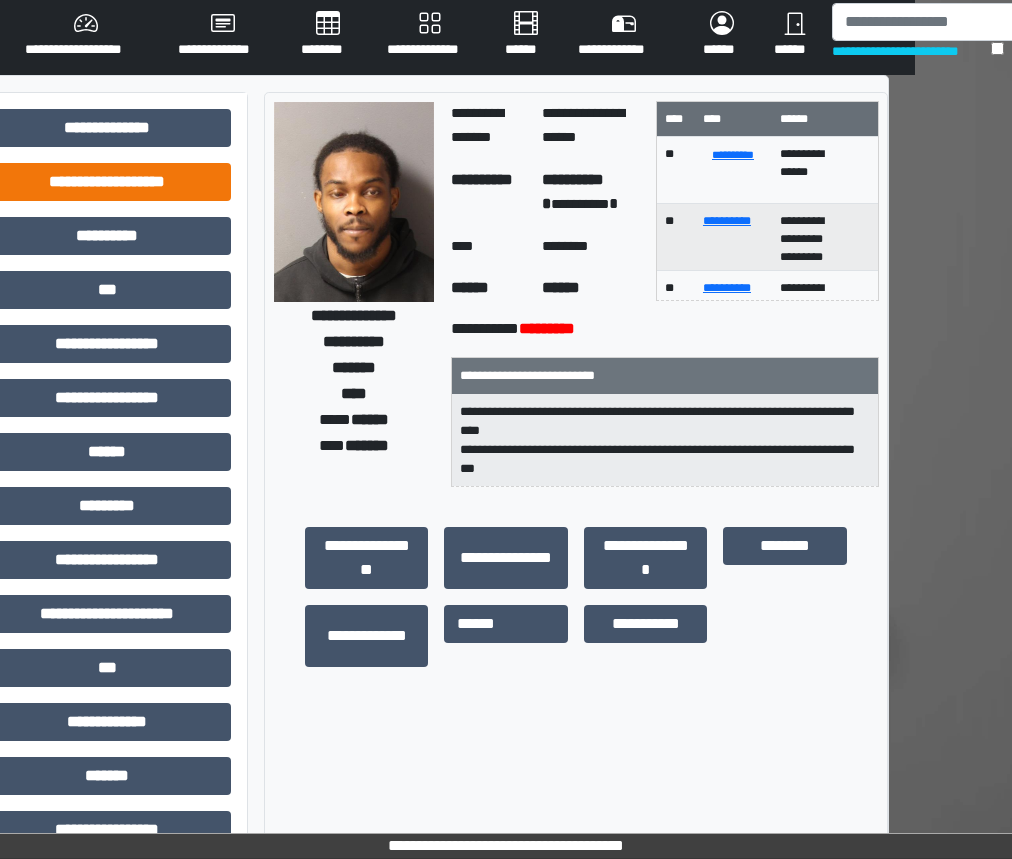 scroll, scrollTop: 26, scrollLeft: 97, axis: both 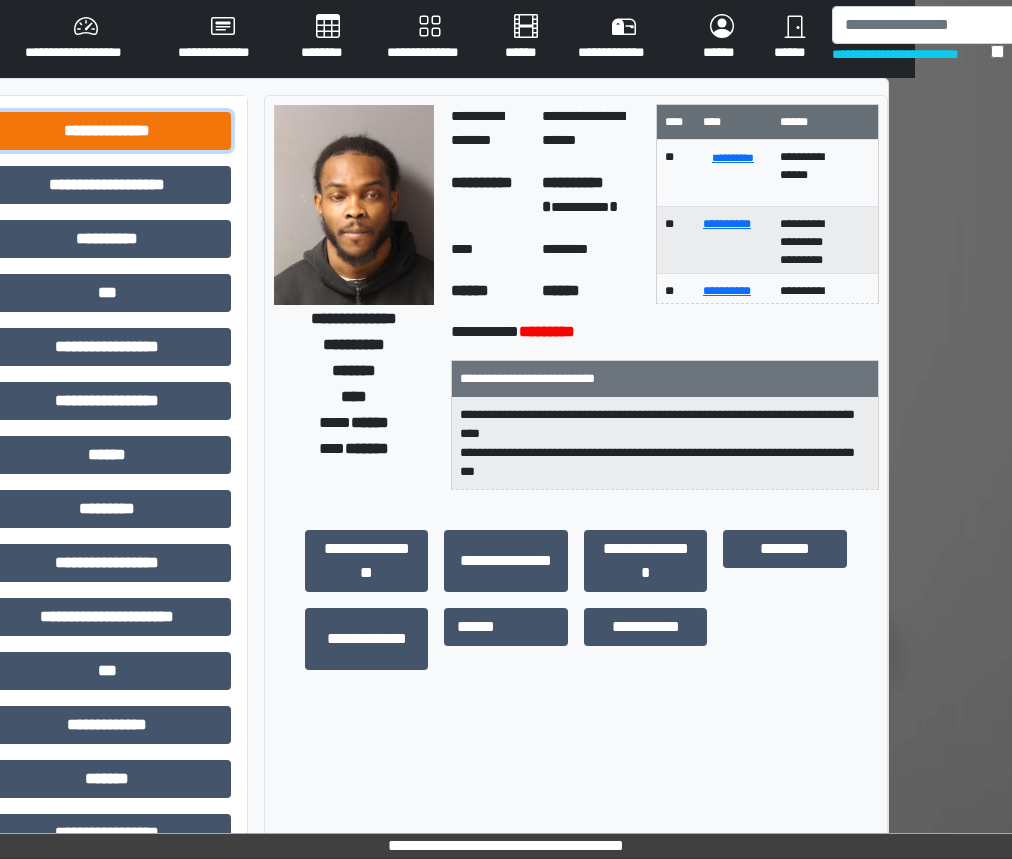 click on "**********" at bounding box center [107, 131] 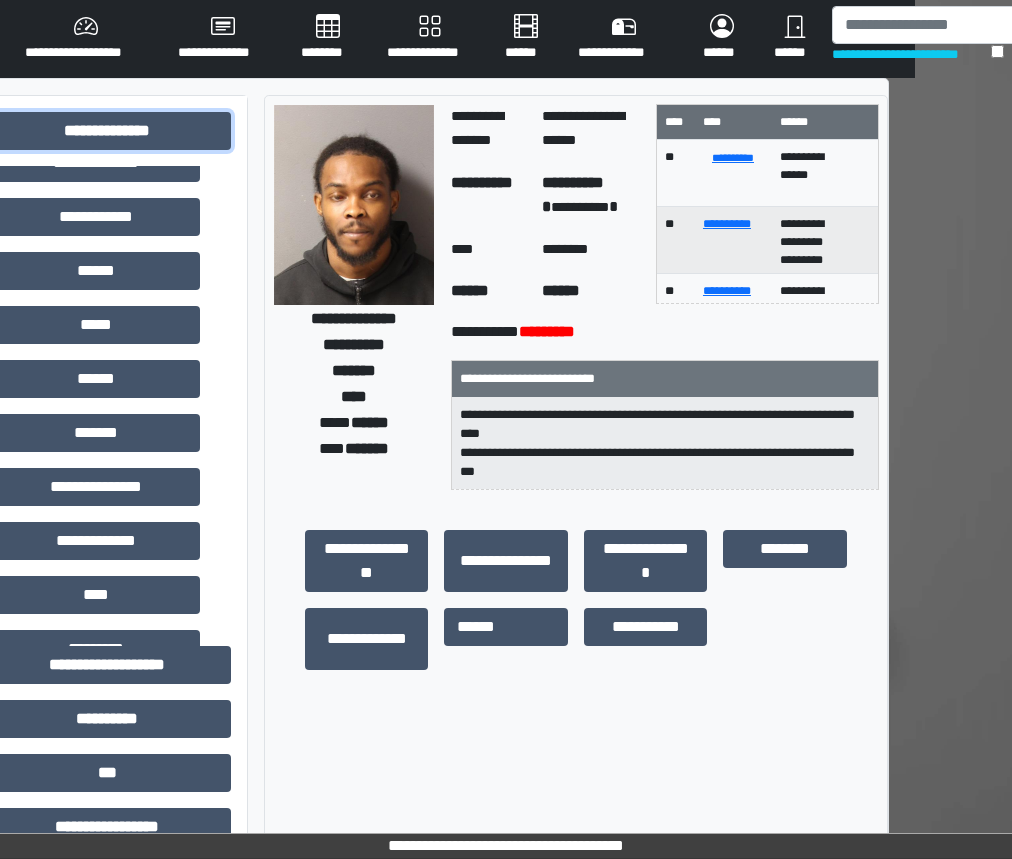 scroll, scrollTop: 299, scrollLeft: 0, axis: vertical 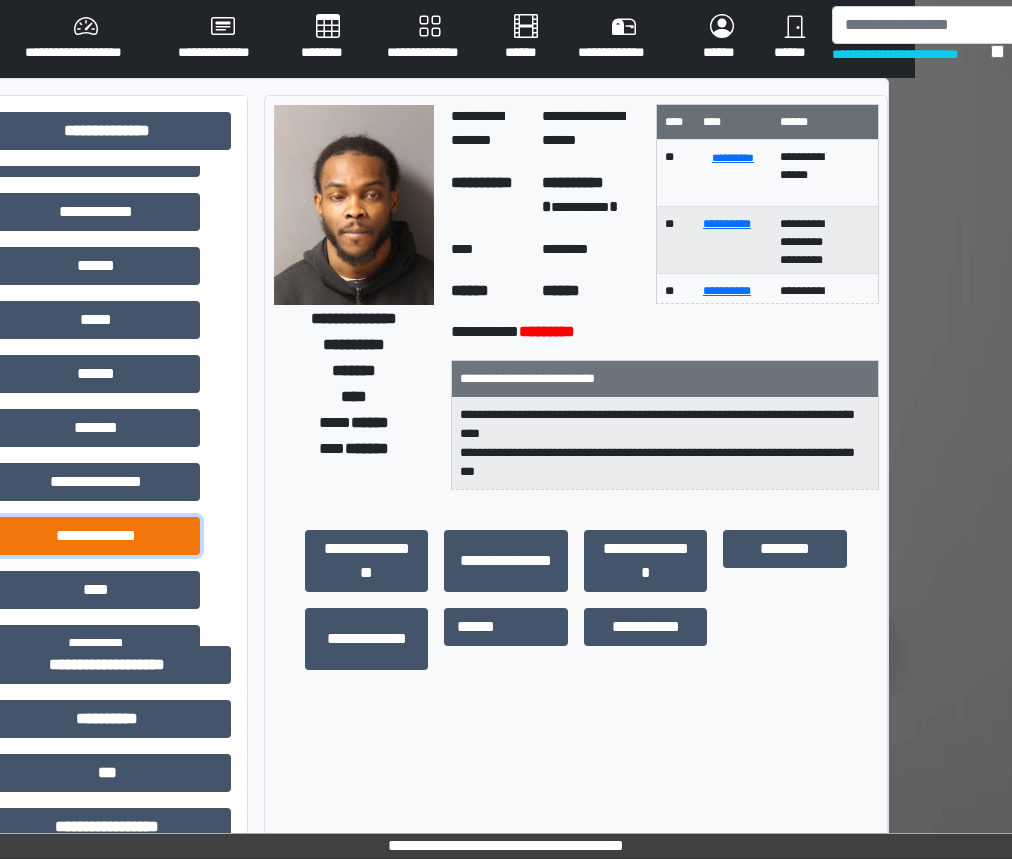click on "**********" at bounding box center (95, 536) 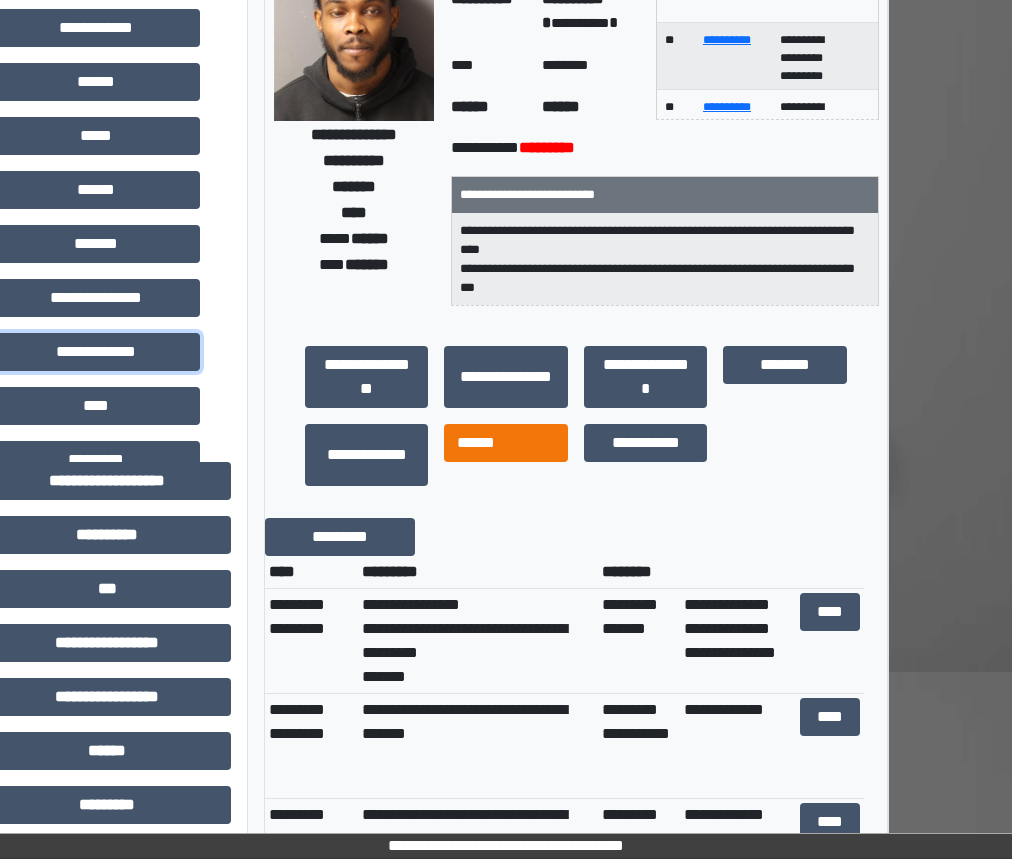 scroll, scrollTop: 275, scrollLeft: 97, axis: both 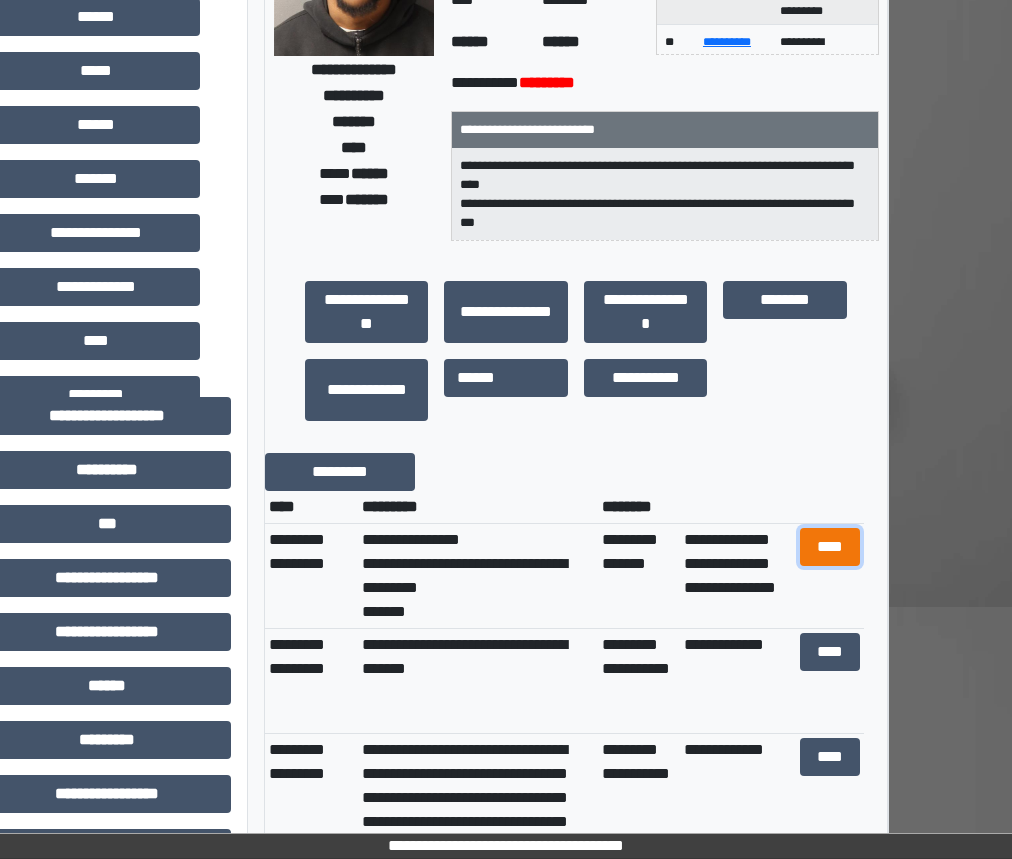 click on "****" at bounding box center (830, 547) 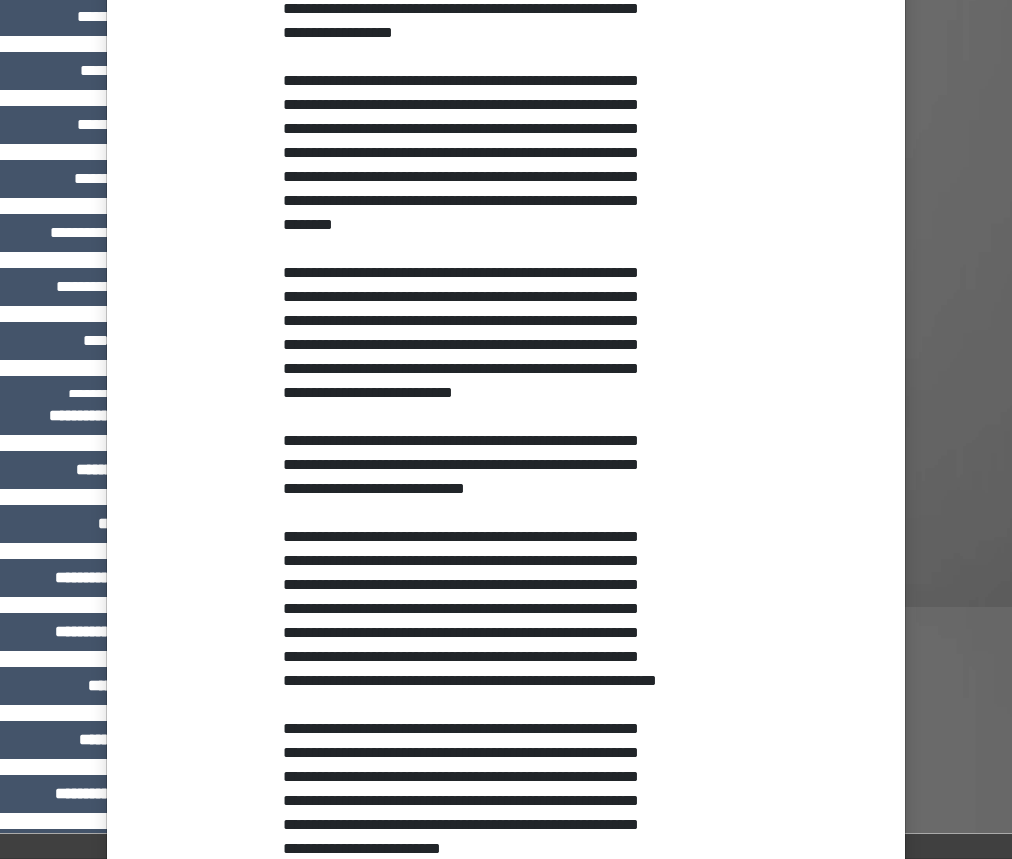 scroll, scrollTop: 512, scrollLeft: 0, axis: vertical 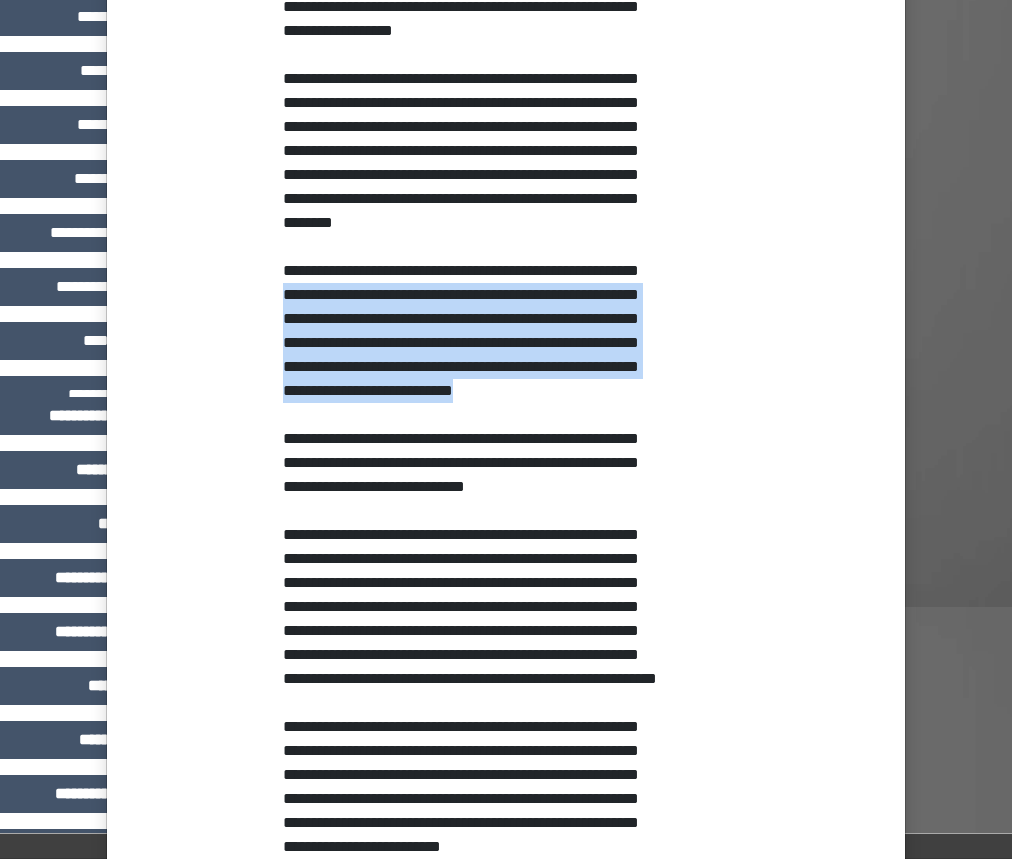 drag, startPoint x: 310, startPoint y: 317, endPoint x: 621, endPoint y: 432, distance: 331.58105 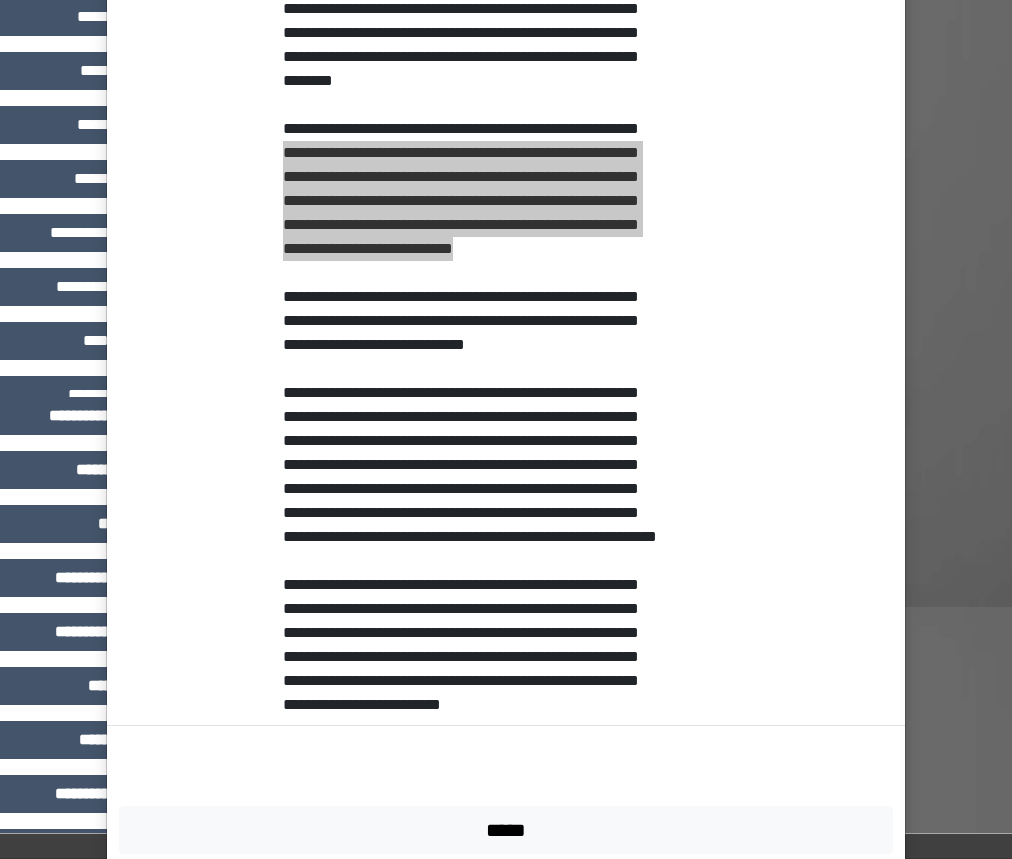 scroll, scrollTop: 657, scrollLeft: 0, axis: vertical 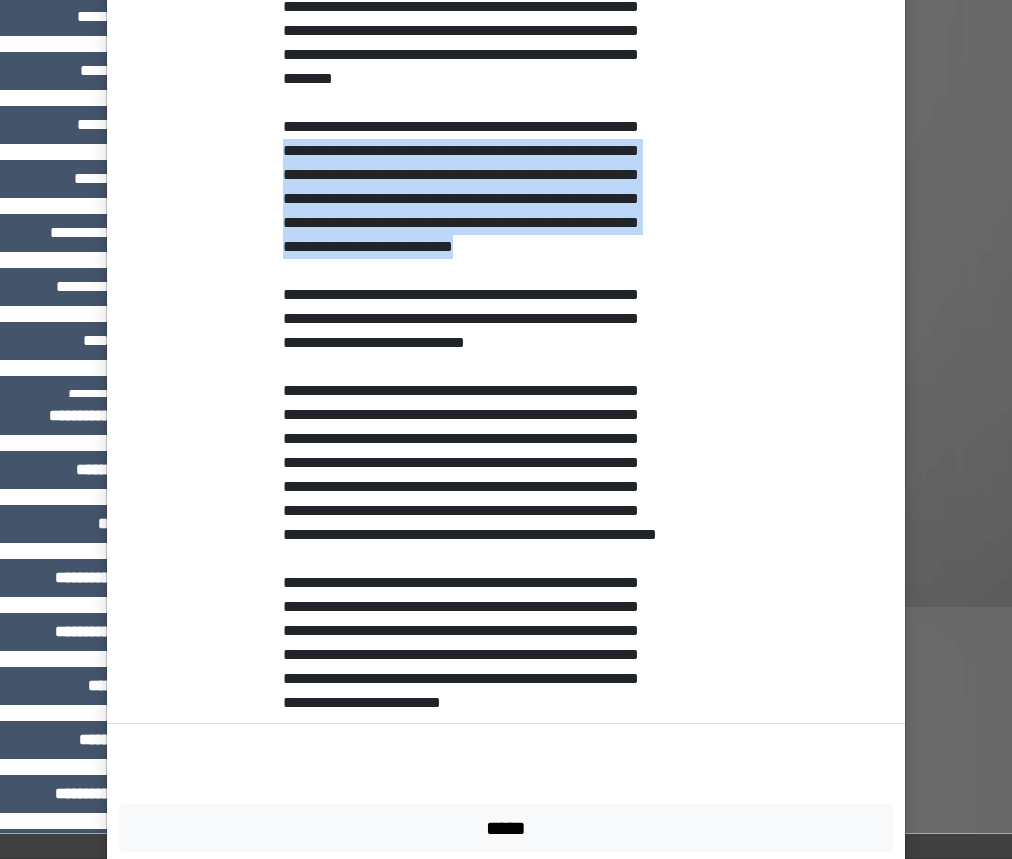 click on "**********" at bounding box center (474, 222) 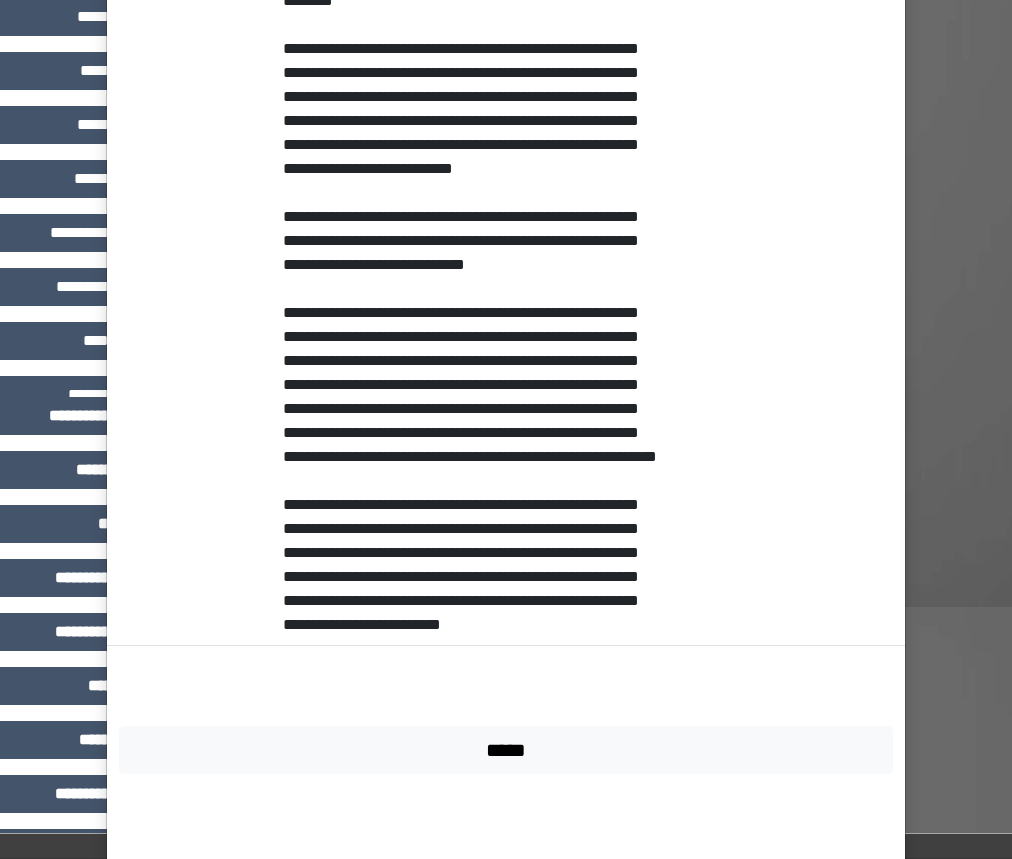 scroll, scrollTop: 814, scrollLeft: 0, axis: vertical 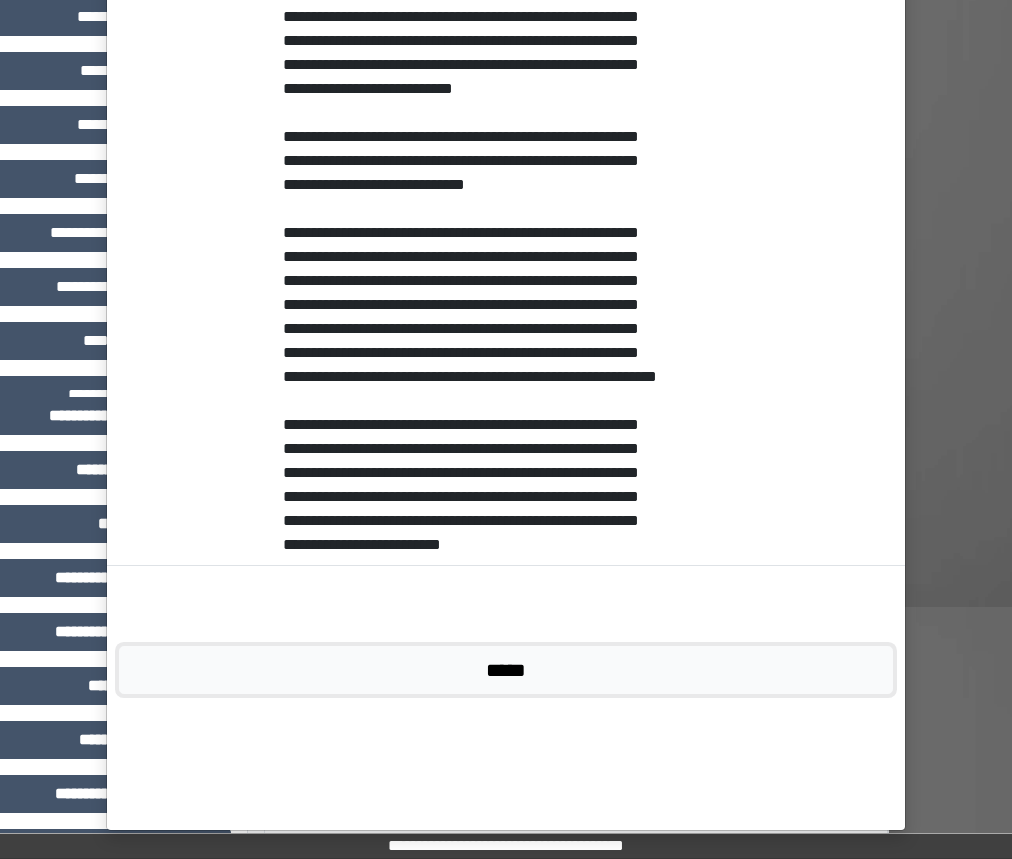 click on "*****" at bounding box center [506, 670] 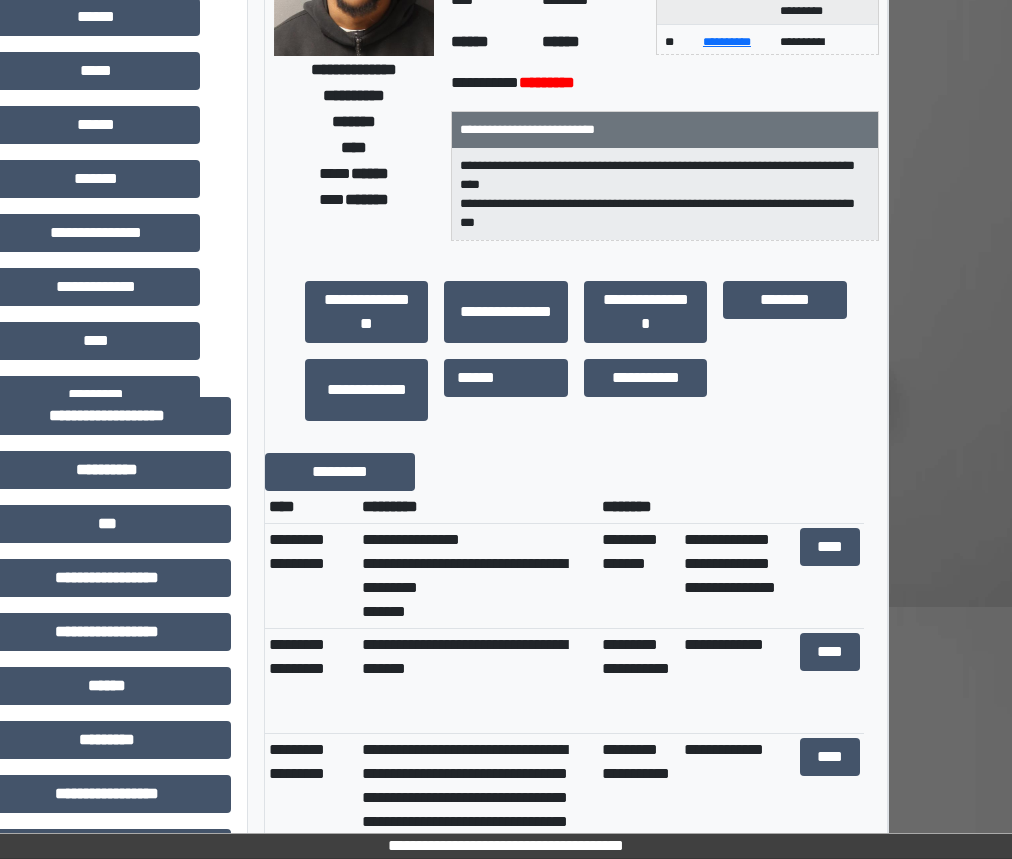 scroll, scrollTop: 27, scrollLeft: 0, axis: vertical 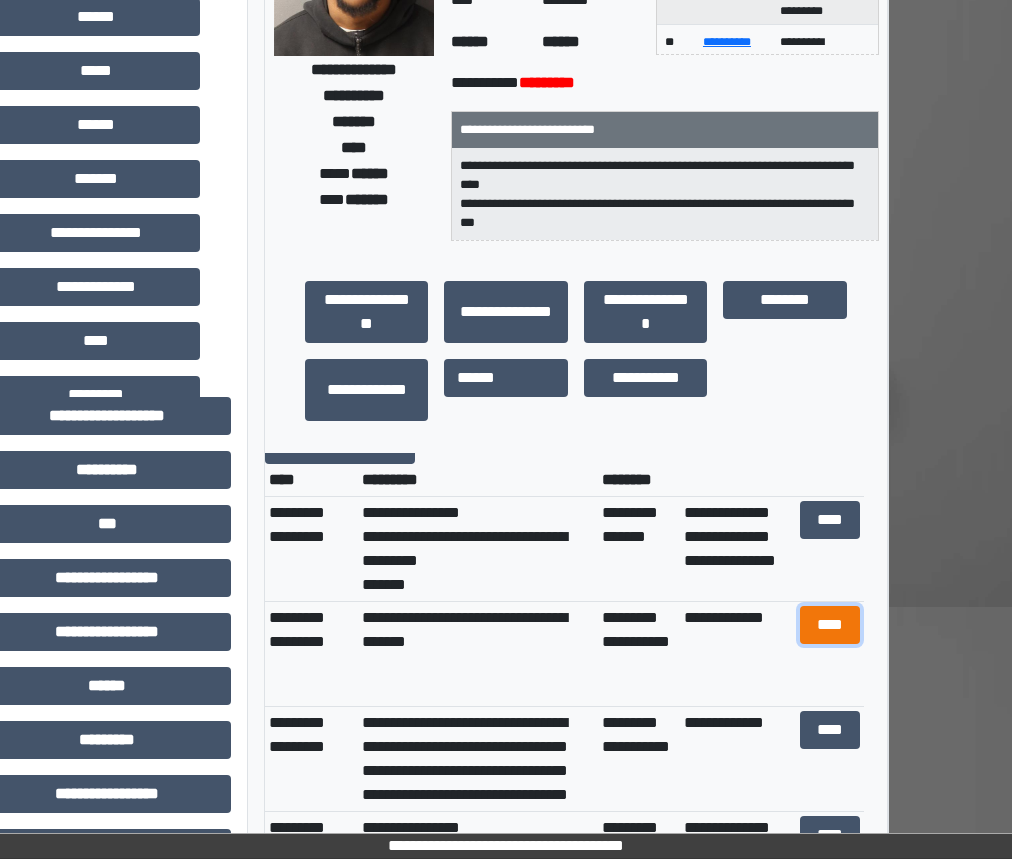 click on "****" at bounding box center (830, 625) 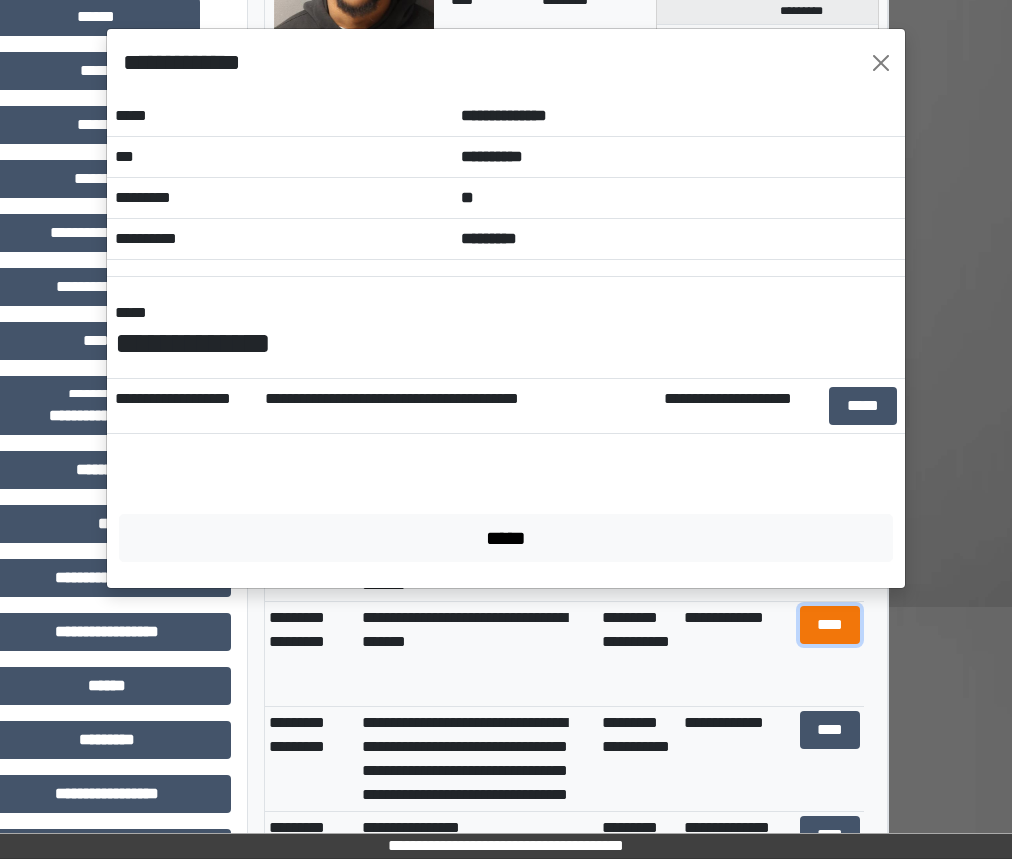 scroll, scrollTop: 0, scrollLeft: 0, axis: both 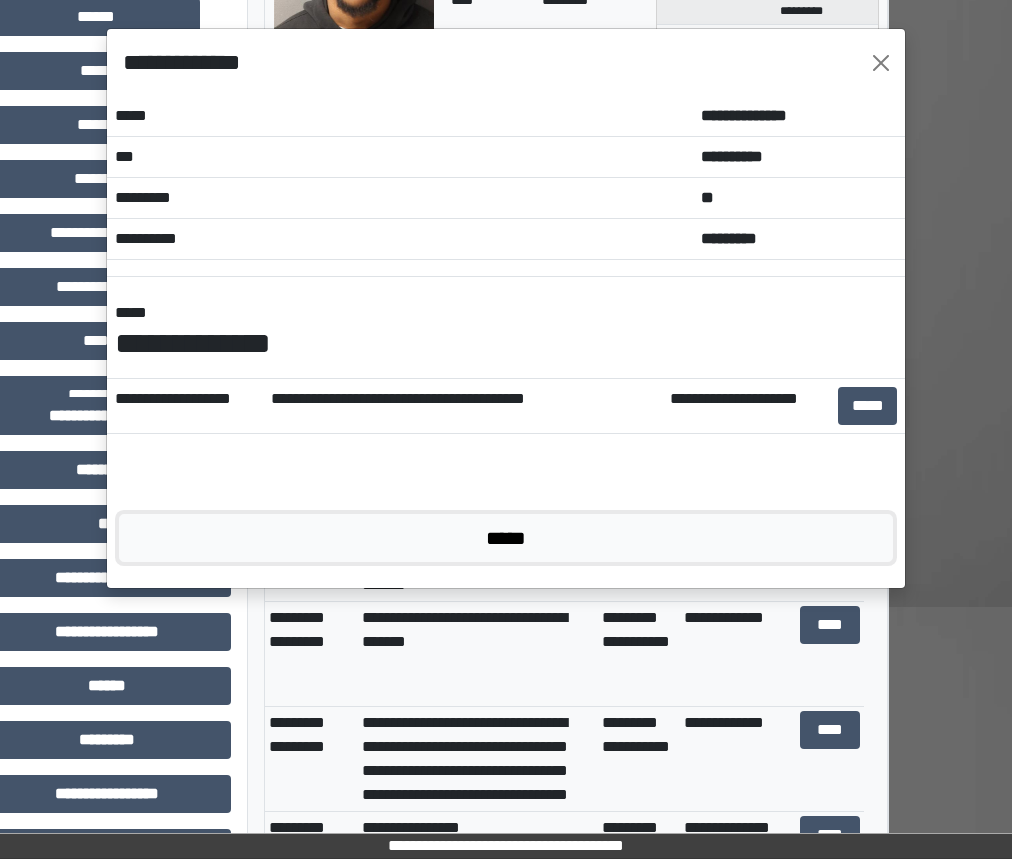 click on "*****" at bounding box center [506, 538] 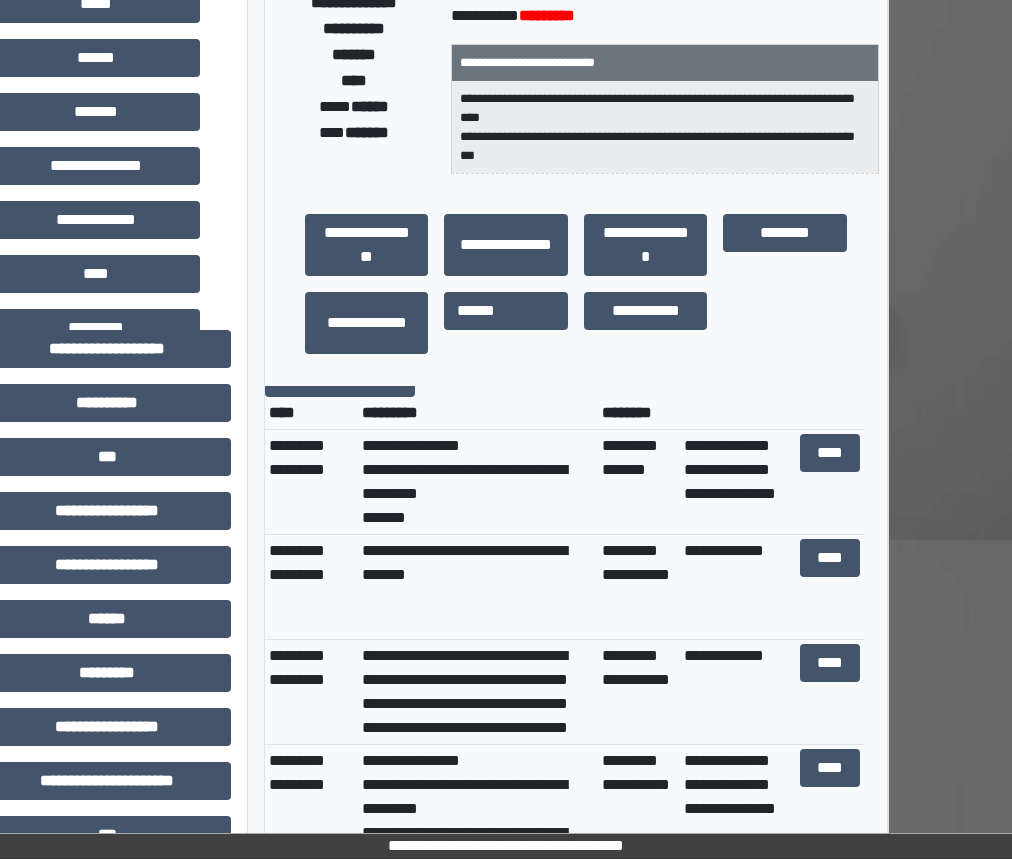 scroll, scrollTop: 362, scrollLeft: 97, axis: both 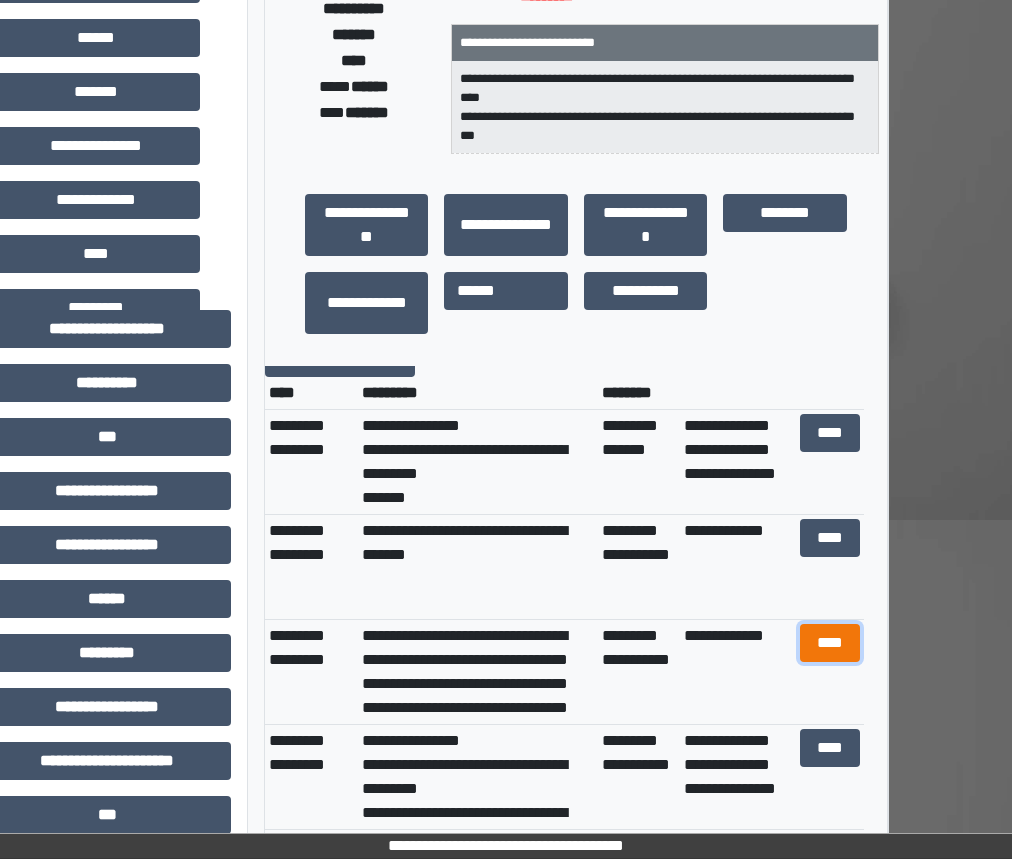 click on "****" at bounding box center [830, 643] 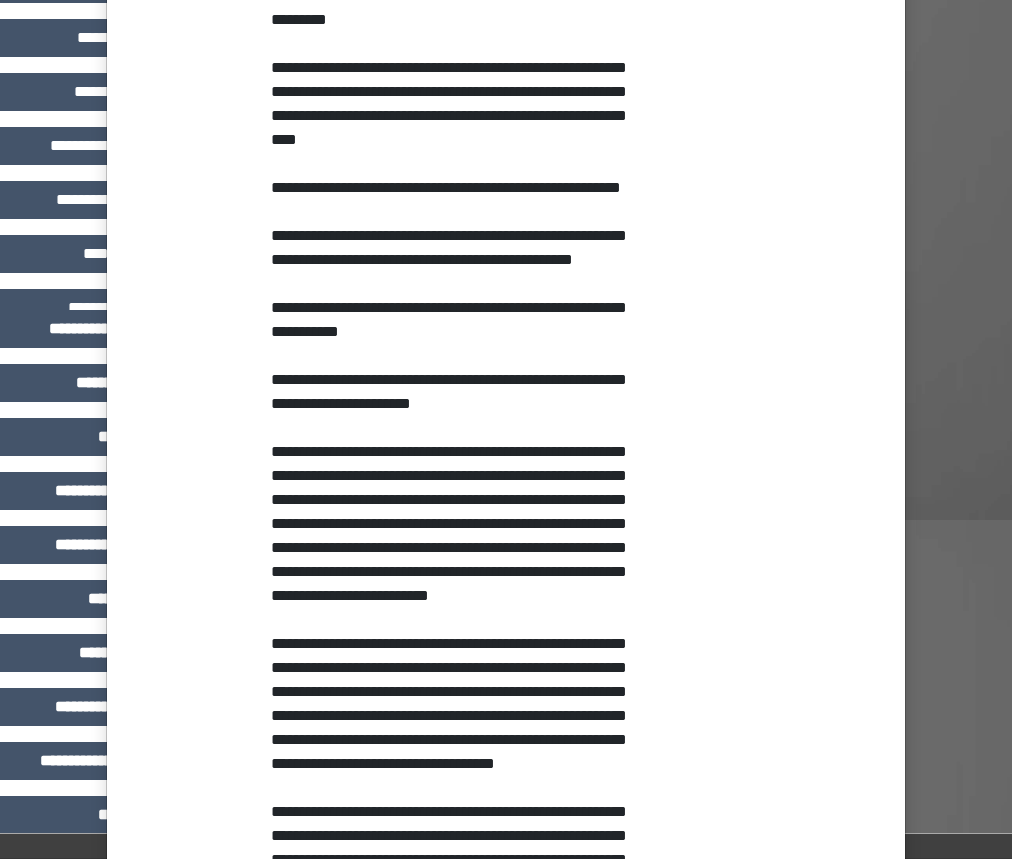 scroll, scrollTop: 620, scrollLeft: 0, axis: vertical 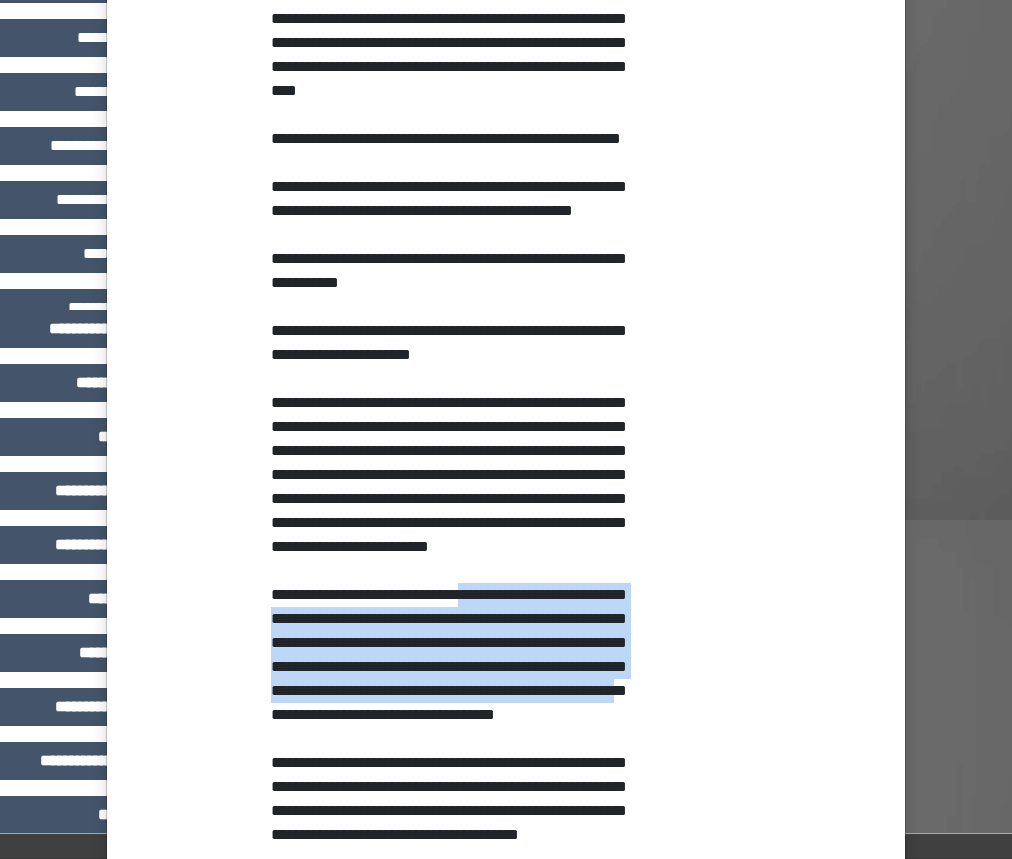 drag, startPoint x: 448, startPoint y: 637, endPoint x: 529, endPoint y: 774, distance: 159.154 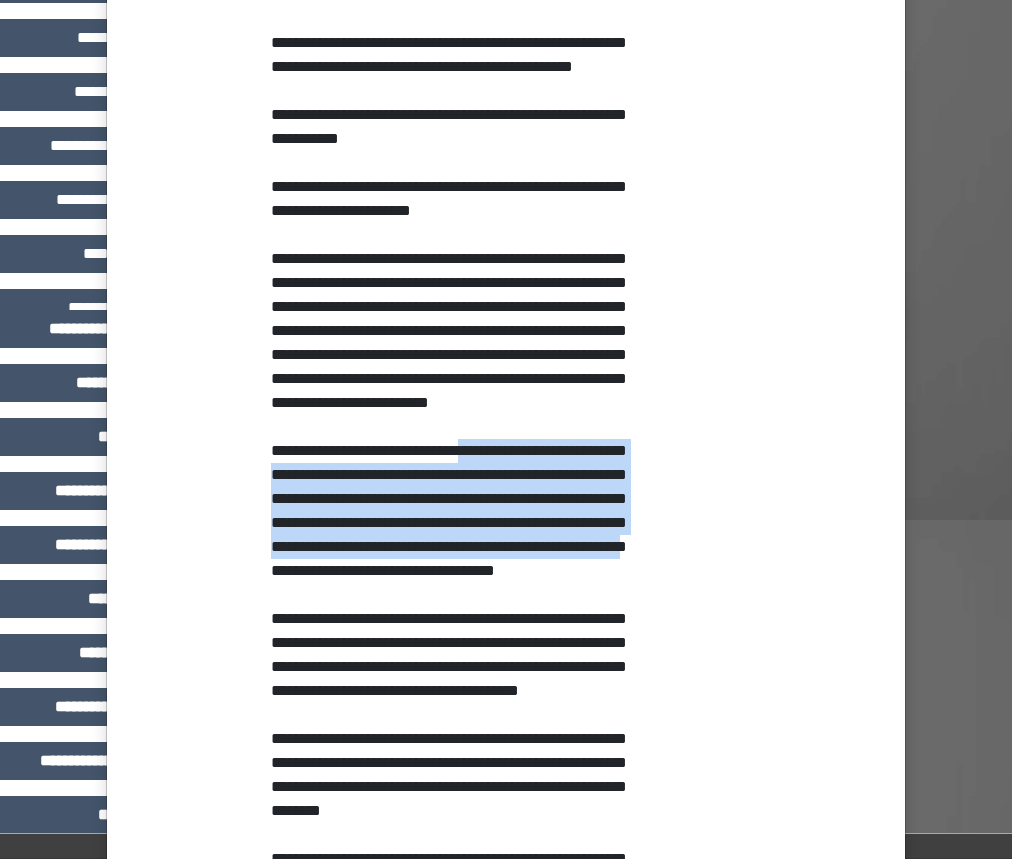 scroll, scrollTop: 1070, scrollLeft: 0, axis: vertical 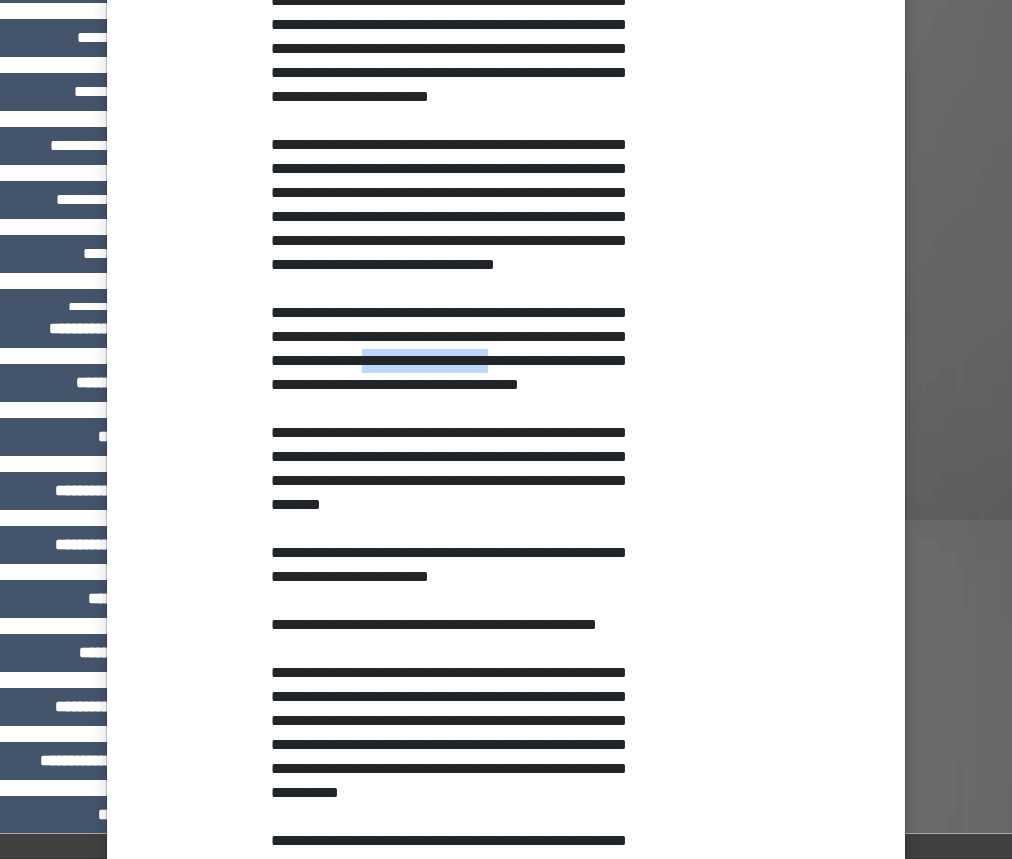 drag, startPoint x: 478, startPoint y: 422, endPoint x: 638, endPoint y: 423, distance: 160.00313 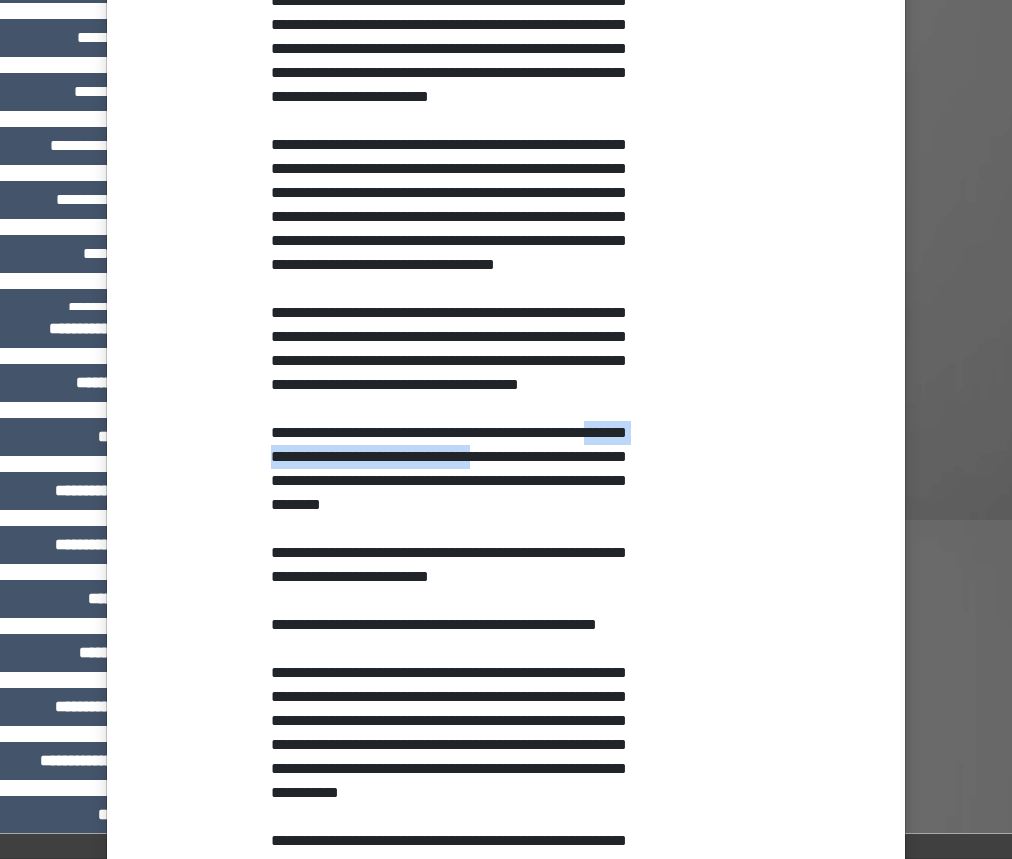 drag, startPoint x: 312, startPoint y: 550, endPoint x: 576, endPoint y: 548, distance: 264.00757 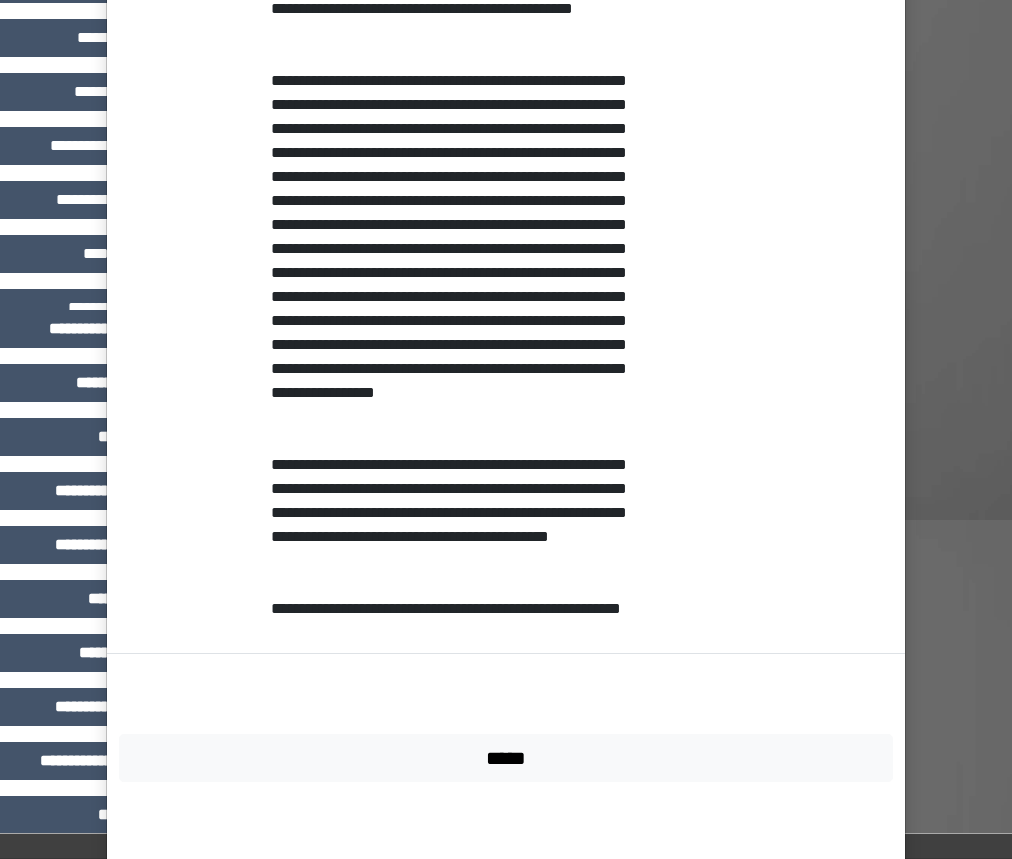 scroll, scrollTop: 3214, scrollLeft: 0, axis: vertical 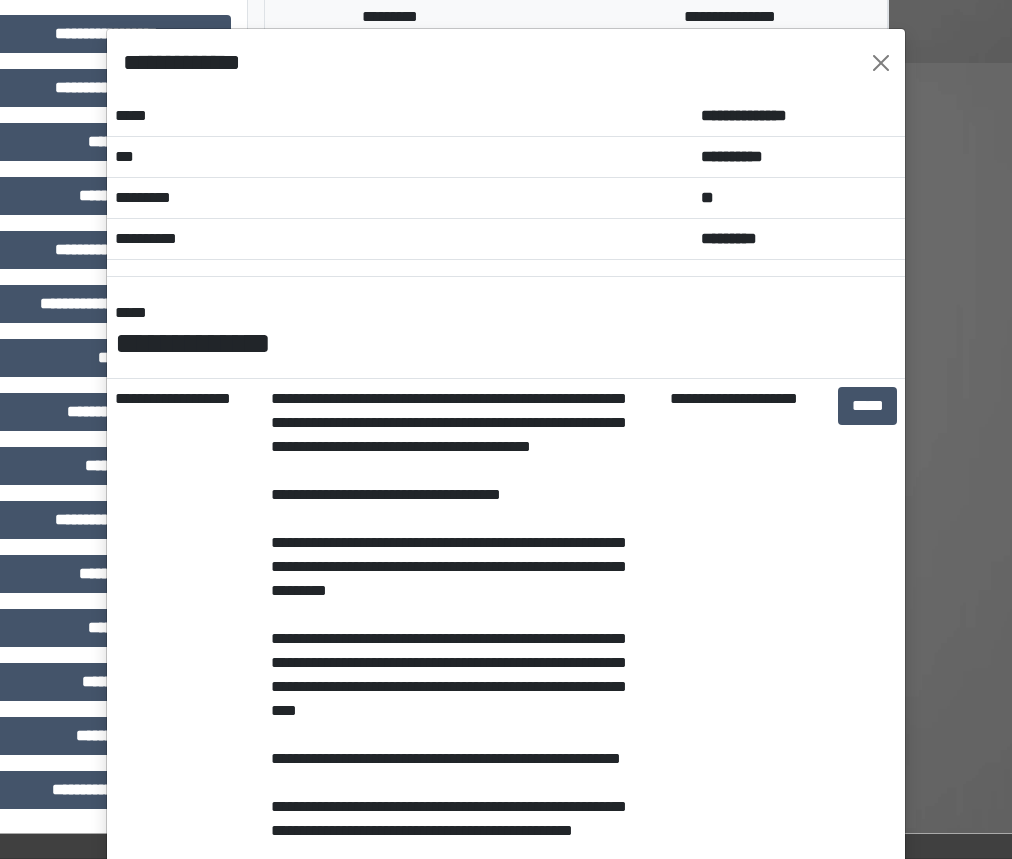 click on "**********" at bounding box center [506, 62] 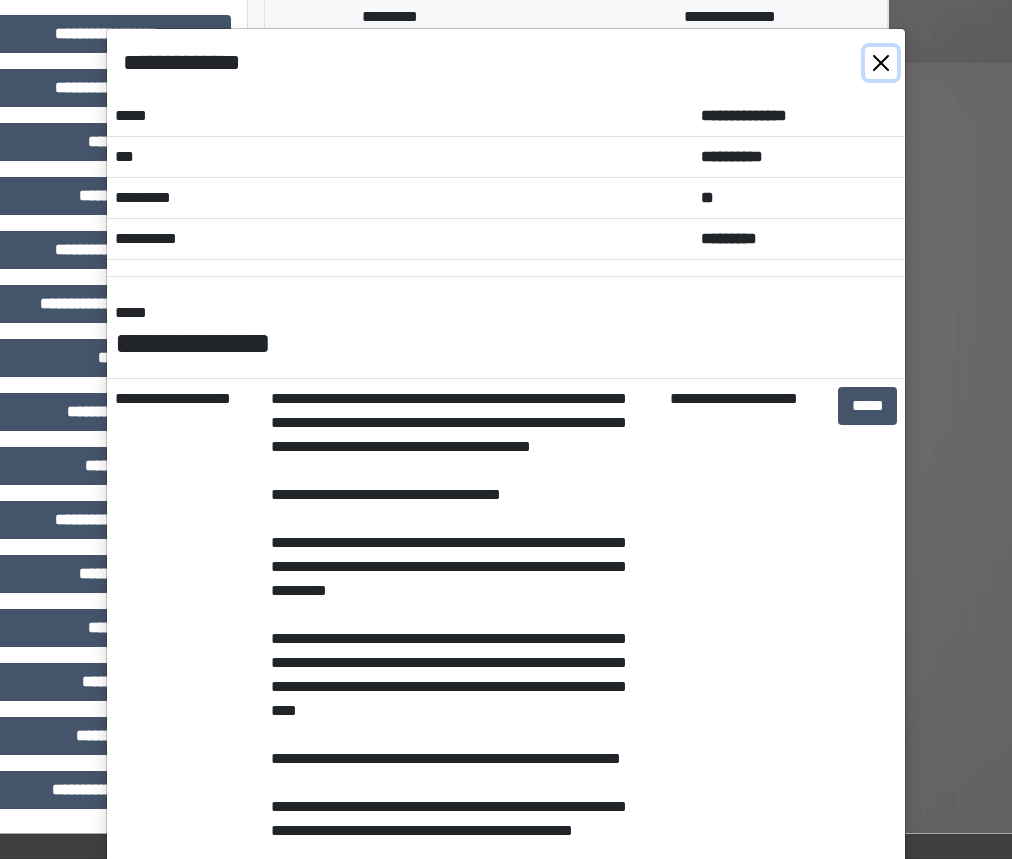 click at bounding box center (881, 63) 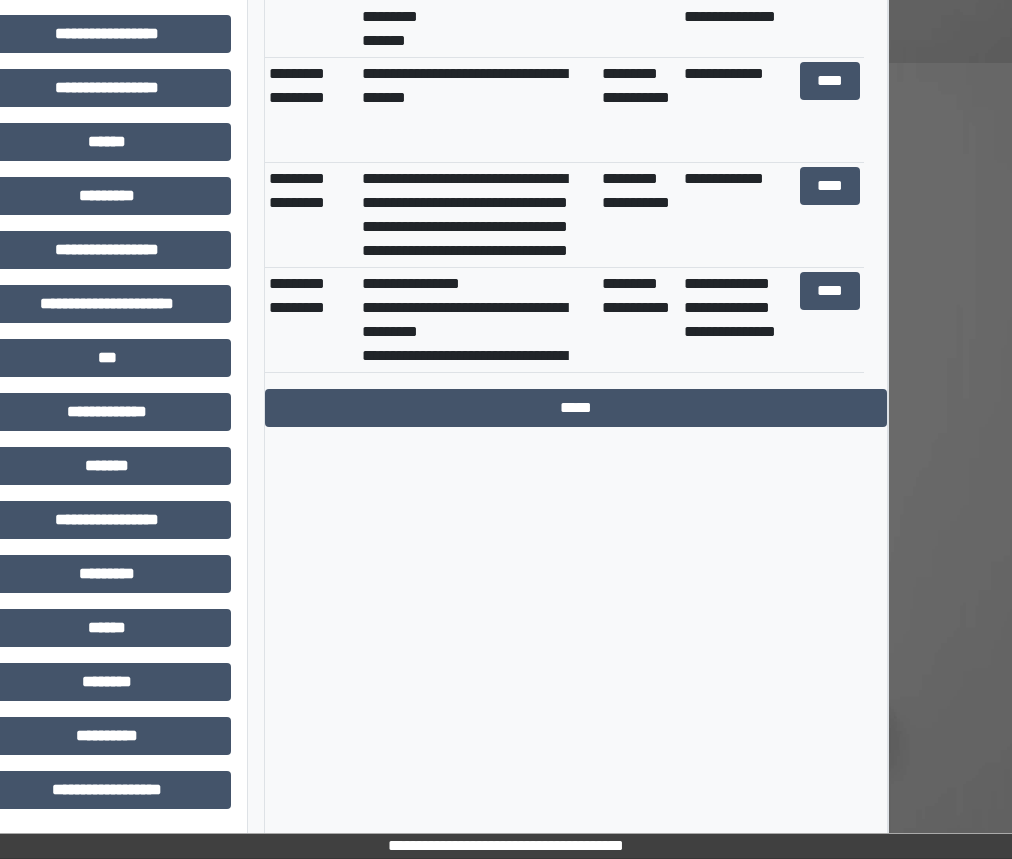 scroll, scrollTop: 0, scrollLeft: 0, axis: both 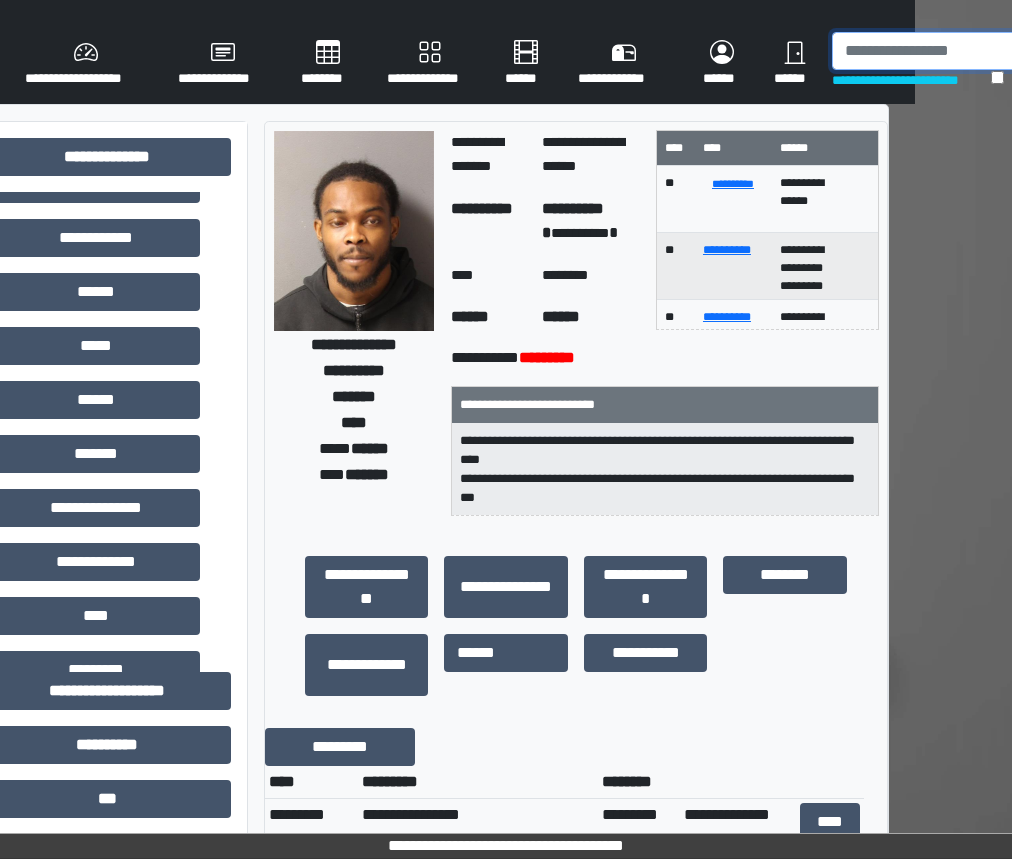click at bounding box center [935, 51] 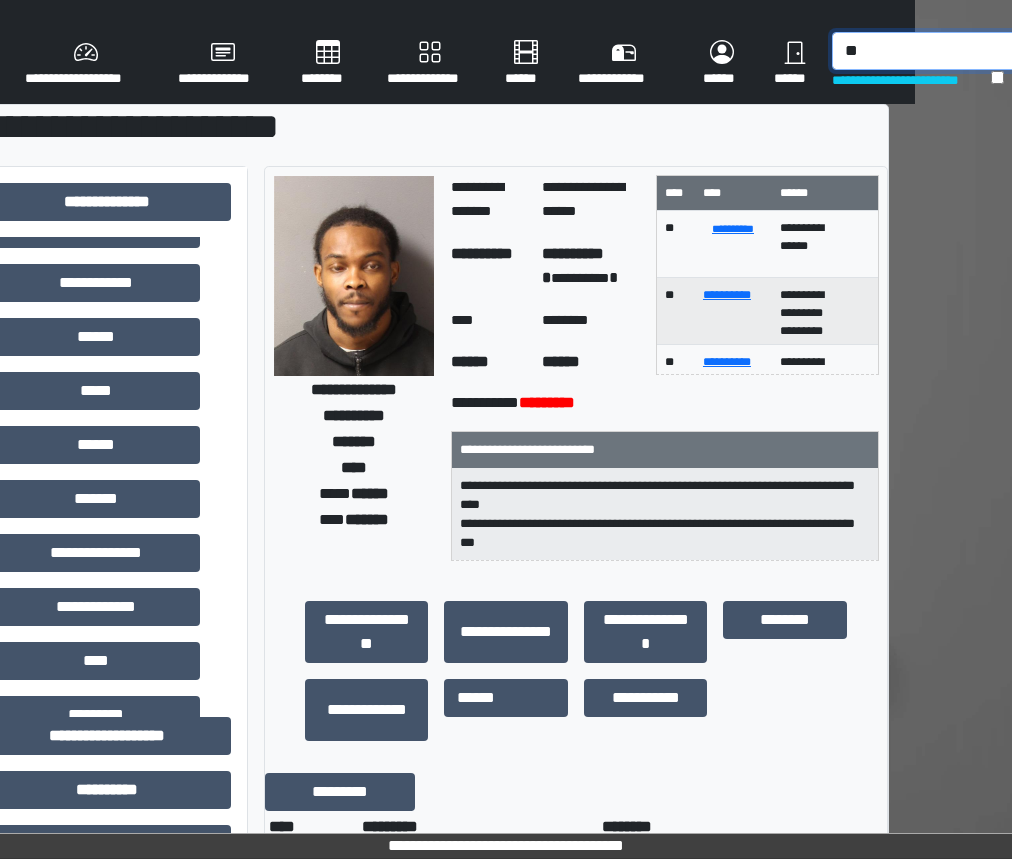 type on "*" 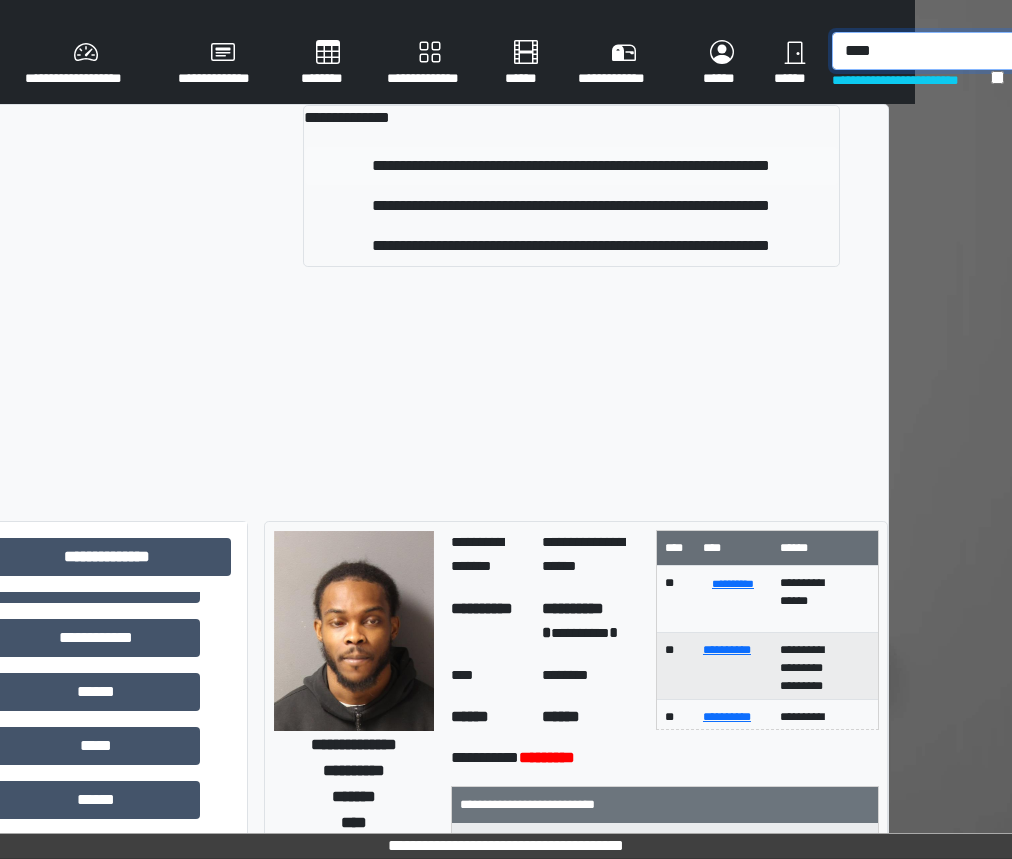 type on "****" 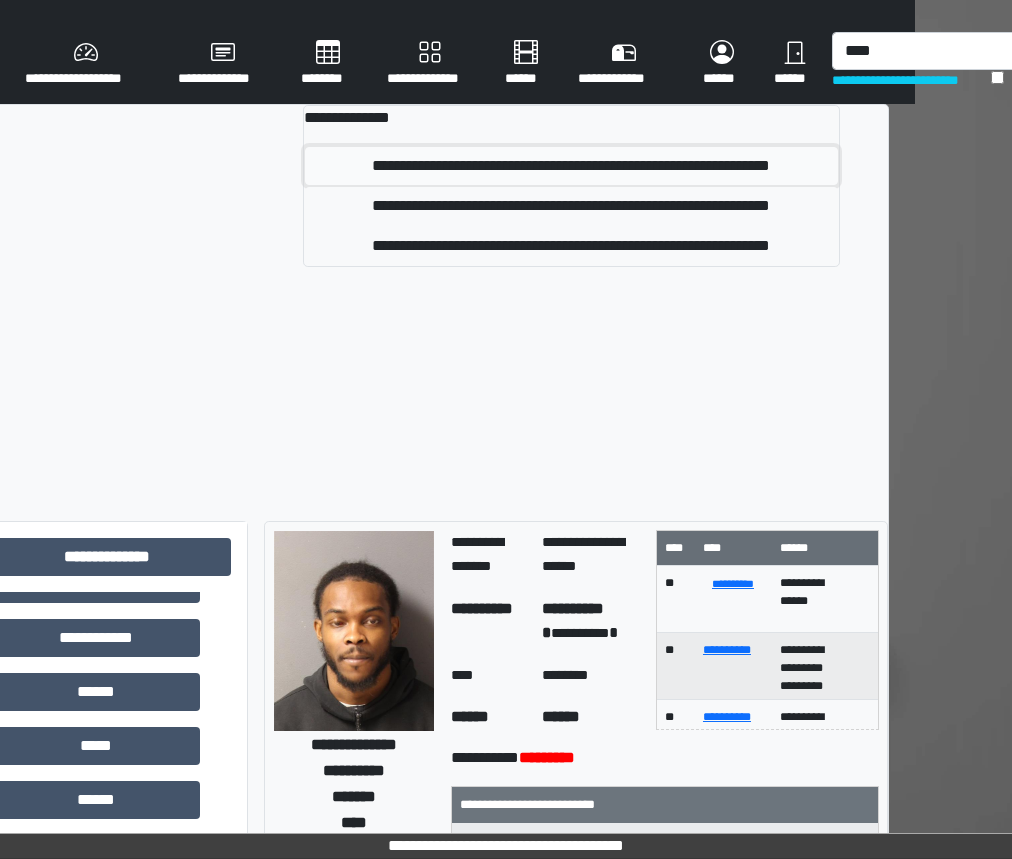 click on "**********" at bounding box center [571, 166] 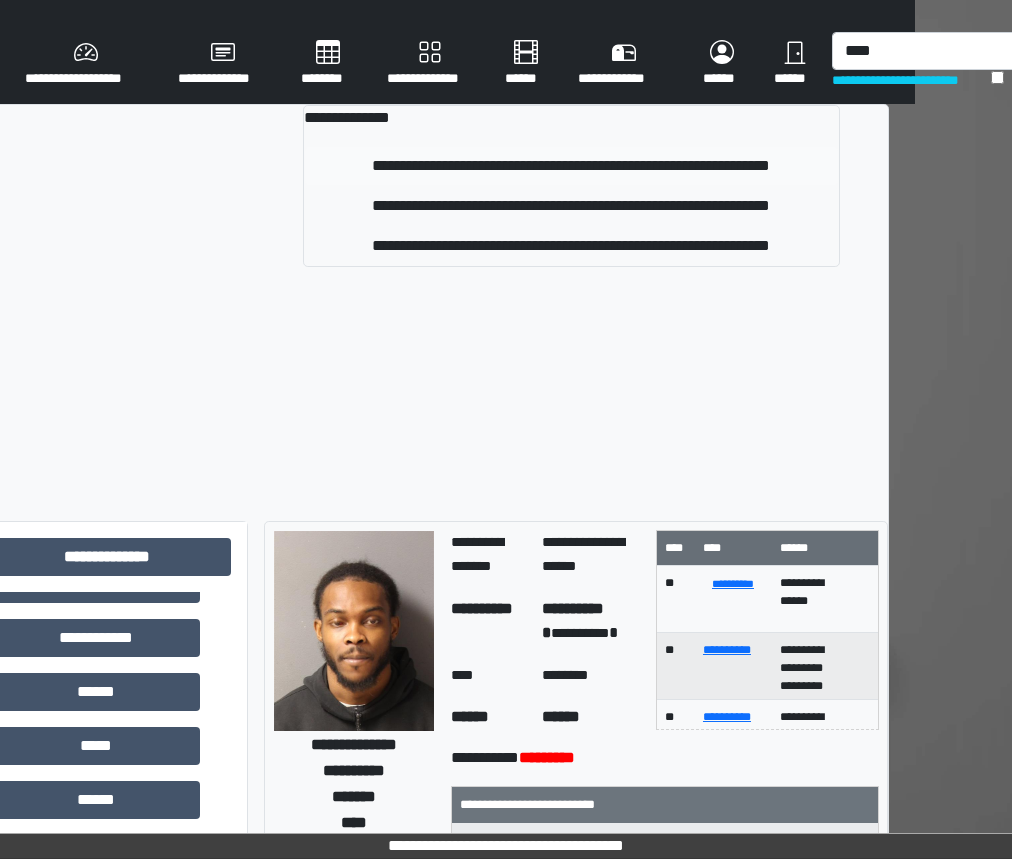 type 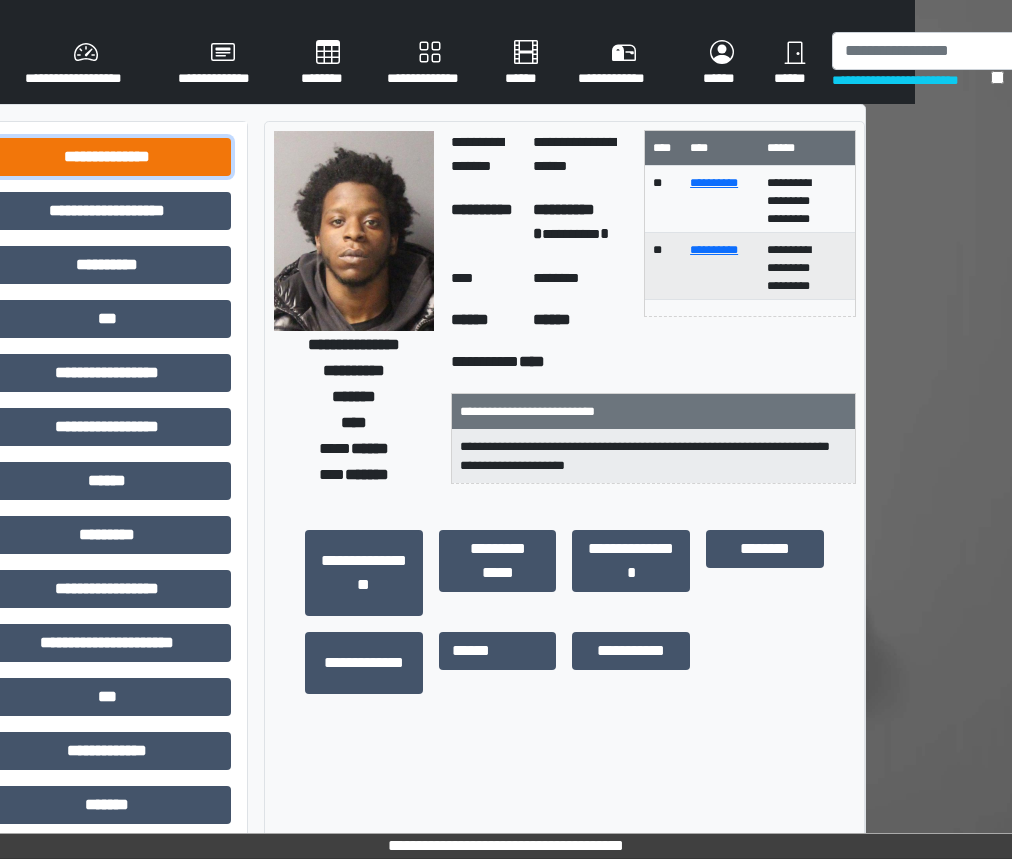 click on "**********" at bounding box center [107, 157] 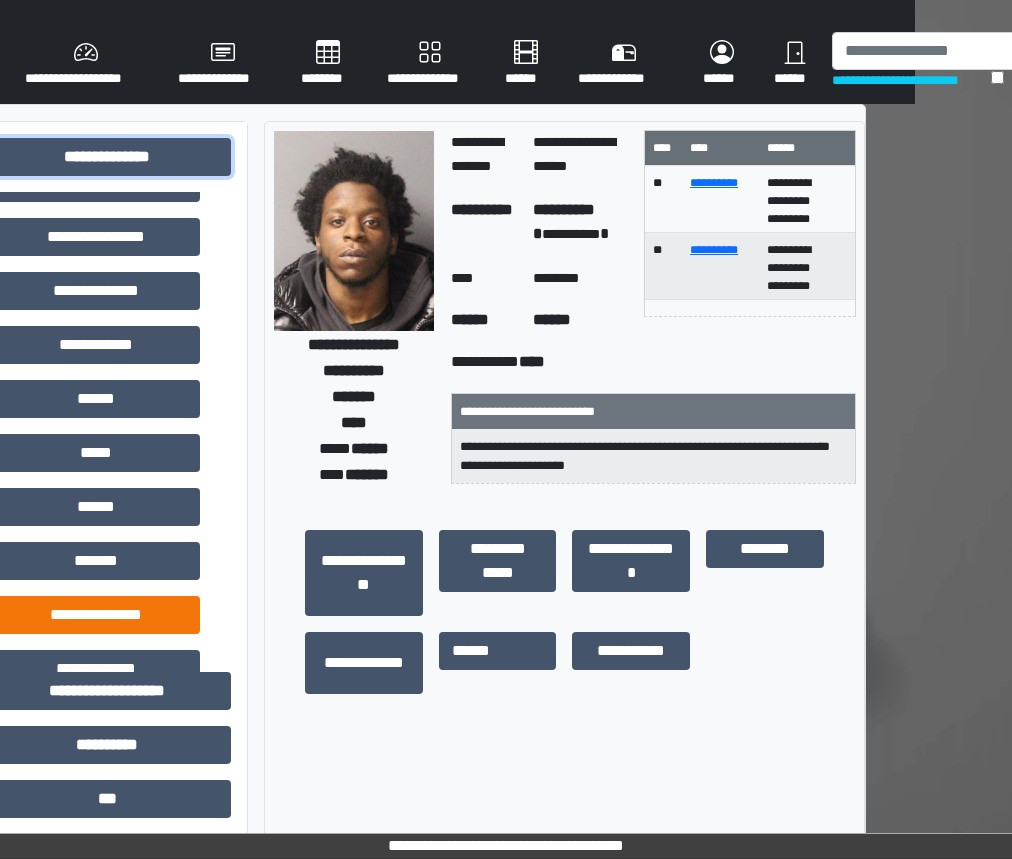 scroll, scrollTop: 339, scrollLeft: 0, axis: vertical 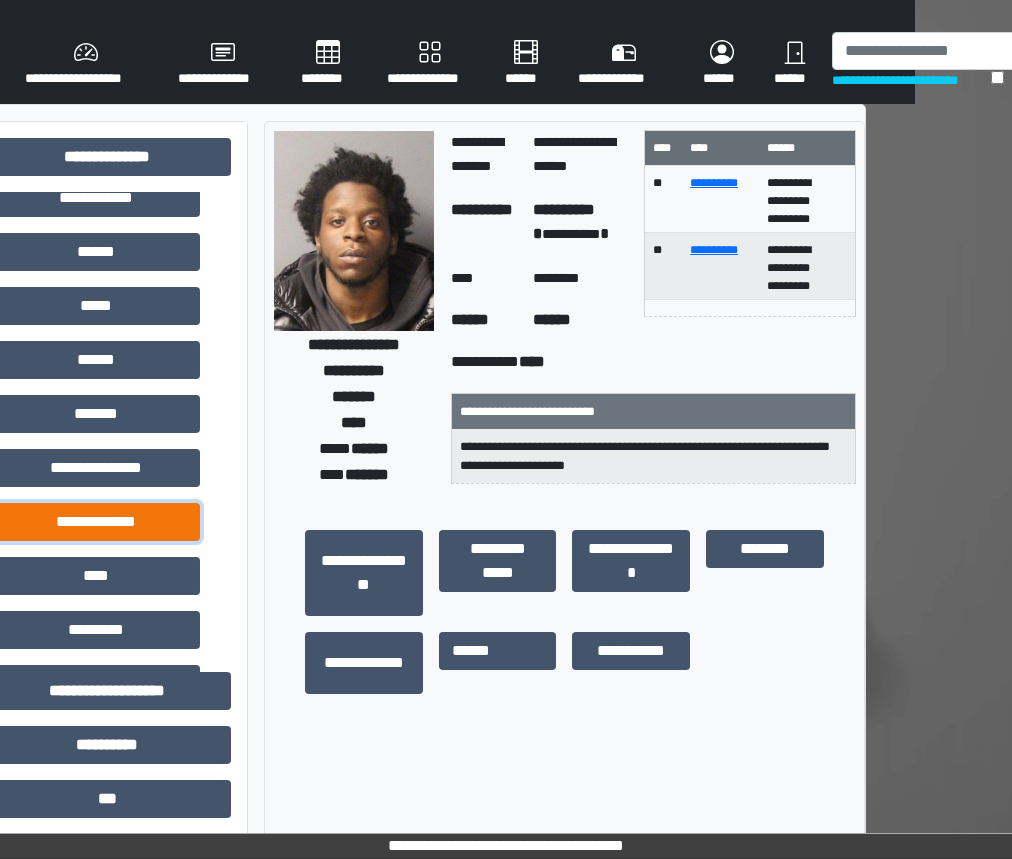 click on "**********" at bounding box center [95, 522] 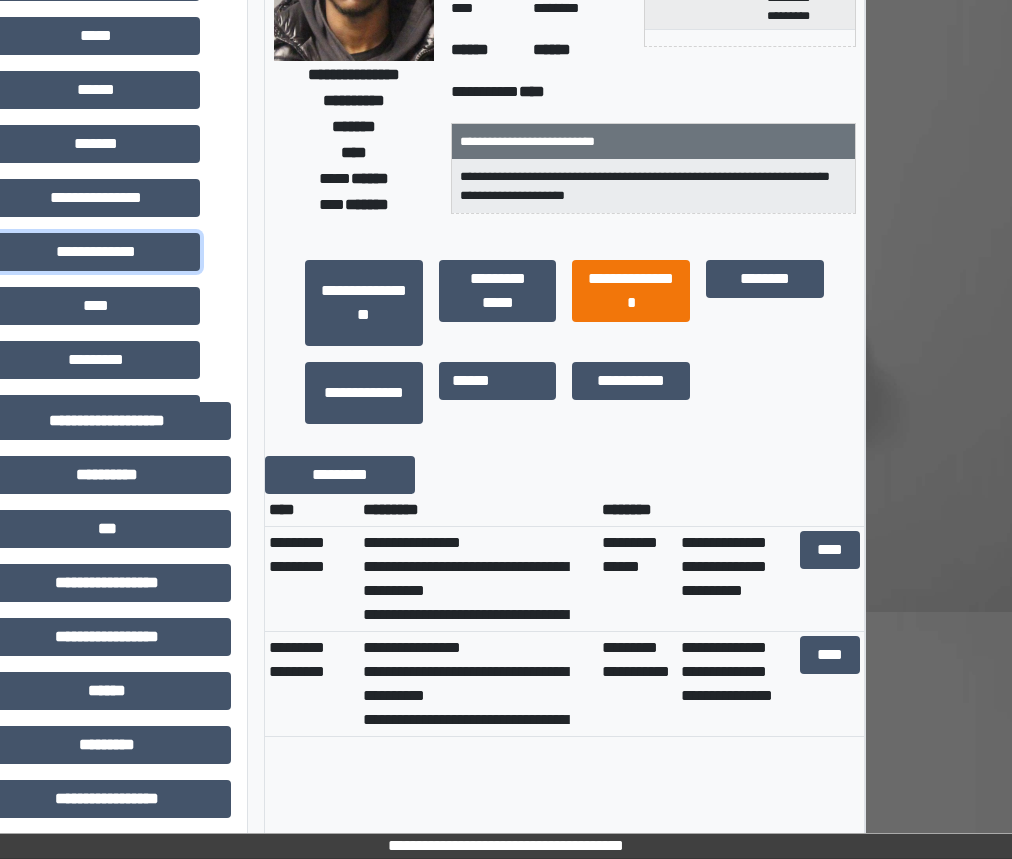 scroll, scrollTop: 395, scrollLeft: 97, axis: both 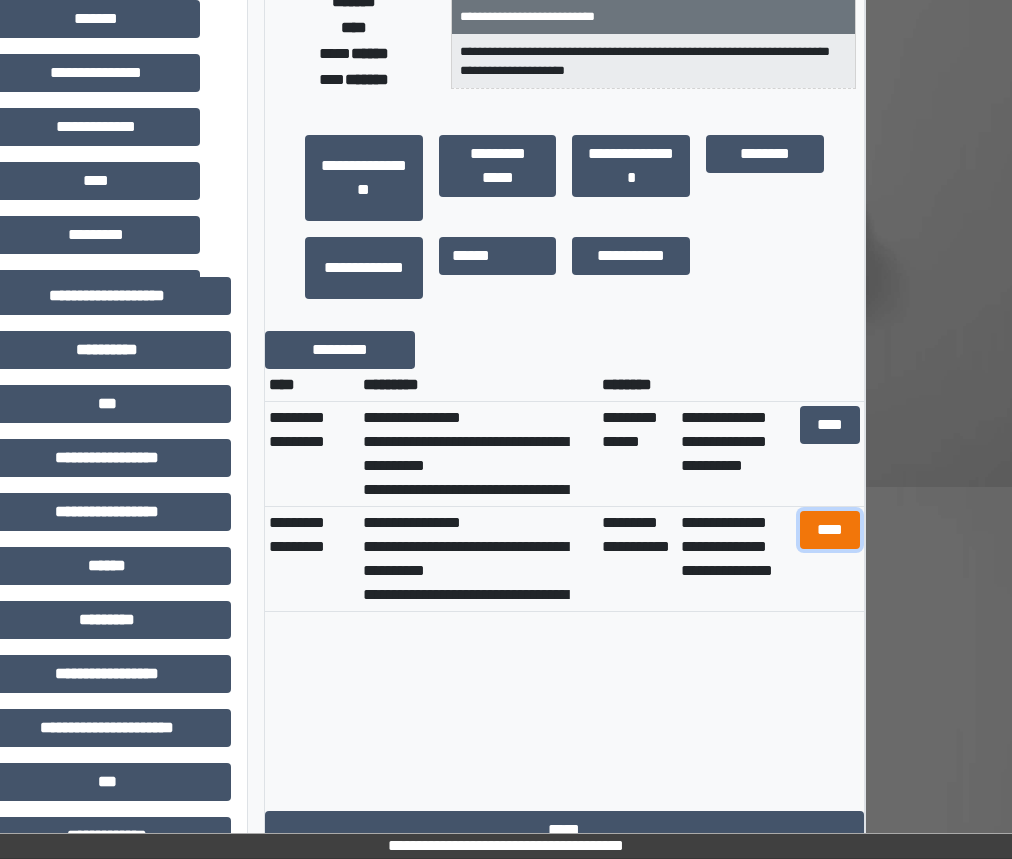 click on "****" at bounding box center (830, 530) 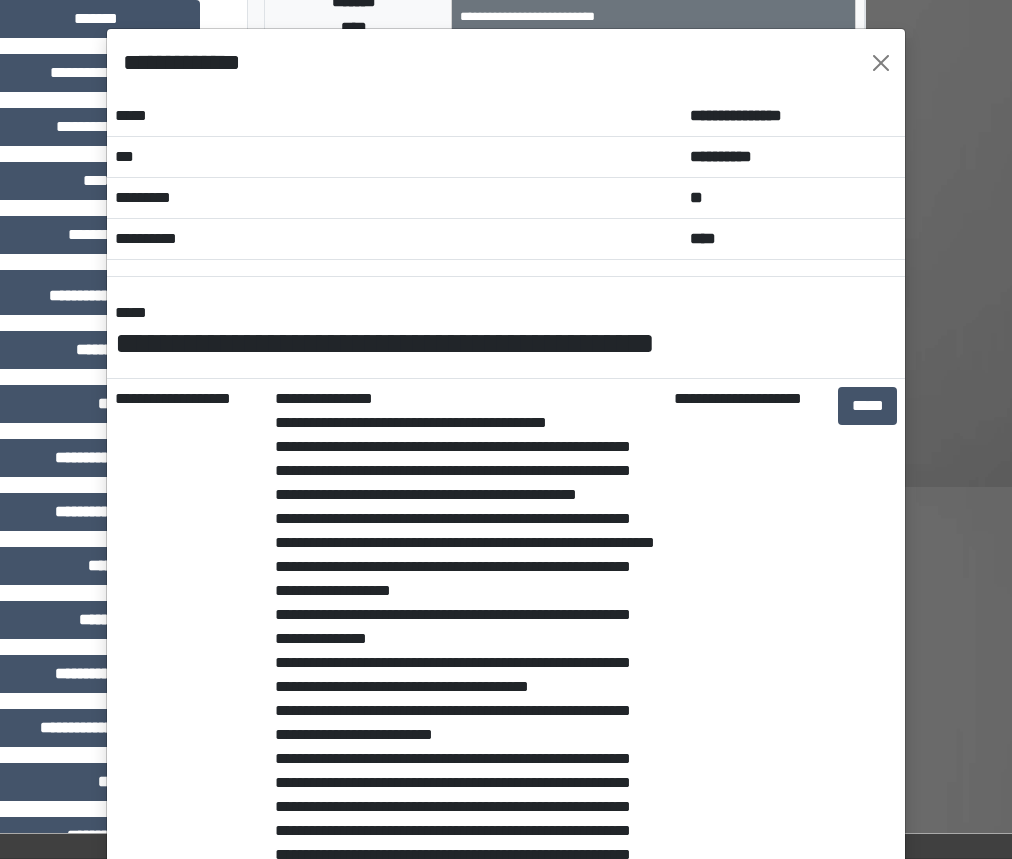 click on "**********" at bounding box center [466, 662] 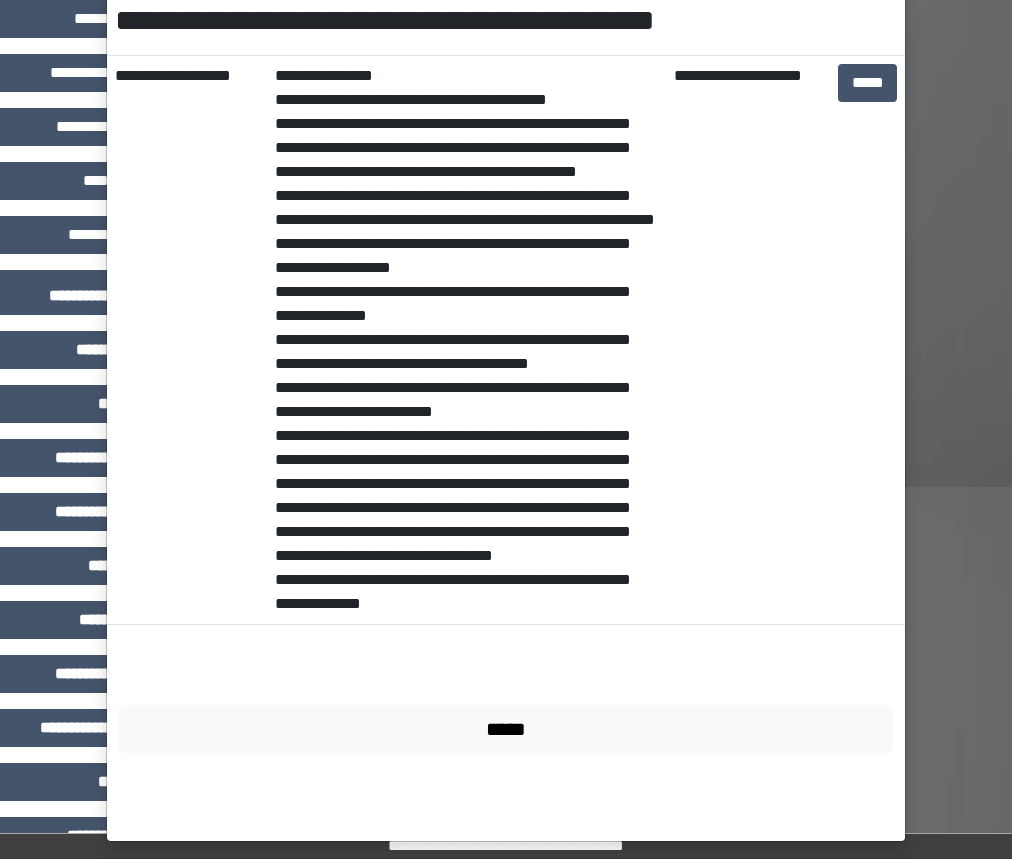 scroll, scrollTop: 334, scrollLeft: 0, axis: vertical 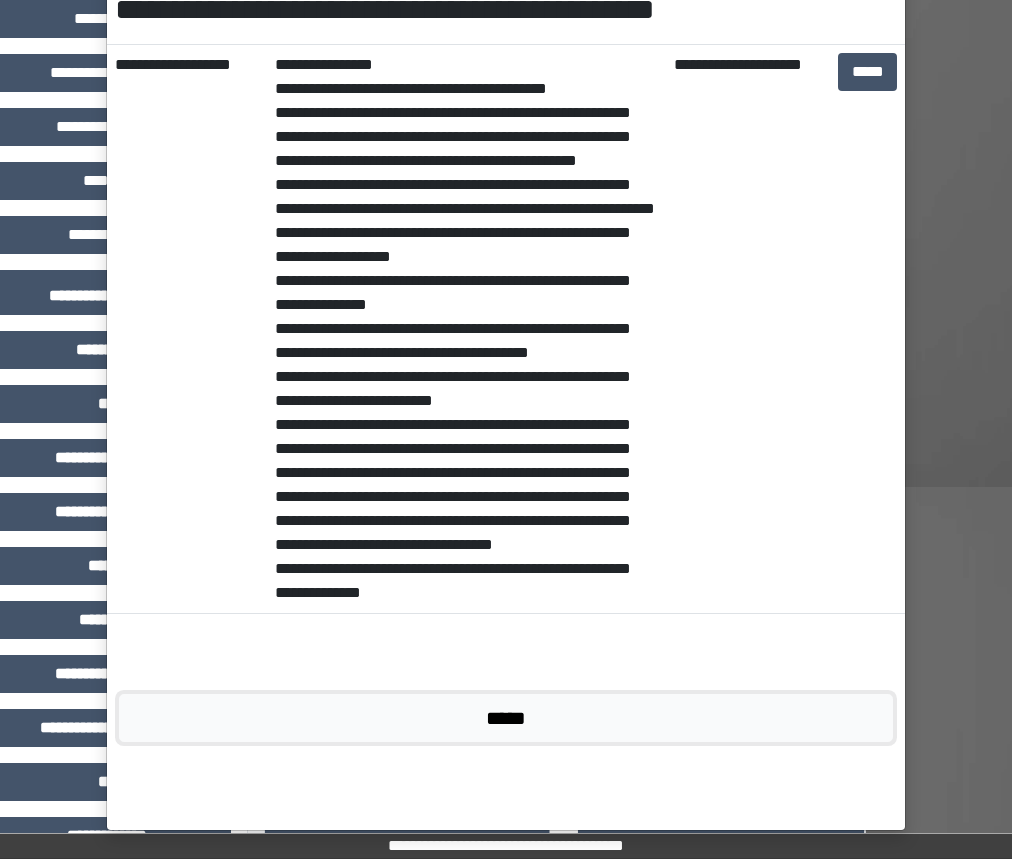 click on "*****" at bounding box center (506, 718) 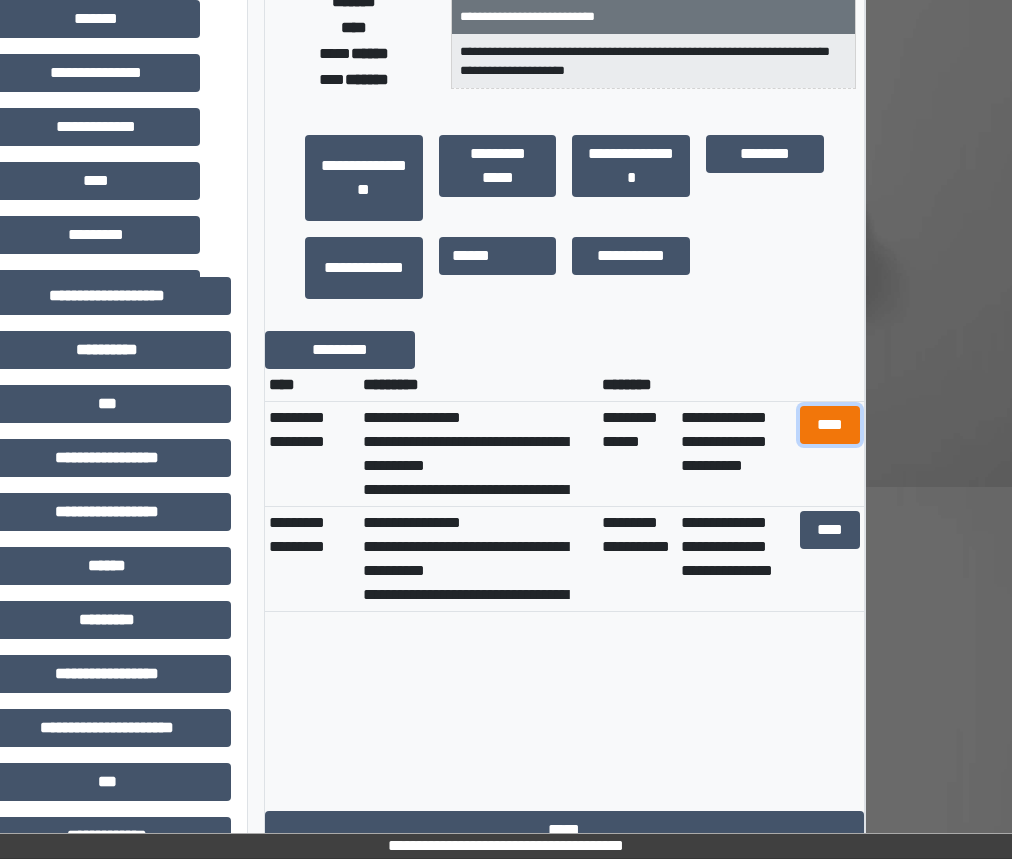 click on "****" at bounding box center [830, 425] 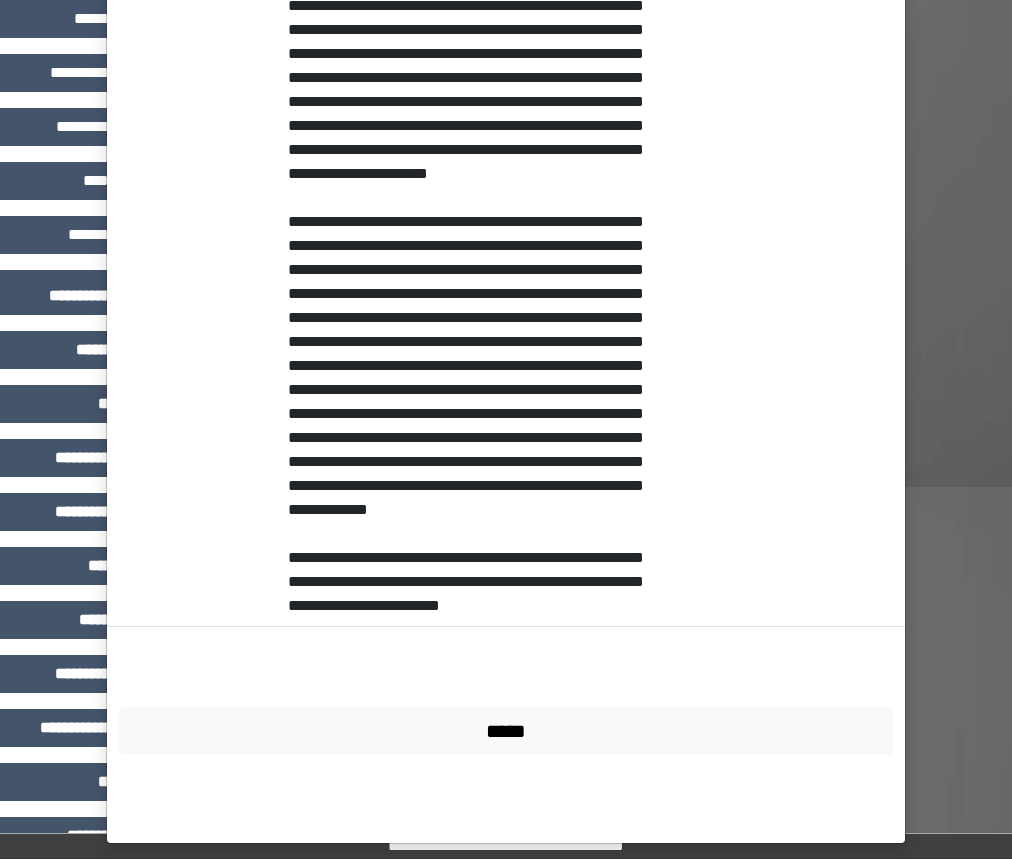 scroll, scrollTop: 550, scrollLeft: 0, axis: vertical 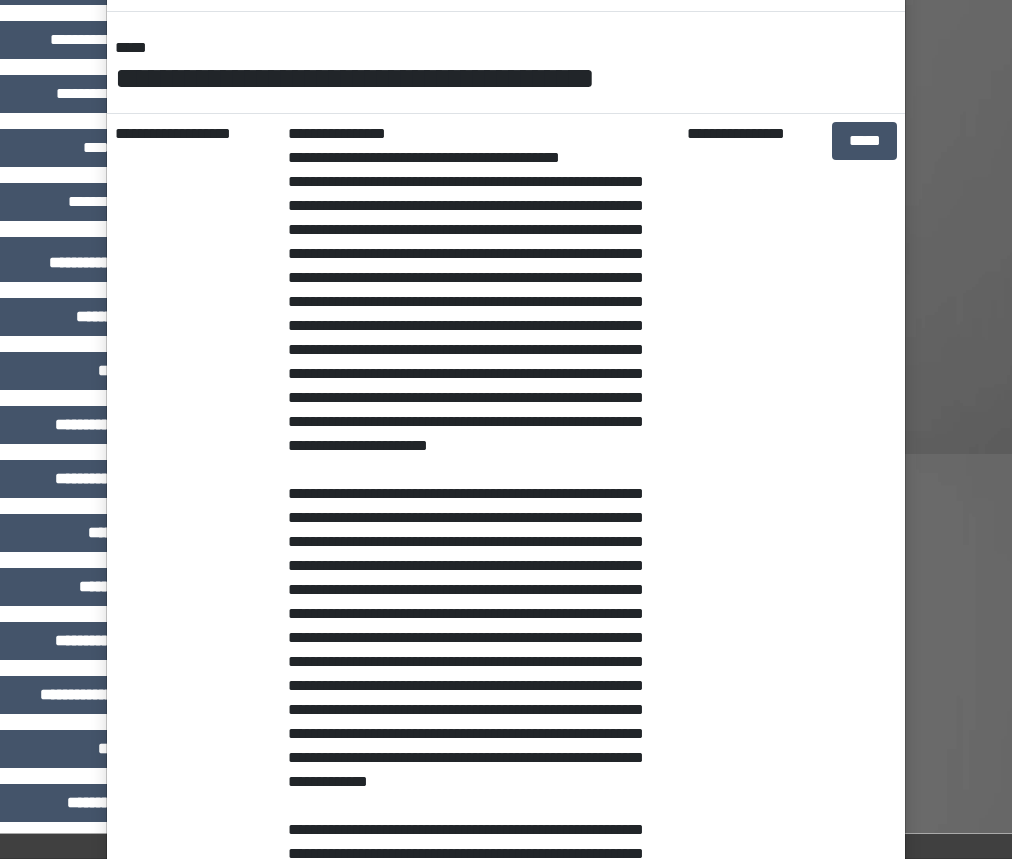 click on "**********" at bounding box center [506, 429] 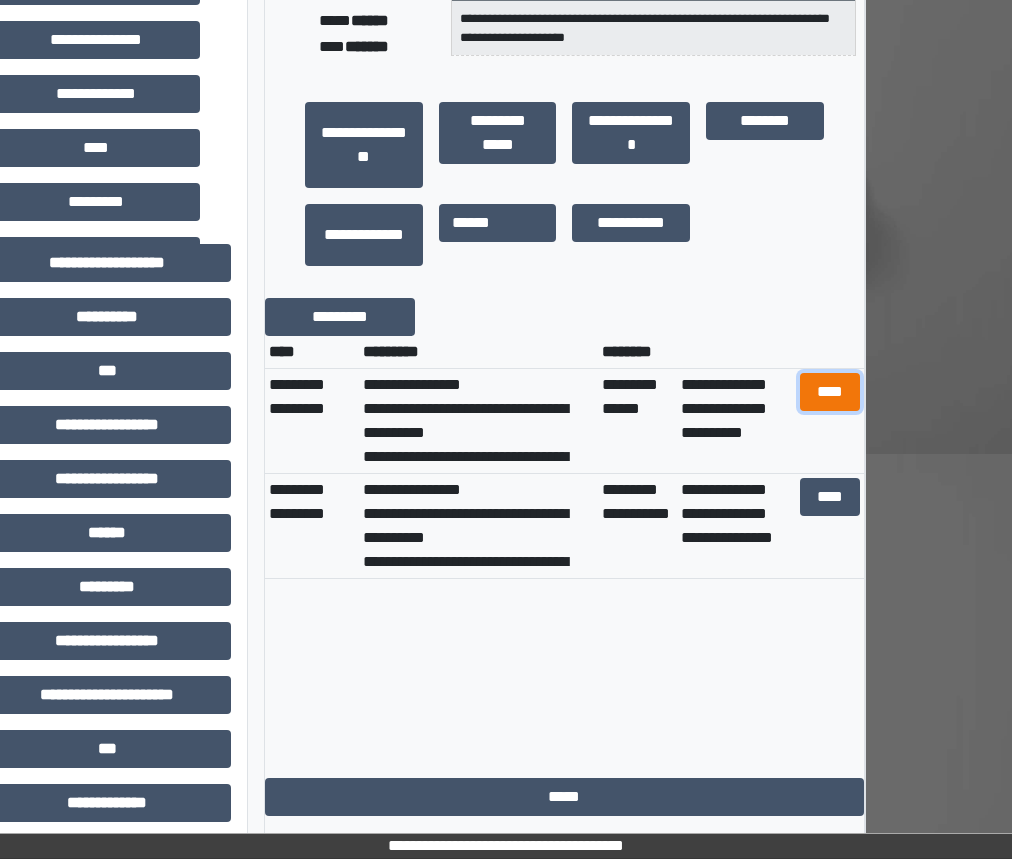click on "****" at bounding box center [830, 392] 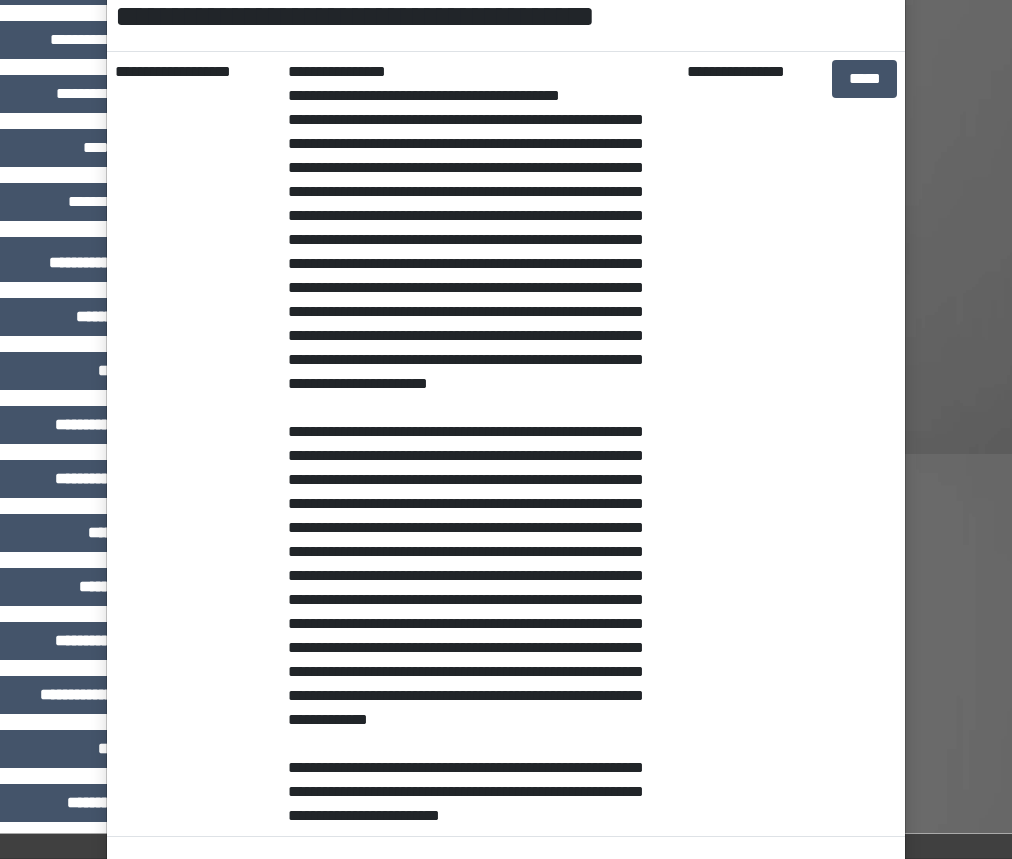 scroll, scrollTop: 324, scrollLeft: 0, axis: vertical 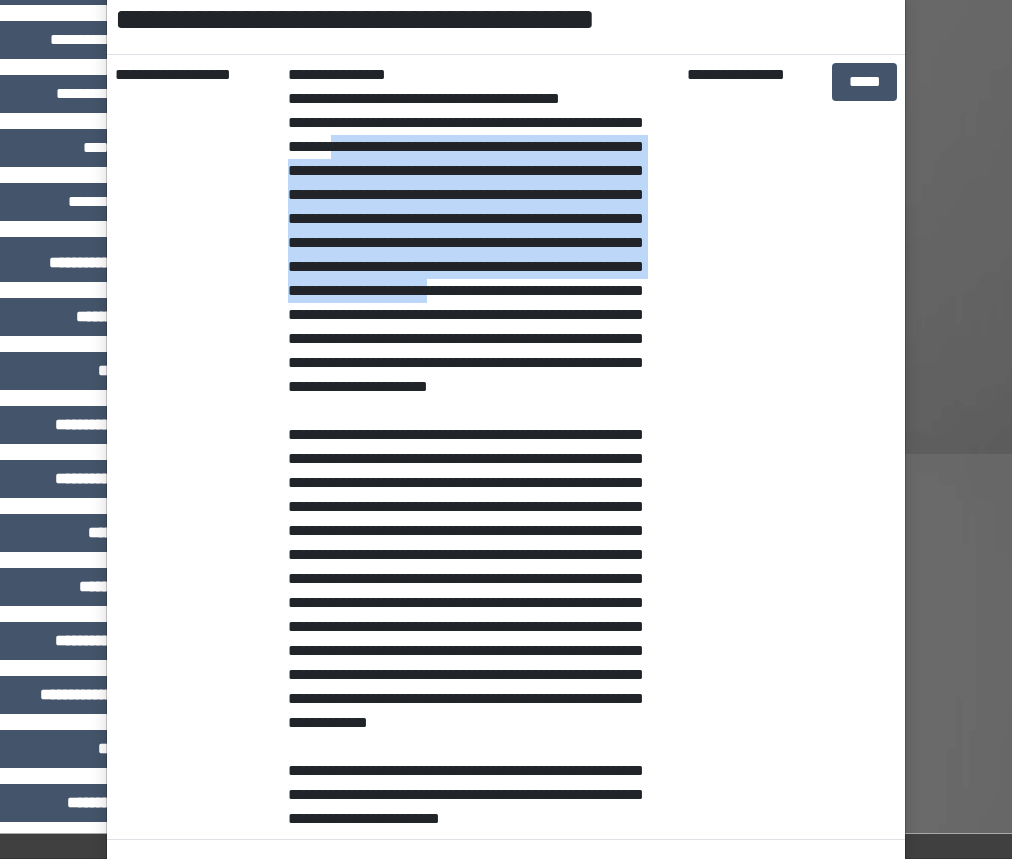 drag, startPoint x: 430, startPoint y: 148, endPoint x: 492, endPoint y: 326, distance: 188.48872 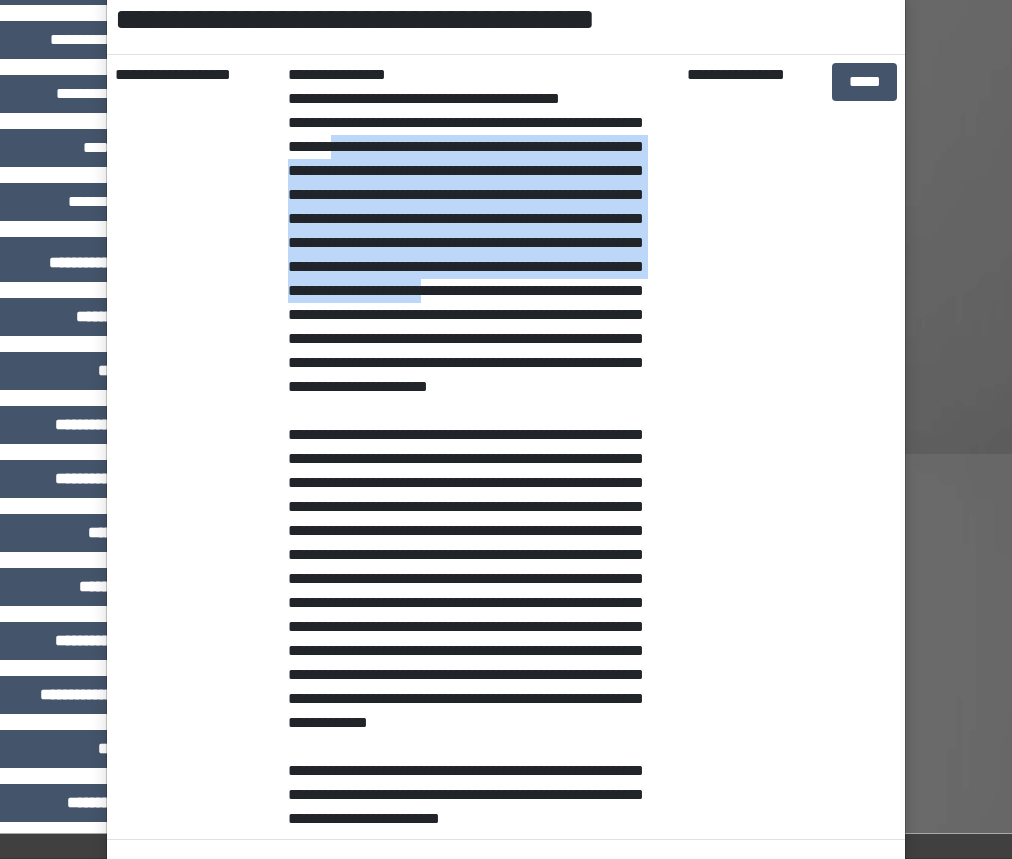 click on "**********" at bounding box center (479, 446) 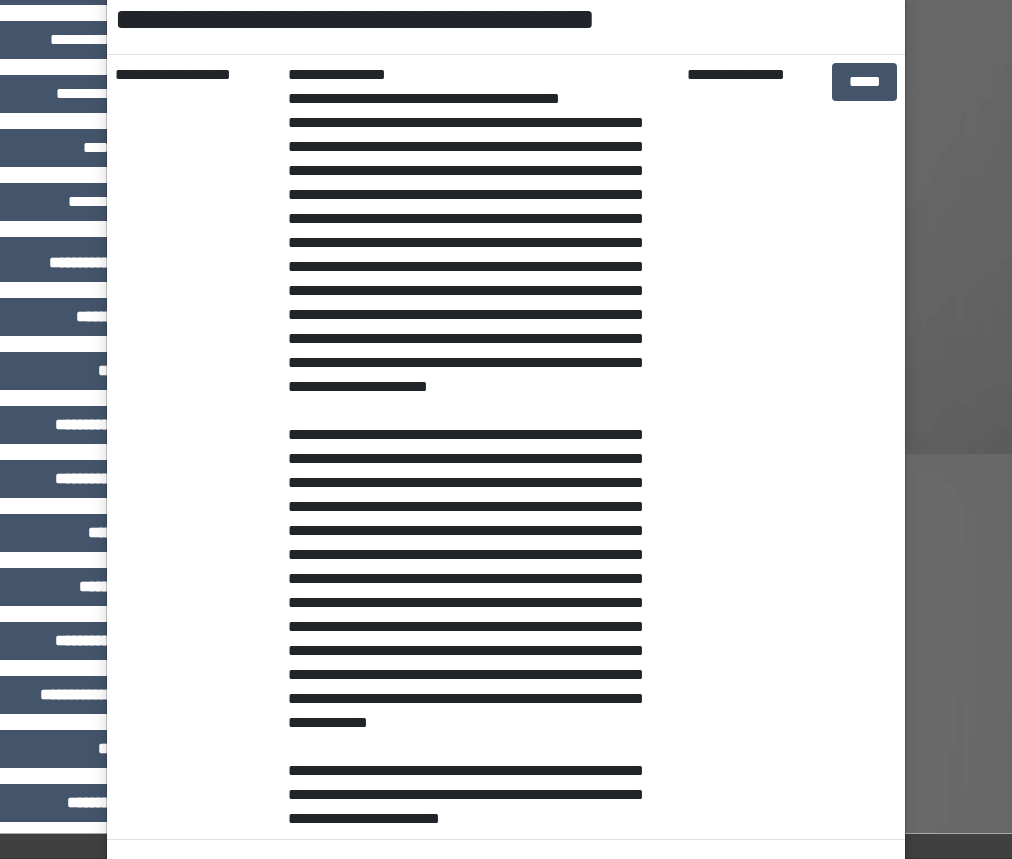 scroll, scrollTop: 550, scrollLeft: 0, axis: vertical 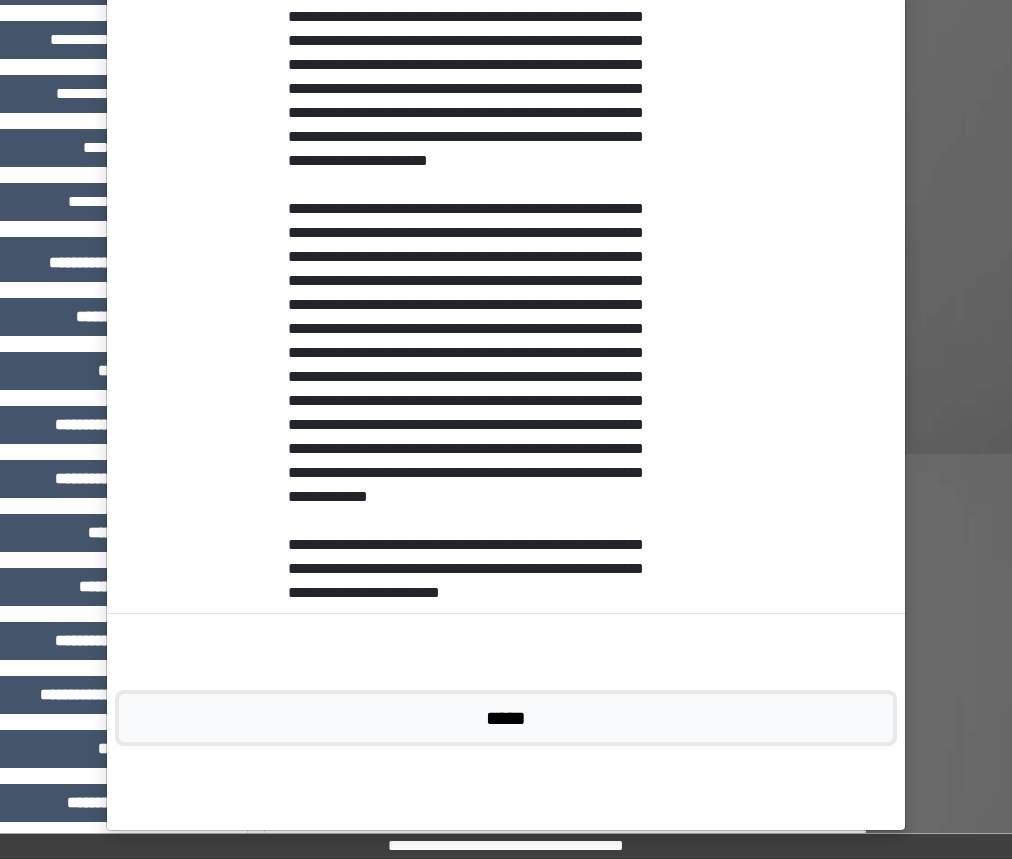 click on "*****" at bounding box center (506, 718) 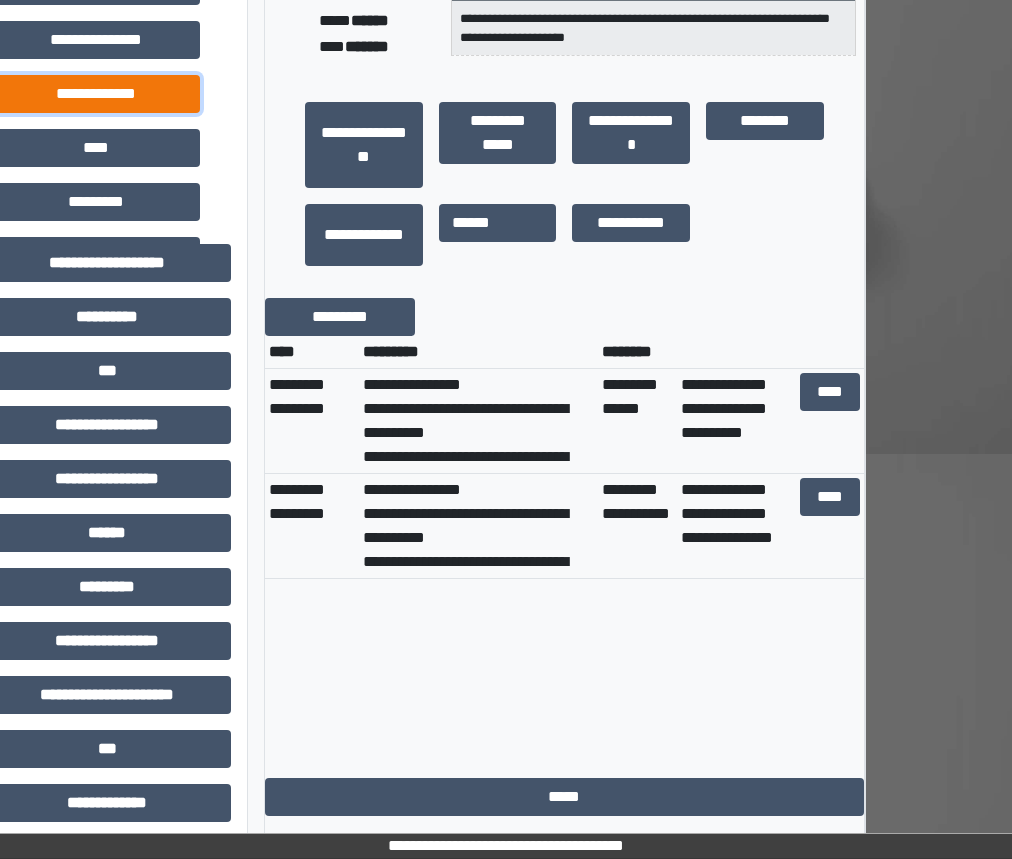 click on "**********" at bounding box center [95, 94] 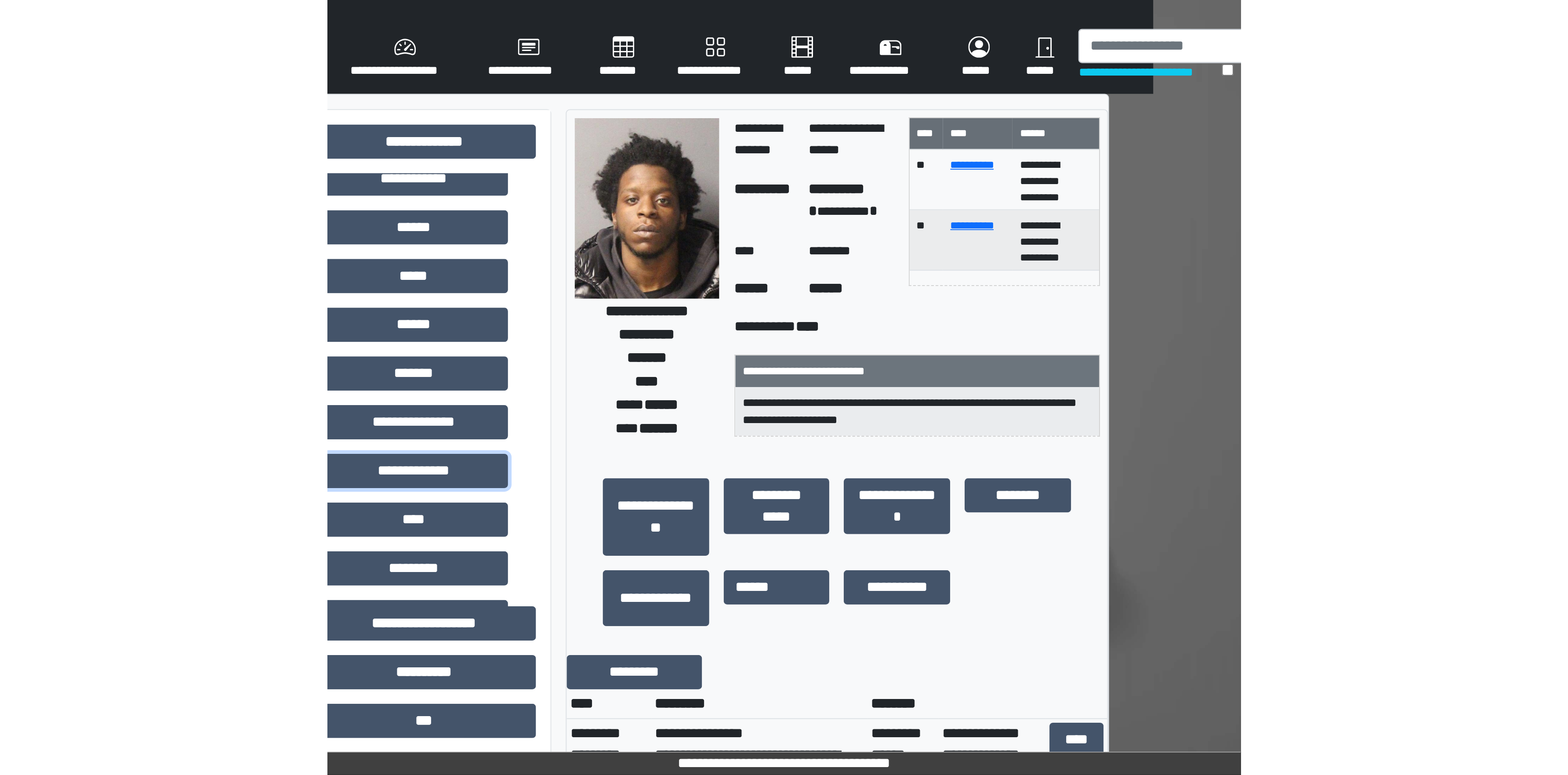 scroll, scrollTop: 0, scrollLeft: 0, axis: both 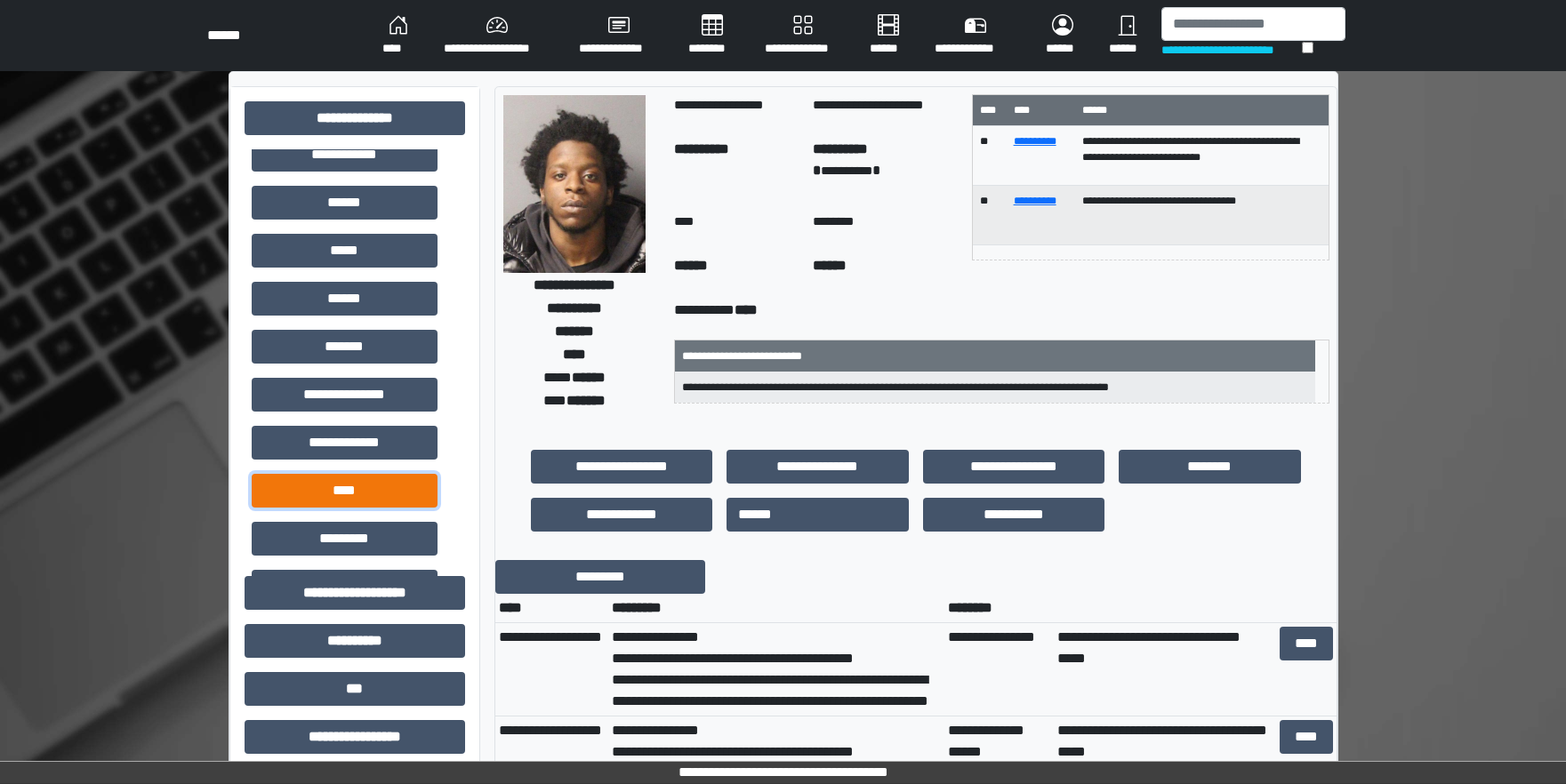 click on "****" at bounding box center [344, 491] 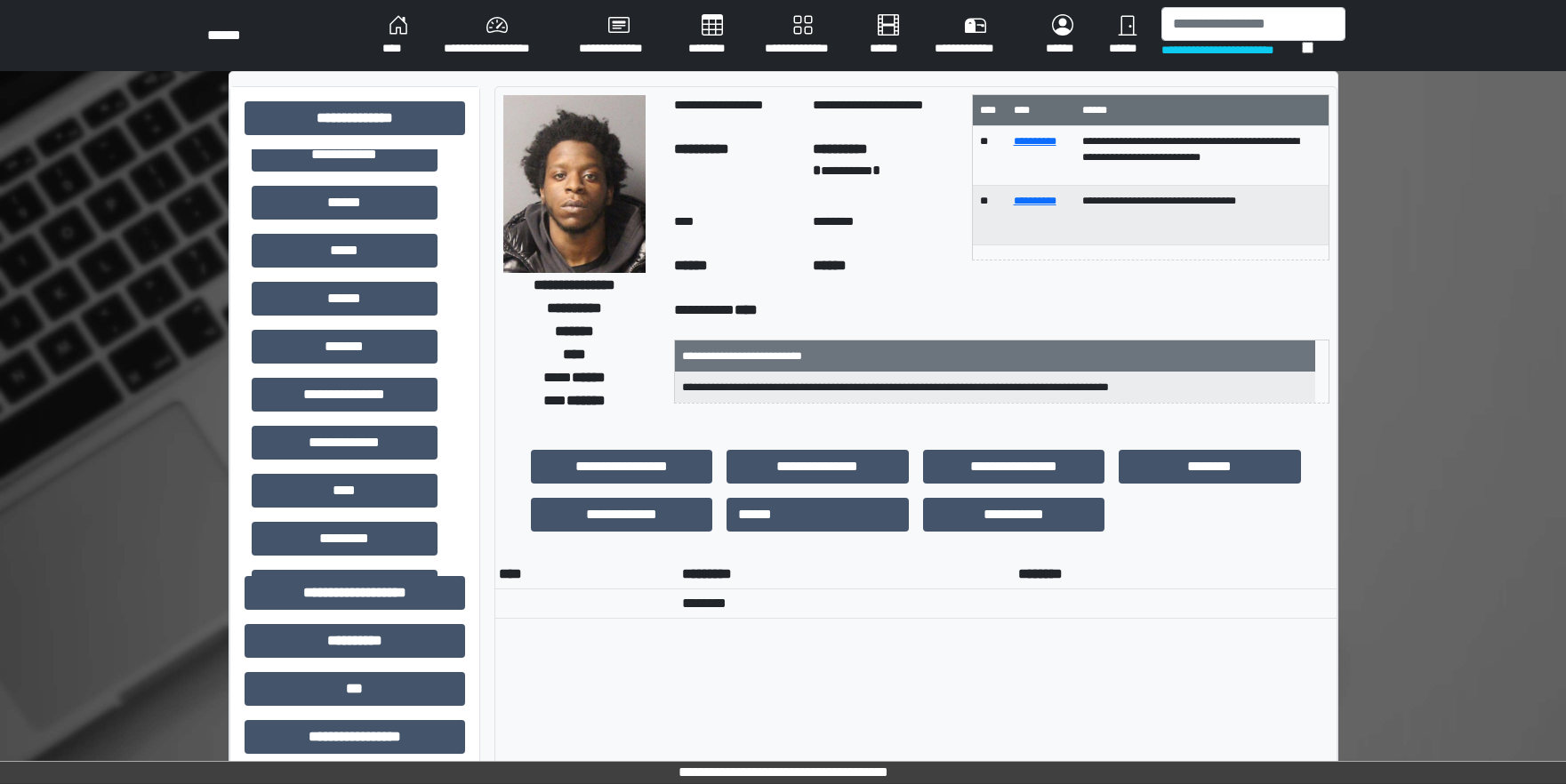 click on "**********" at bounding box center [344, 395] 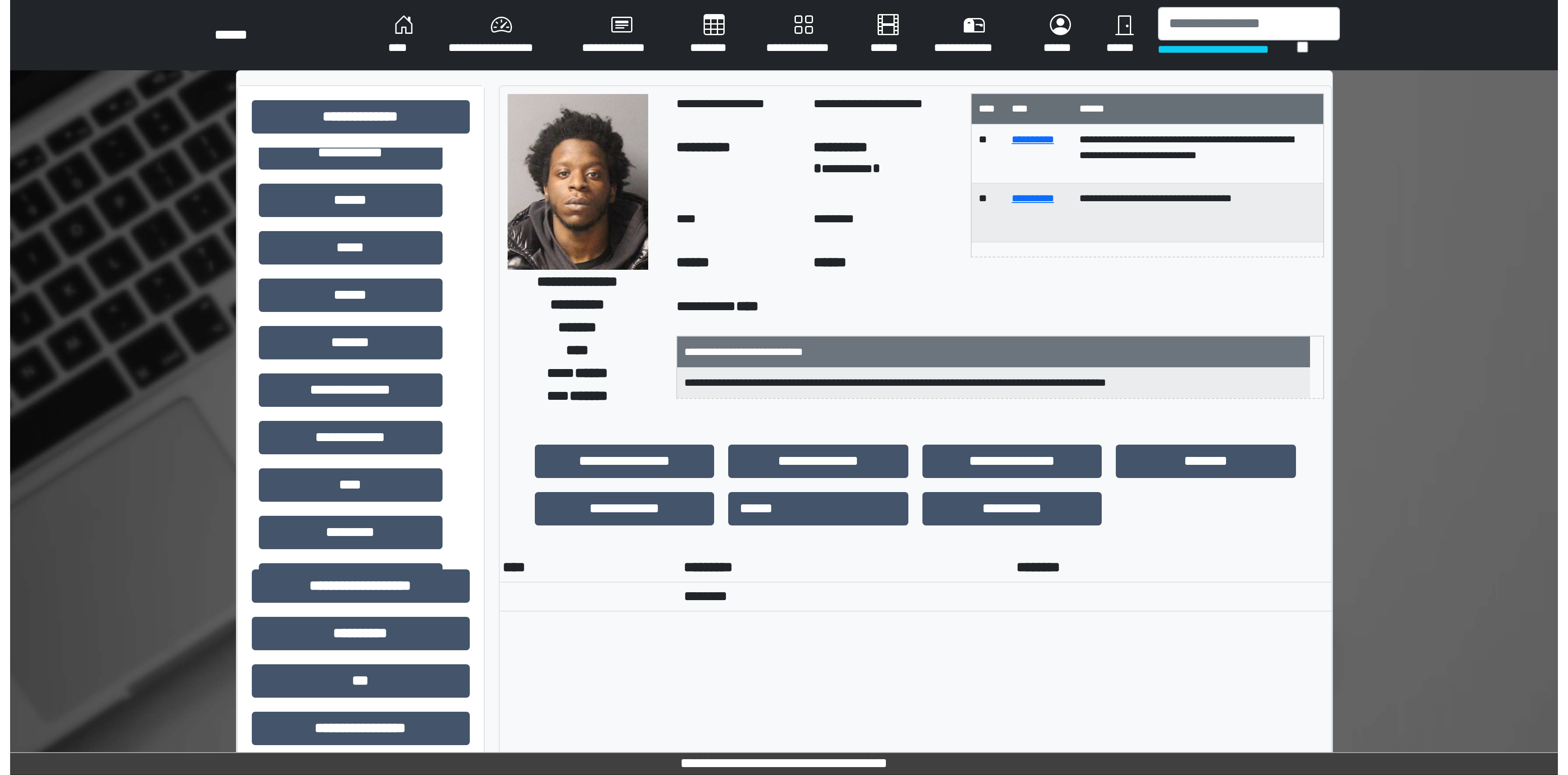 scroll, scrollTop: 148, scrollLeft: 0, axis: vertical 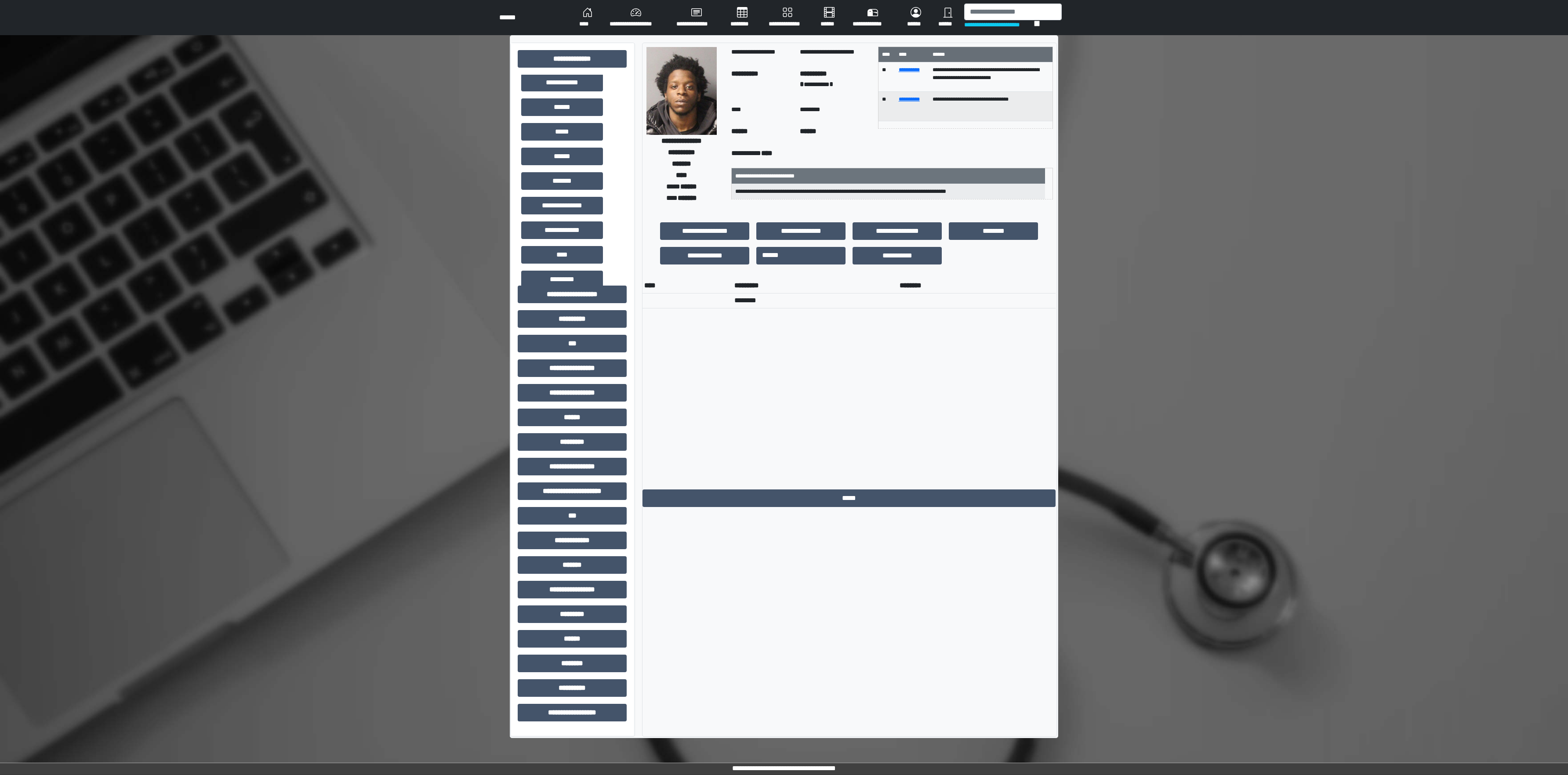 click on "**********" at bounding box center [784, 390] 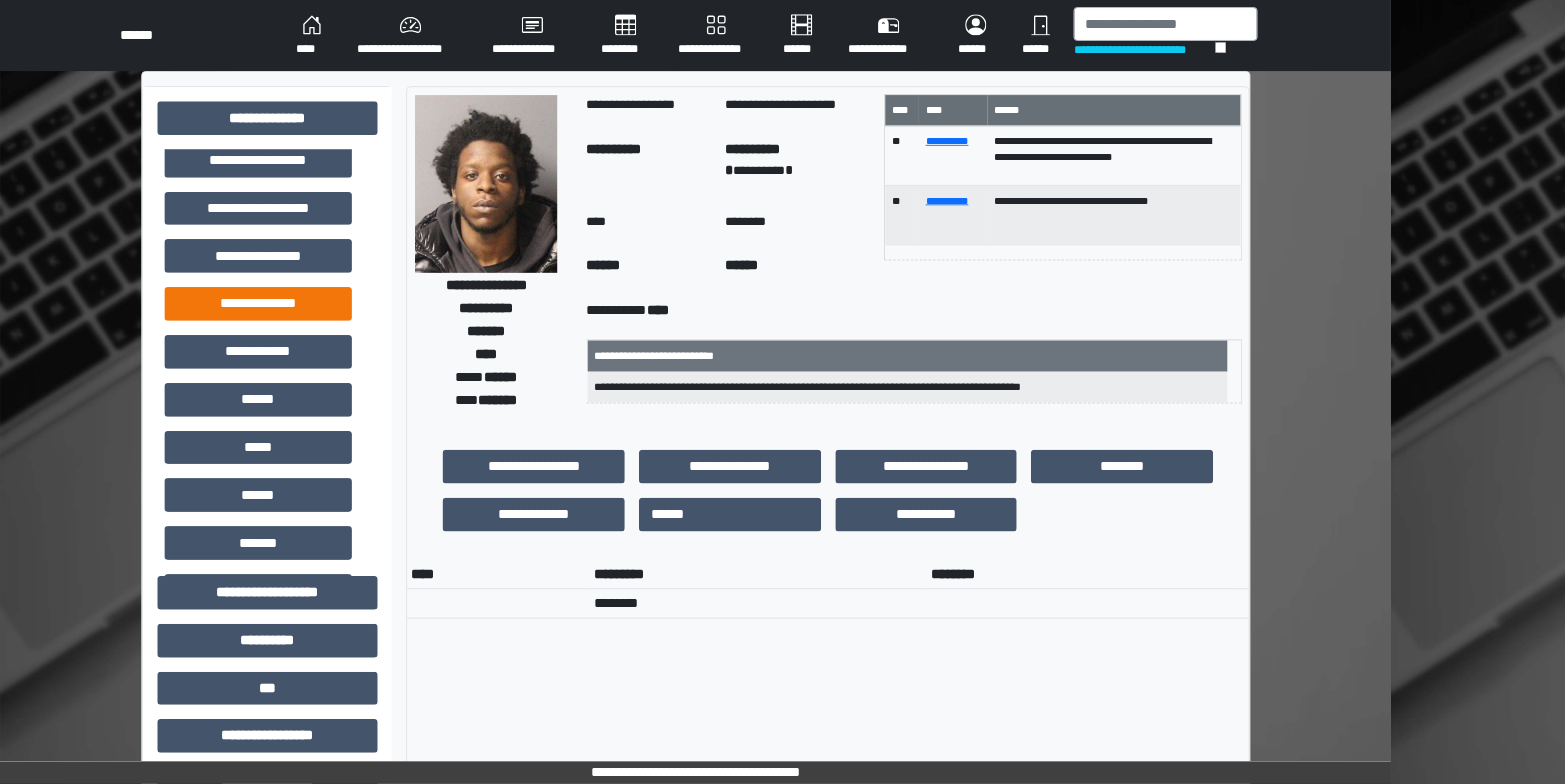 scroll, scrollTop: 92, scrollLeft: 0, axis: vertical 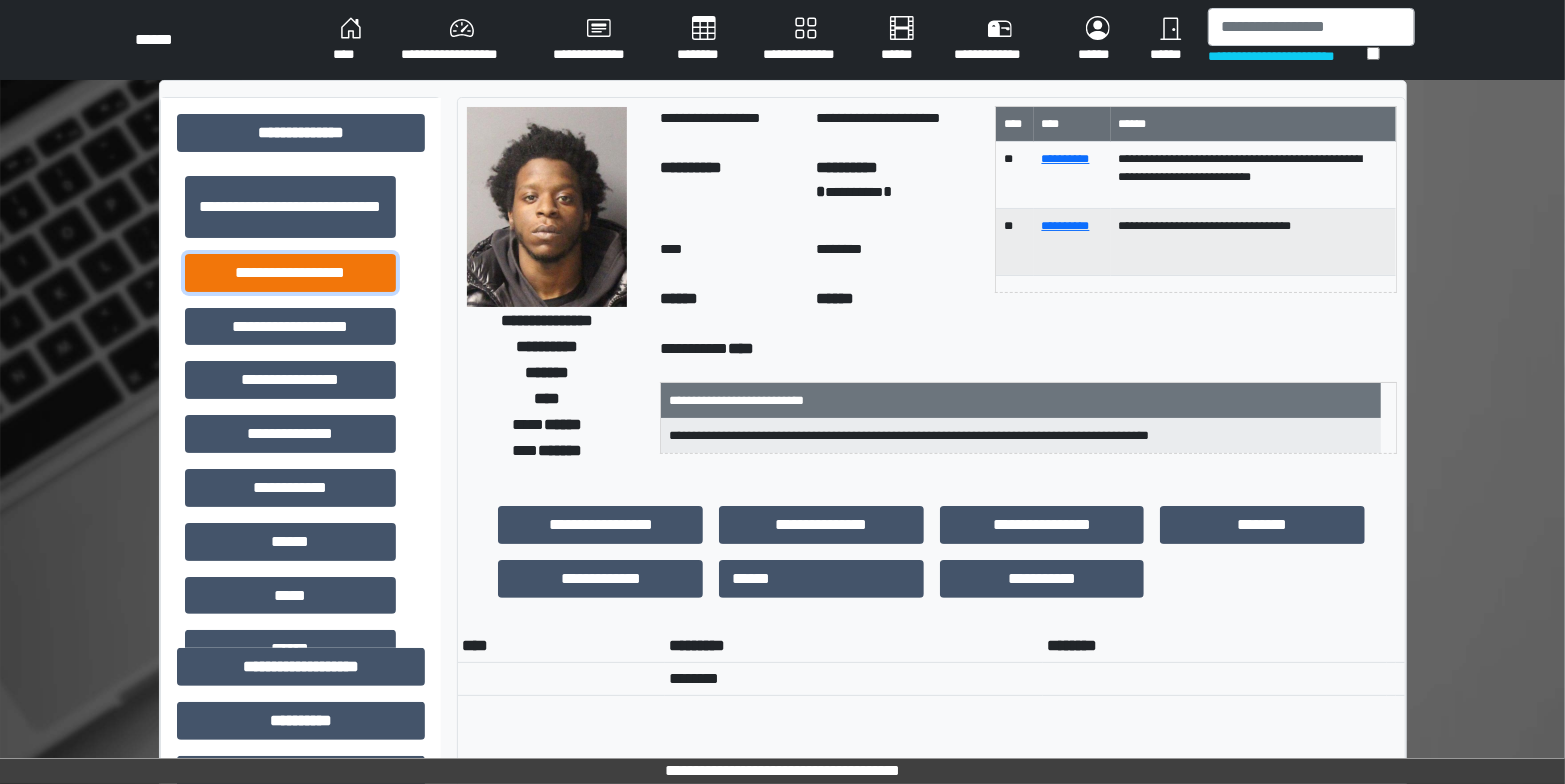 click on "**********" at bounding box center [291, 273] 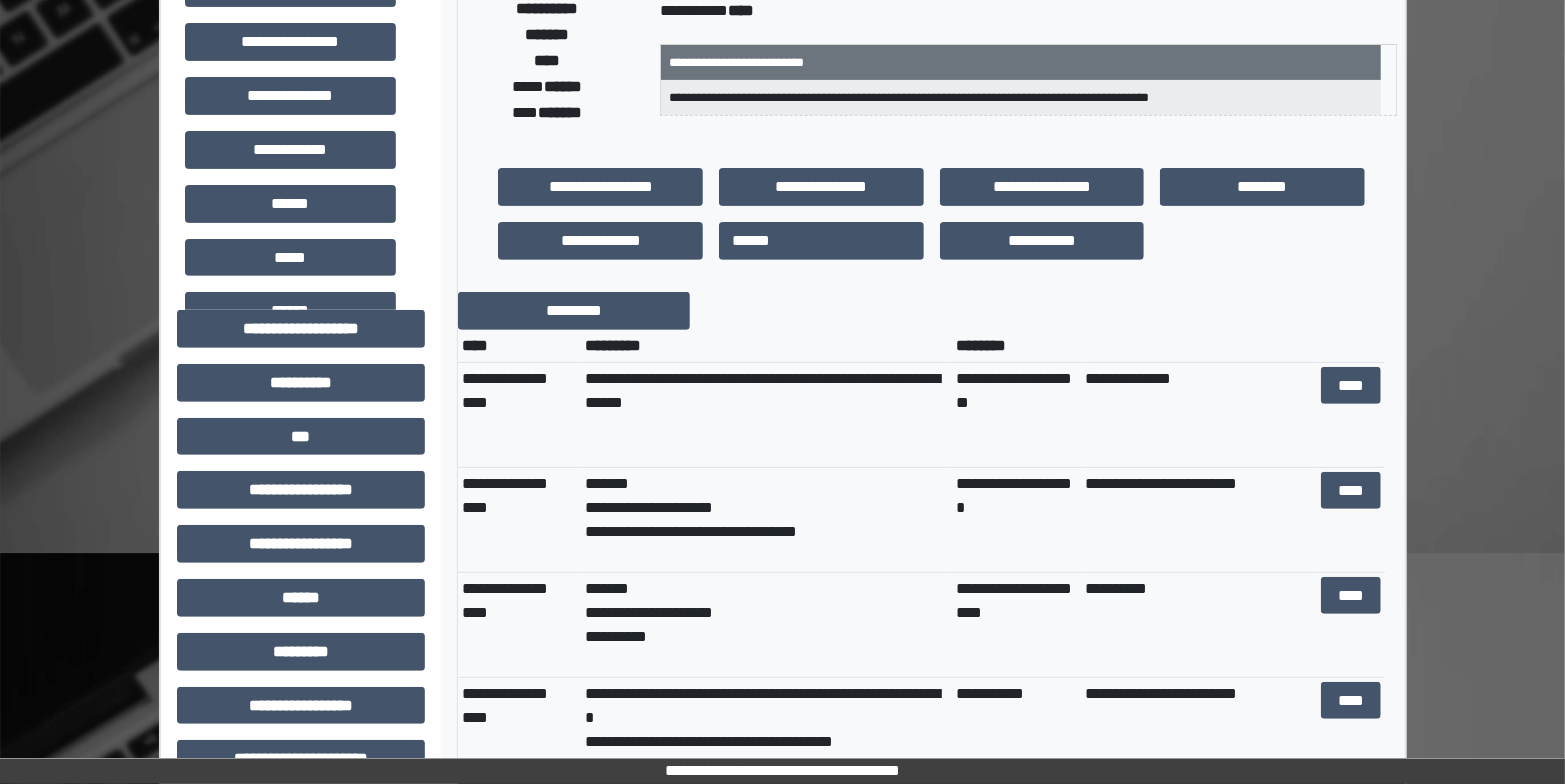 scroll, scrollTop: 357, scrollLeft: 0, axis: vertical 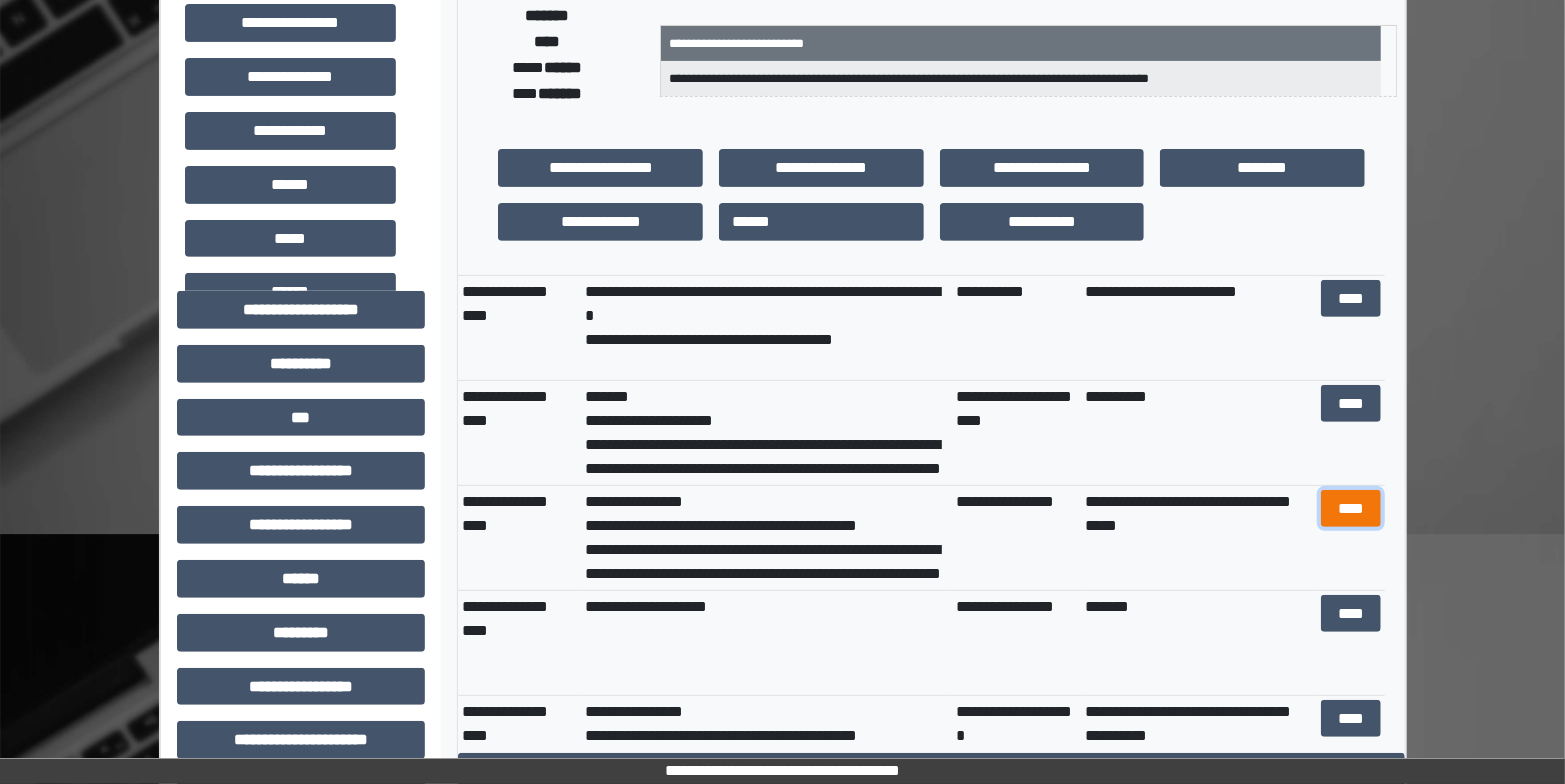 click on "****" at bounding box center (1351, 509) 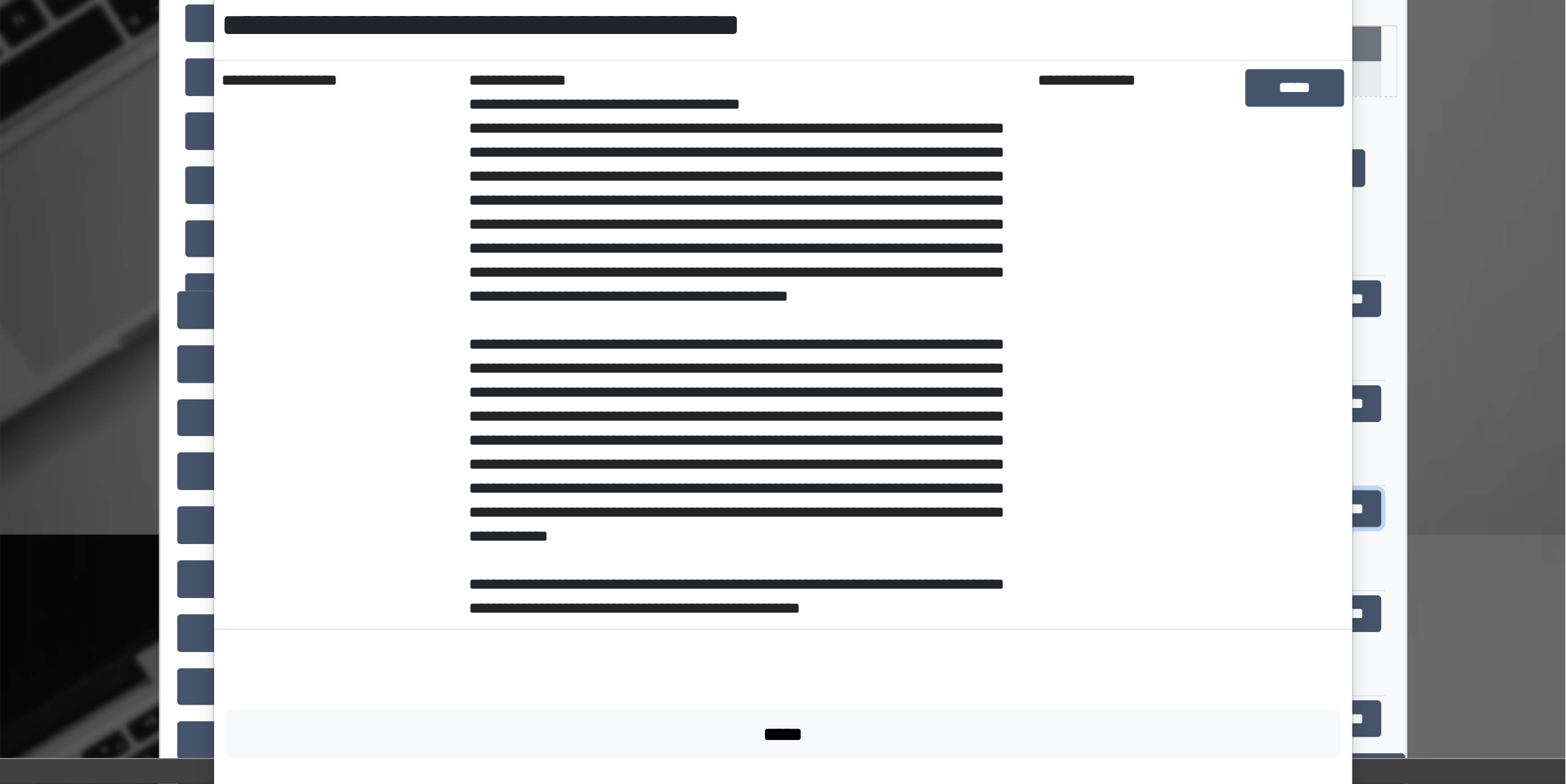 scroll, scrollTop: 213, scrollLeft: 0, axis: vertical 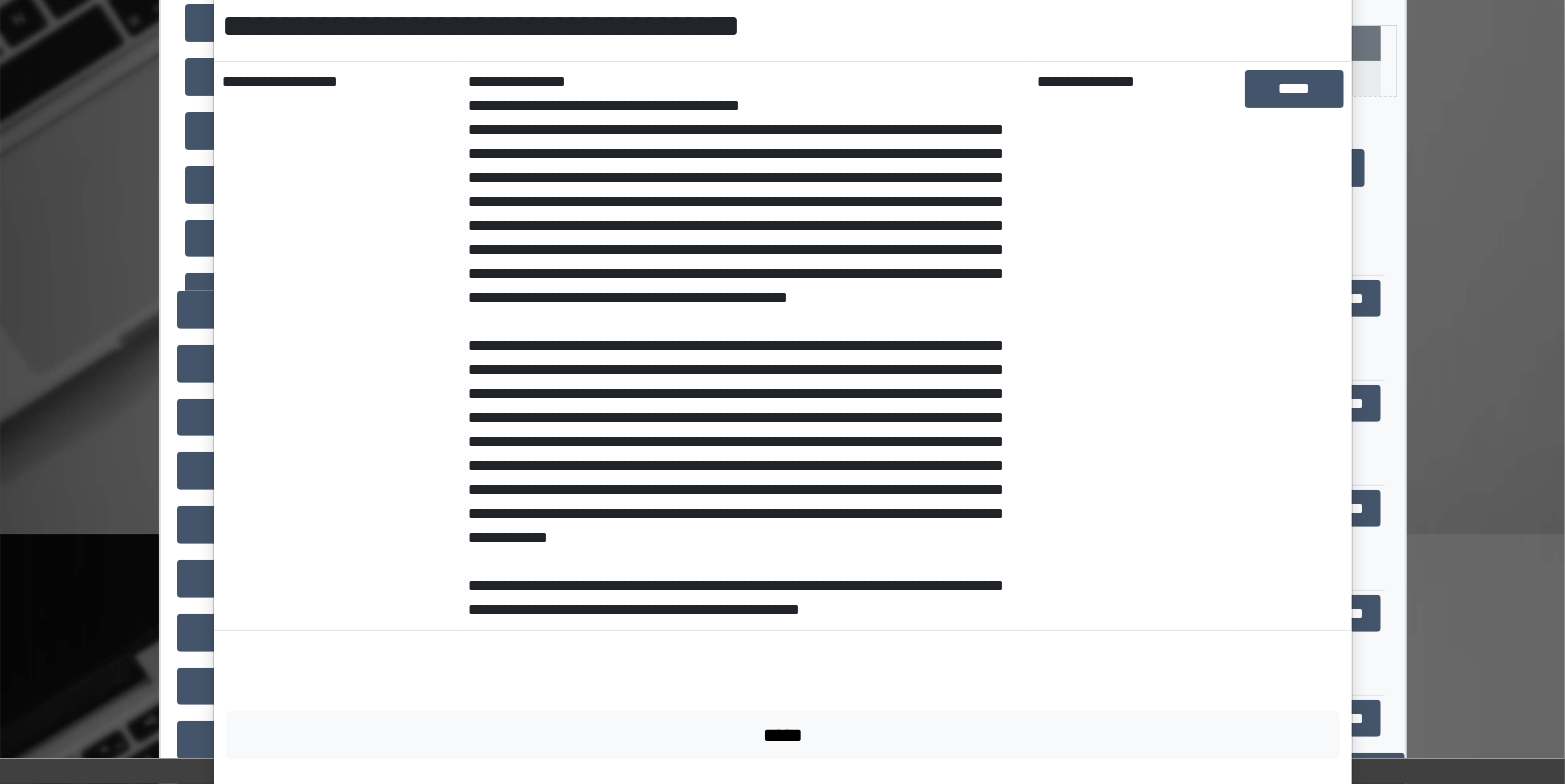 drag, startPoint x: 1486, startPoint y: 140, endPoint x: 1440, endPoint y: 172, distance: 56.0357 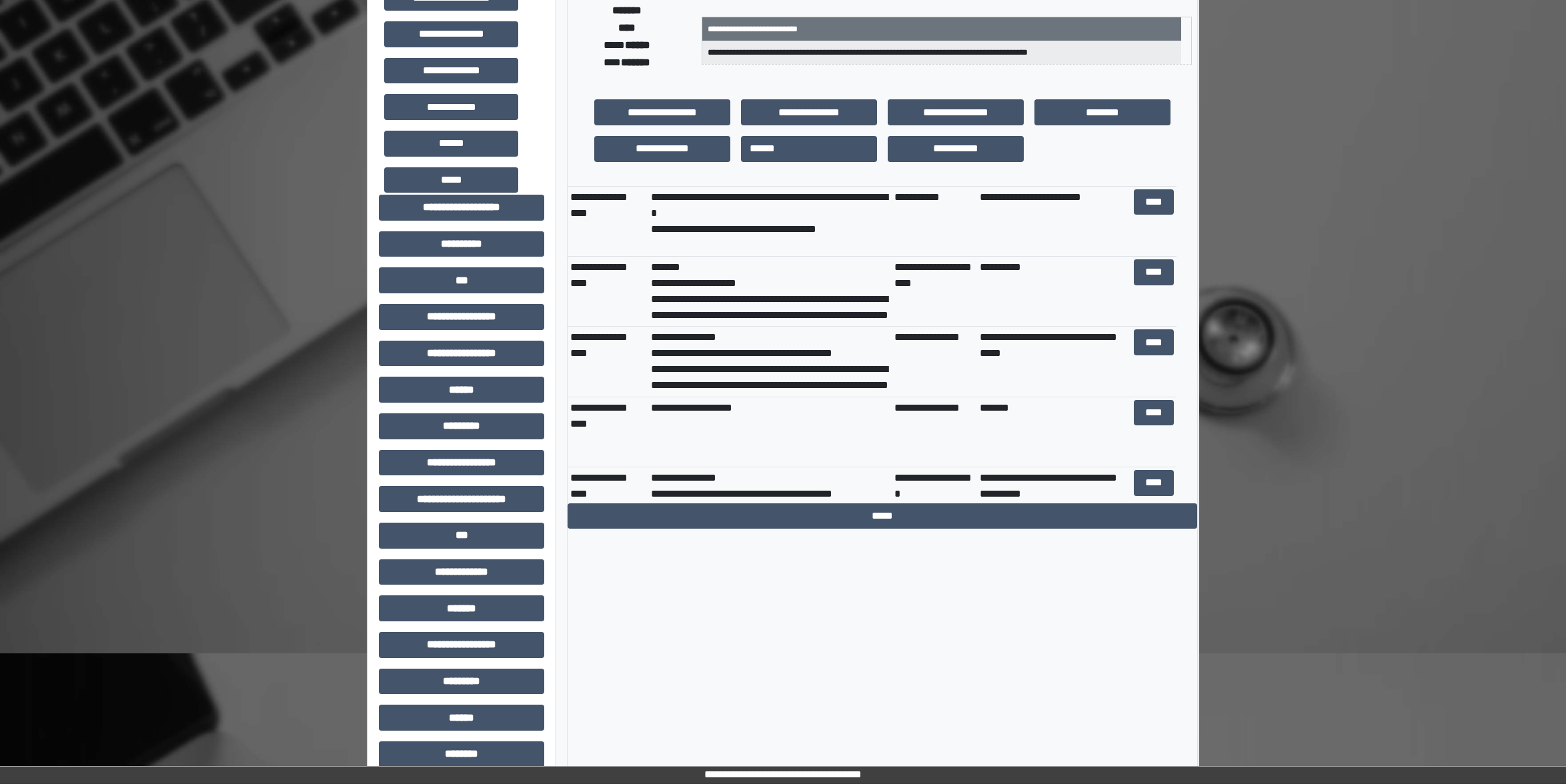 scroll, scrollTop: 255, scrollLeft: 0, axis: vertical 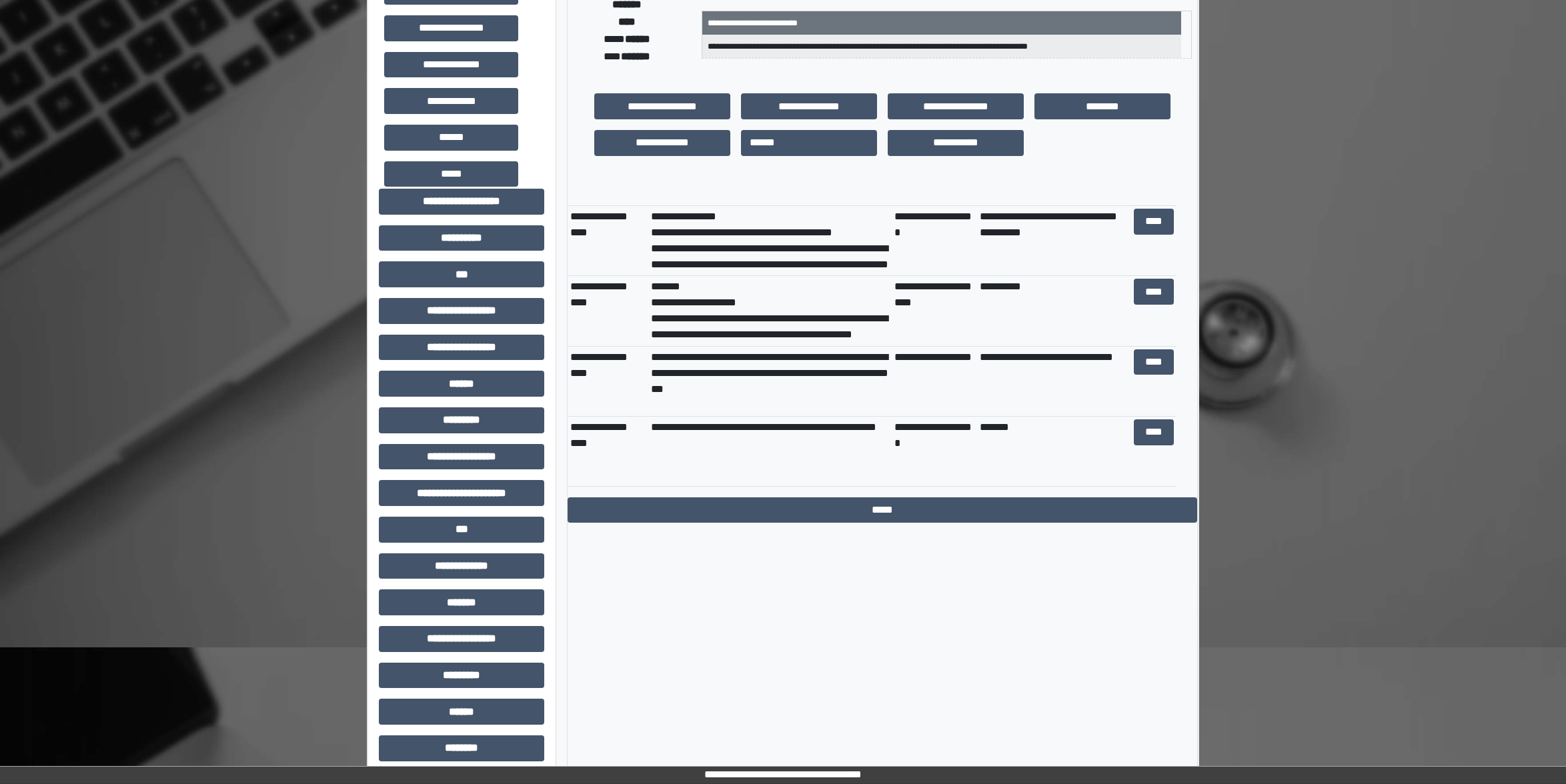 click on "**********" at bounding box center [783, 339] 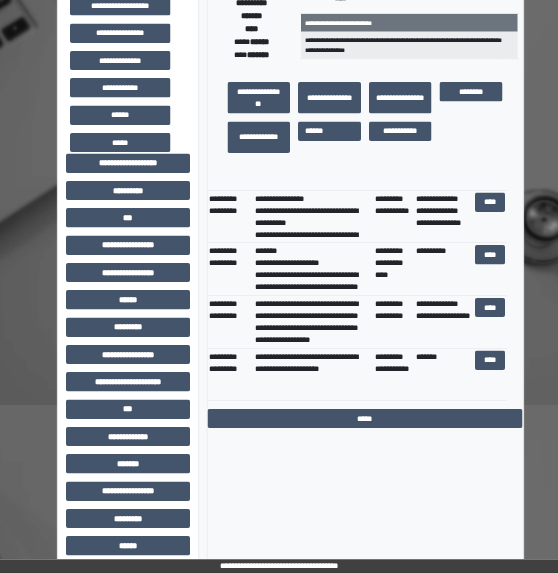 scroll, scrollTop: 366, scrollLeft: 0, axis: vertical 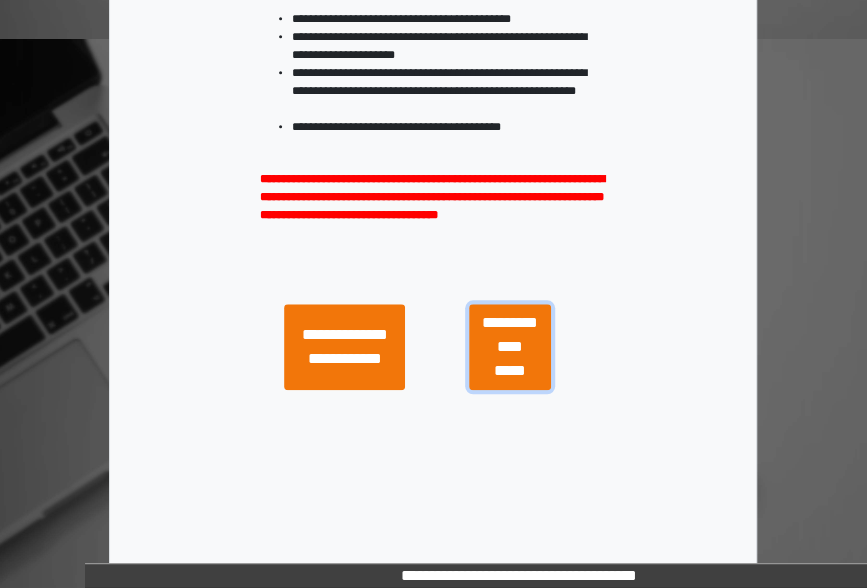 click on "**********" at bounding box center [510, 346] 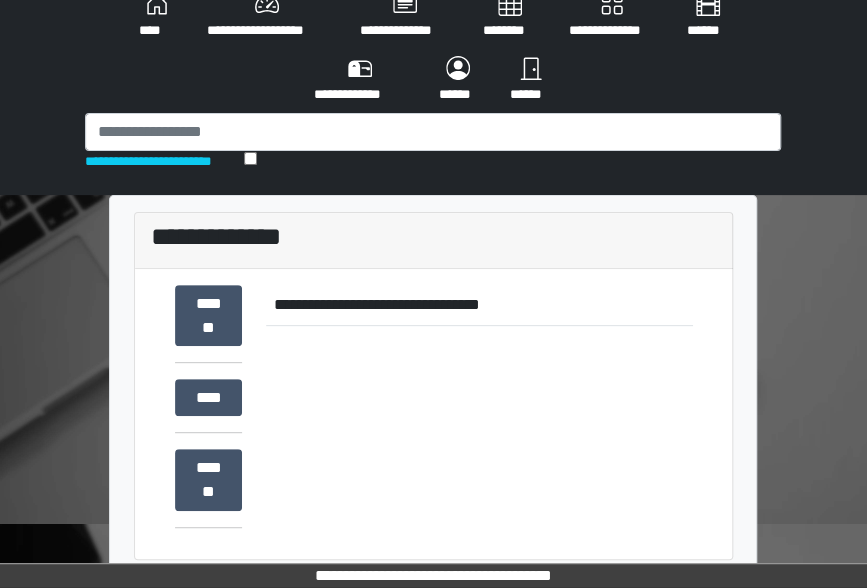 scroll, scrollTop: 0, scrollLeft: 0, axis: both 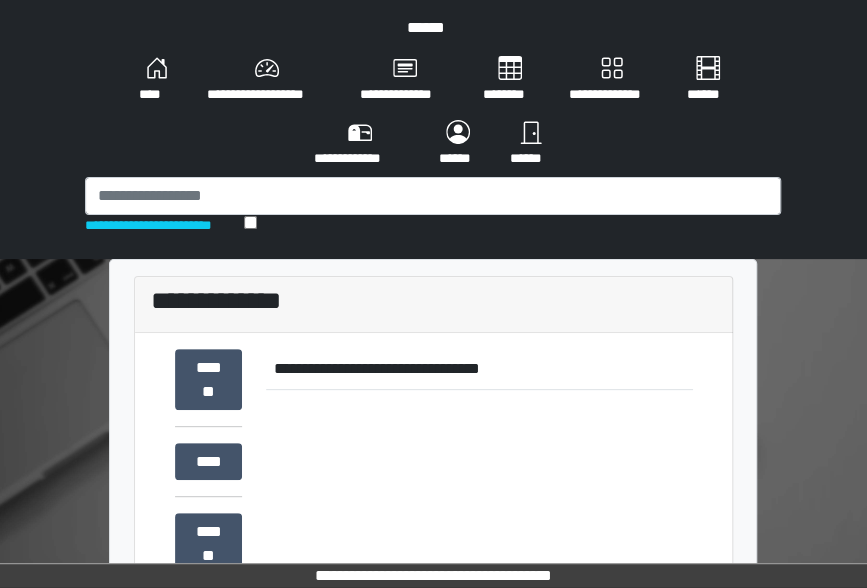 click on "**********" at bounding box center (404, 80) 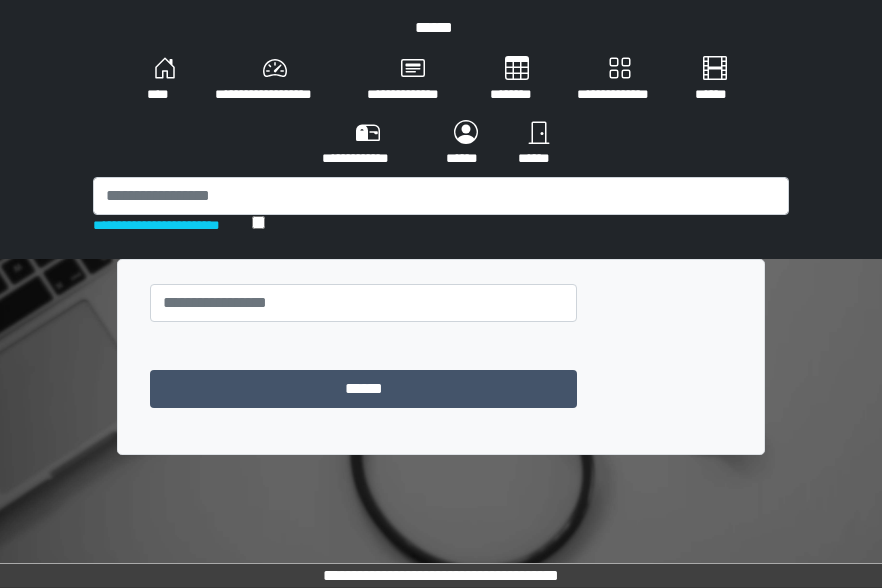 click on "****" at bounding box center [165, 80] 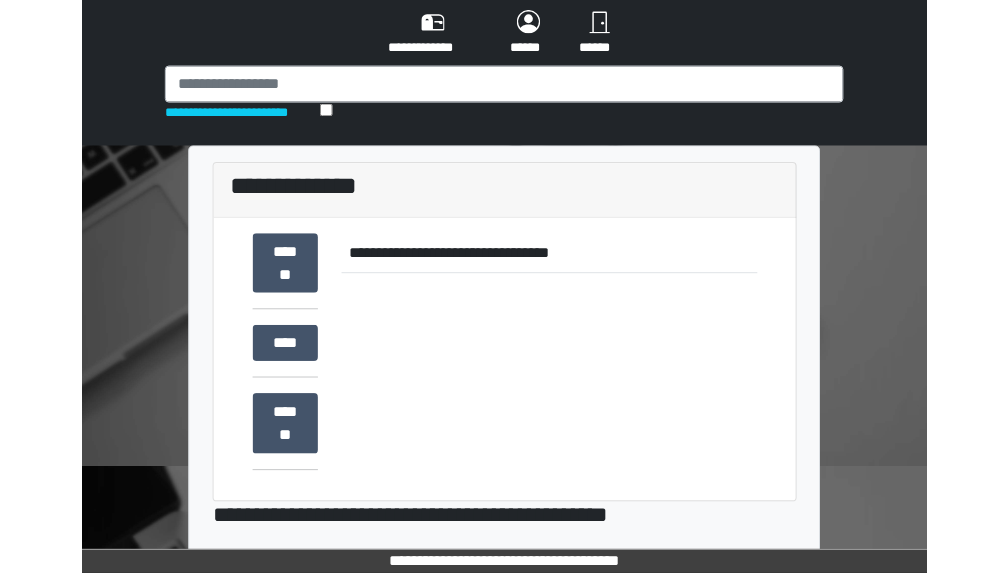 scroll, scrollTop: 112, scrollLeft: 0, axis: vertical 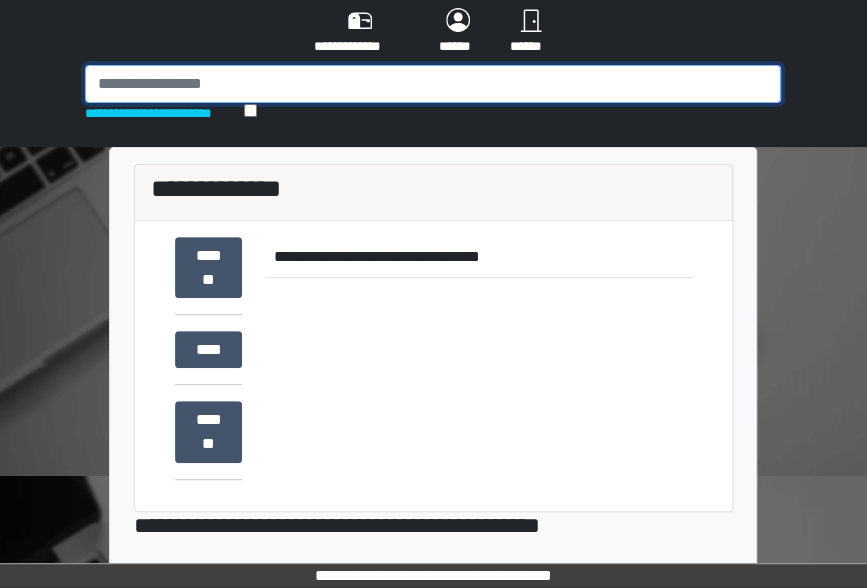 click at bounding box center (433, 84) 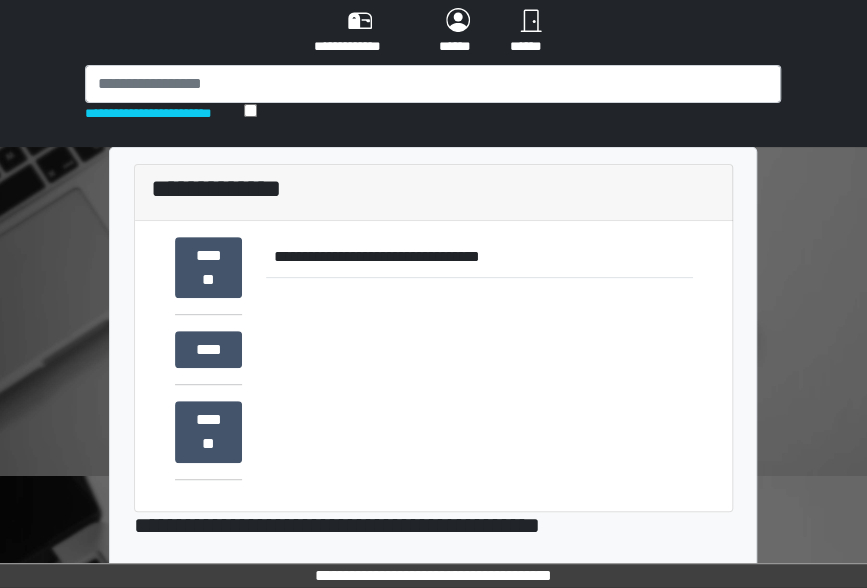 drag, startPoint x: 72, startPoint y: 9, endPoint x: 136, endPoint y: 5, distance: 64.12488 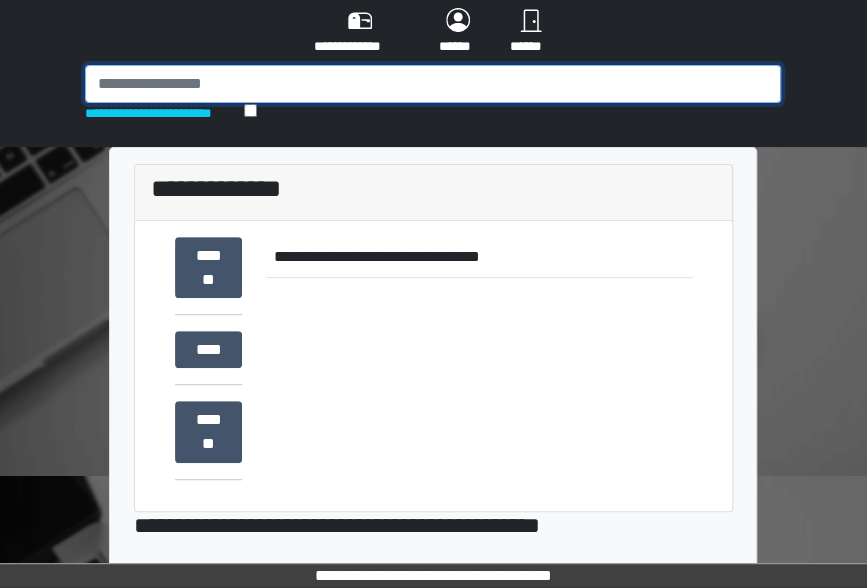 click at bounding box center [433, 84] 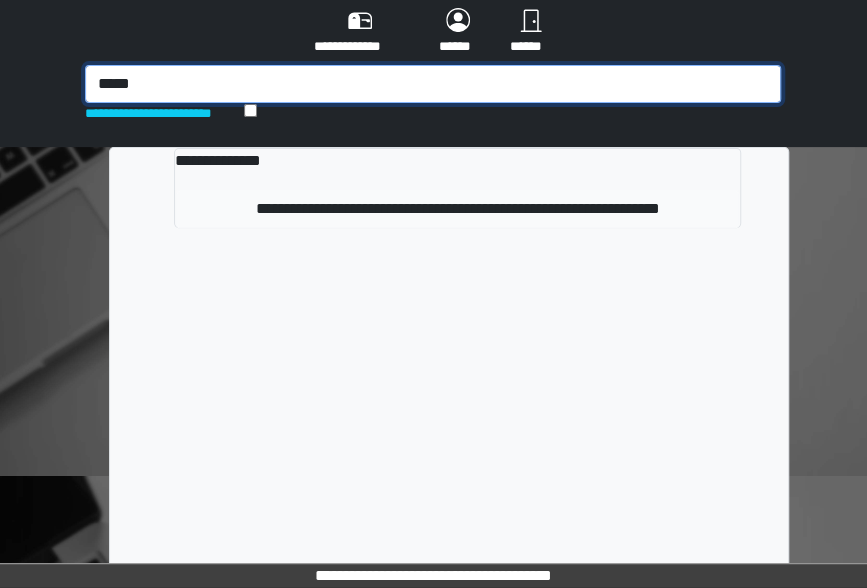 type on "*****" 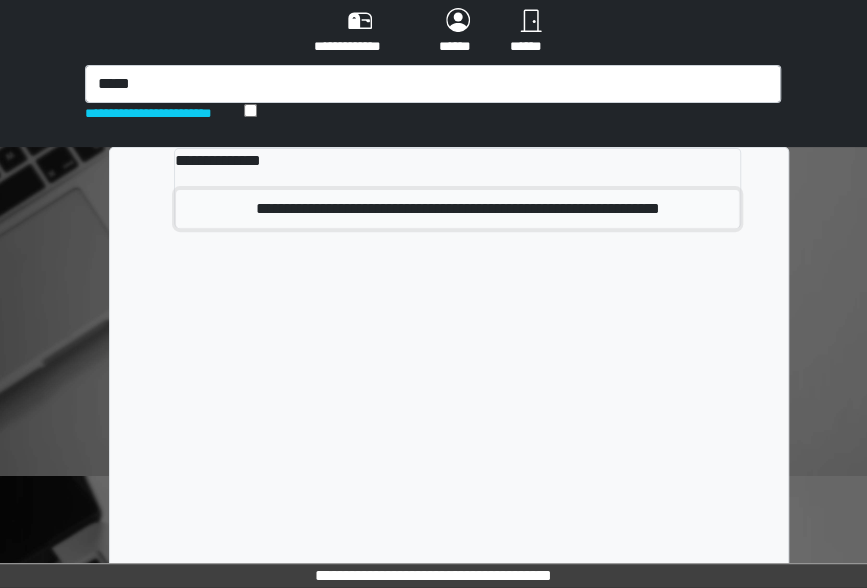 click on "**********" at bounding box center (457, 209) 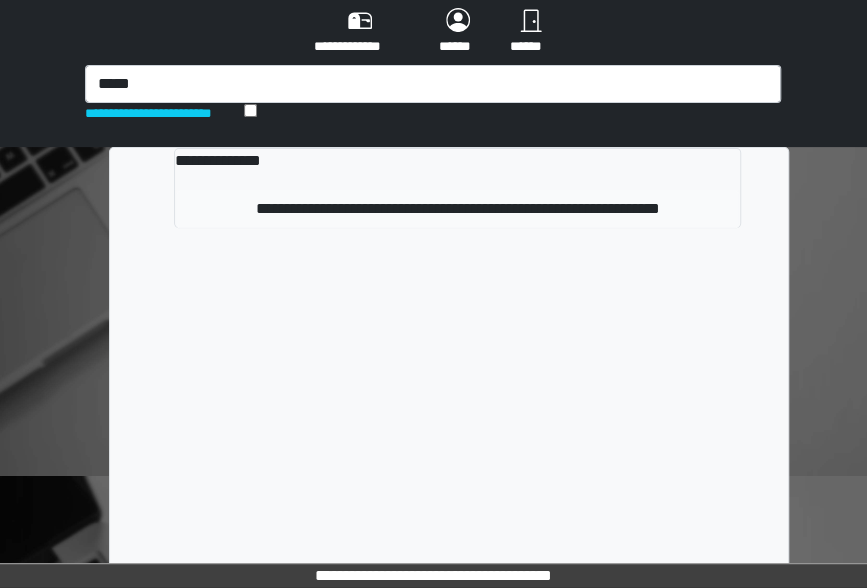 type 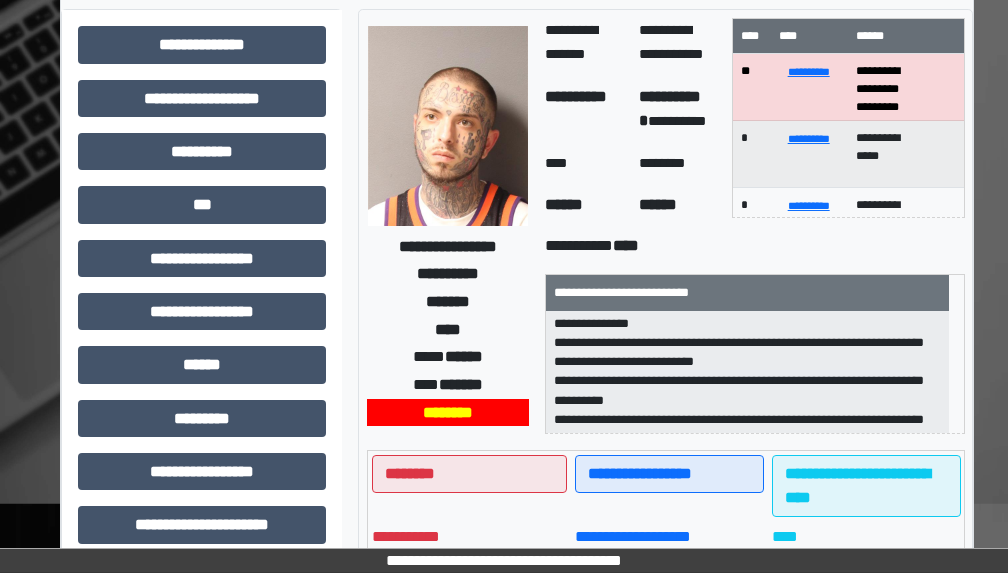 scroll, scrollTop: 44, scrollLeft: 0, axis: vertical 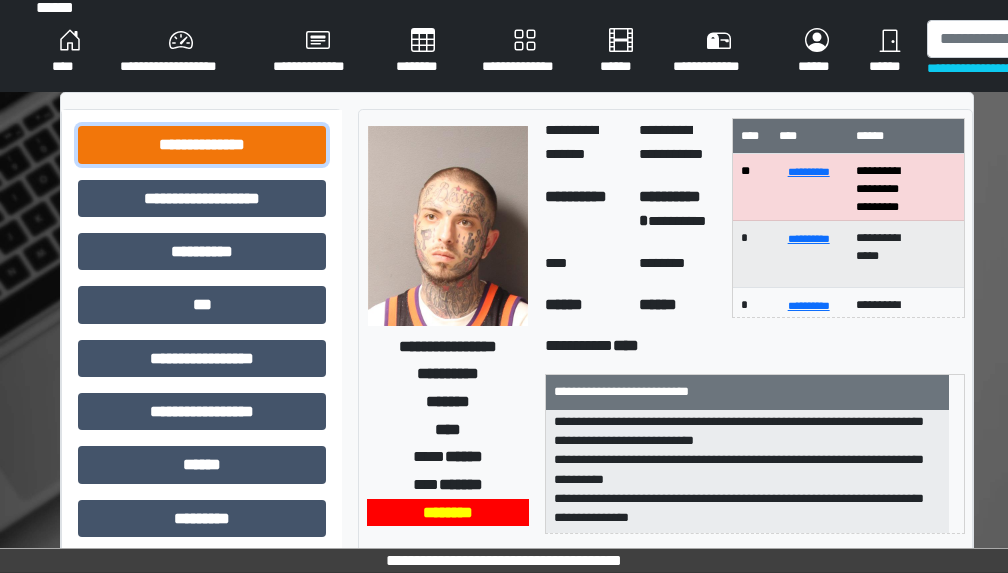 click on "**********" at bounding box center (202, 144) 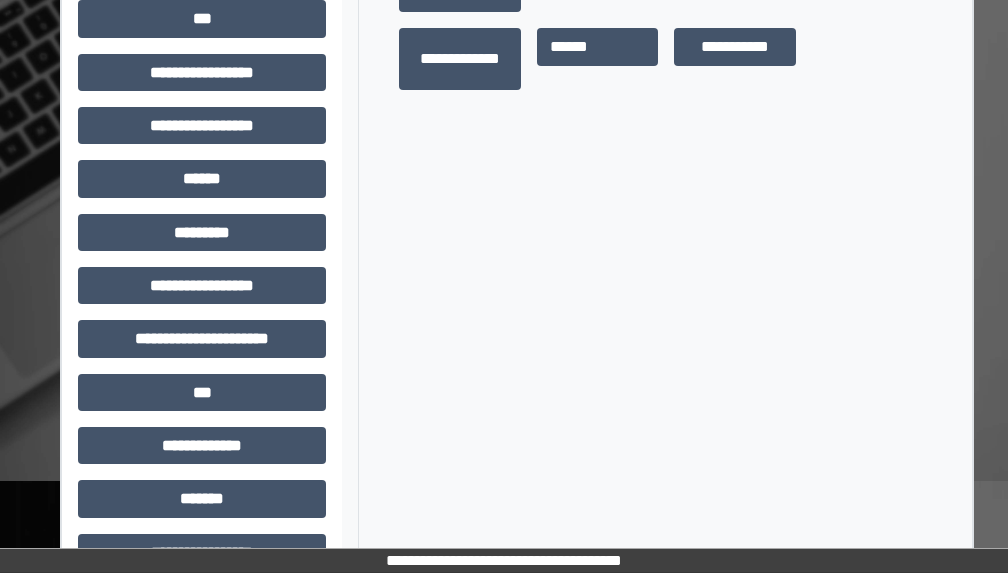 scroll, scrollTop: 212, scrollLeft: 0, axis: vertical 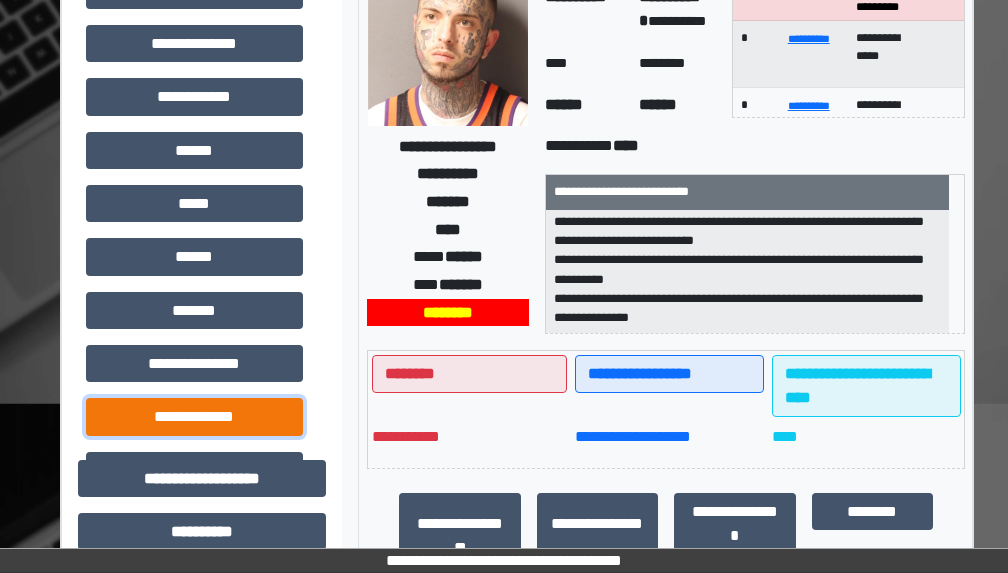 click on "**********" at bounding box center [194, 416] 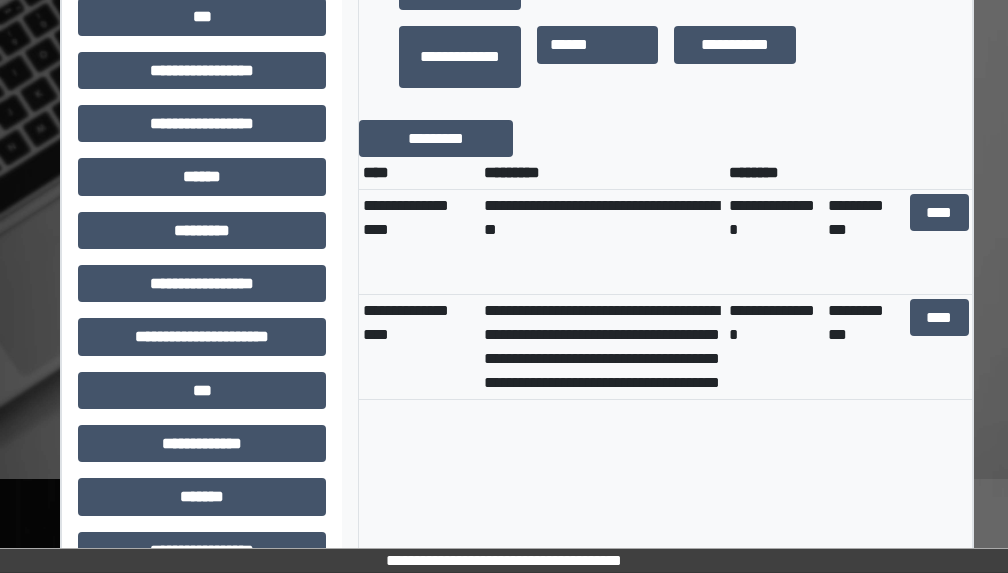 scroll, scrollTop: 812, scrollLeft: 0, axis: vertical 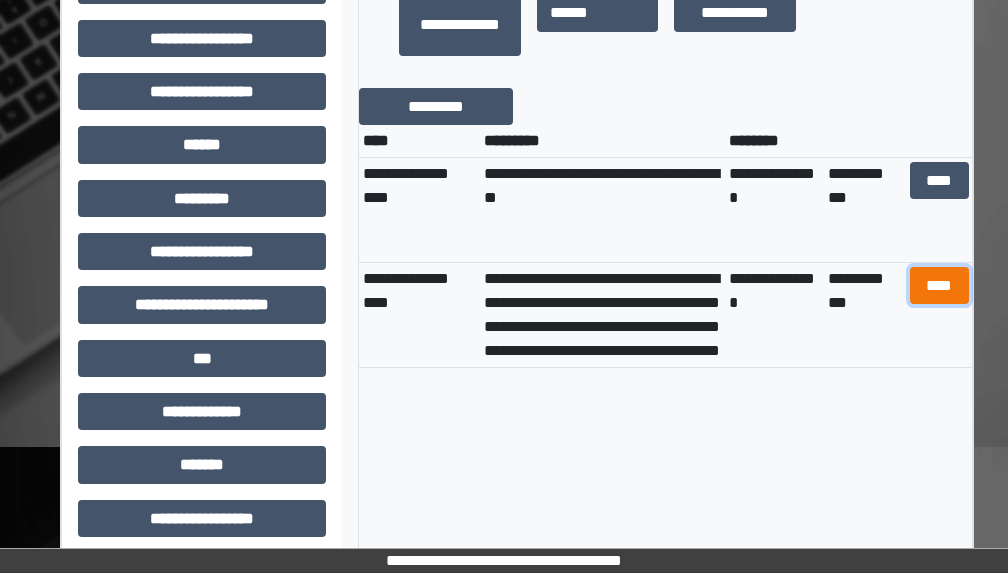 click on "****" at bounding box center [939, 285] 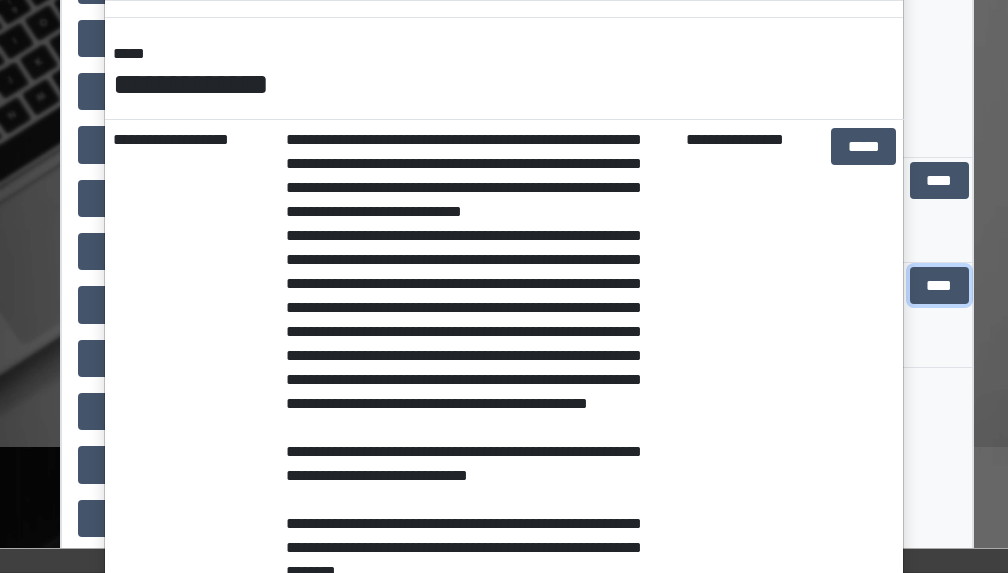 scroll, scrollTop: 300, scrollLeft: 0, axis: vertical 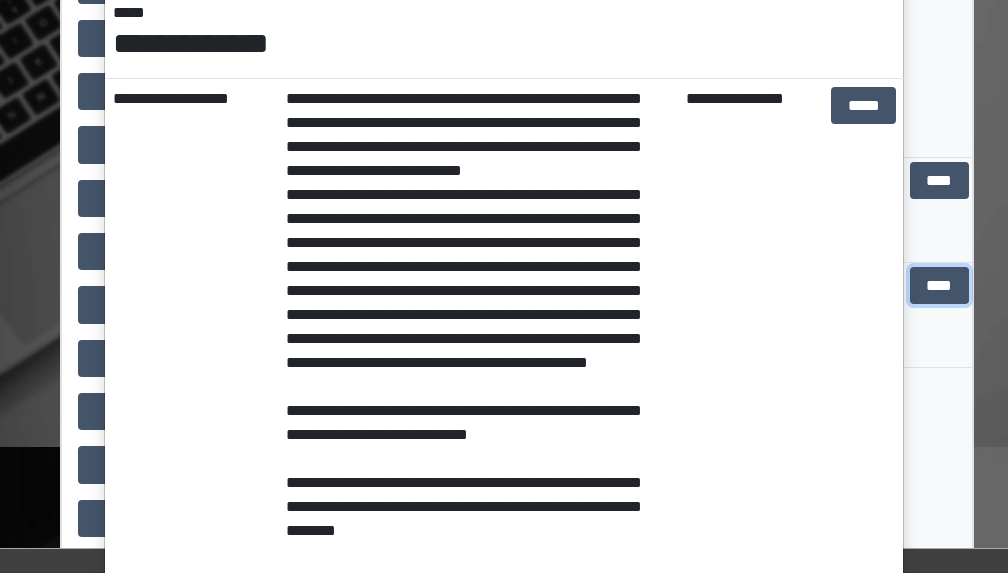type 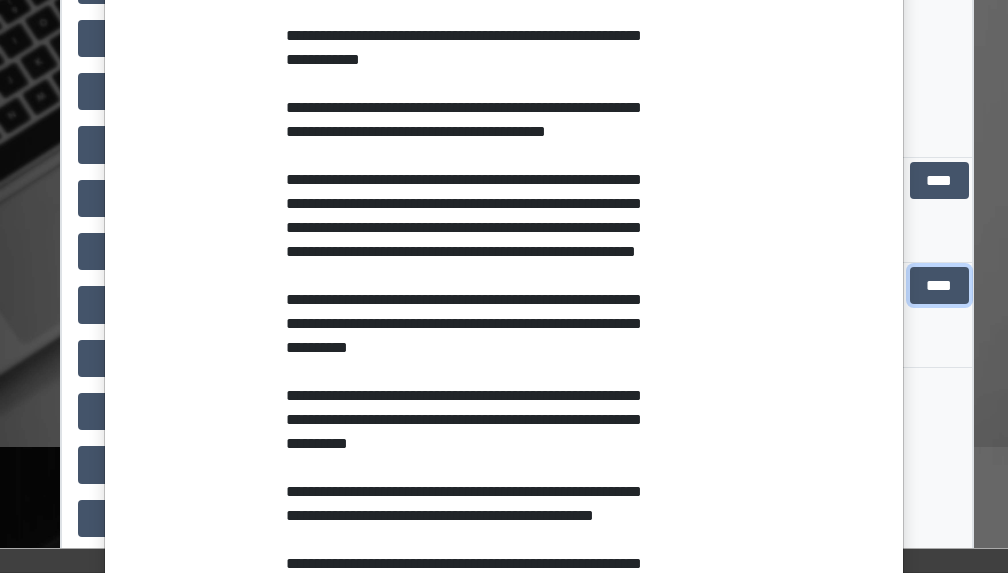 scroll, scrollTop: 1060, scrollLeft: 0, axis: vertical 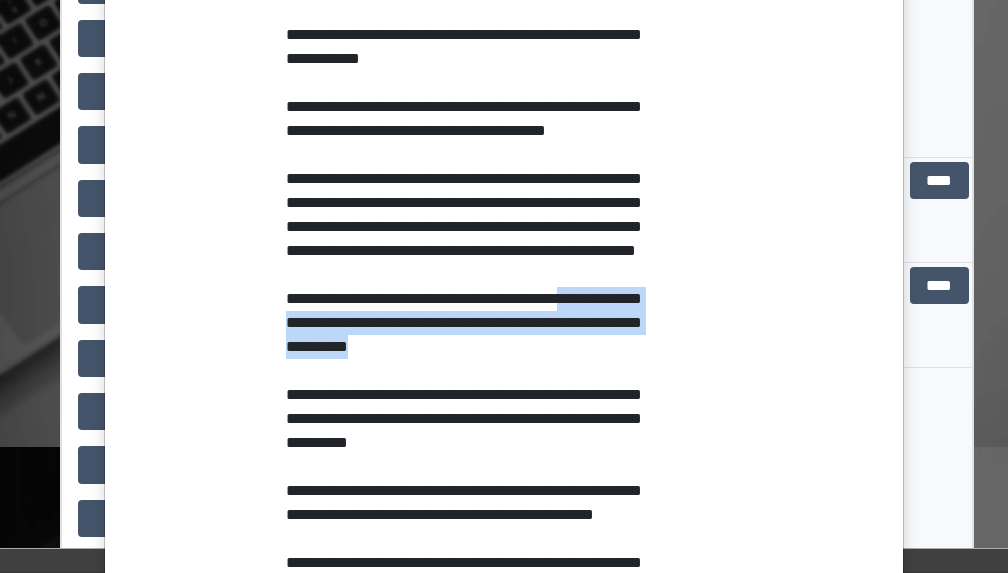 drag, startPoint x: 568, startPoint y: 353, endPoint x: 572, endPoint y: 395, distance: 42.190044 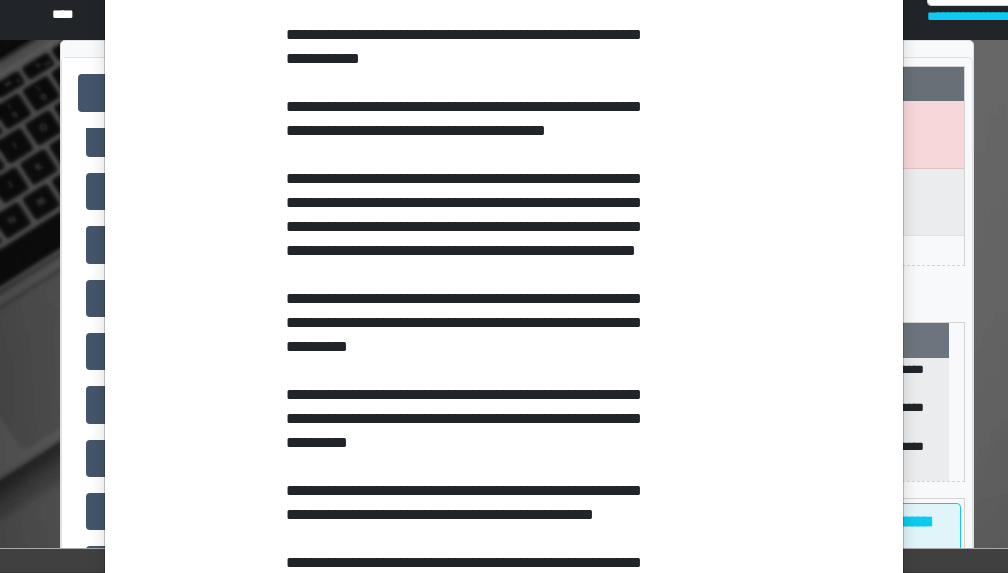 scroll, scrollTop: 0, scrollLeft: 0, axis: both 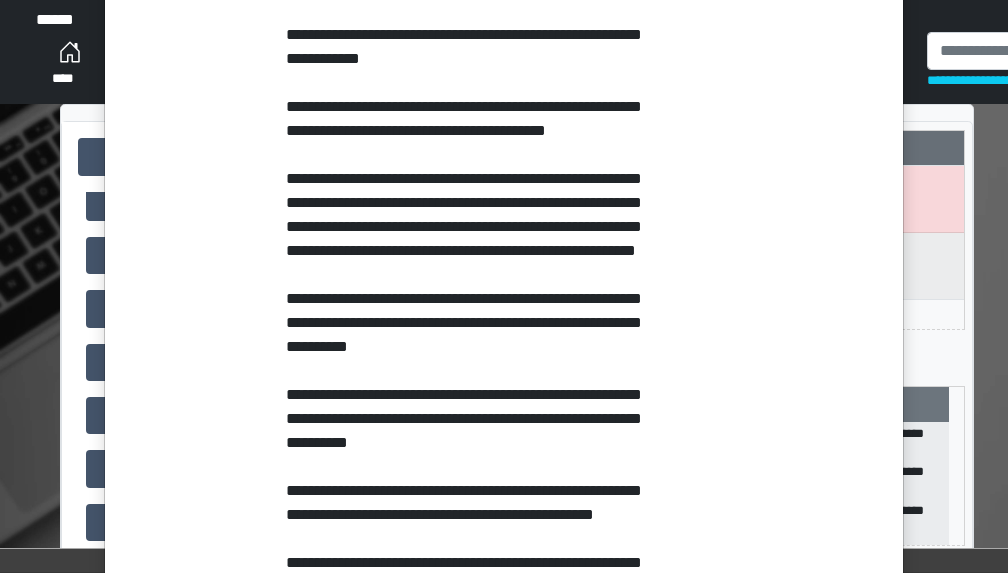click on "**********" at bounding box center [504, 286] 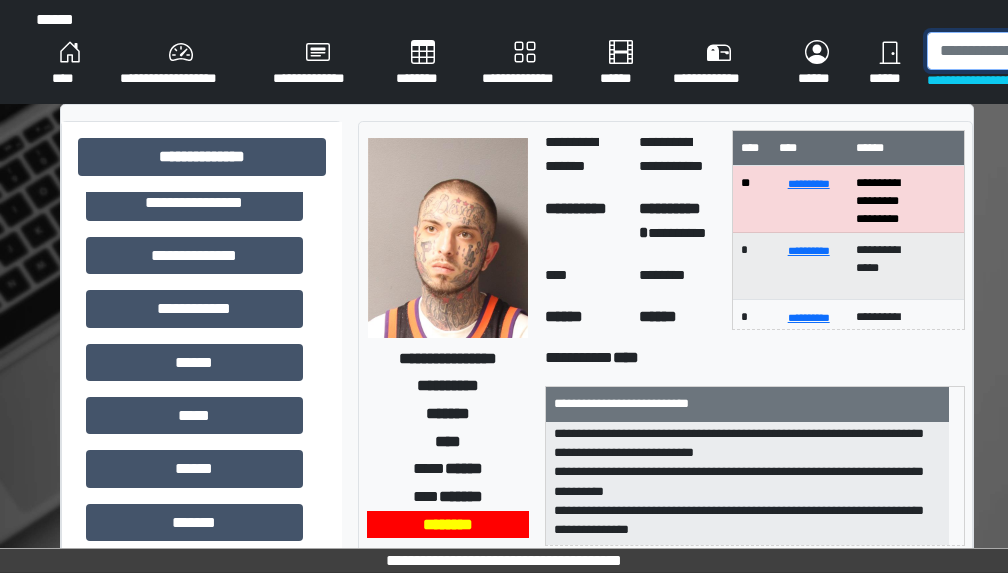 click at bounding box center (1030, 51) 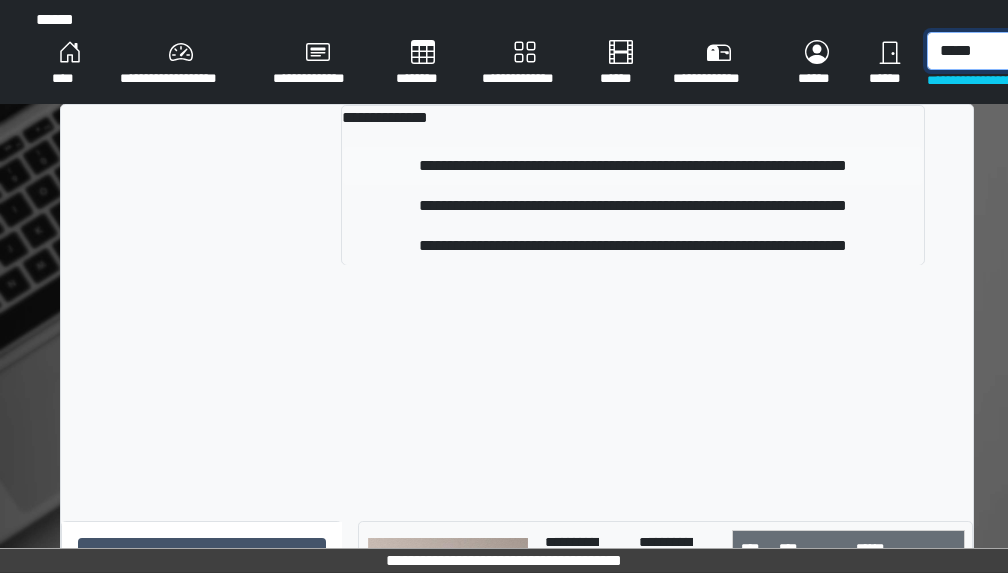 type on "*****" 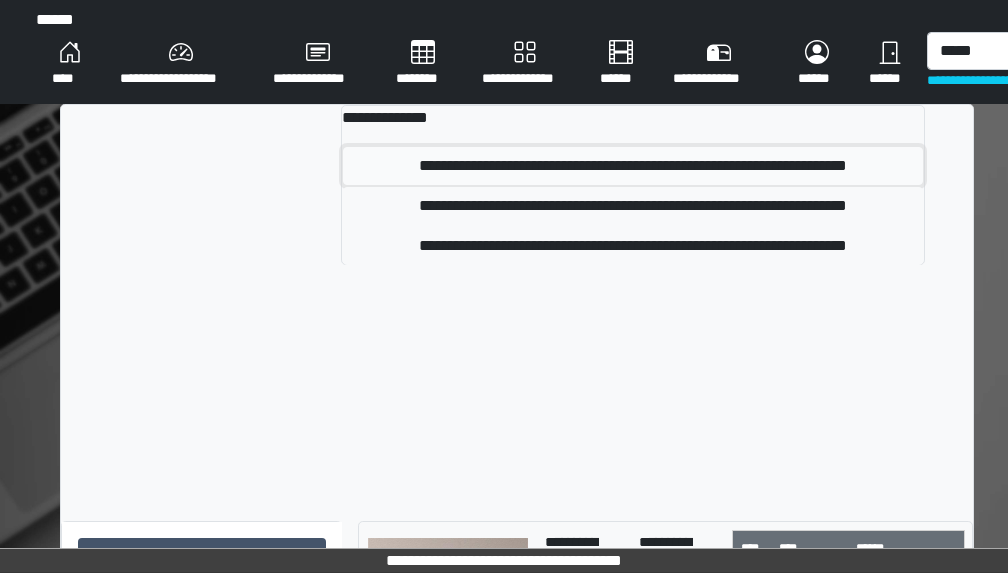 click on "**********" at bounding box center [633, 166] 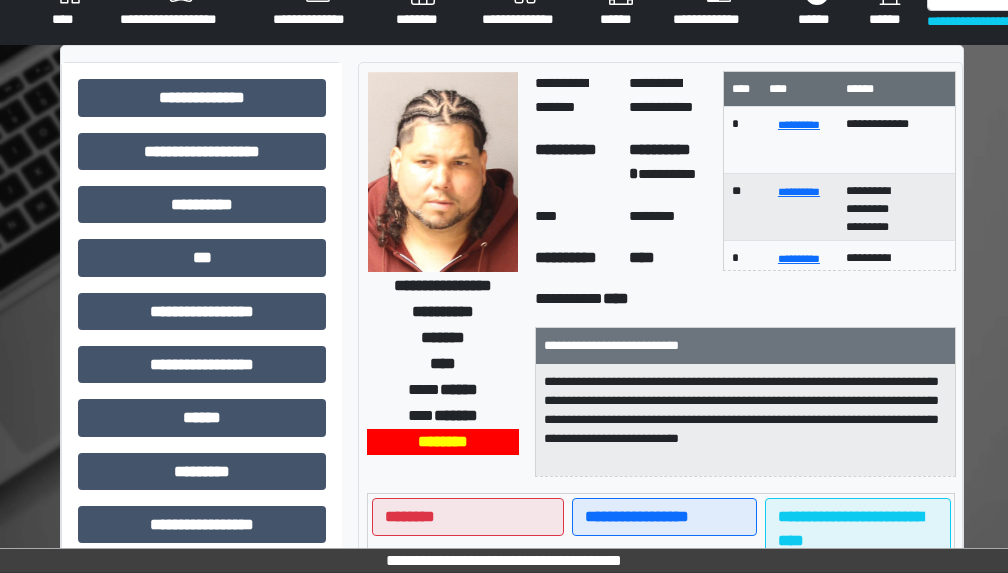 scroll, scrollTop: 71, scrollLeft: 0, axis: vertical 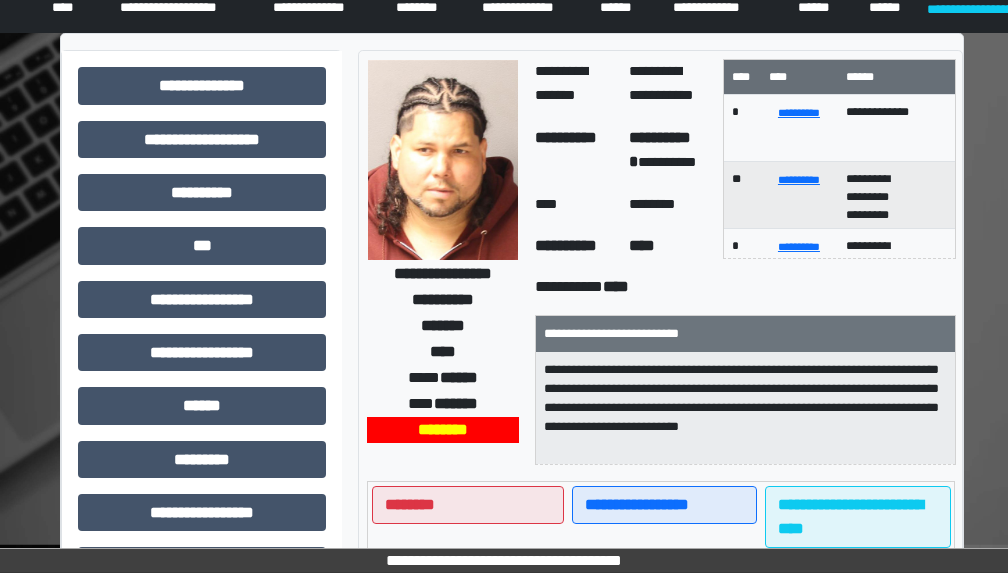 click on "**********" at bounding box center (504, 573) 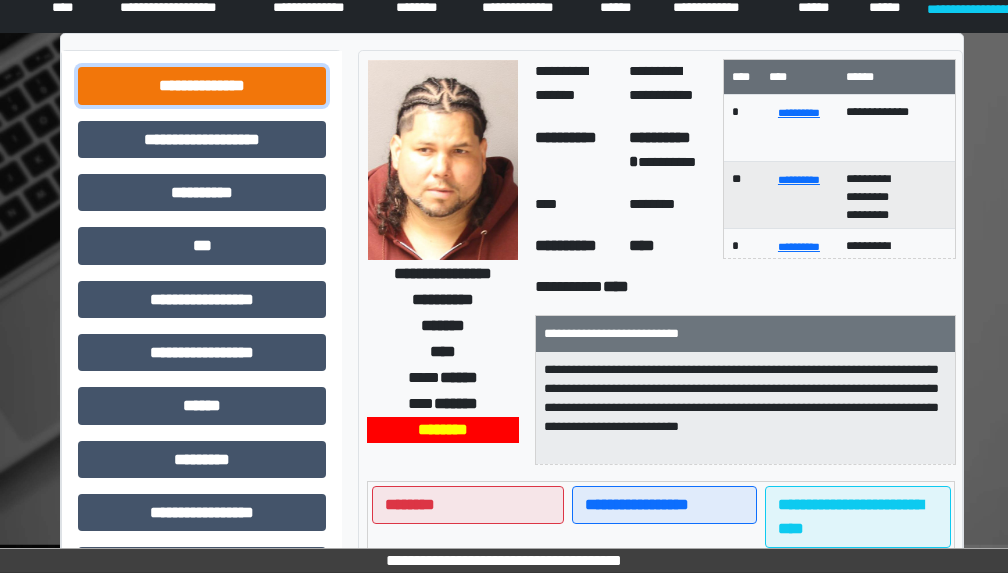 click on "**********" at bounding box center [202, 85] 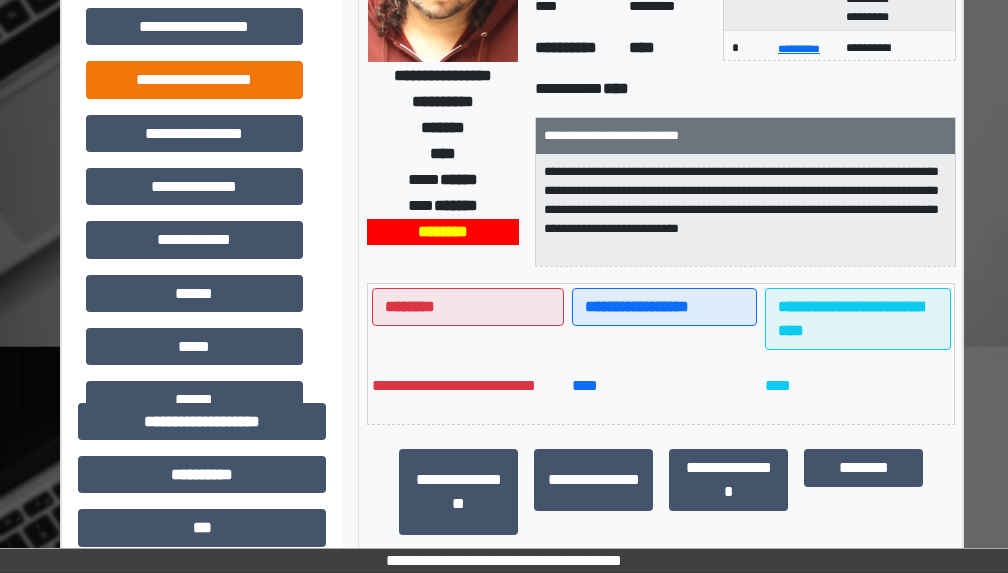 scroll, scrollTop: 71, scrollLeft: 0, axis: vertical 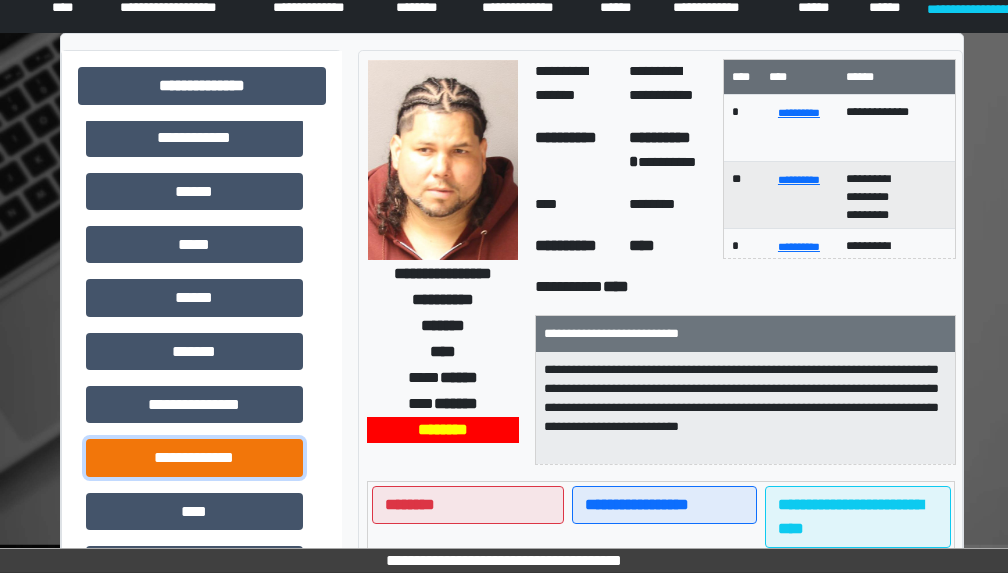 click on "**********" at bounding box center (194, 457) 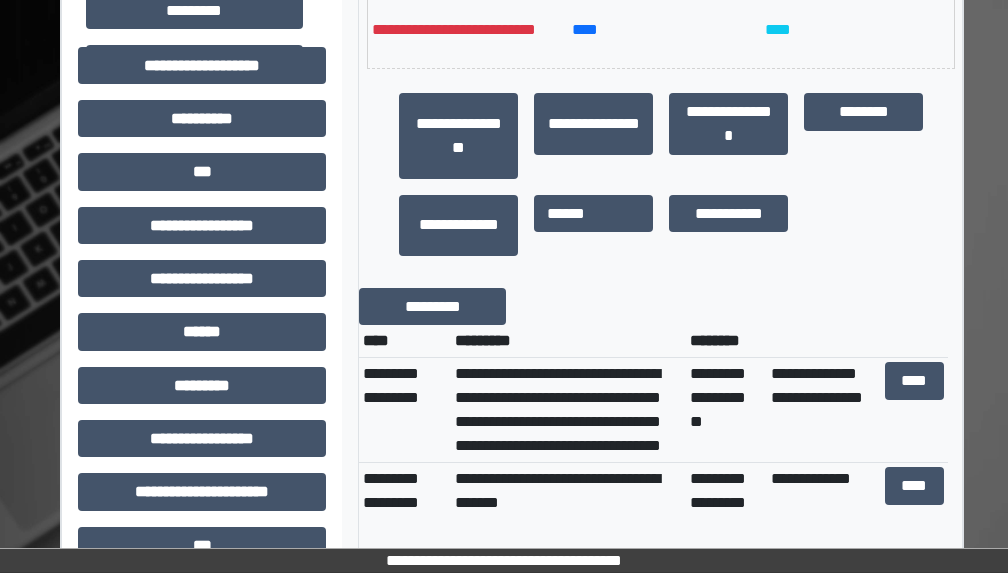 scroll, scrollTop: 671, scrollLeft: 0, axis: vertical 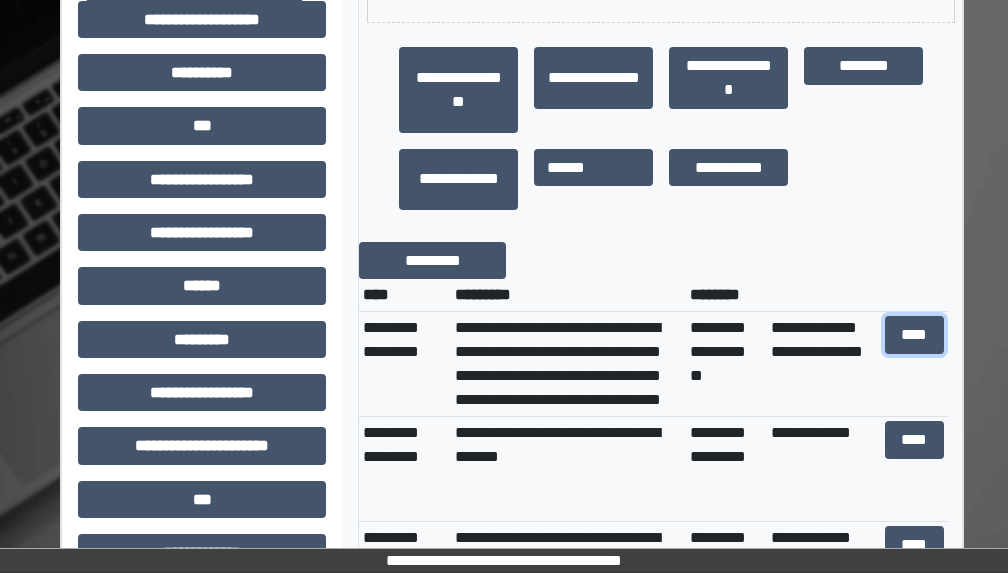 drag, startPoint x: 903, startPoint y: 335, endPoint x: 890, endPoint y: 335, distance: 13 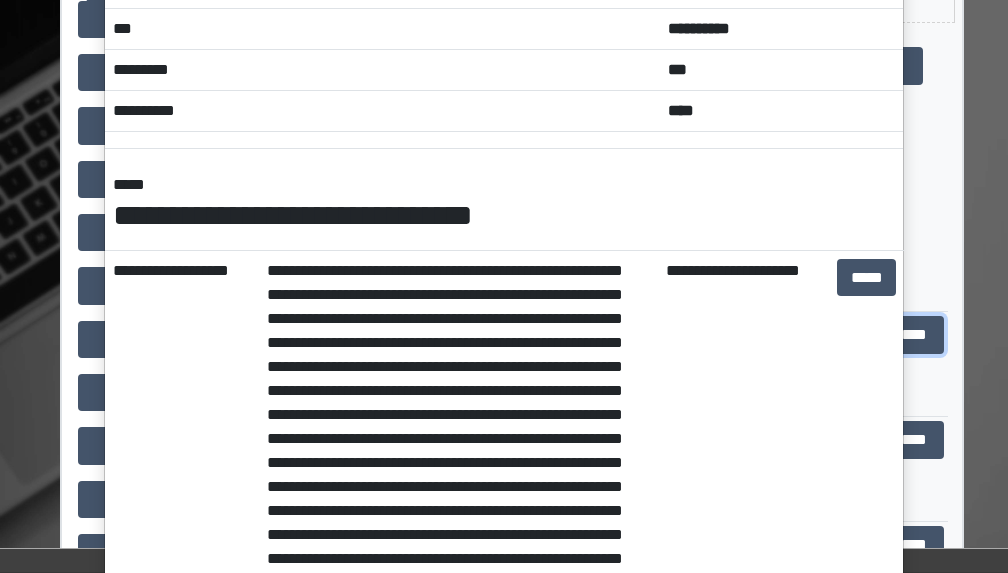 scroll, scrollTop: 0, scrollLeft: 0, axis: both 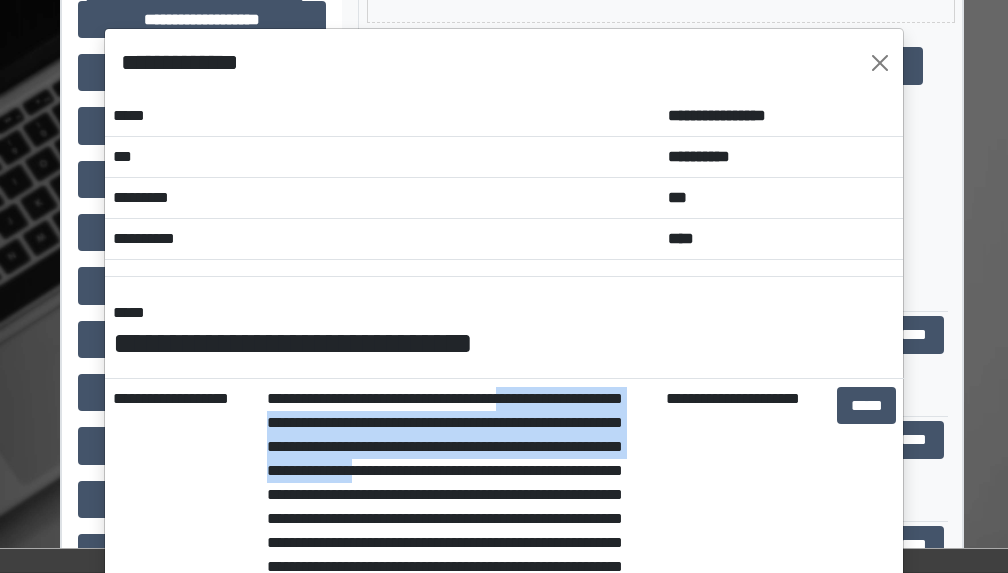 drag, startPoint x: 539, startPoint y: 405, endPoint x: 540, endPoint y: 457, distance: 52.009613 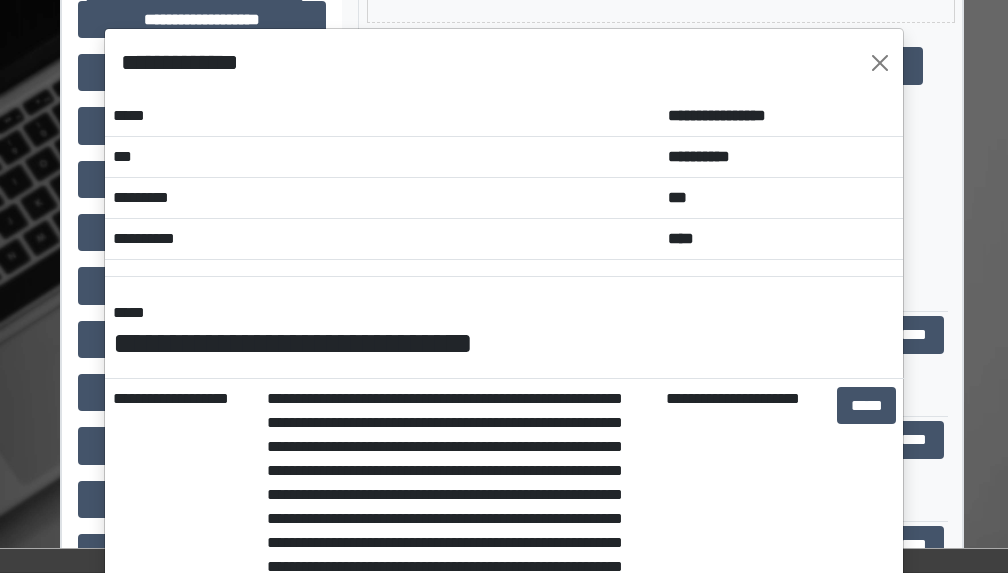 drag, startPoint x: 540, startPoint y: 457, endPoint x: 359, endPoint y: 514, distance: 189.76302 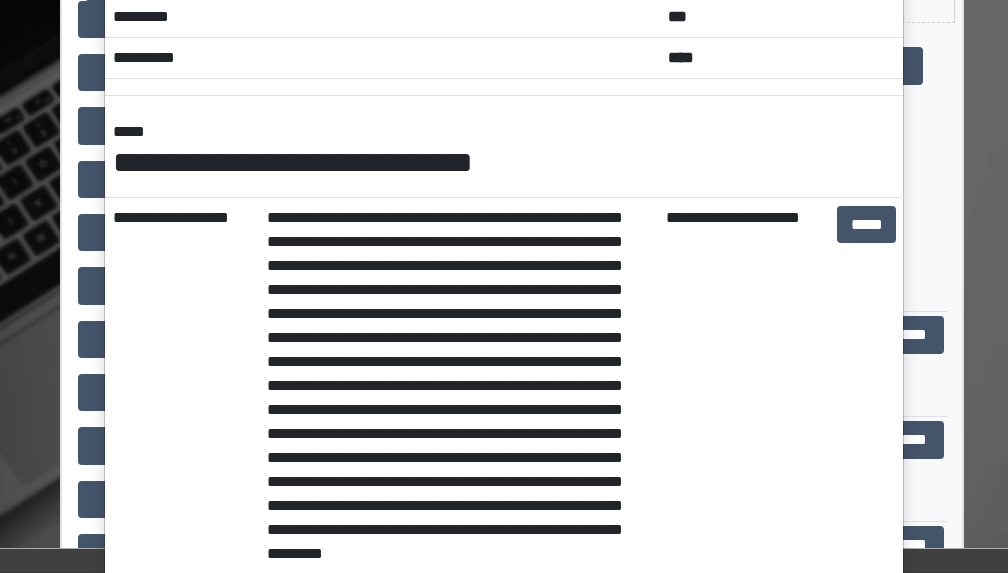 scroll, scrollTop: 200, scrollLeft: 0, axis: vertical 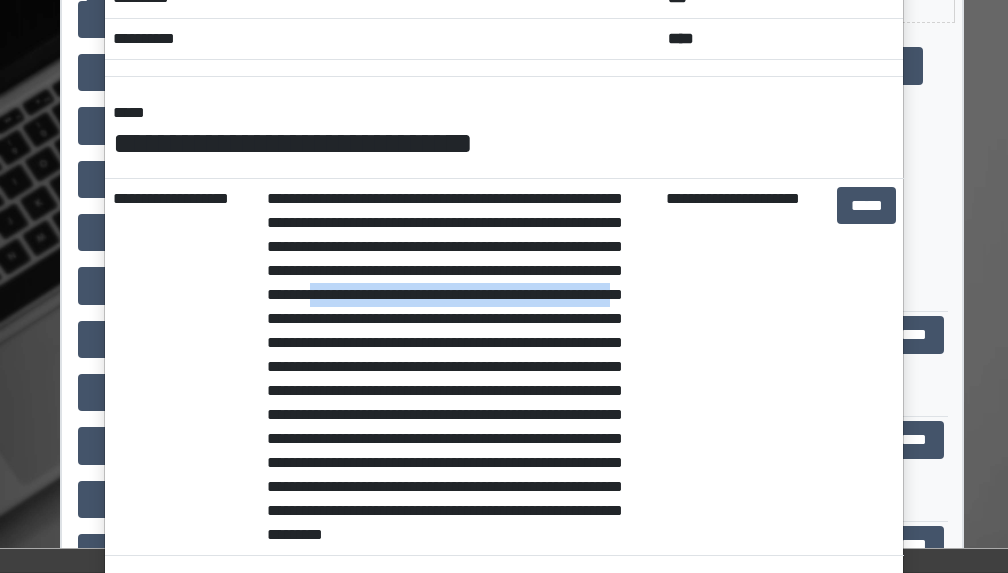 drag, startPoint x: 564, startPoint y: 294, endPoint x: 594, endPoint y: 321, distance: 40.36087 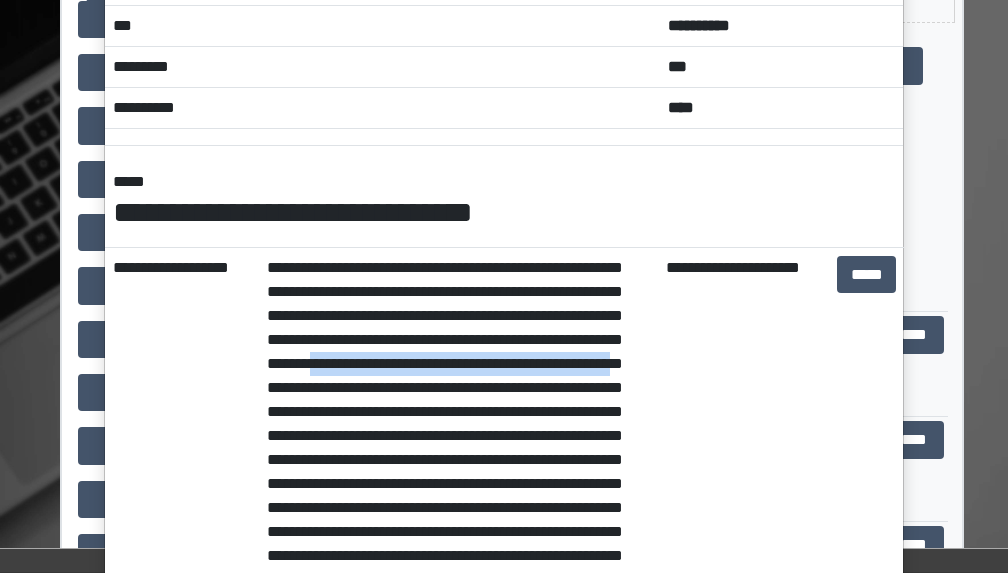 scroll, scrollTop: 100, scrollLeft: 0, axis: vertical 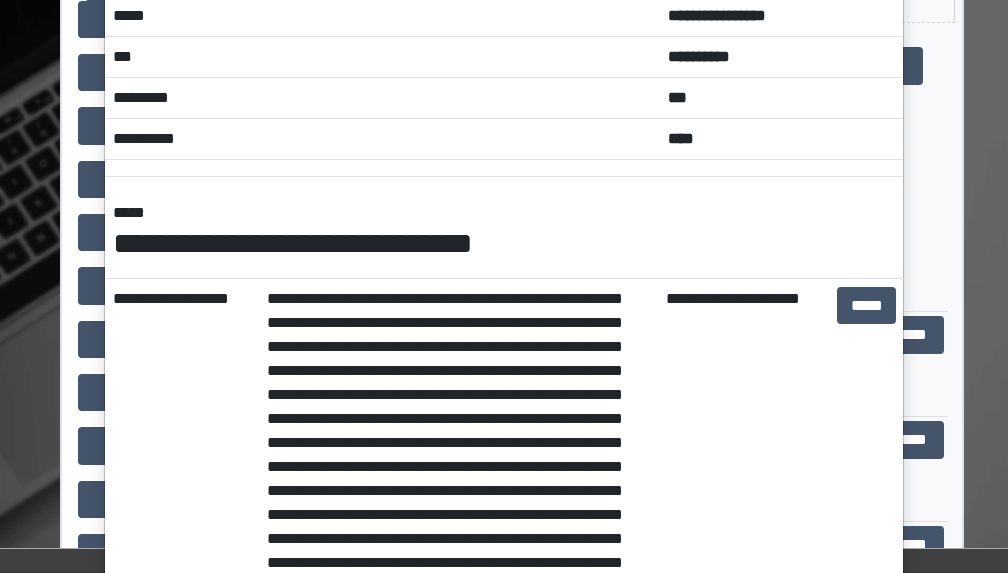 drag, startPoint x: 566, startPoint y: 315, endPoint x: 478, endPoint y: 437, distance: 150.42606 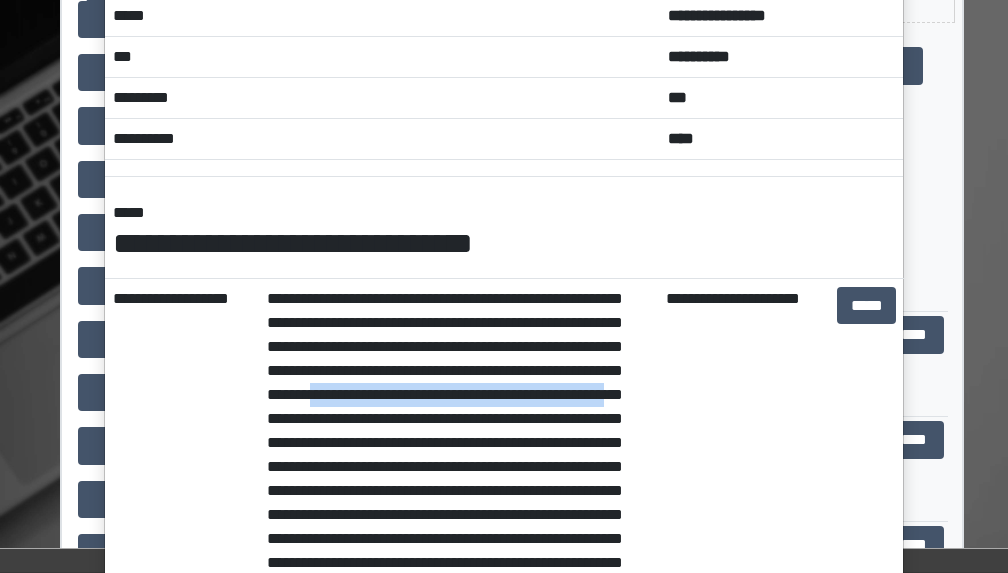 drag, startPoint x: 563, startPoint y: 393, endPoint x: 590, endPoint y: 416, distance: 35.468296 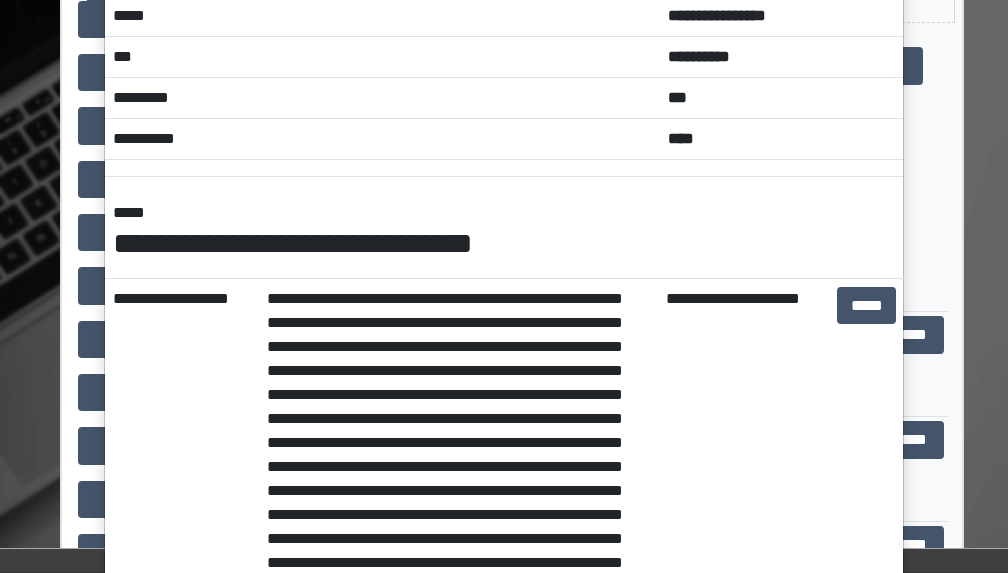 click on "**********" at bounding box center (458, 466) 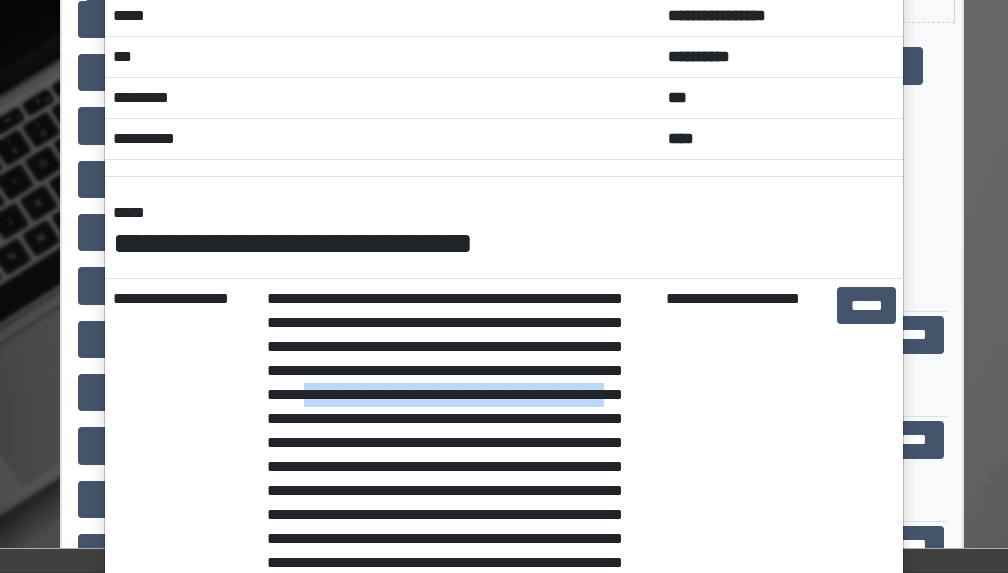 drag, startPoint x: 555, startPoint y: 397, endPoint x: 588, endPoint y: 417, distance: 38.587563 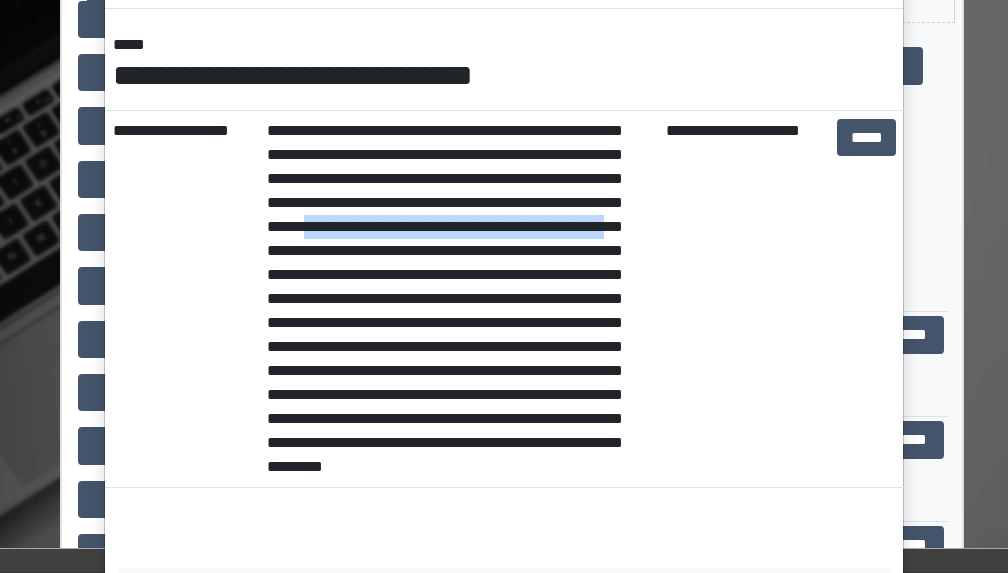 scroll, scrollTop: 274, scrollLeft: 0, axis: vertical 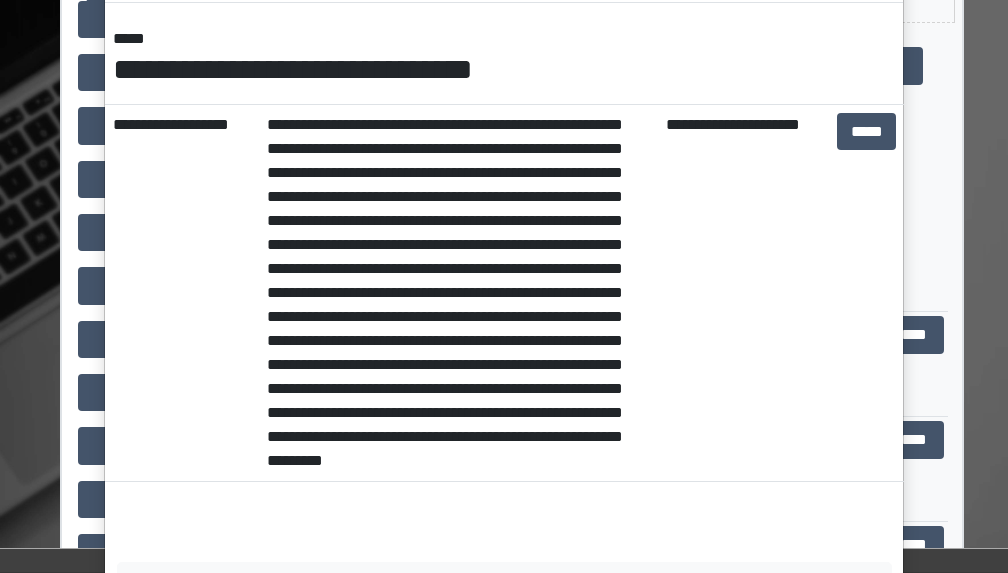 drag, startPoint x: 180, startPoint y: 407, endPoint x: 290, endPoint y: 424, distance: 111.305885 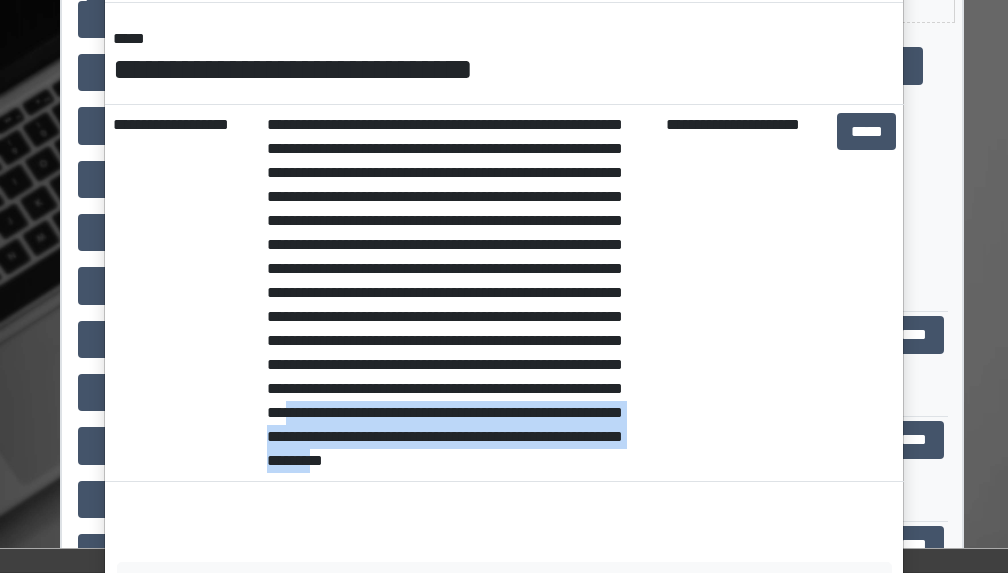 drag, startPoint x: 596, startPoint y: 430, endPoint x: 403, endPoint y: 508, distance: 208.1658 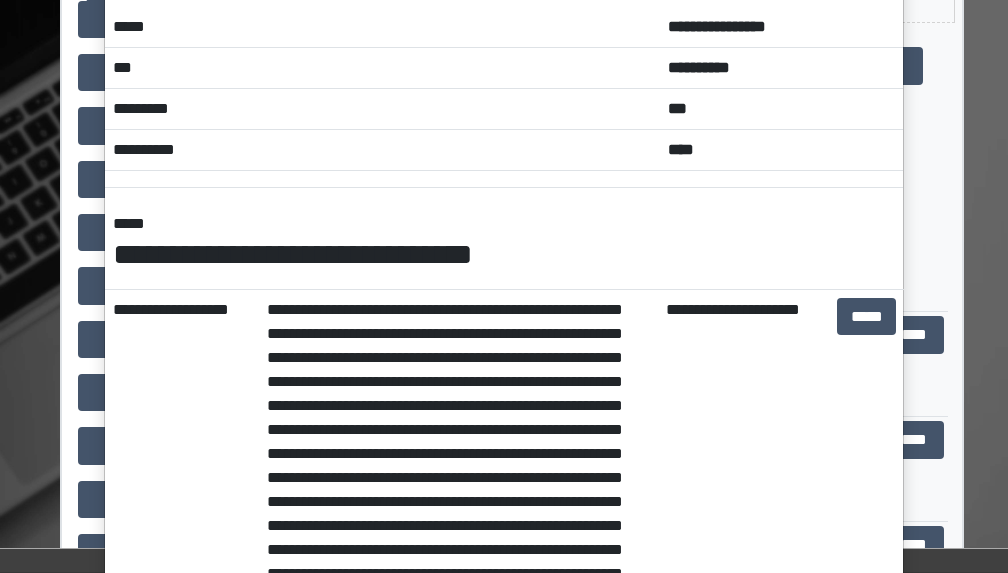 scroll, scrollTop: 0, scrollLeft: 0, axis: both 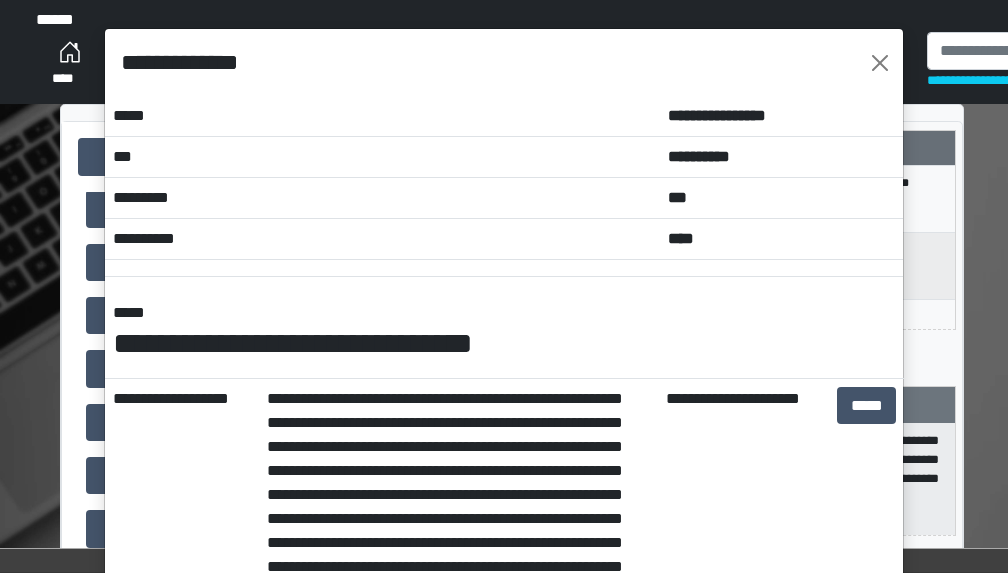 click on "**********" at bounding box center (504, 286) 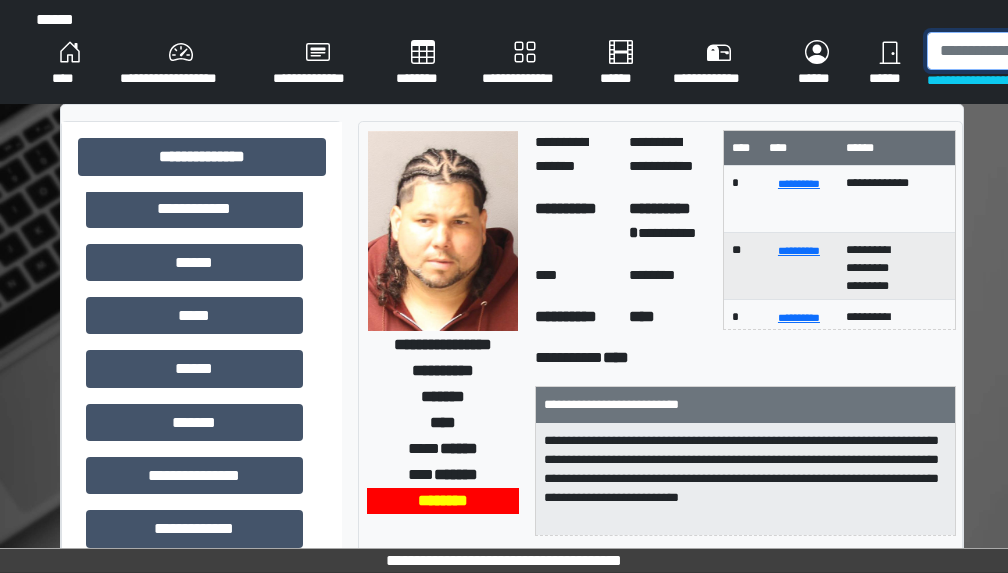 click at bounding box center (1030, 51) 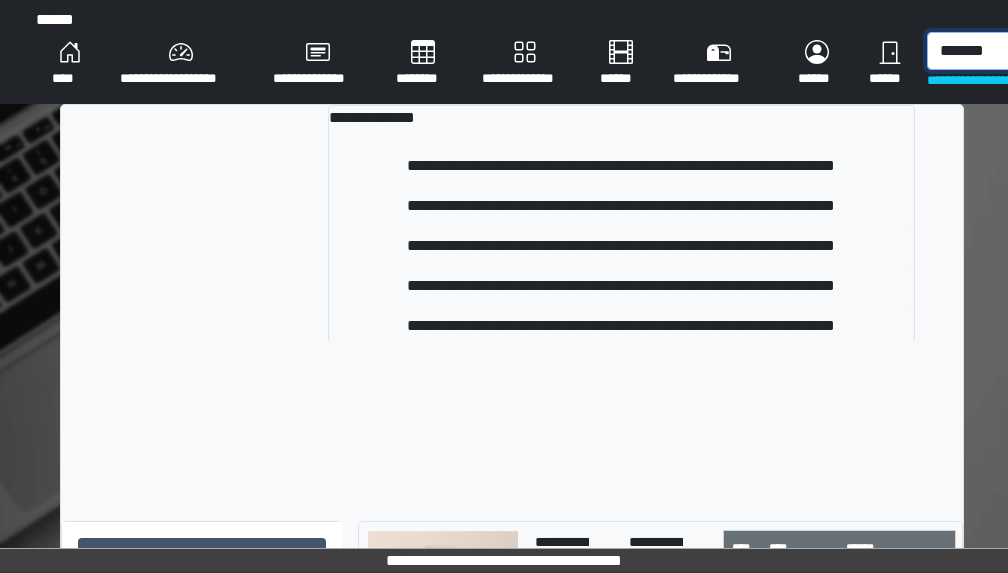 type on "*******" 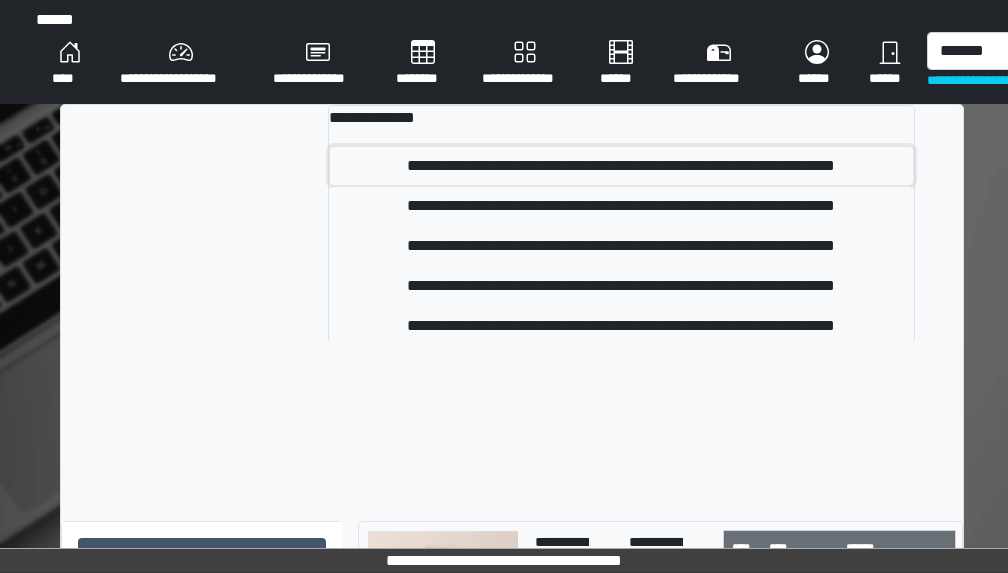 click on "**********" at bounding box center [622, 166] 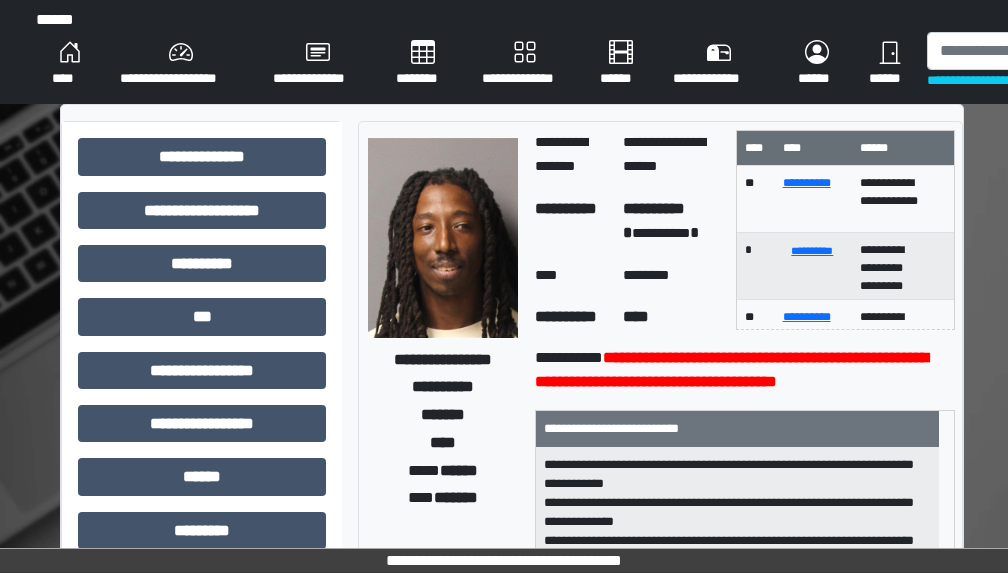 click on "*******" at bounding box center (456, 497) 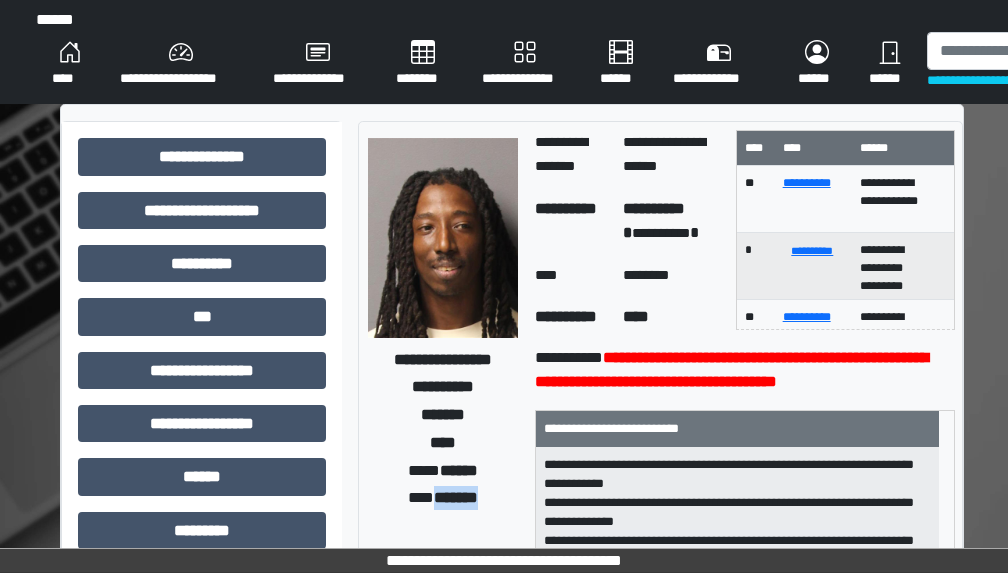 click on "*******" at bounding box center [456, 497] 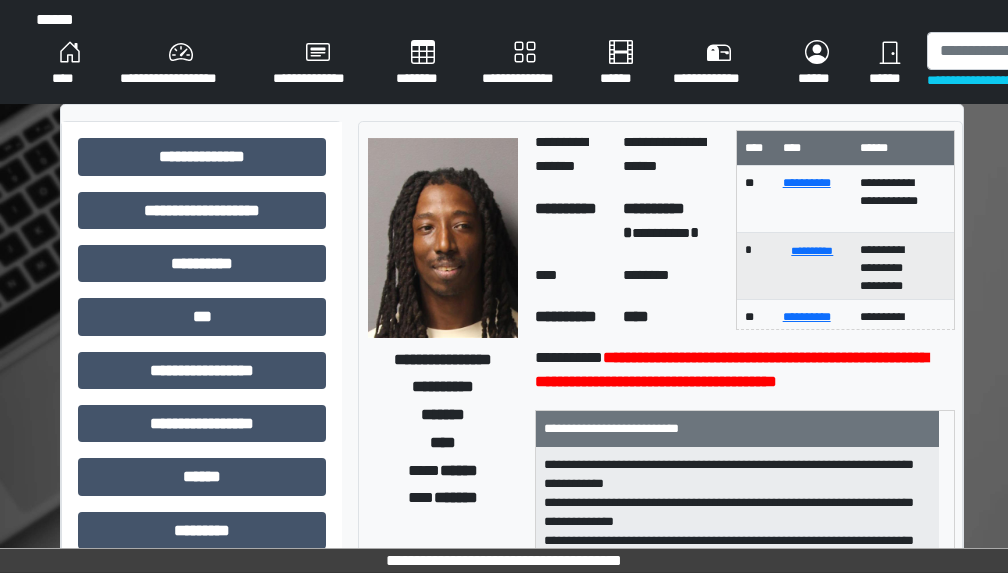 drag, startPoint x: 17, startPoint y: 319, endPoint x: 516, endPoint y: 195, distance: 514.176 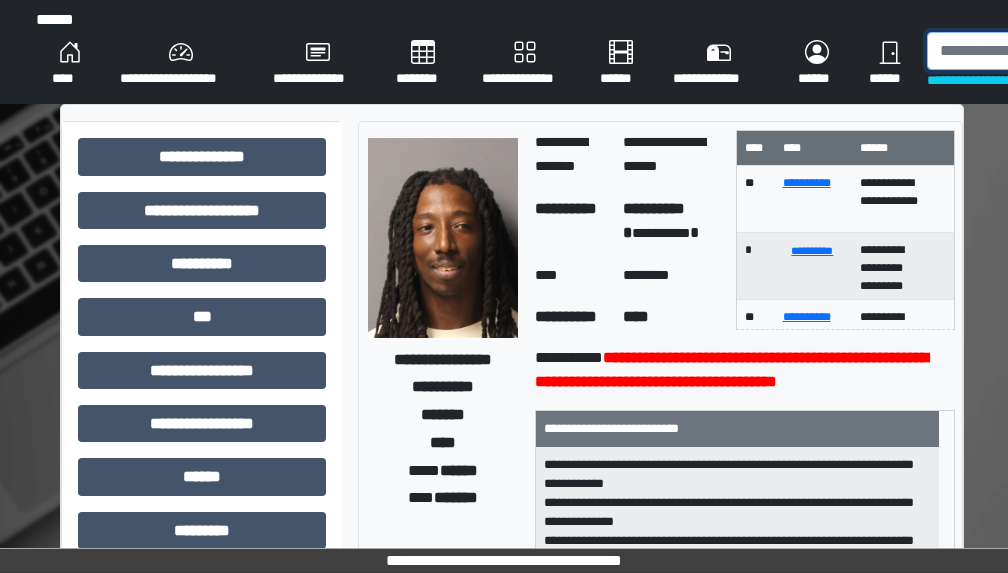 click at bounding box center (1030, 51) 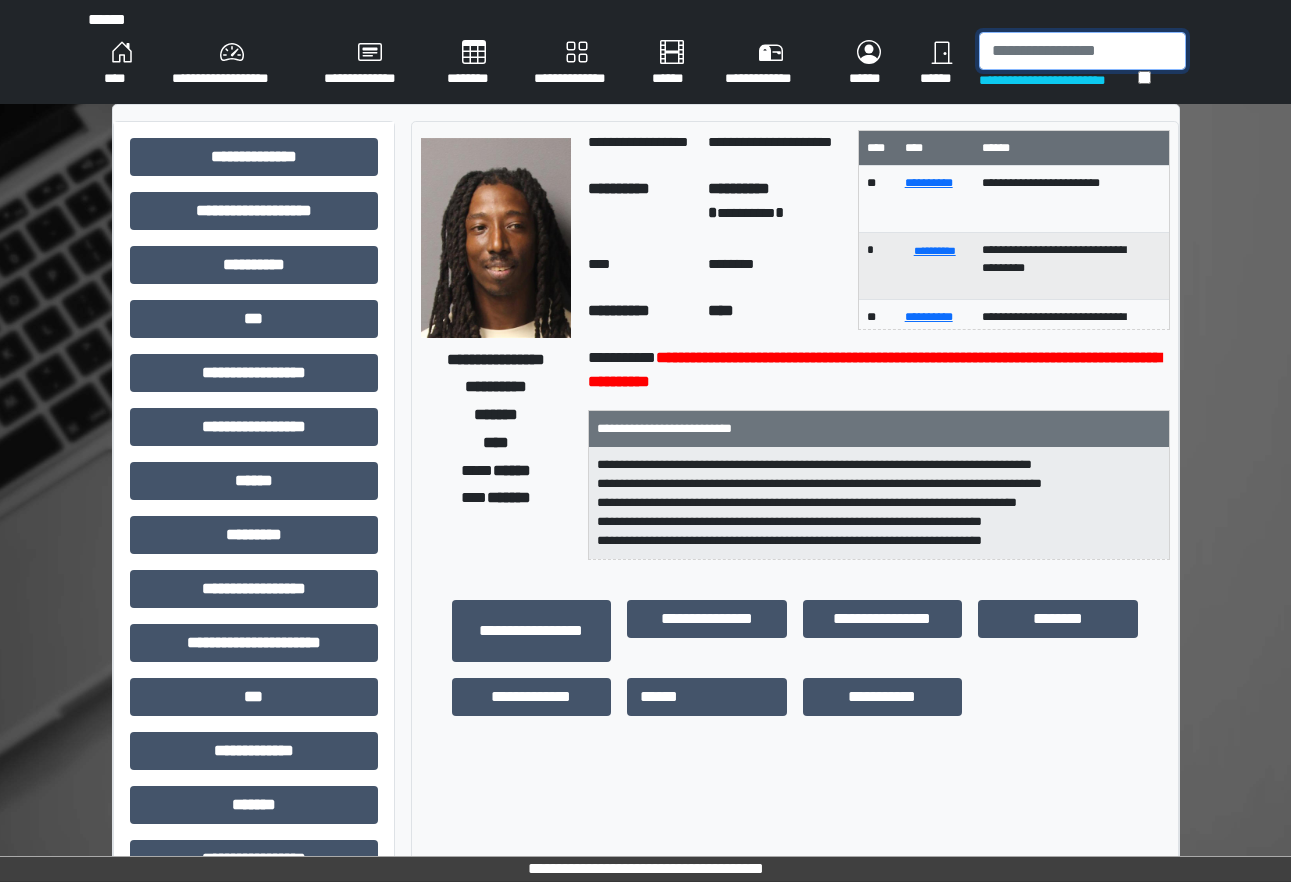 drag, startPoint x: 1043, startPoint y: 56, endPoint x: 1037, endPoint y: 47, distance: 10.816654 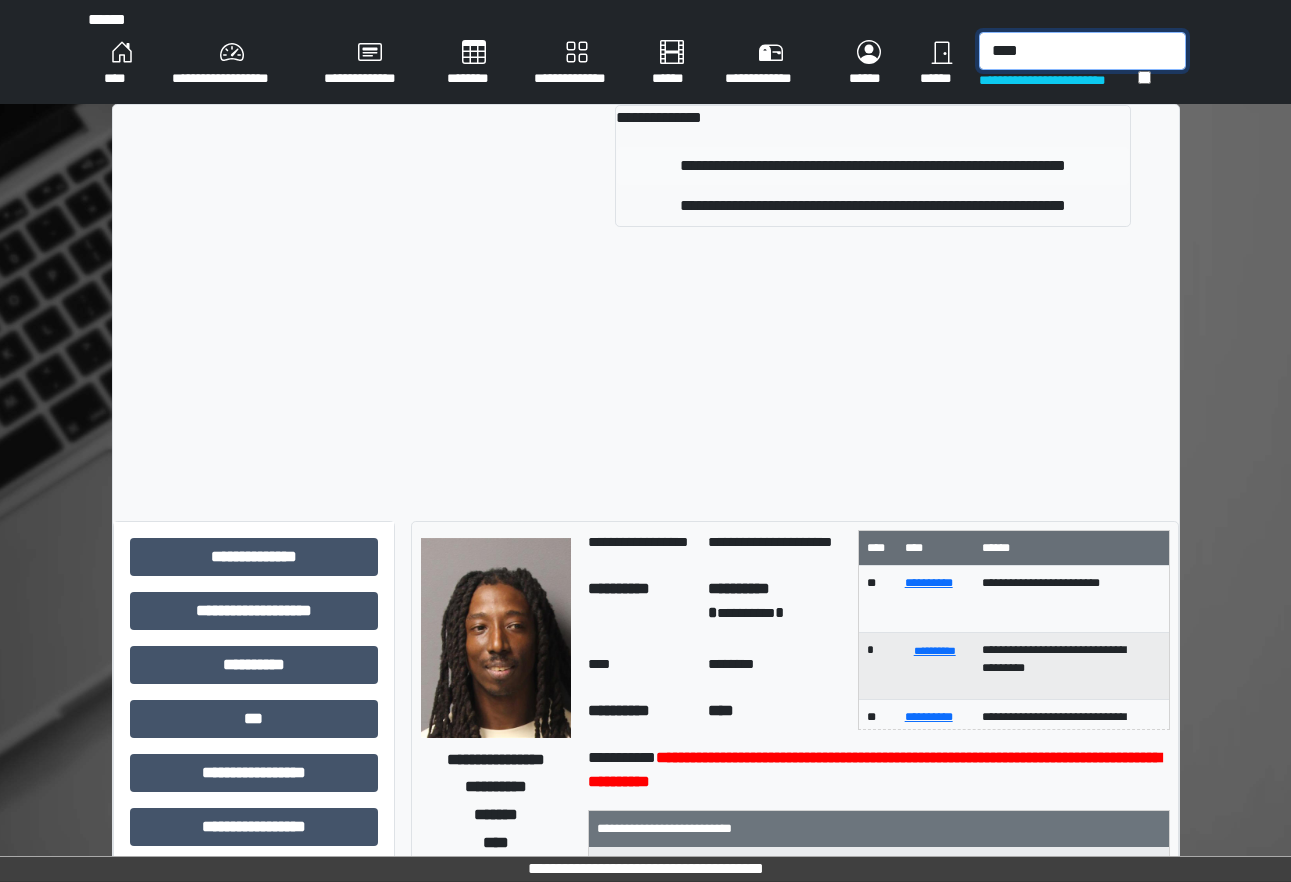 type on "****" 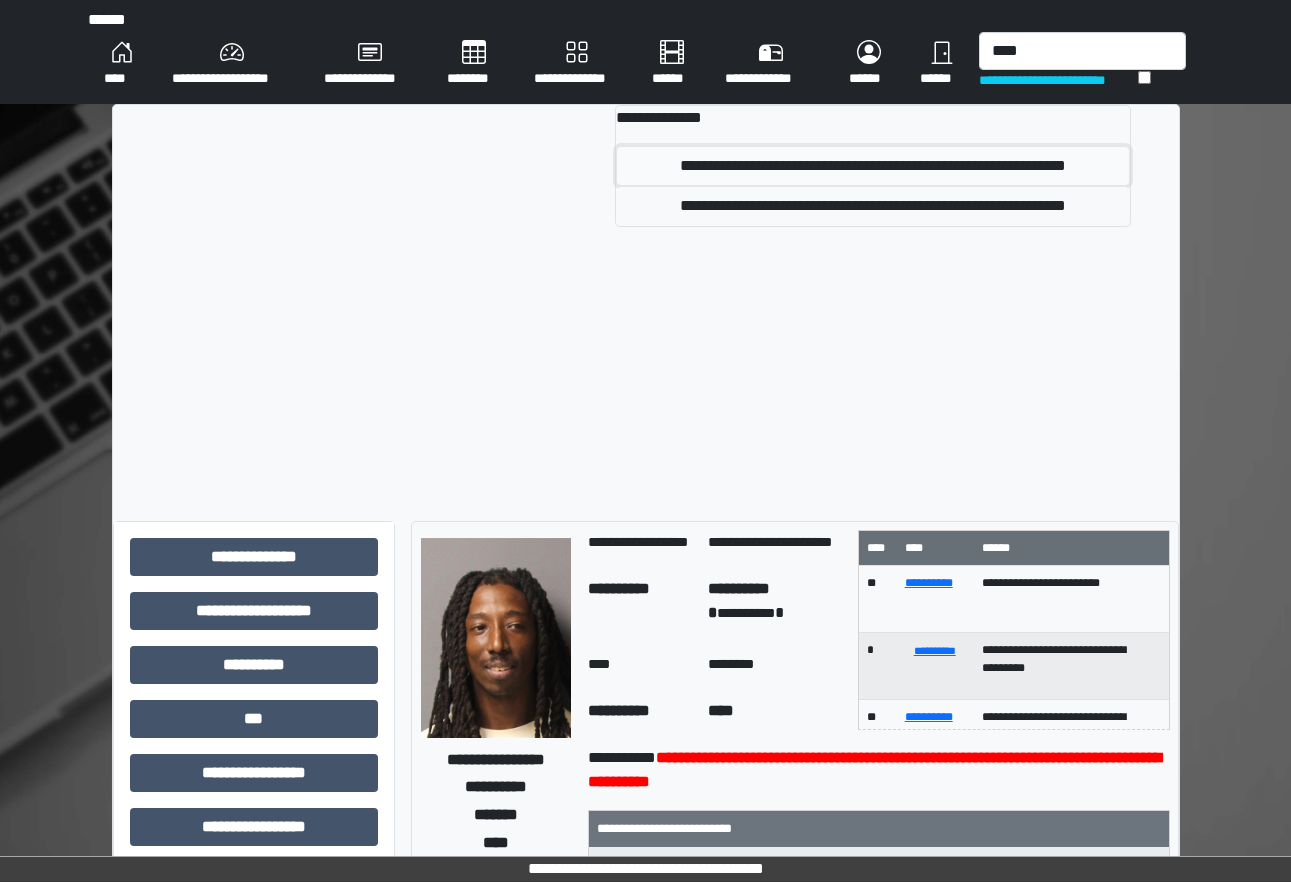 click on "**********" at bounding box center (872, 166) 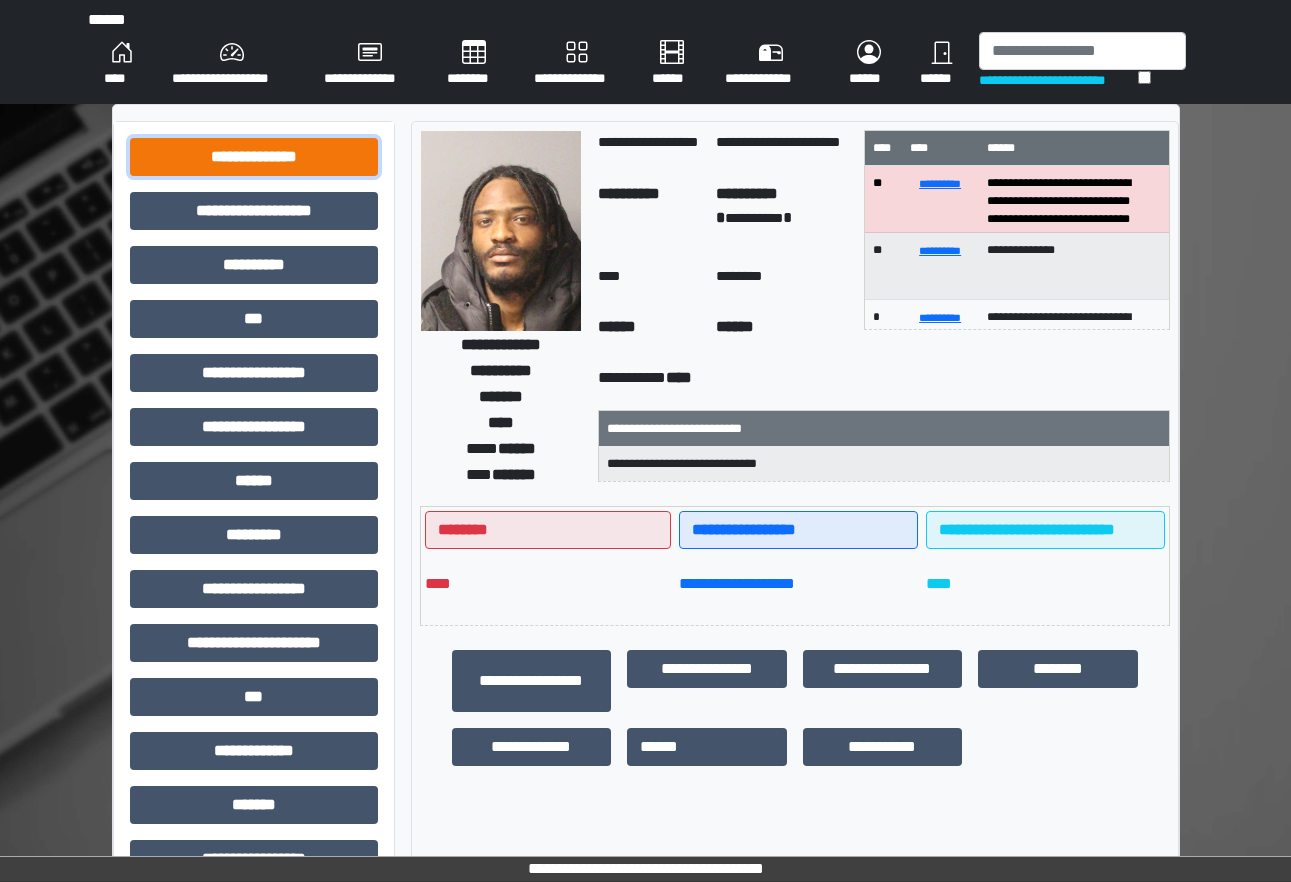 click on "**********" at bounding box center (254, 157) 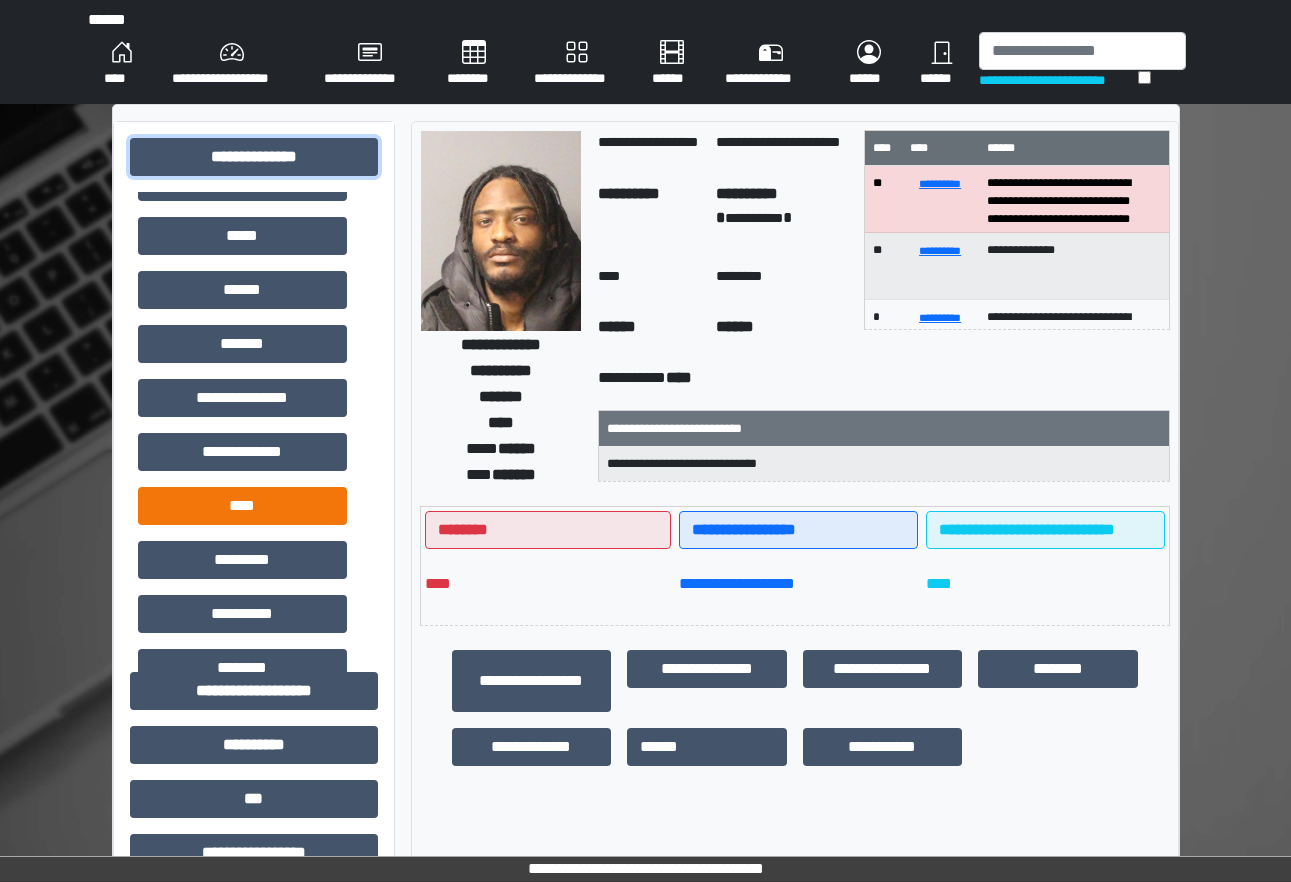 scroll, scrollTop: 450, scrollLeft: 0, axis: vertical 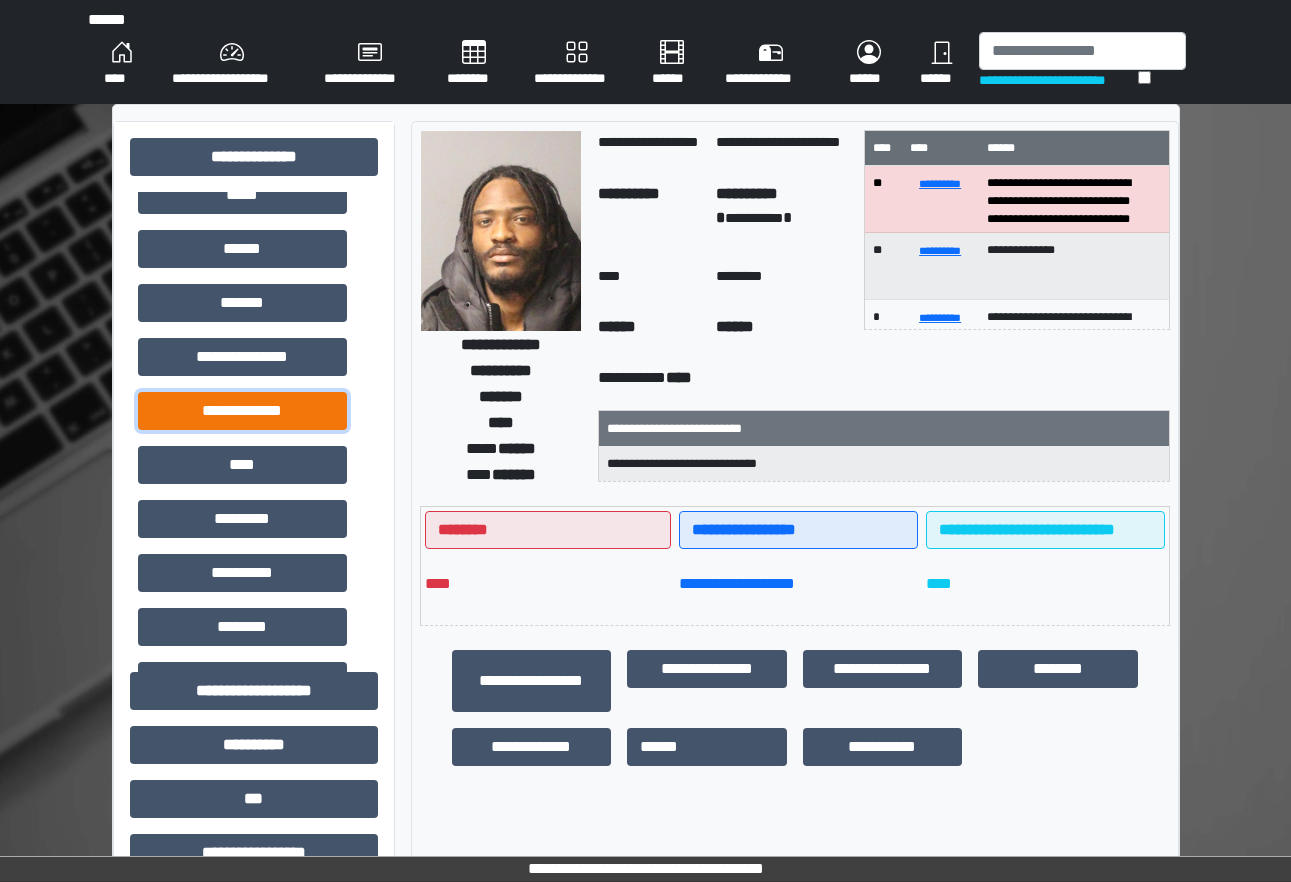 click on "**********" at bounding box center (242, 411) 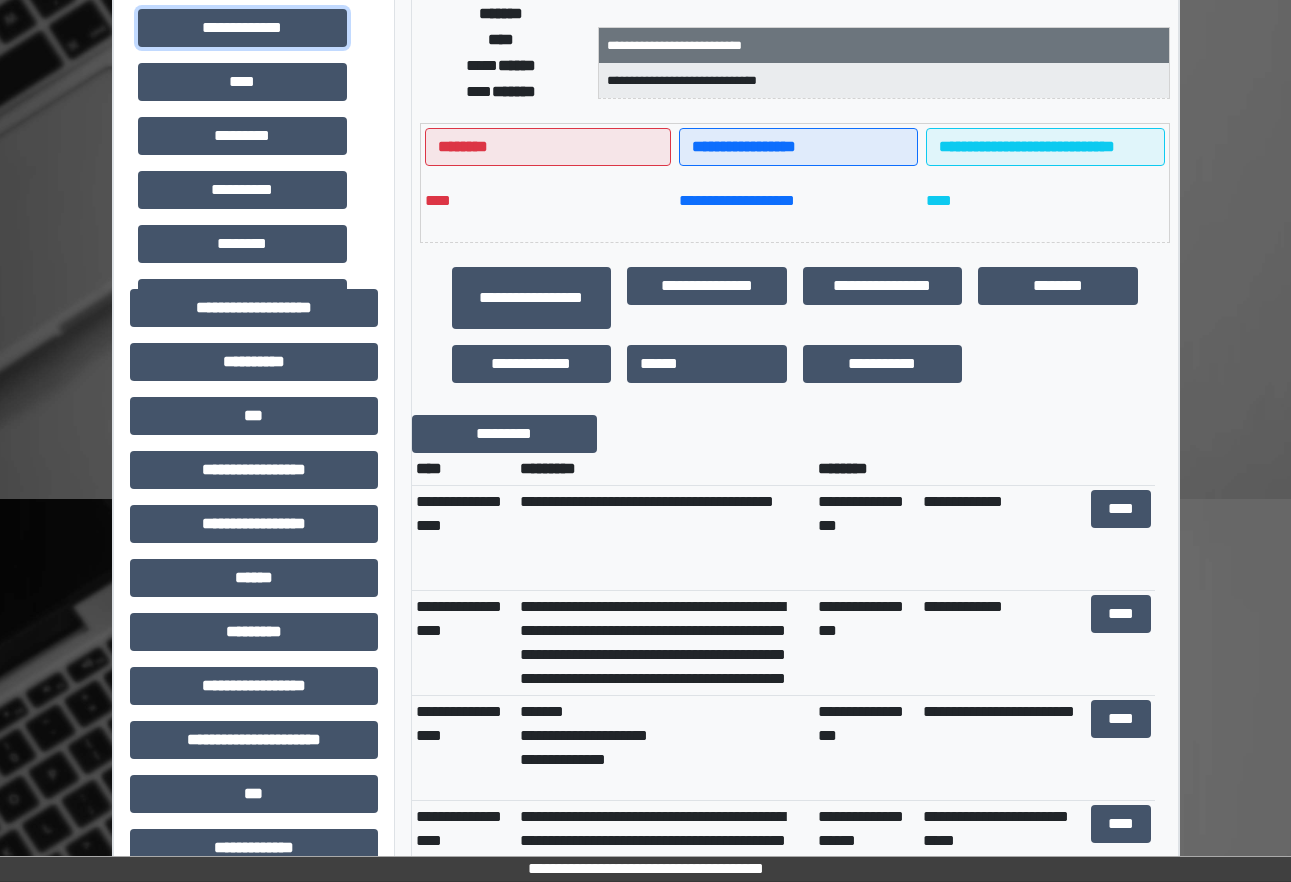 scroll, scrollTop: 796, scrollLeft: 0, axis: vertical 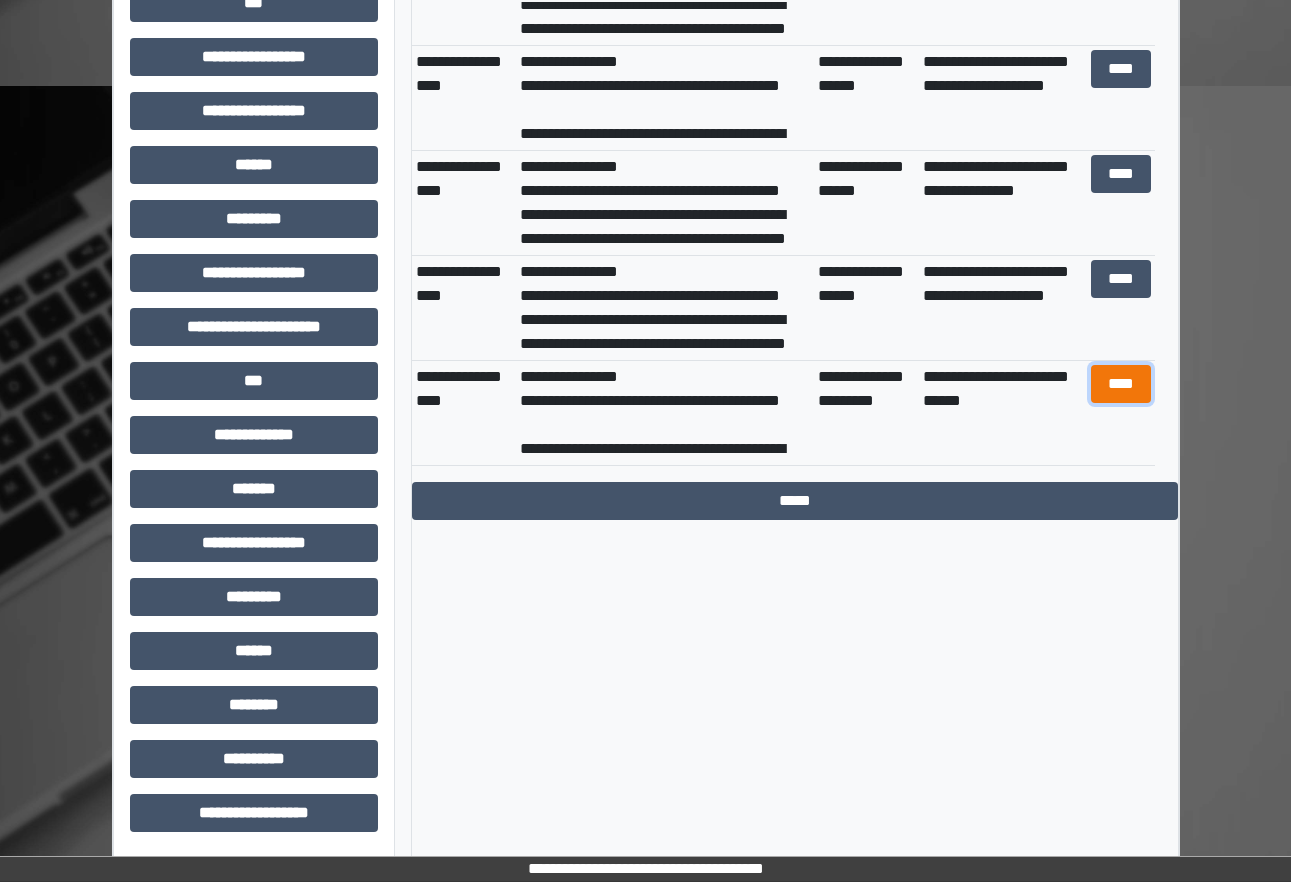 click on "****" at bounding box center [1121, 384] 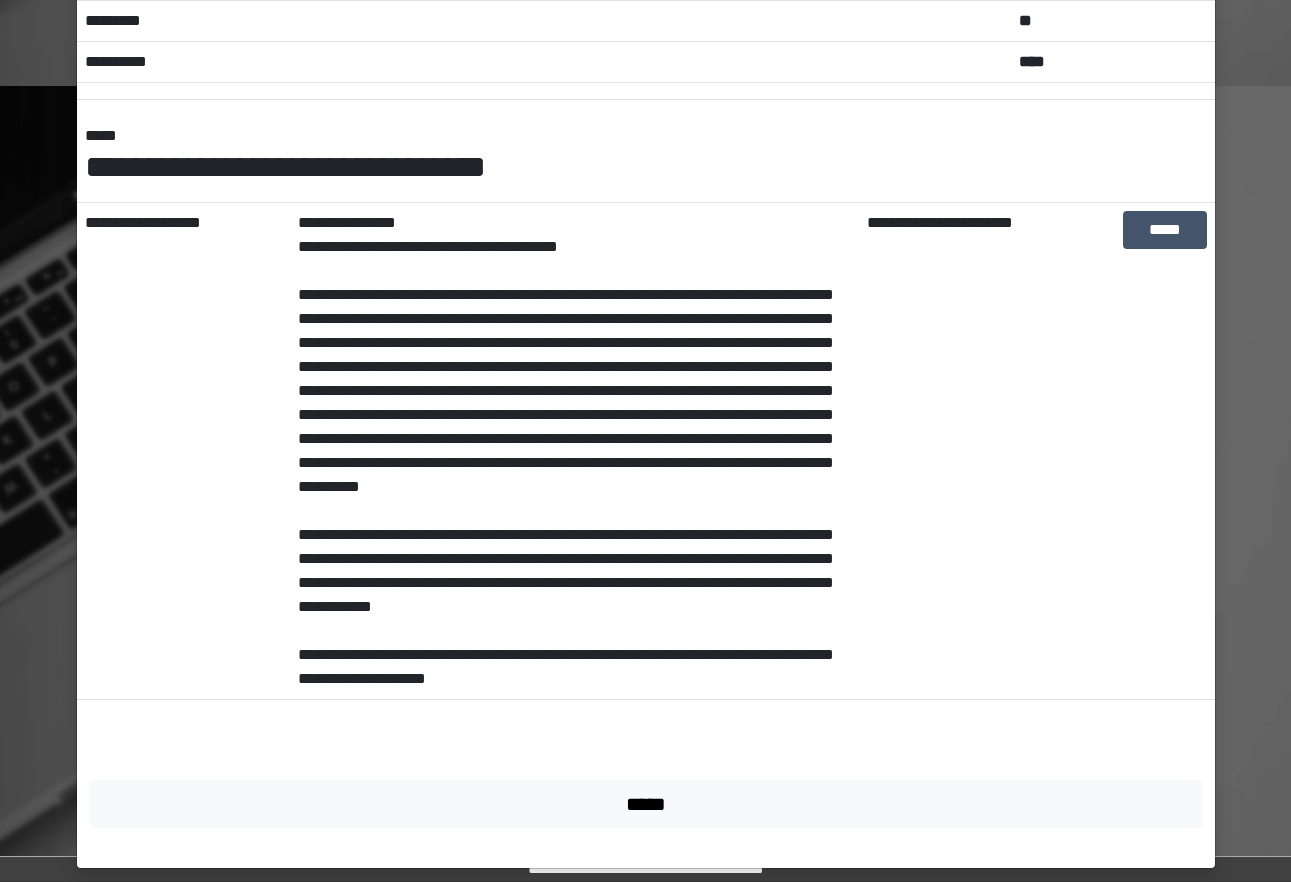 scroll, scrollTop: 193, scrollLeft: 0, axis: vertical 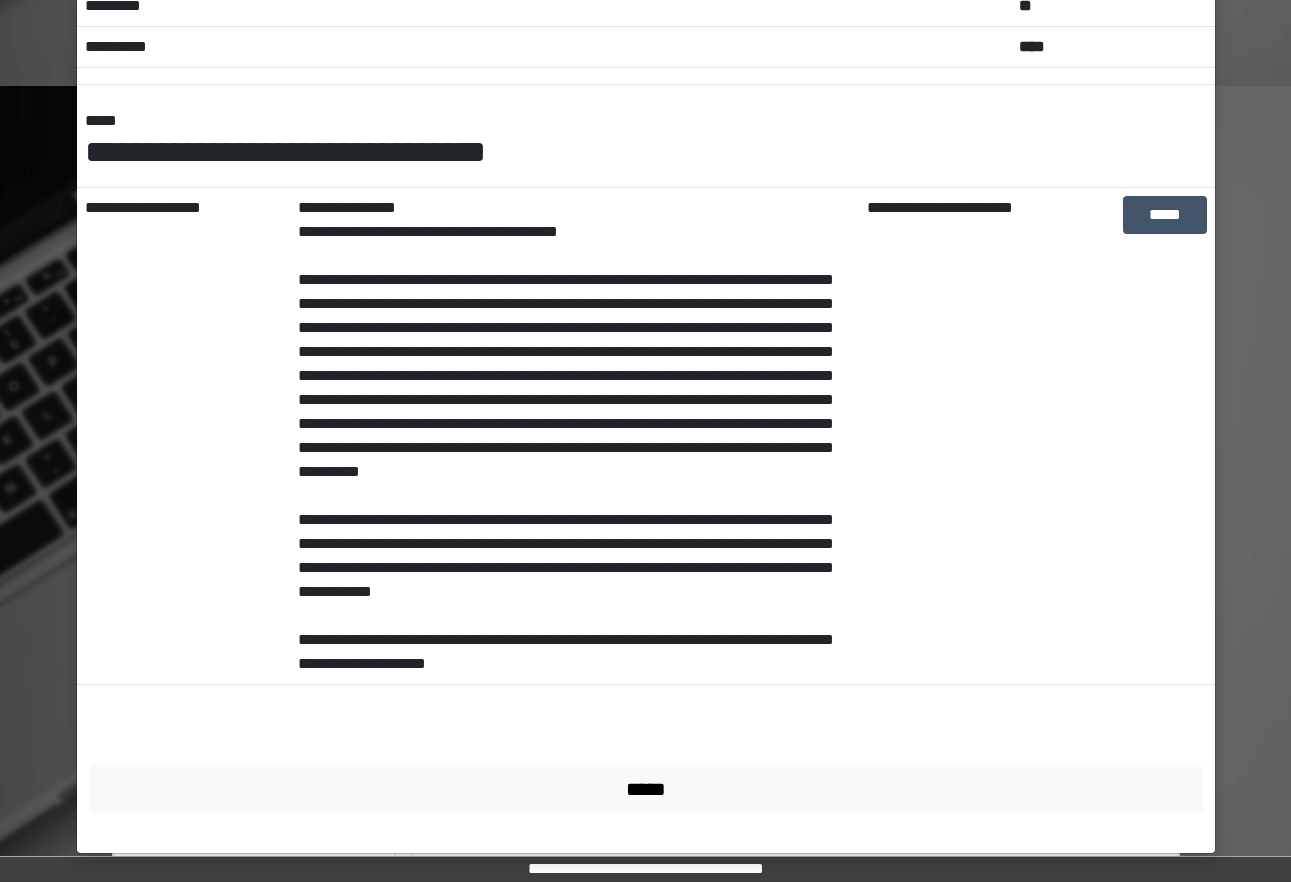drag, startPoint x: 5, startPoint y: 378, endPoint x: 7, endPoint y: 400, distance: 22.090721 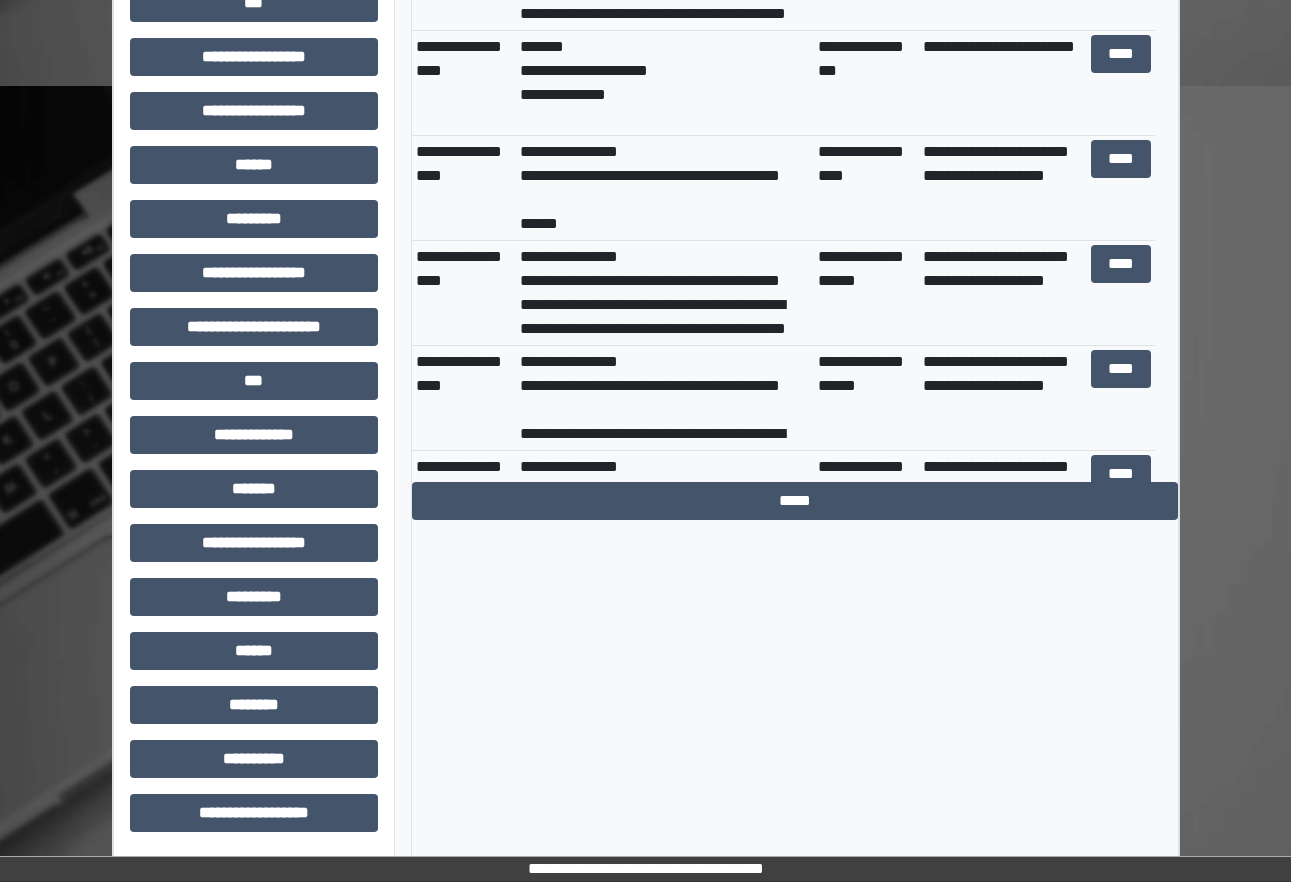 scroll, scrollTop: 0, scrollLeft: 0, axis: both 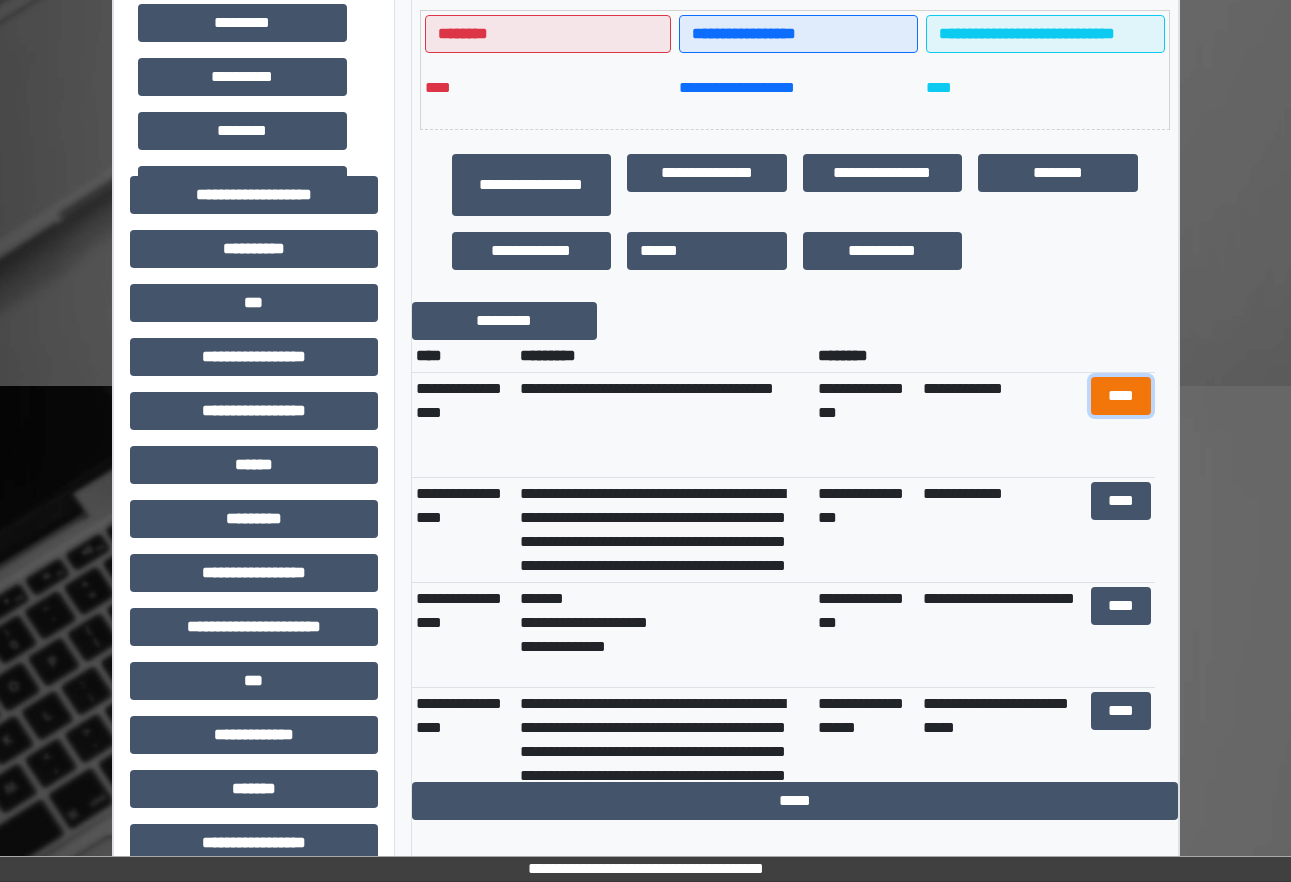 click on "****" at bounding box center [1121, 396] 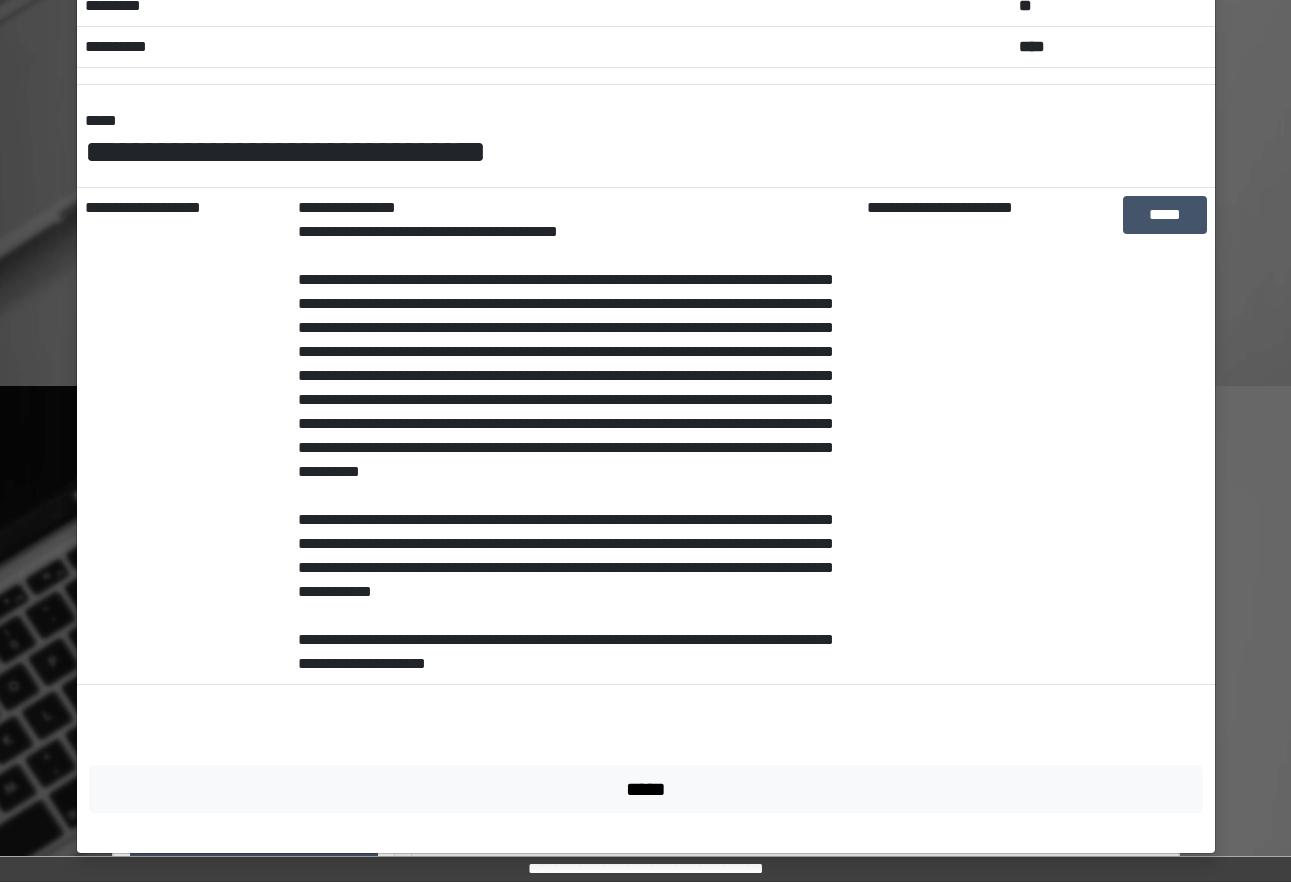scroll, scrollTop: 0, scrollLeft: 0, axis: both 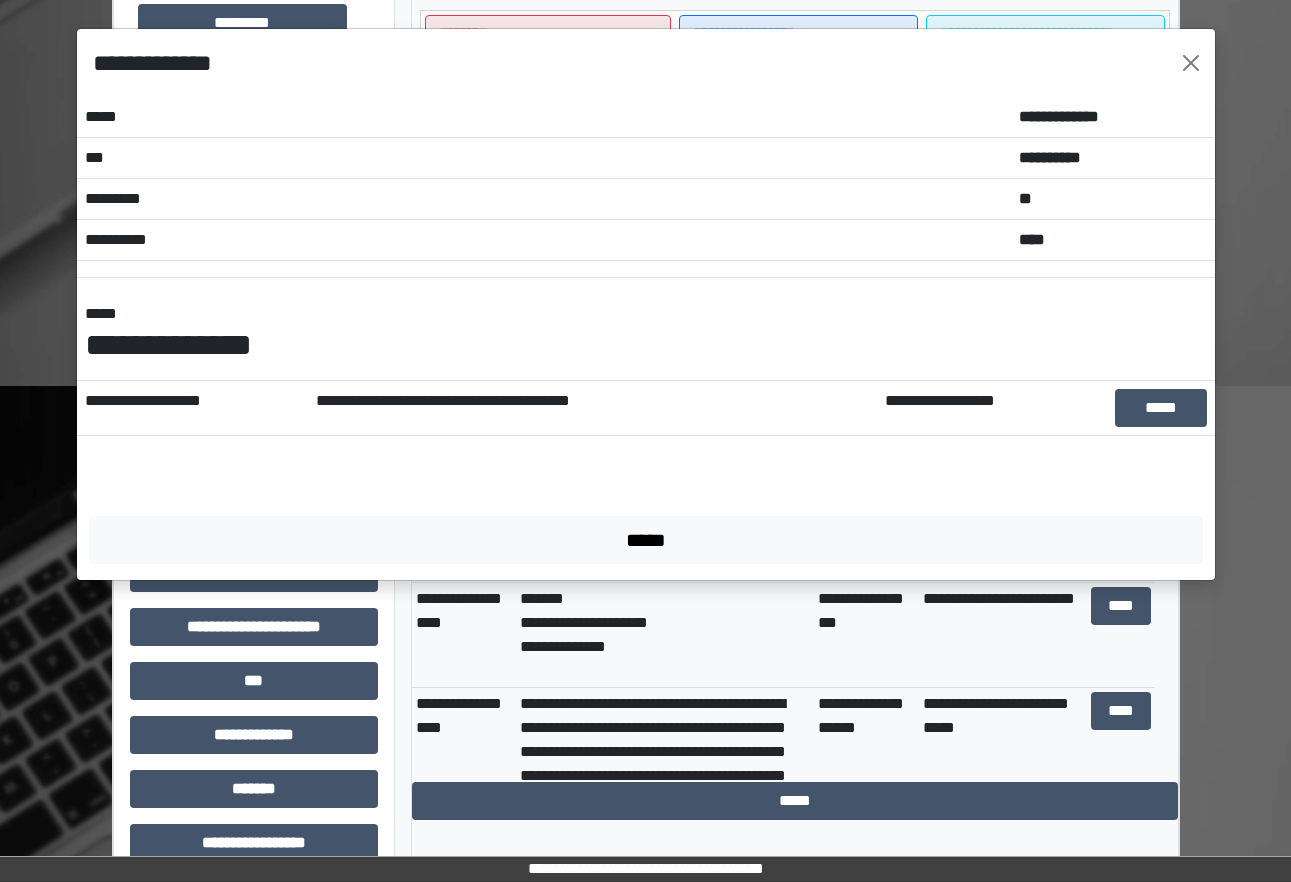 click on "**********" at bounding box center [646, 304] 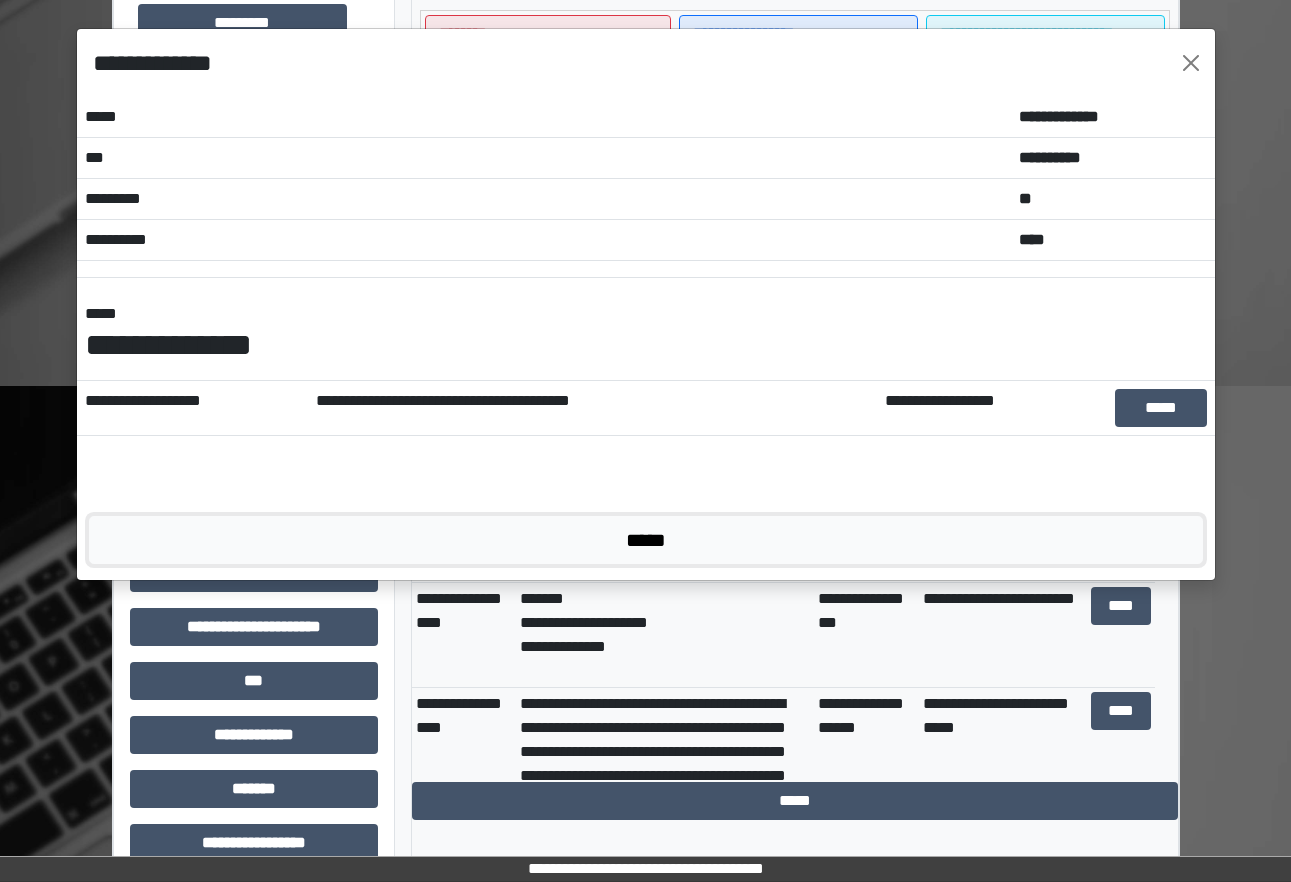 click on "*****" at bounding box center [646, 540] 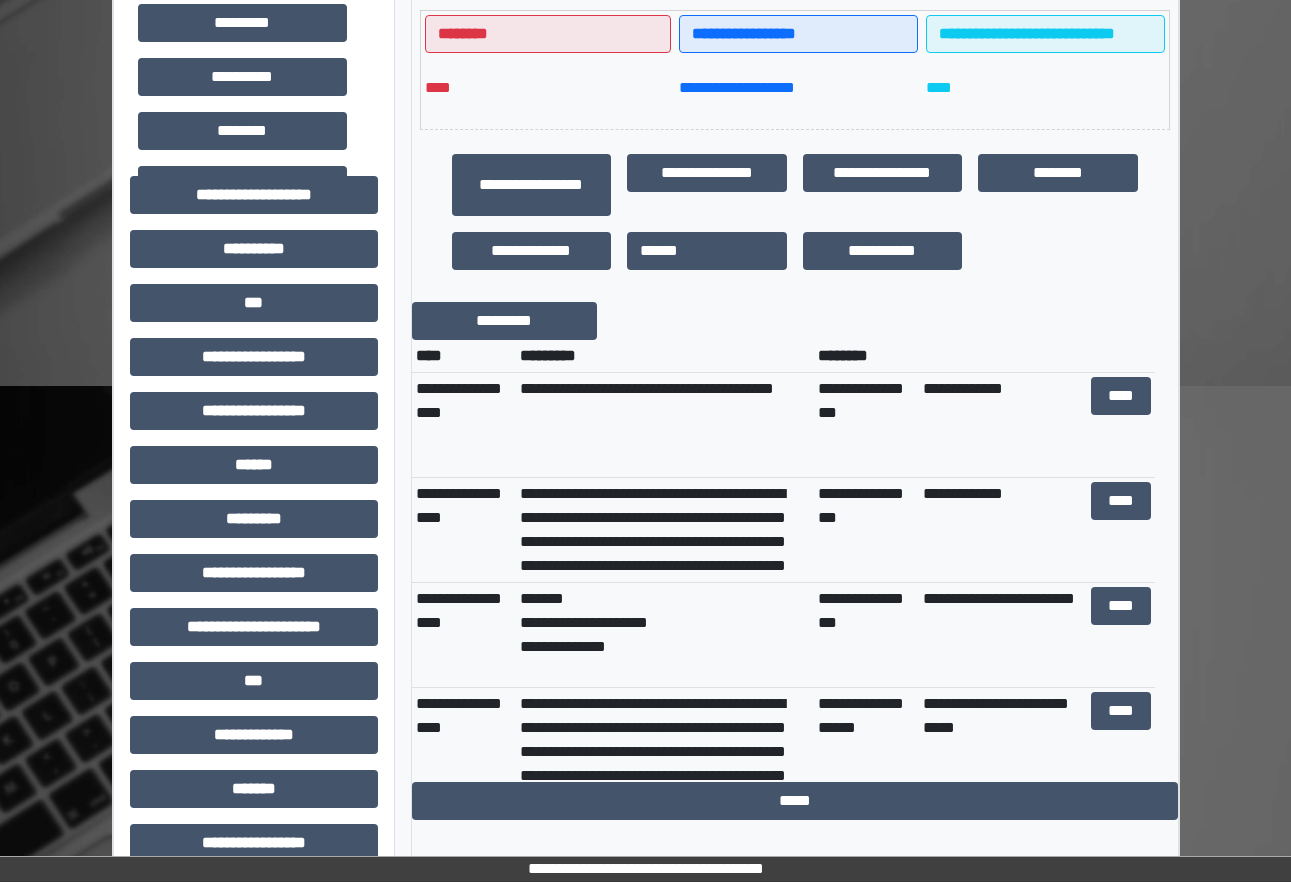 click on "****" at bounding box center (1121, 530) 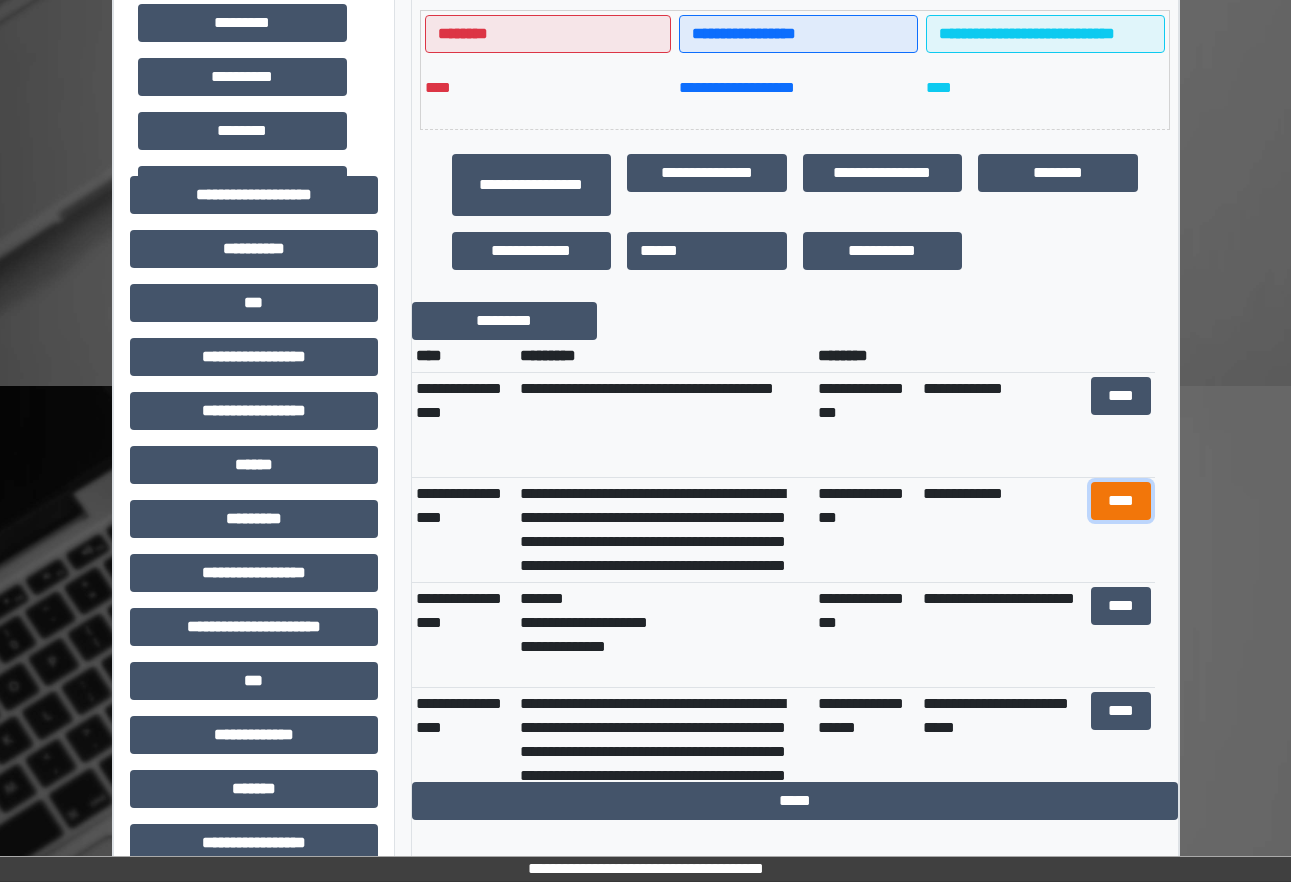 click on "****" at bounding box center (1121, 501) 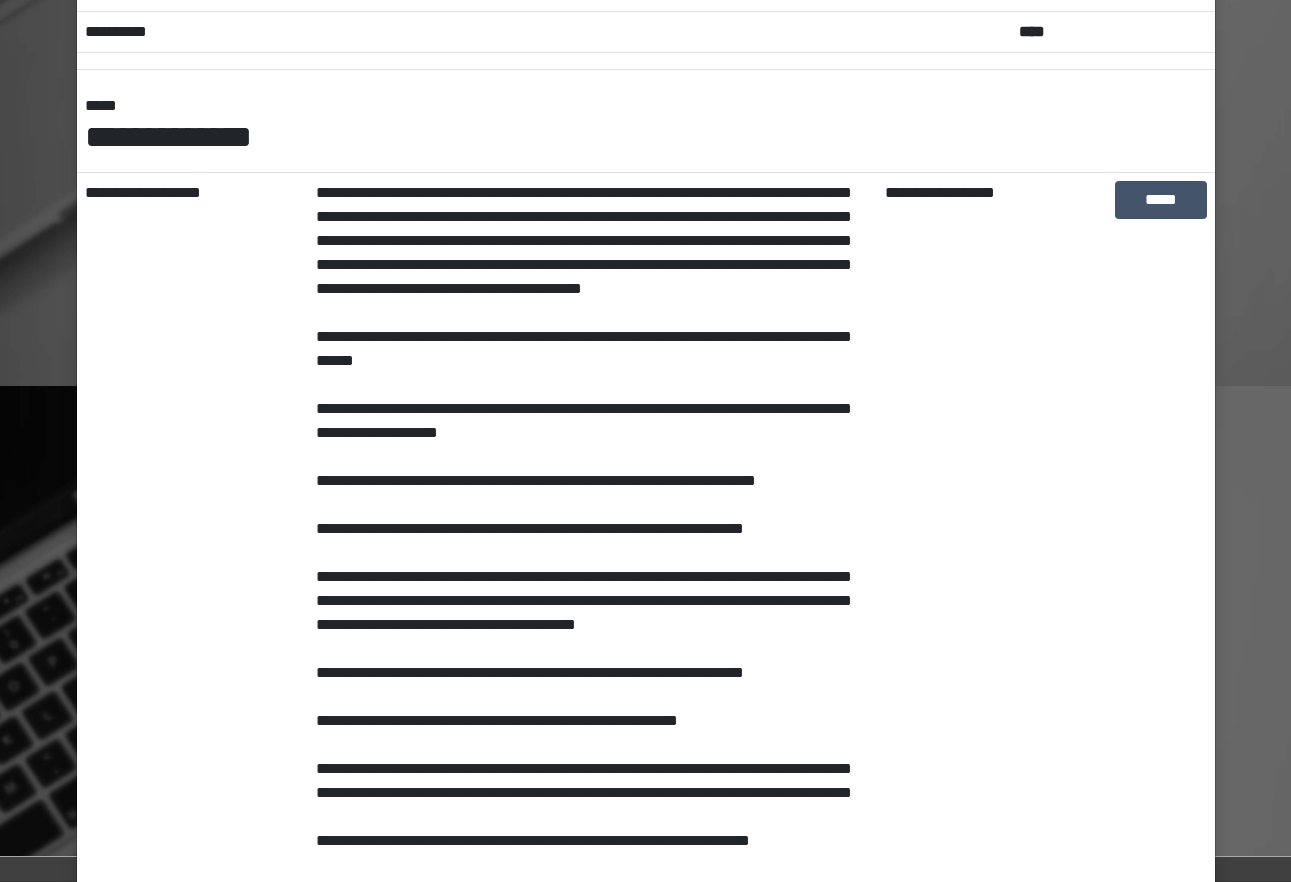 scroll, scrollTop: 300, scrollLeft: 0, axis: vertical 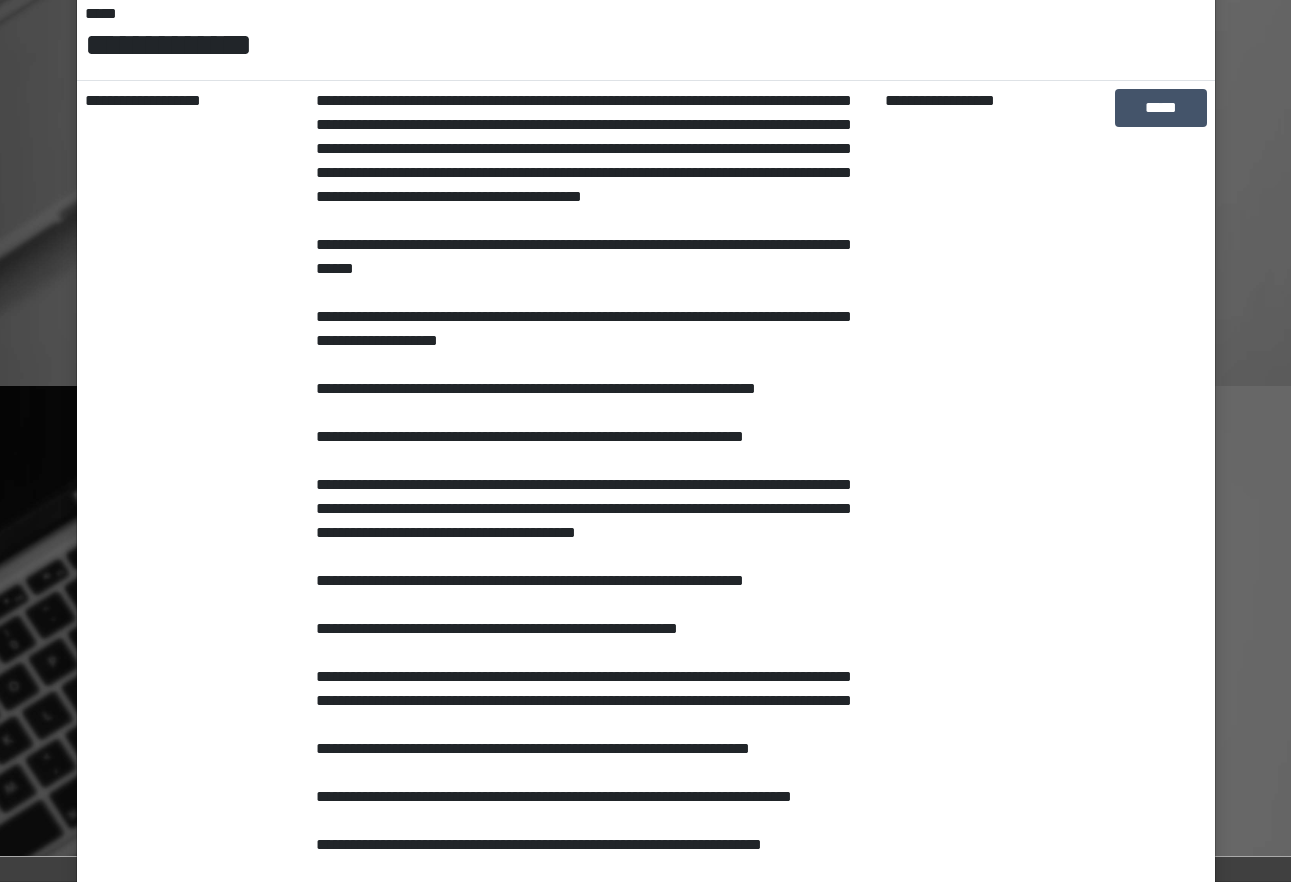 click on "**********" at bounding box center (592, 1169) 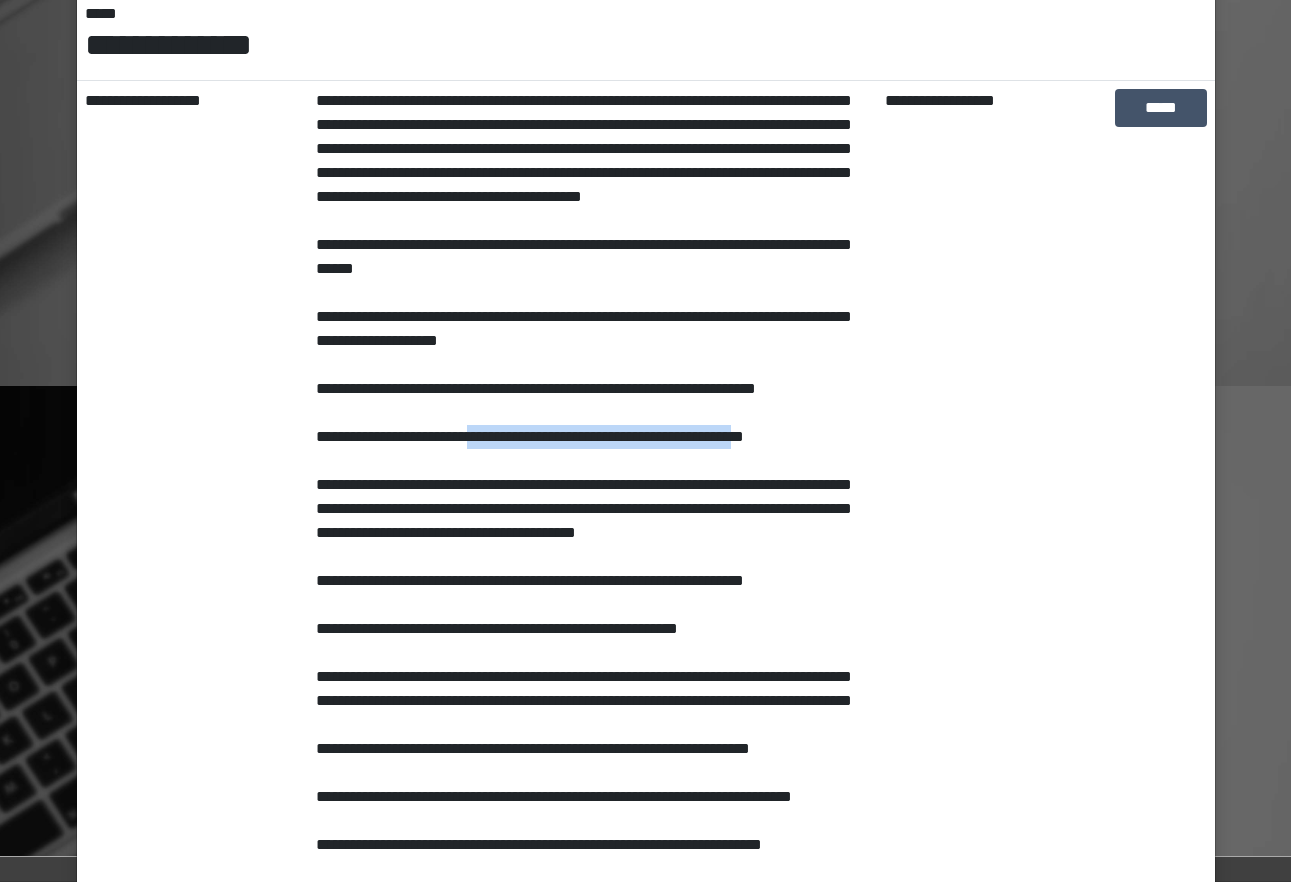 drag, startPoint x: 460, startPoint y: 455, endPoint x: 774, endPoint y: 469, distance: 314.31195 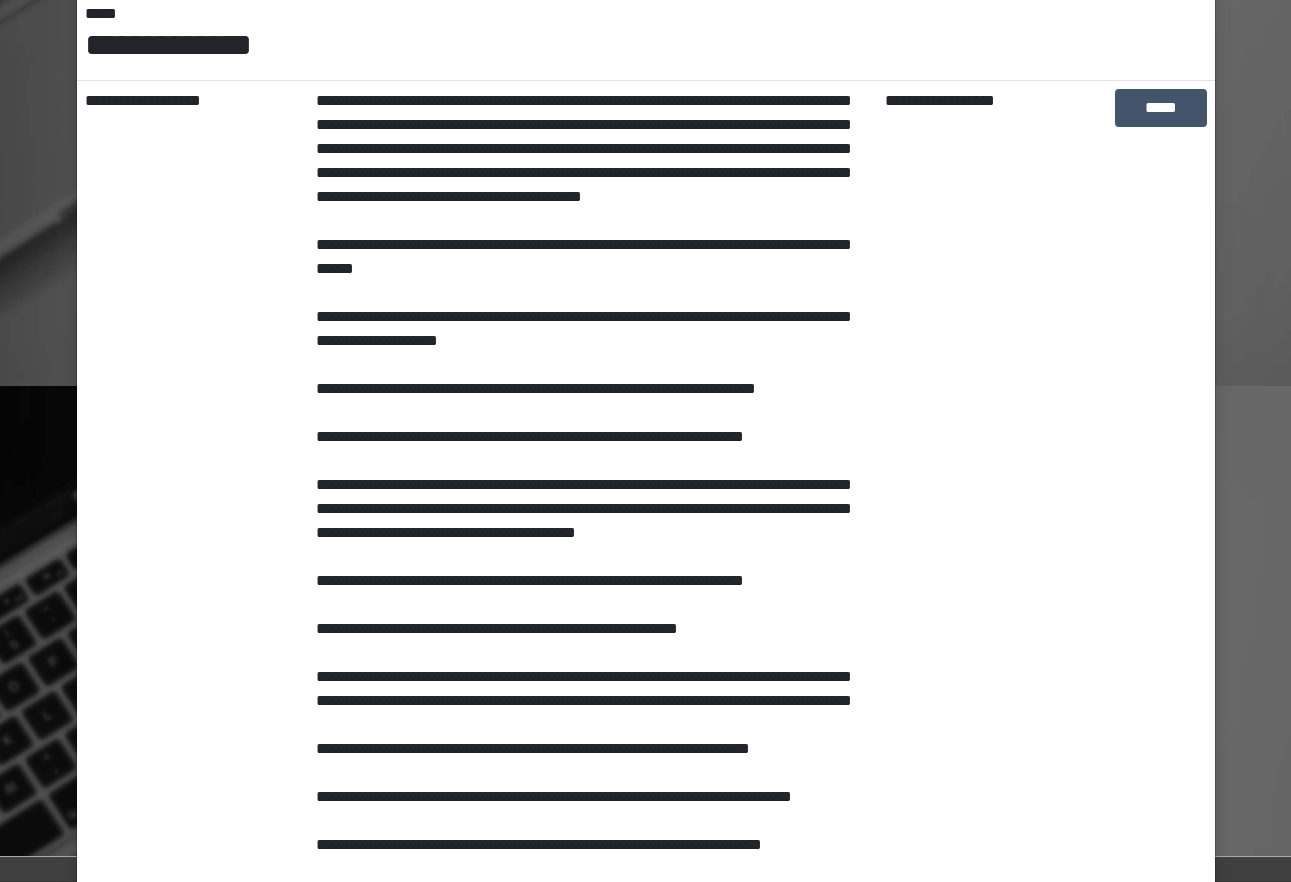 drag, startPoint x: 774, startPoint y: 469, endPoint x: 794, endPoint y: 459, distance: 22.36068 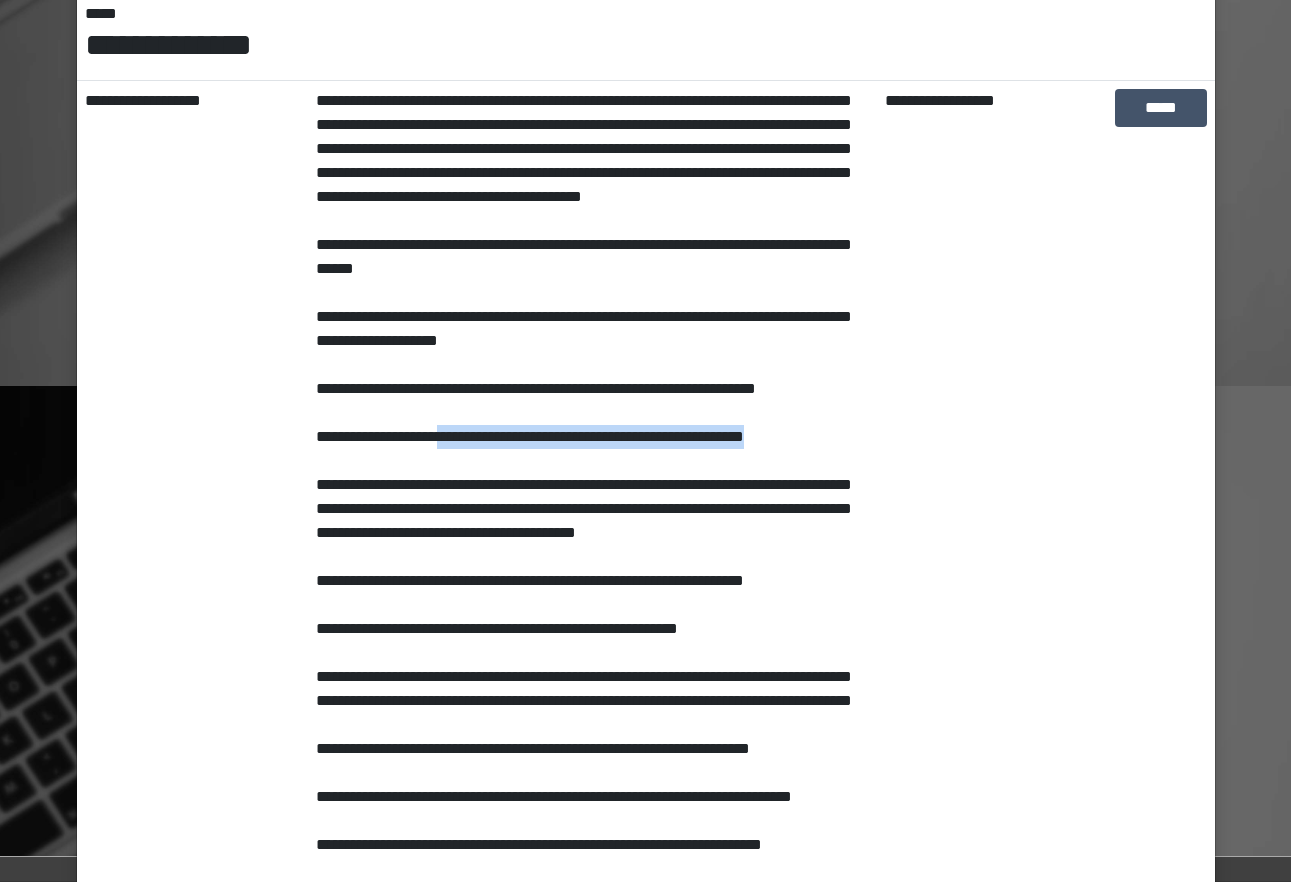 drag, startPoint x: 795, startPoint y: 456, endPoint x: 441, endPoint y: 459, distance: 354.01273 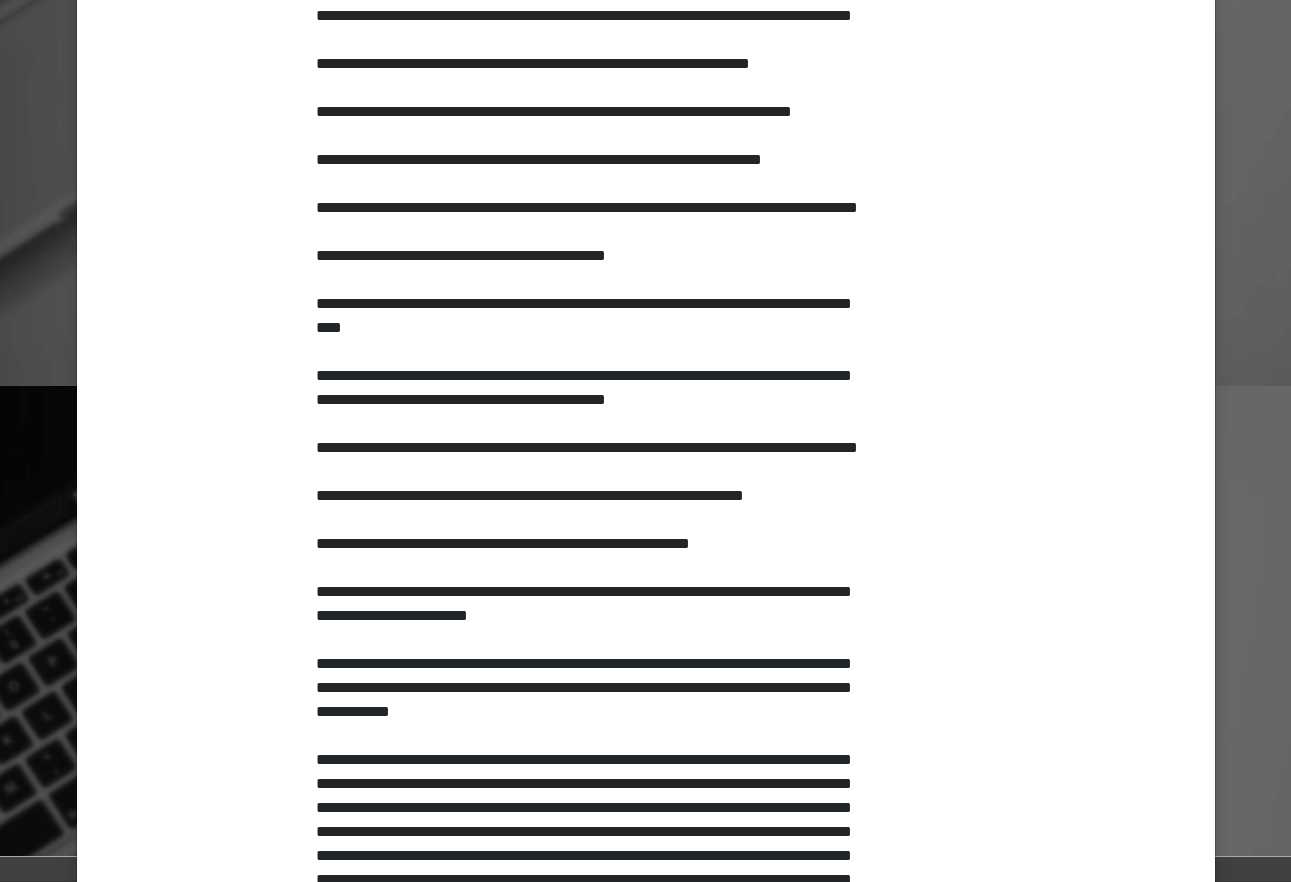 scroll, scrollTop: 1050, scrollLeft: 0, axis: vertical 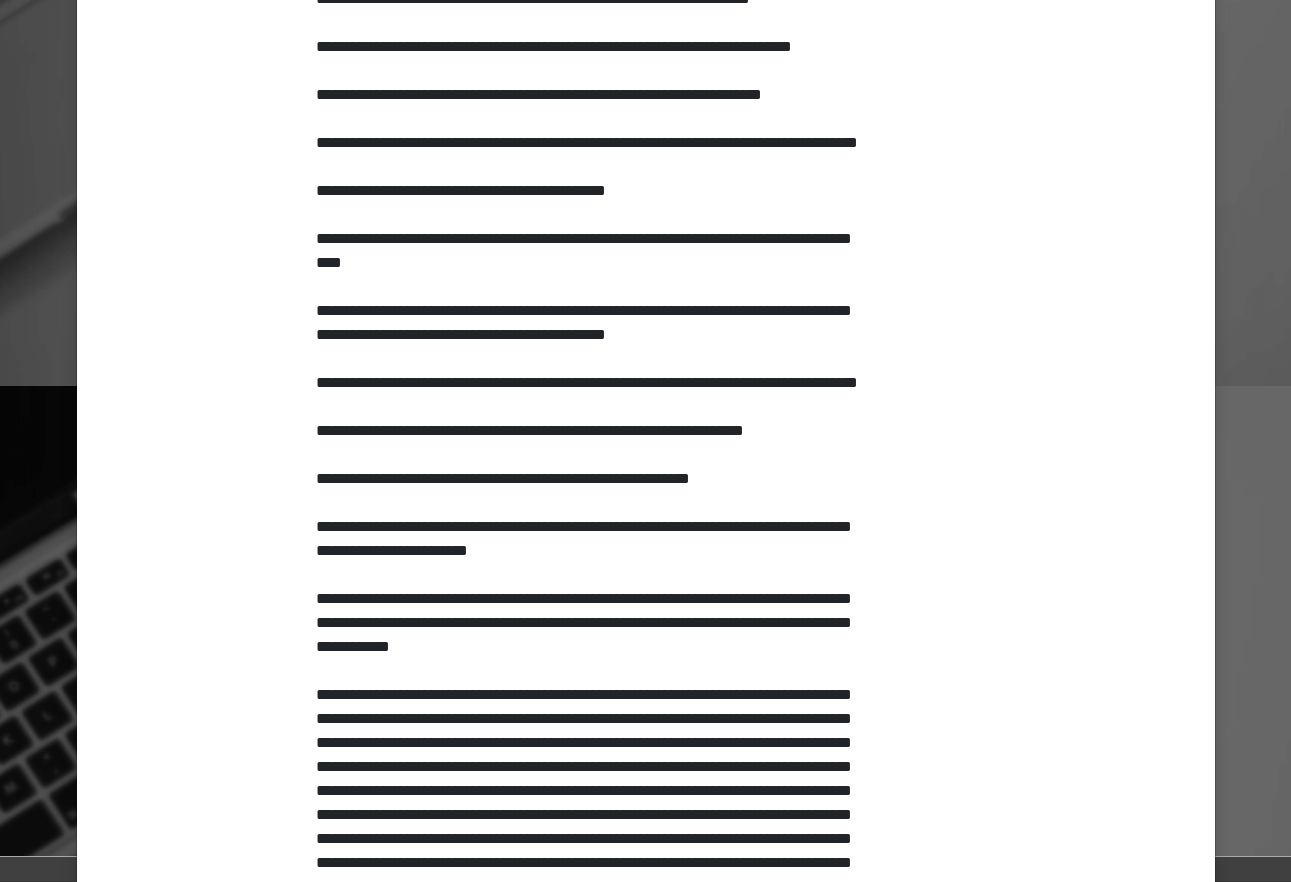 click on "**********" at bounding box center (192, 419) 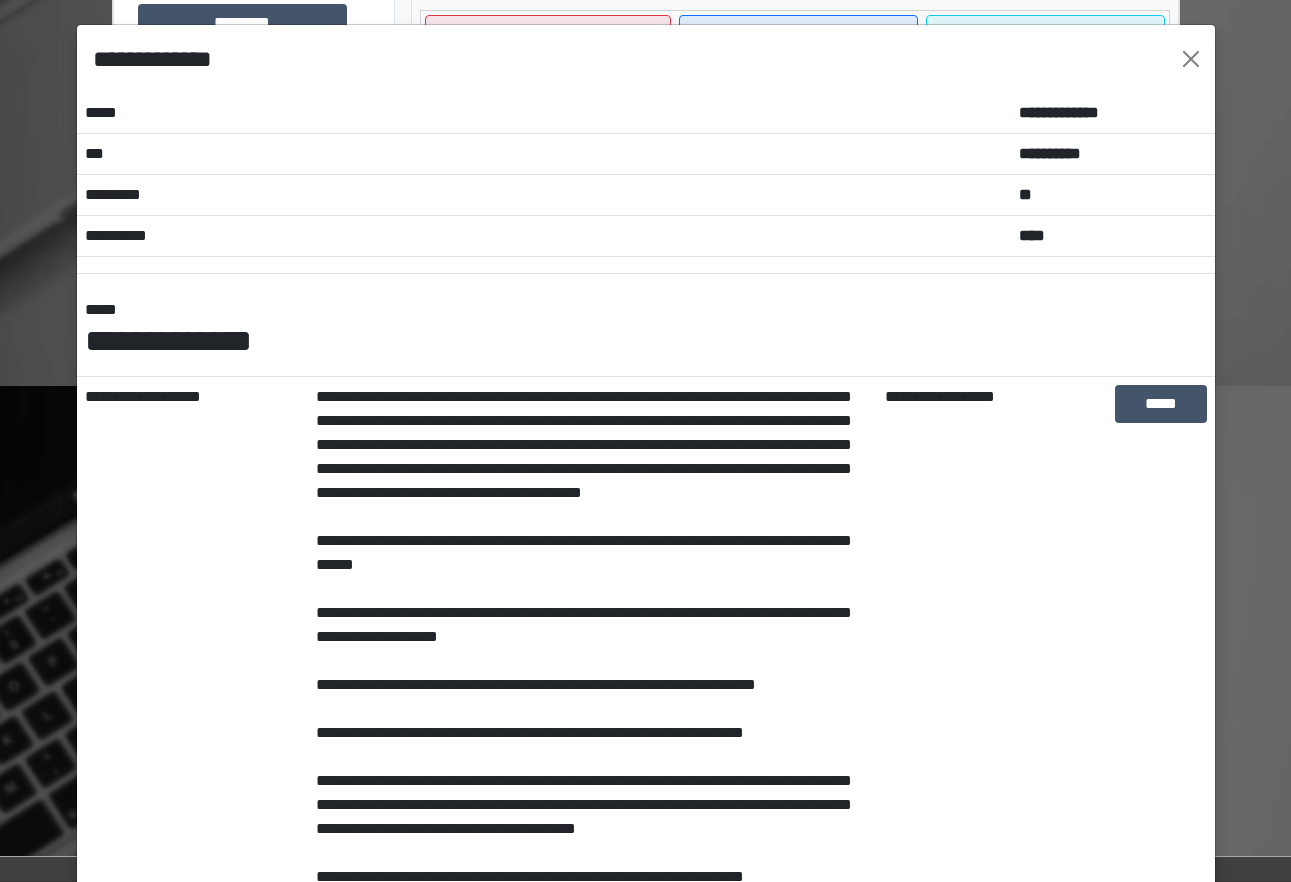 scroll, scrollTop: 0, scrollLeft: 0, axis: both 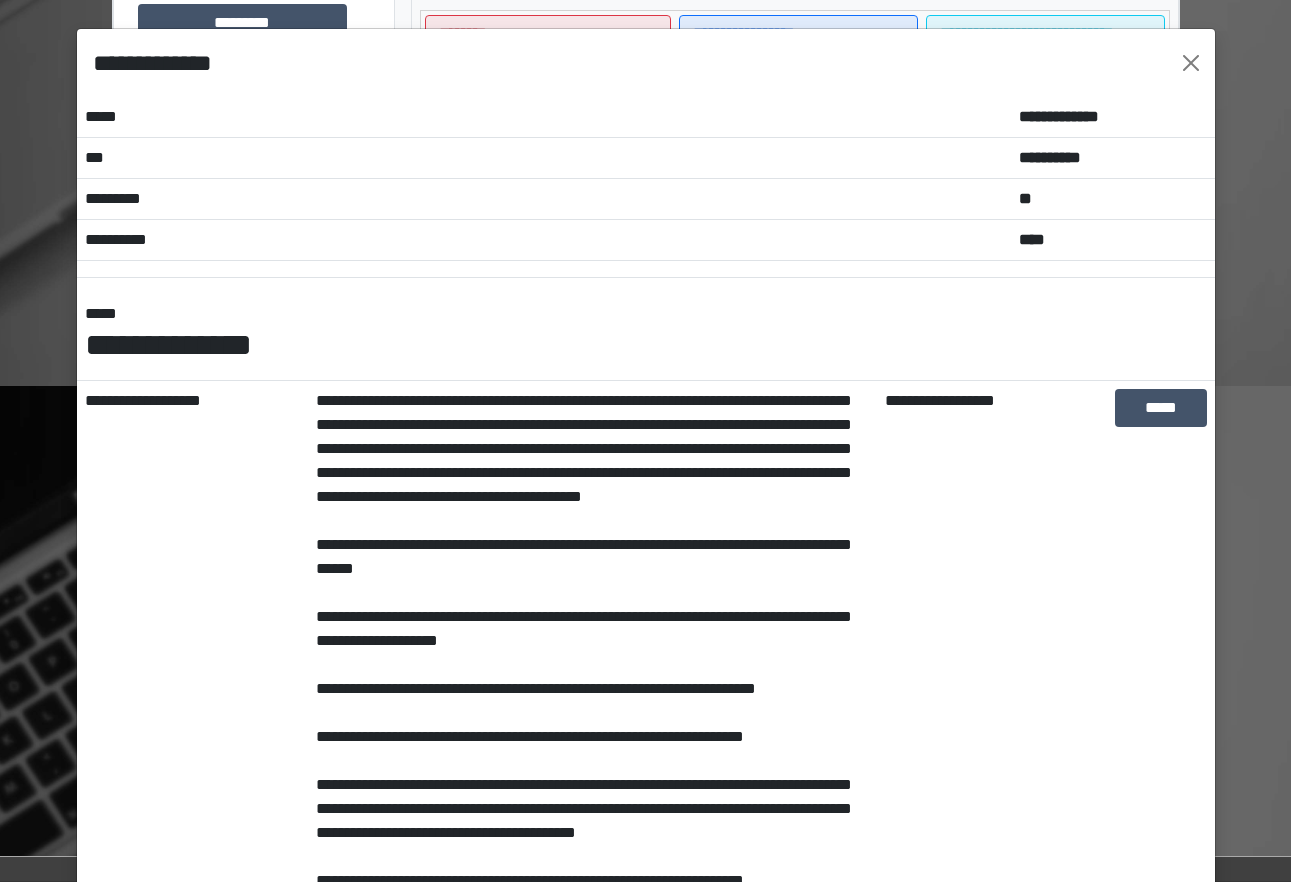 click on "**********" at bounding box center (592, 1469) 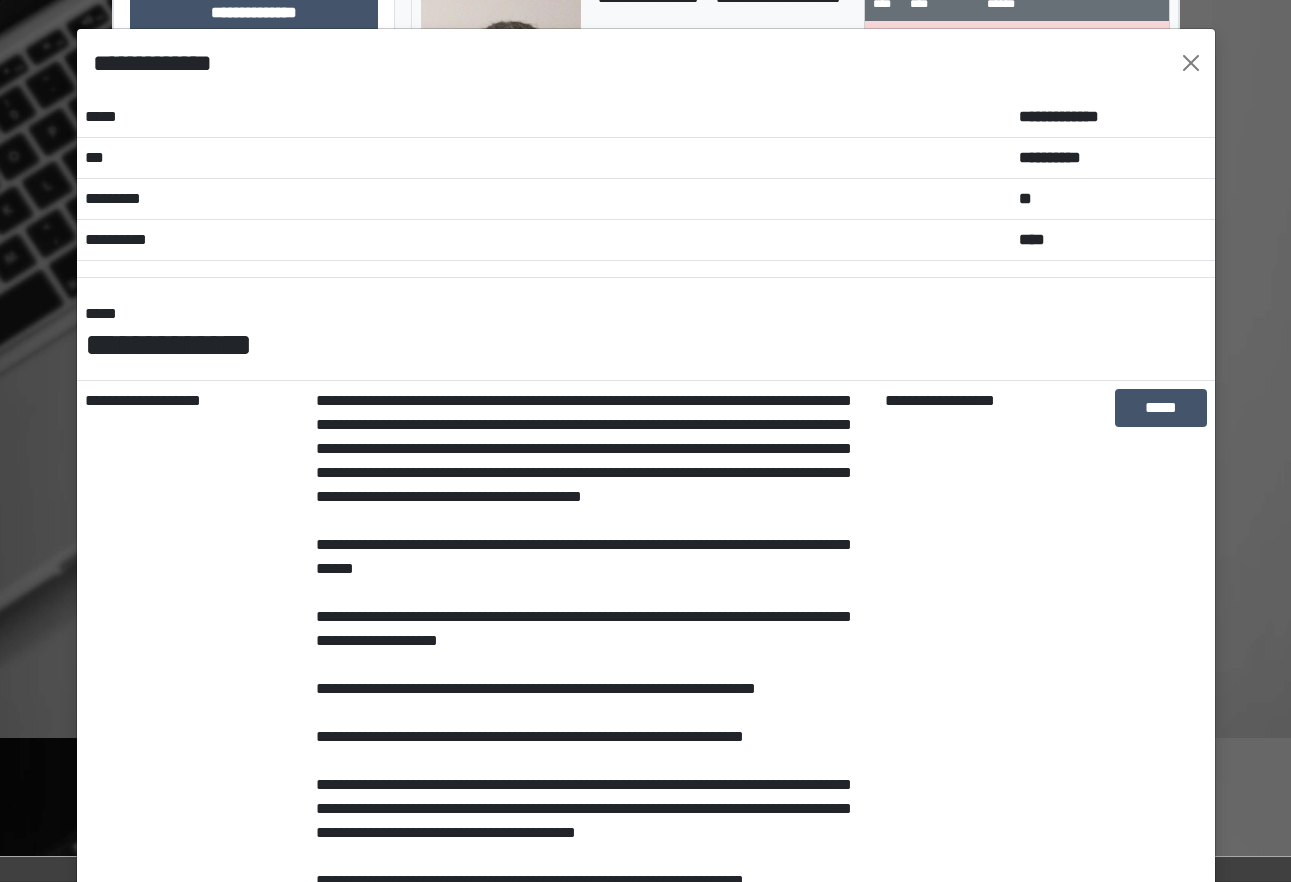 scroll, scrollTop: 0, scrollLeft: 0, axis: both 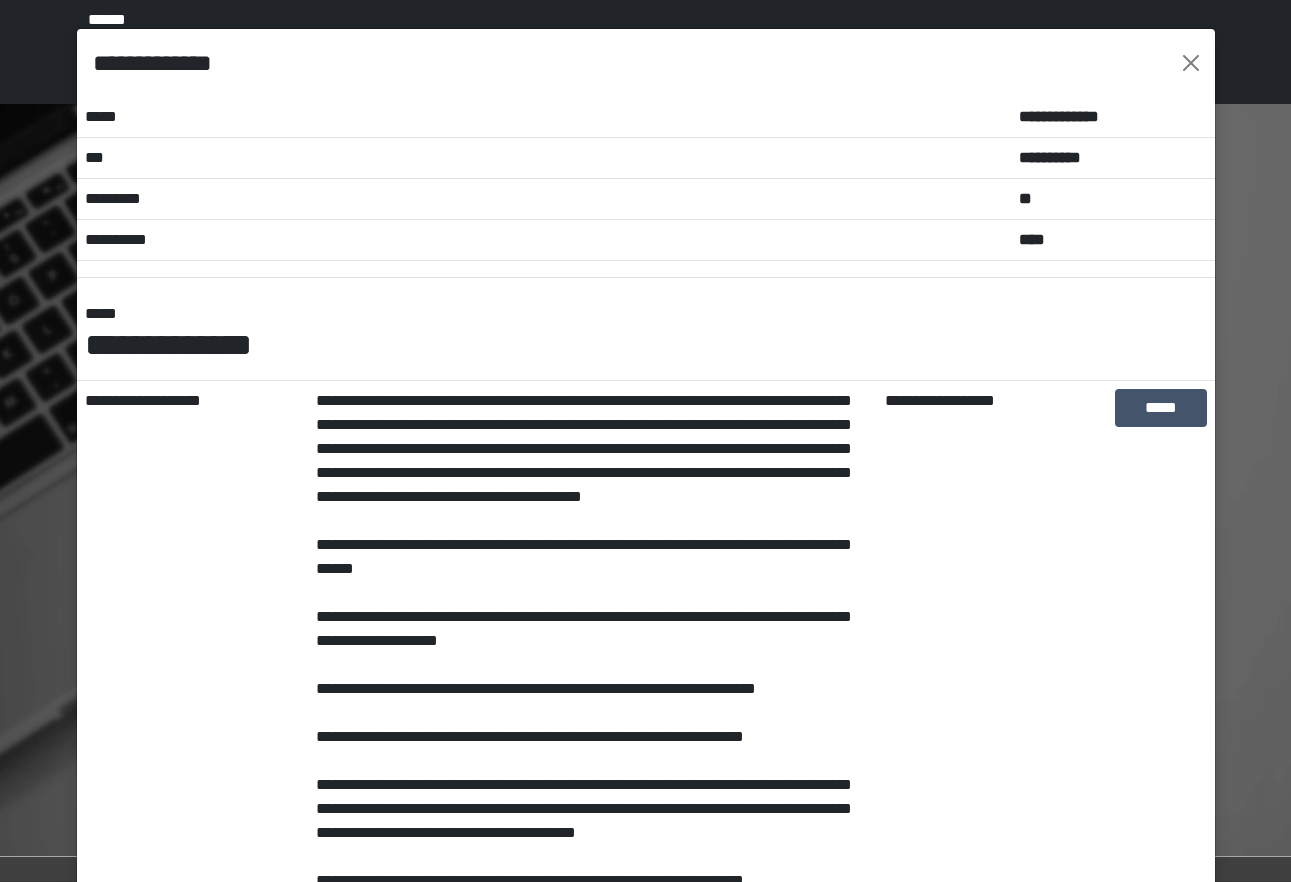 click on "**********" at bounding box center [645, 441] 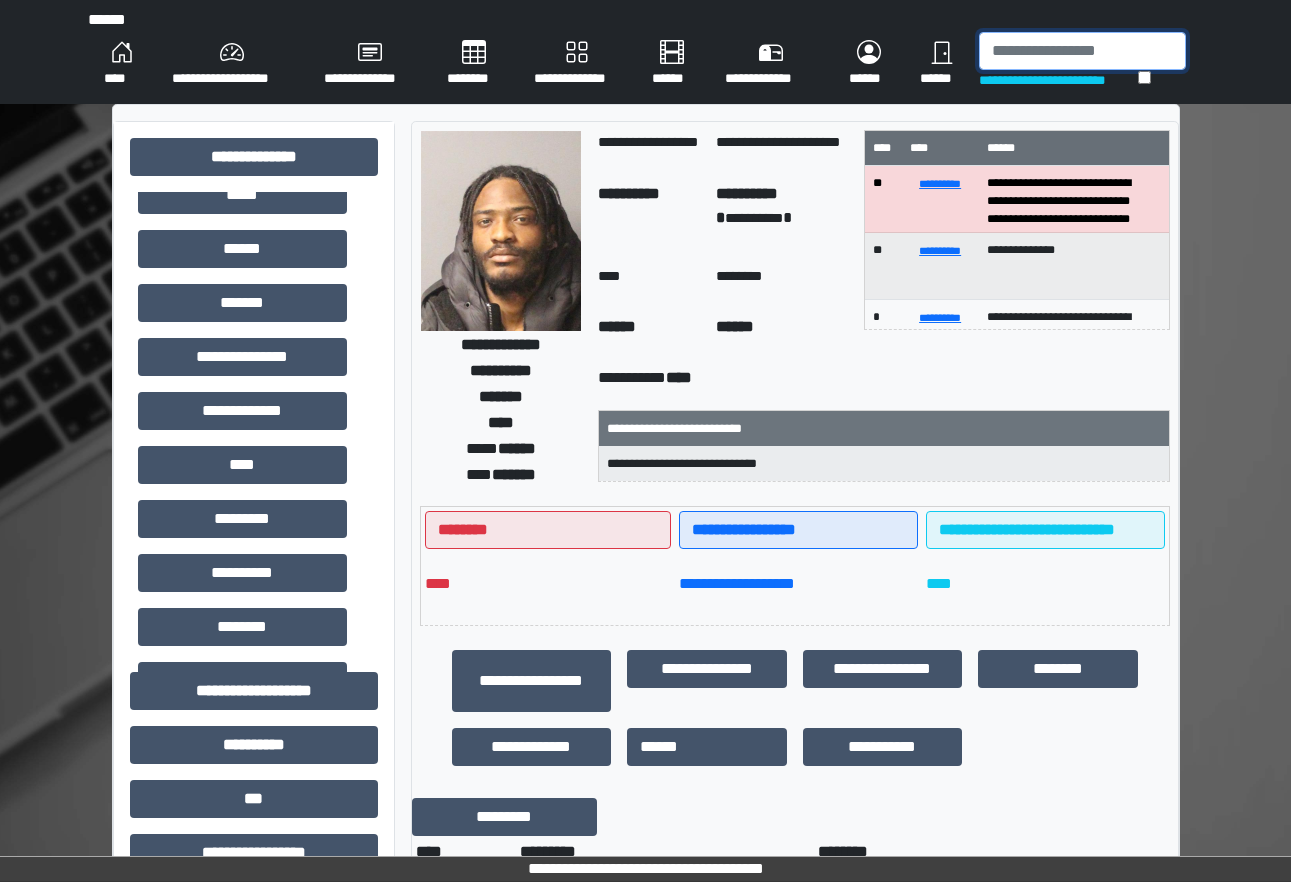 click at bounding box center (1082, 51) 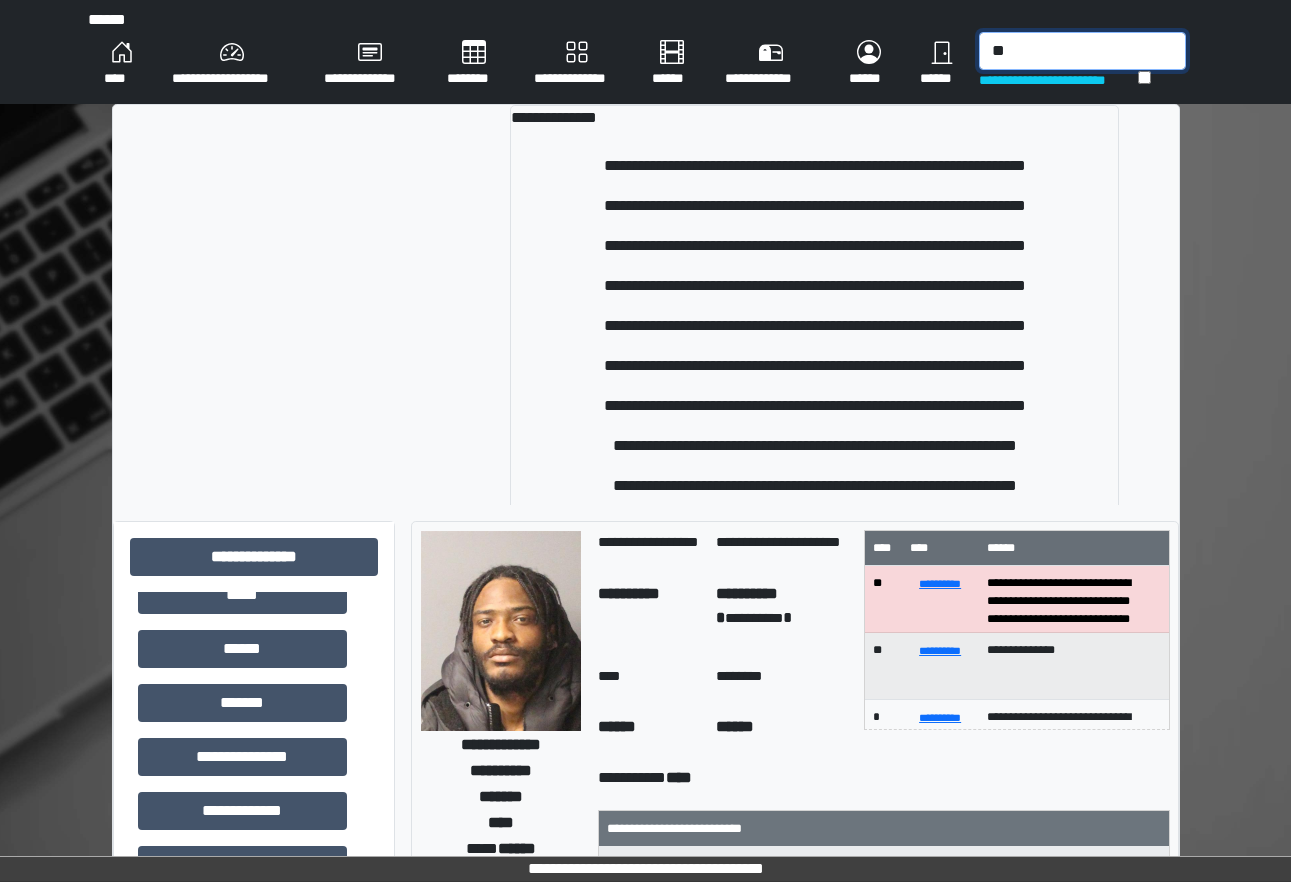 type on "*" 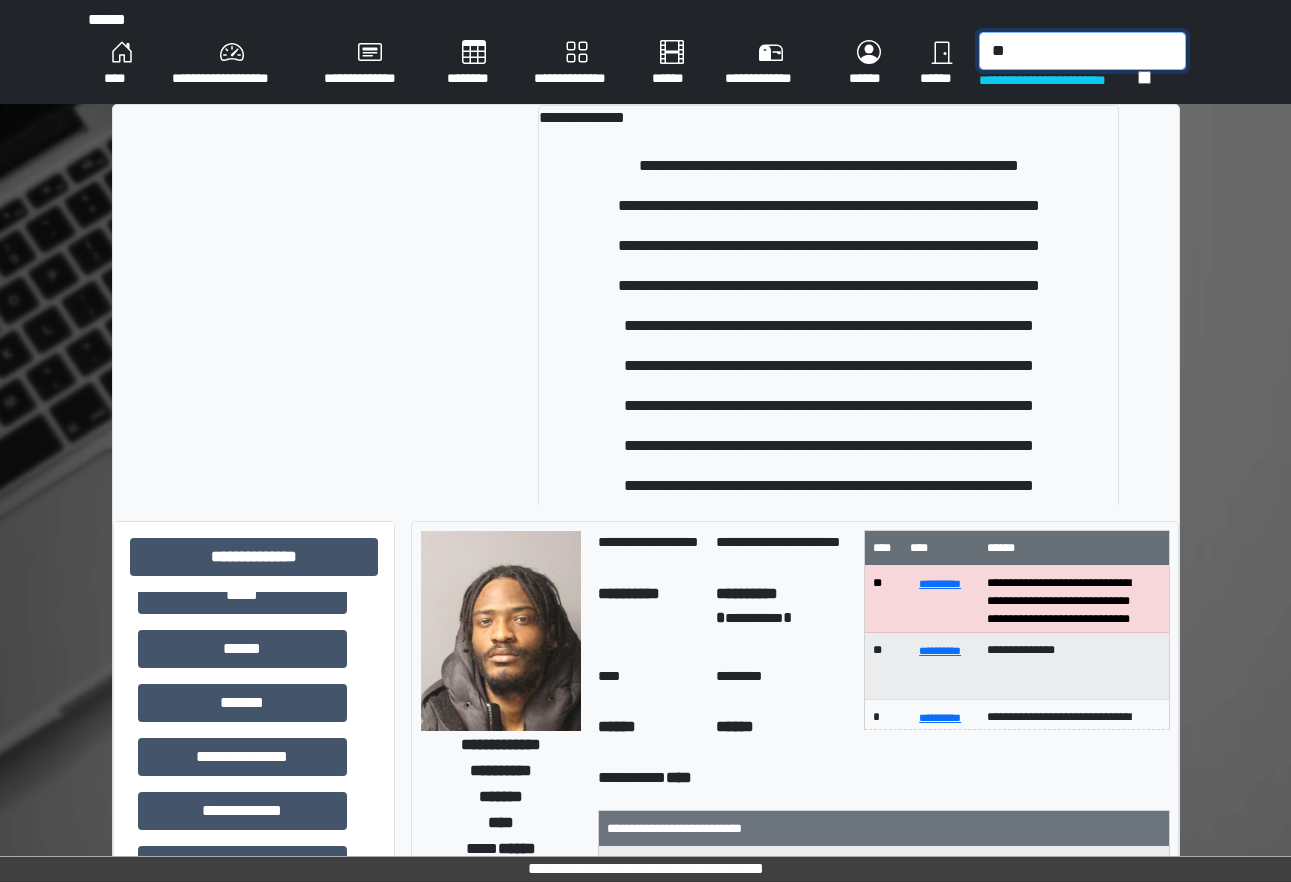 type on "*" 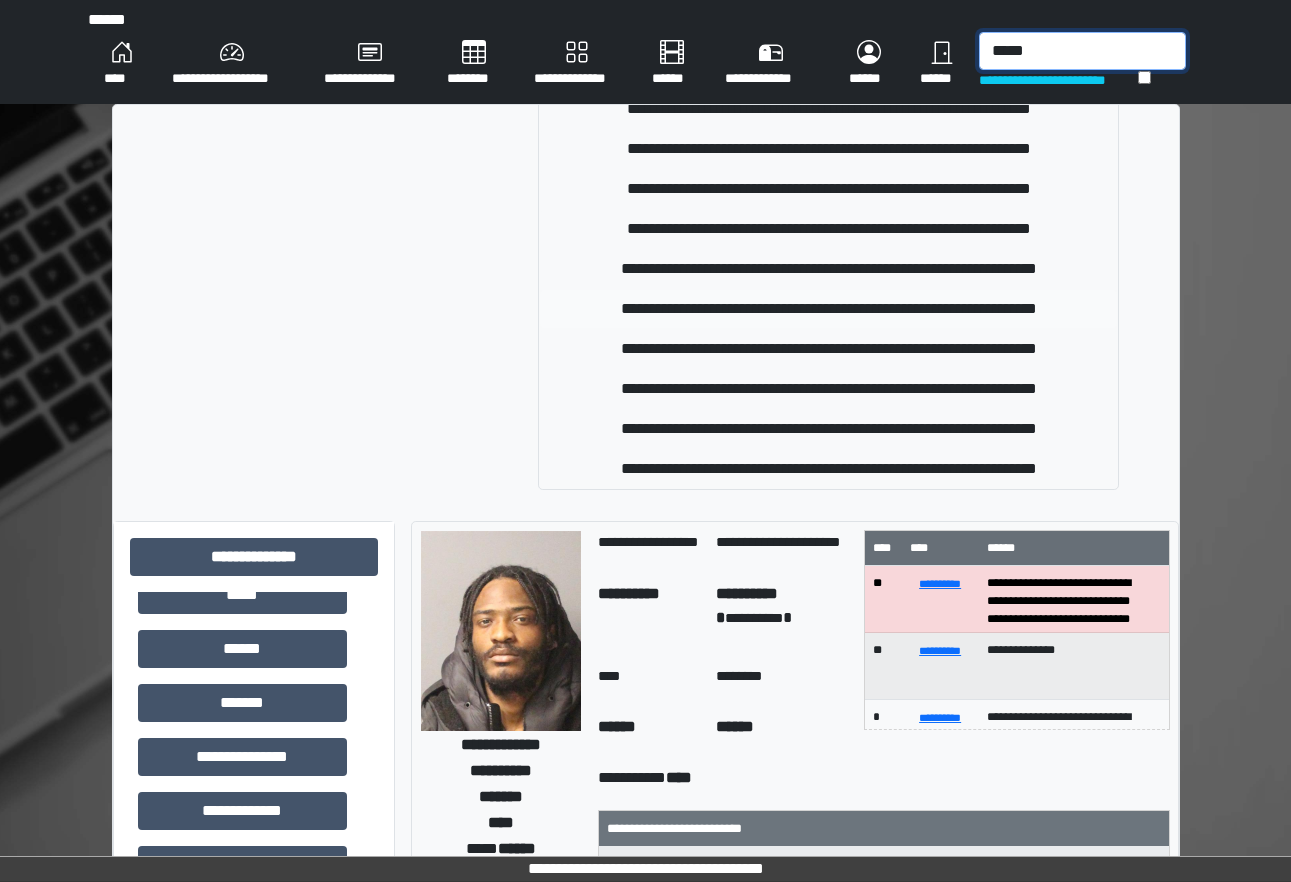 scroll, scrollTop: 458, scrollLeft: 0, axis: vertical 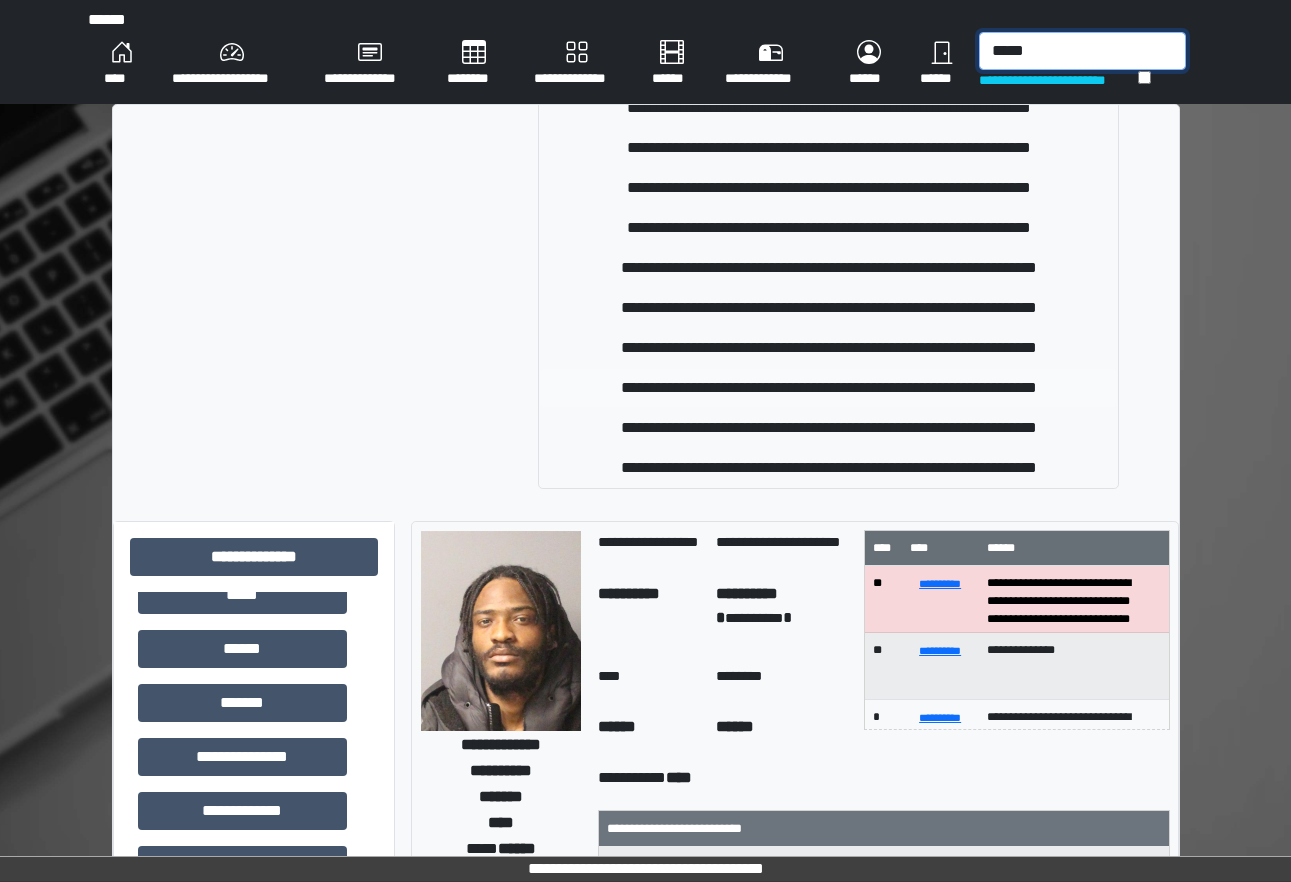 type on "*****" 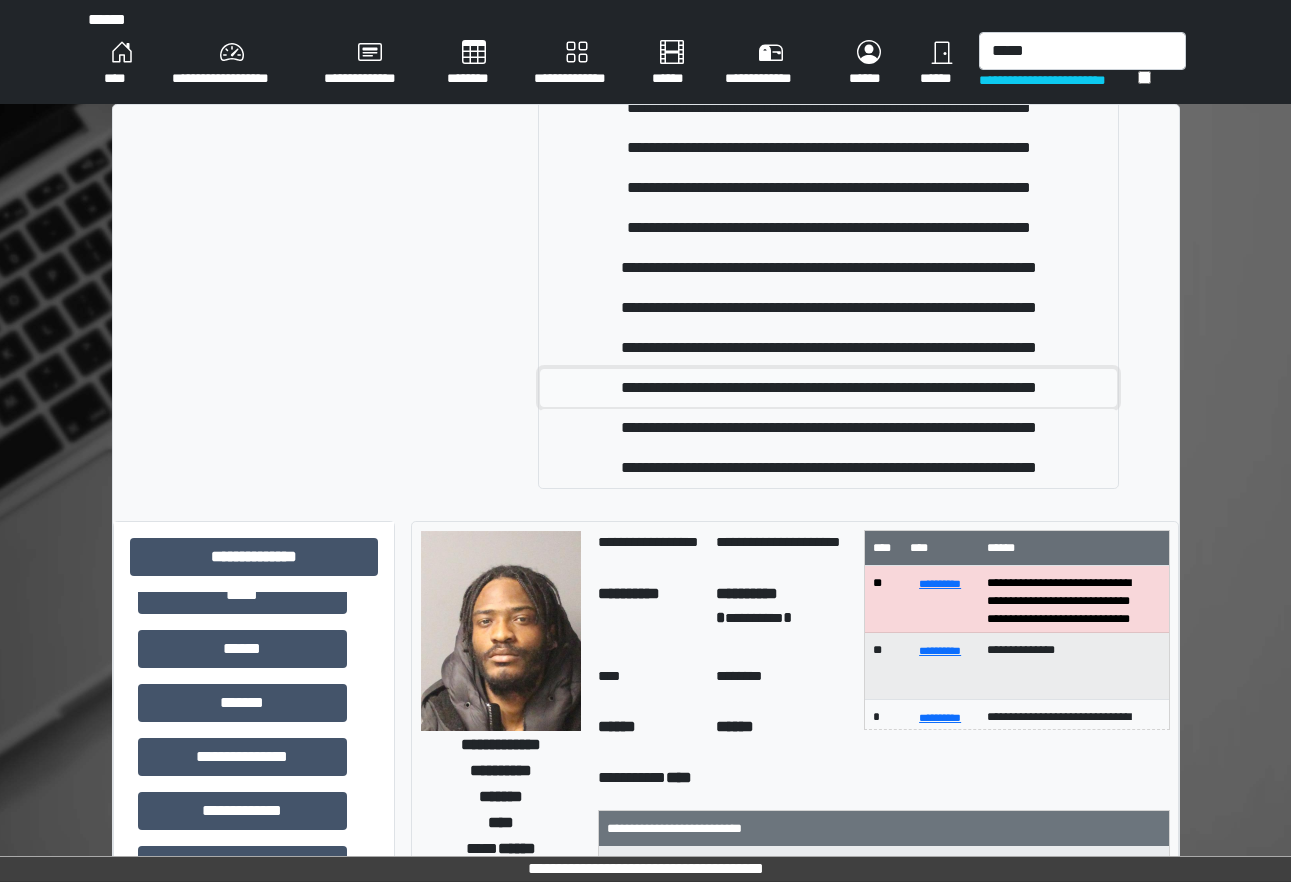 click on "**********" at bounding box center [828, 388] 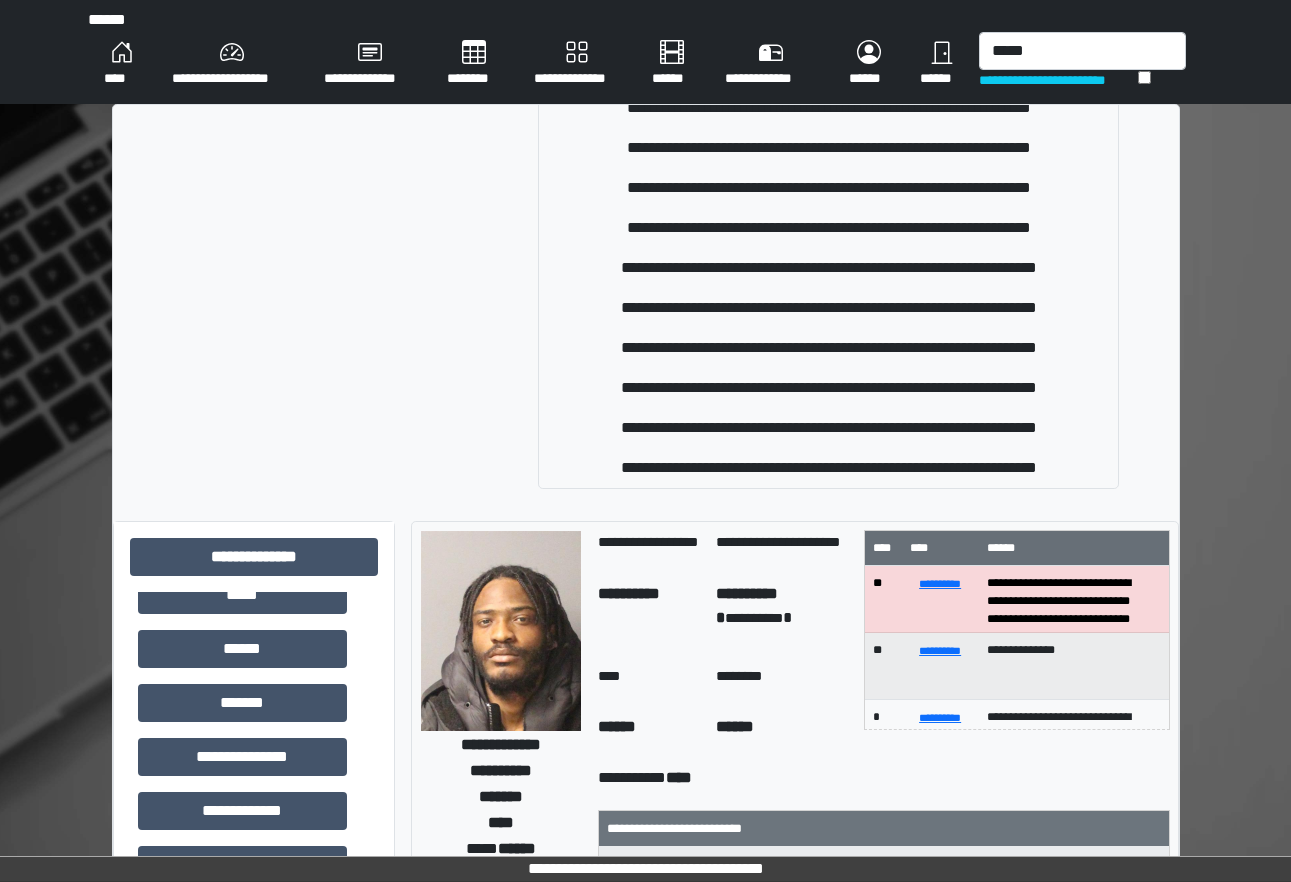 type 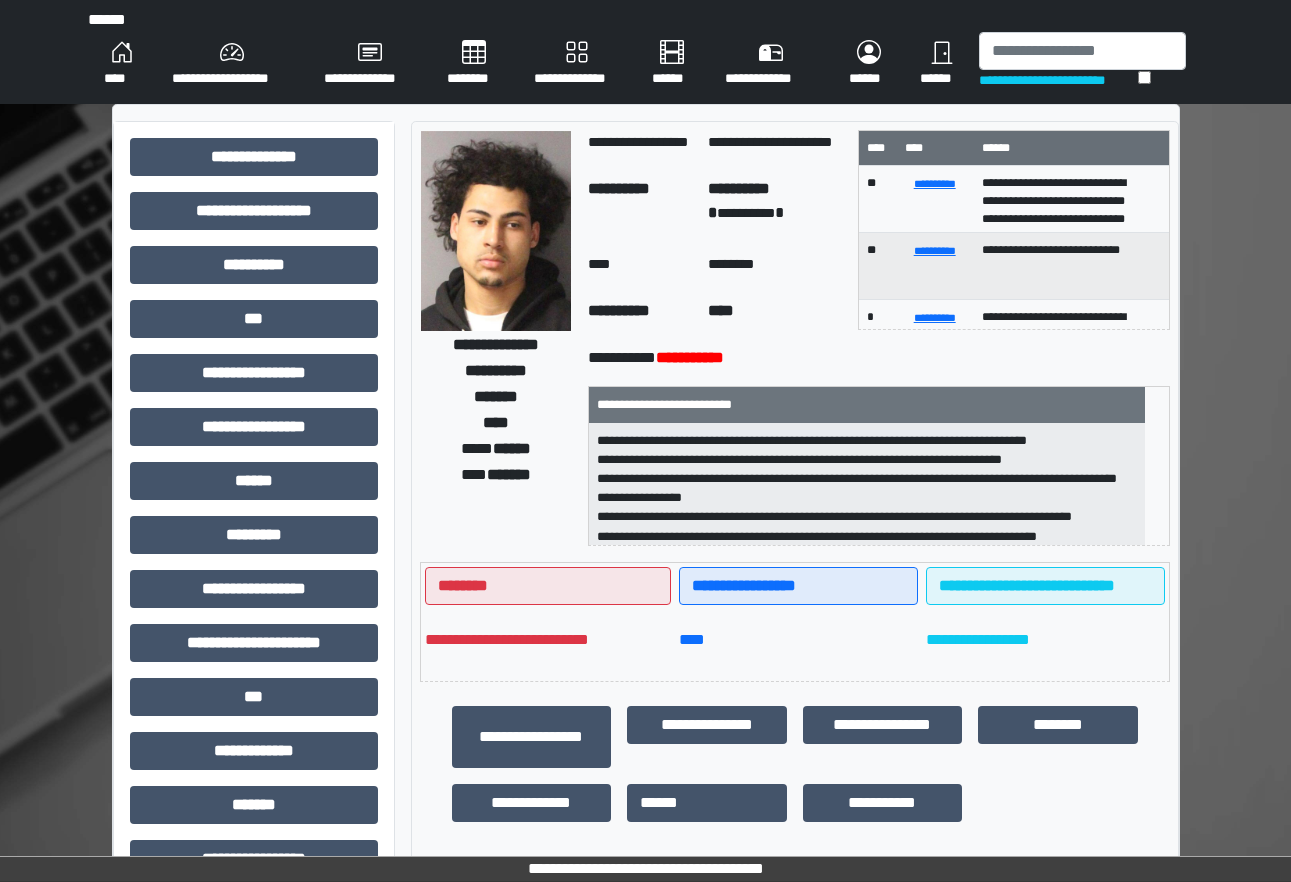 click on "**********" at bounding box center [645, 651] 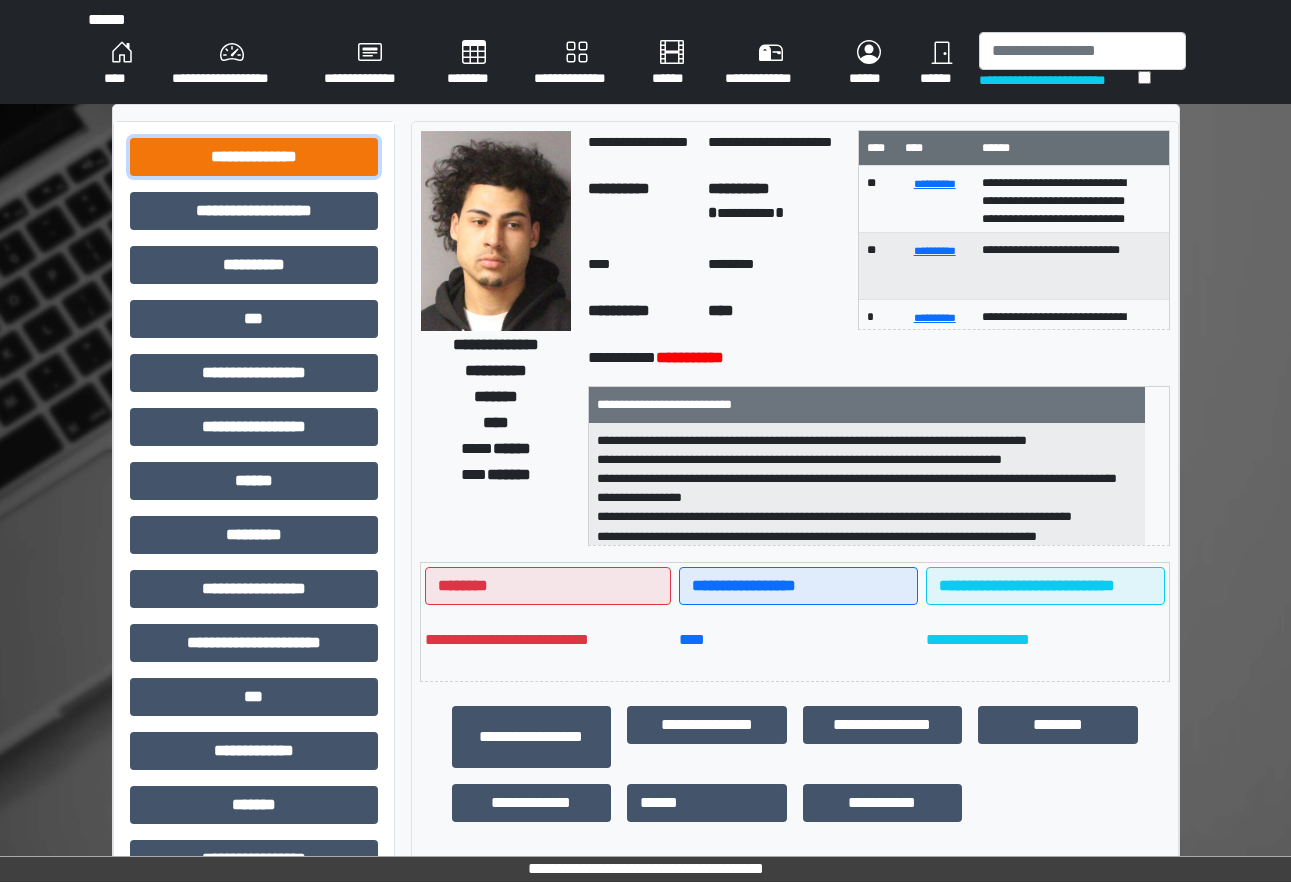 click on "**********" at bounding box center [254, 157] 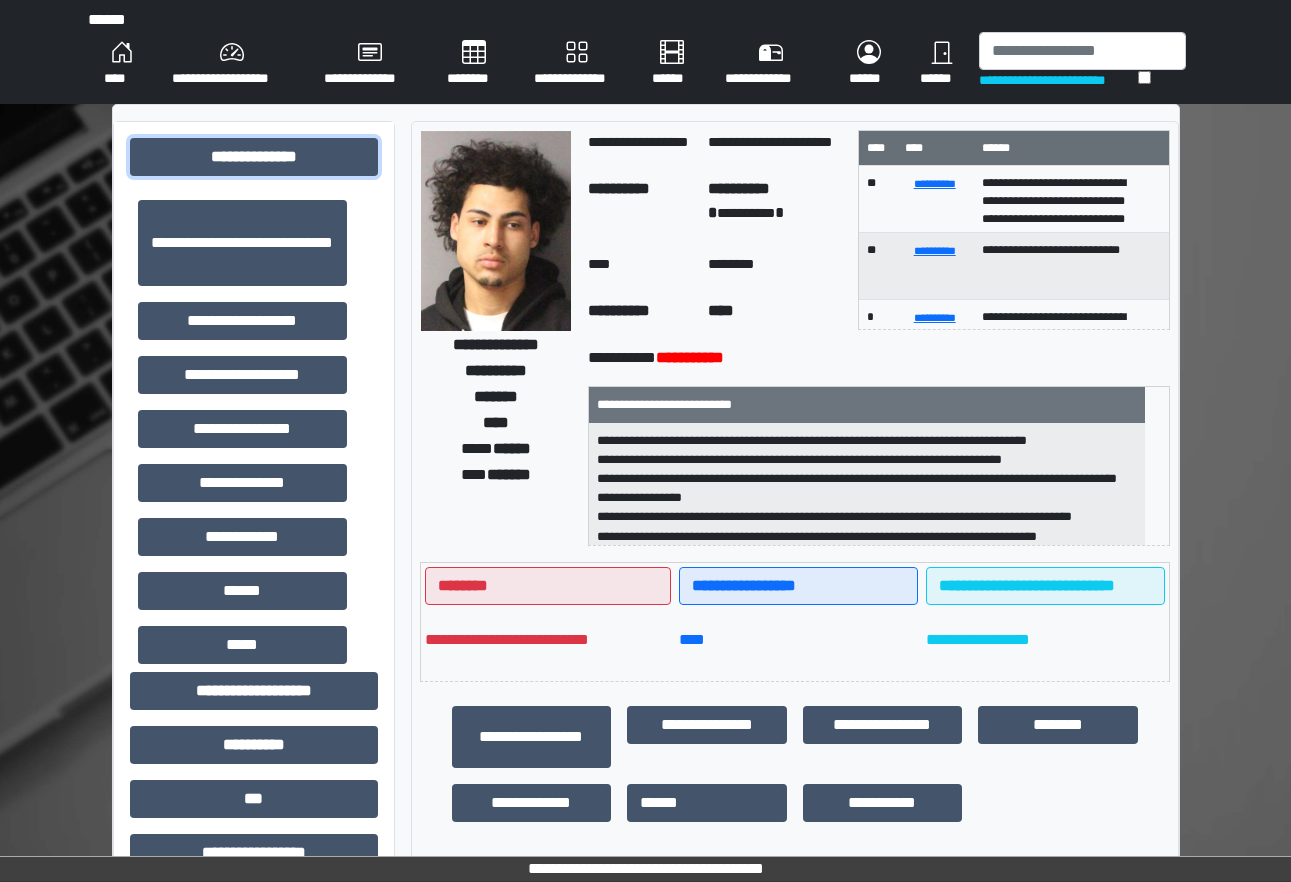 scroll, scrollTop: 300, scrollLeft: 0, axis: vertical 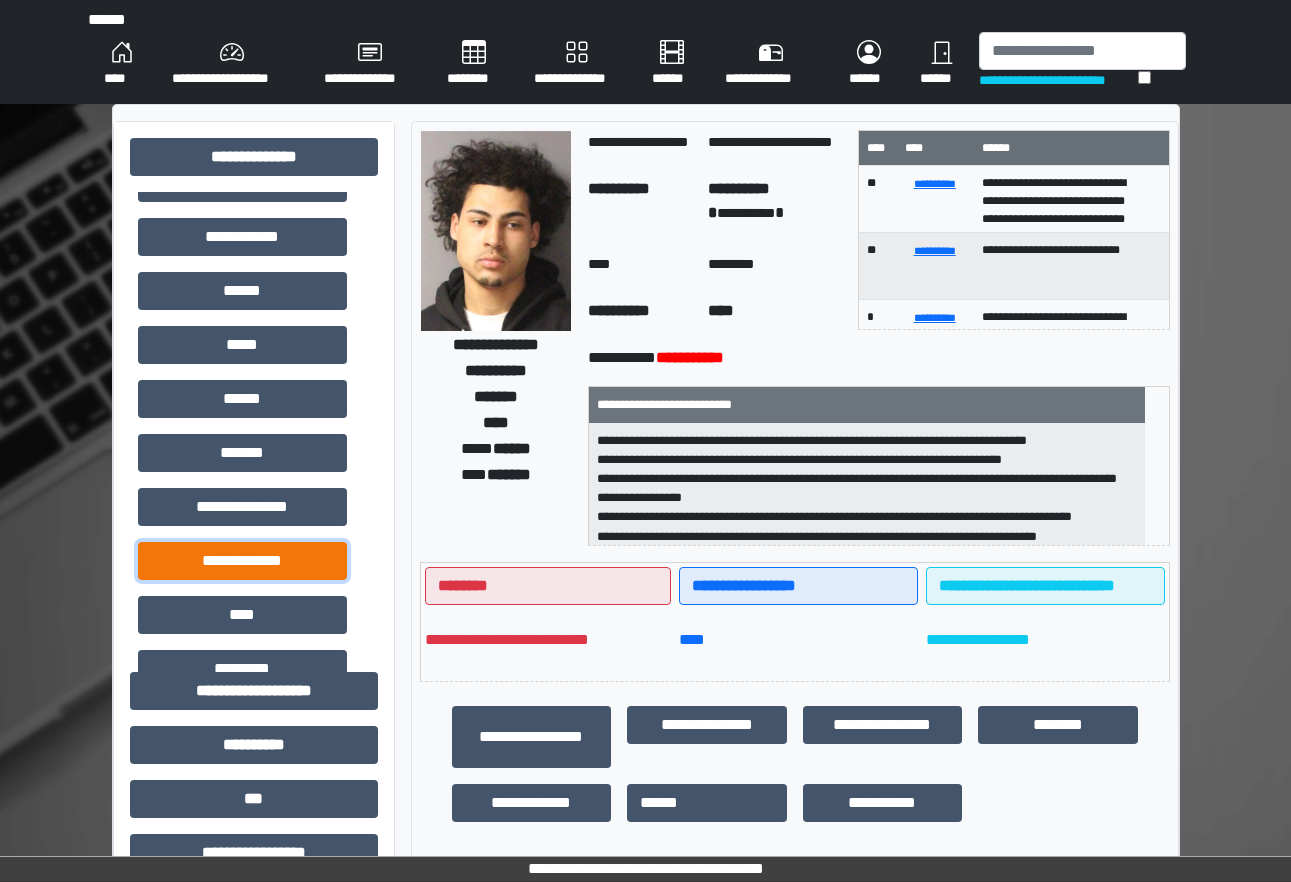 click on "**********" at bounding box center (242, 561) 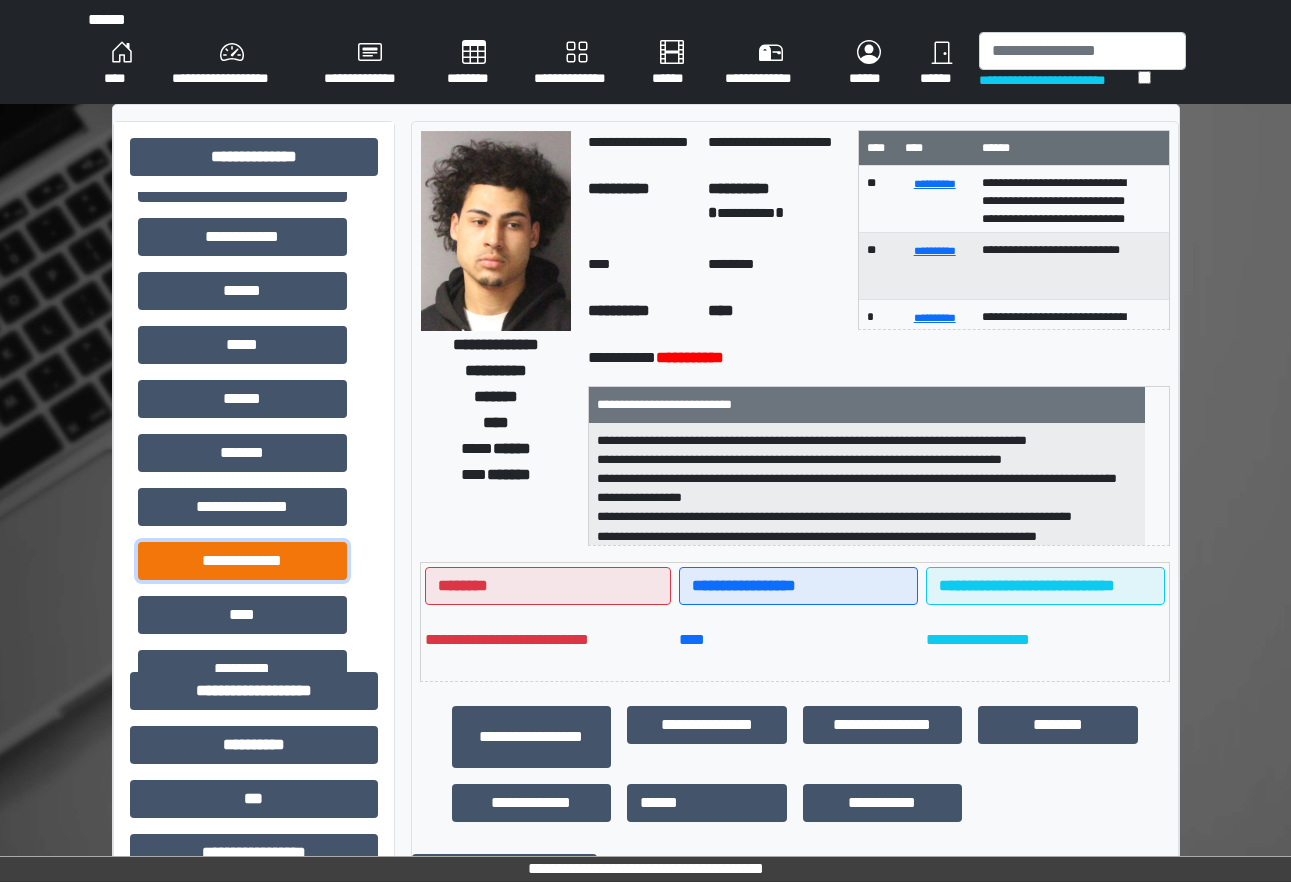 click on "**********" at bounding box center [242, 561] 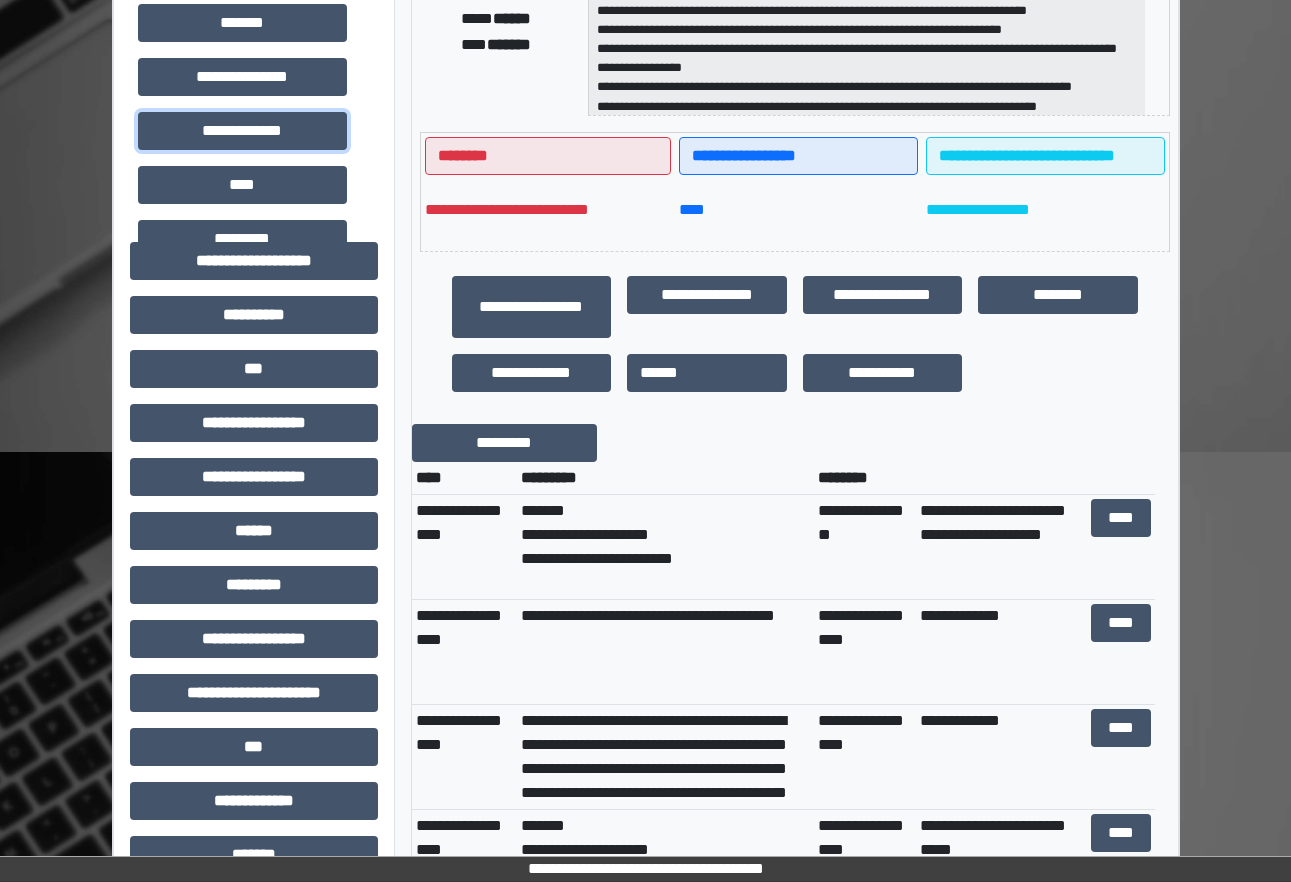 scroll, scrollTop: 450, scrollLeft: 0, axis: vertical 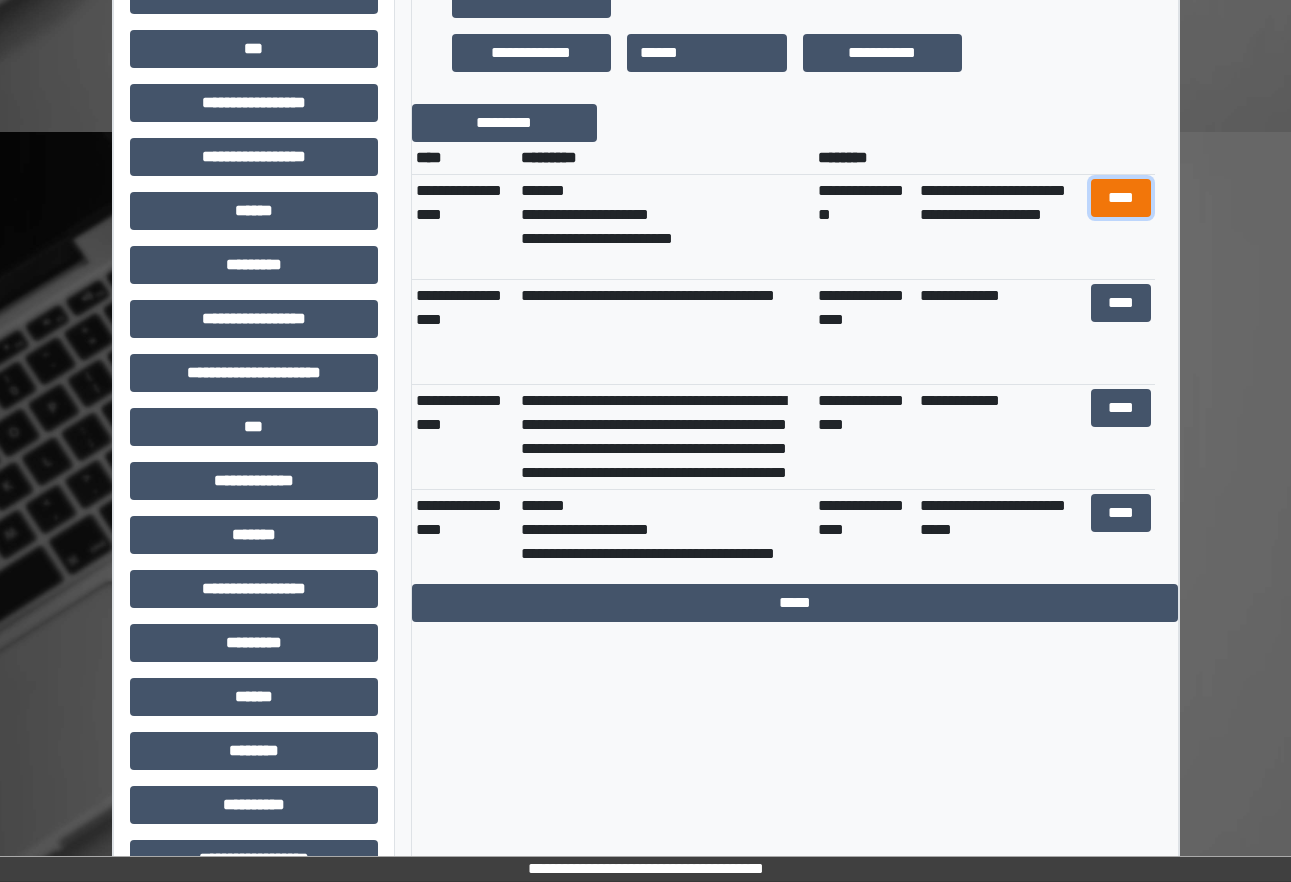 click on "****" at bounding box center (1121, 198) 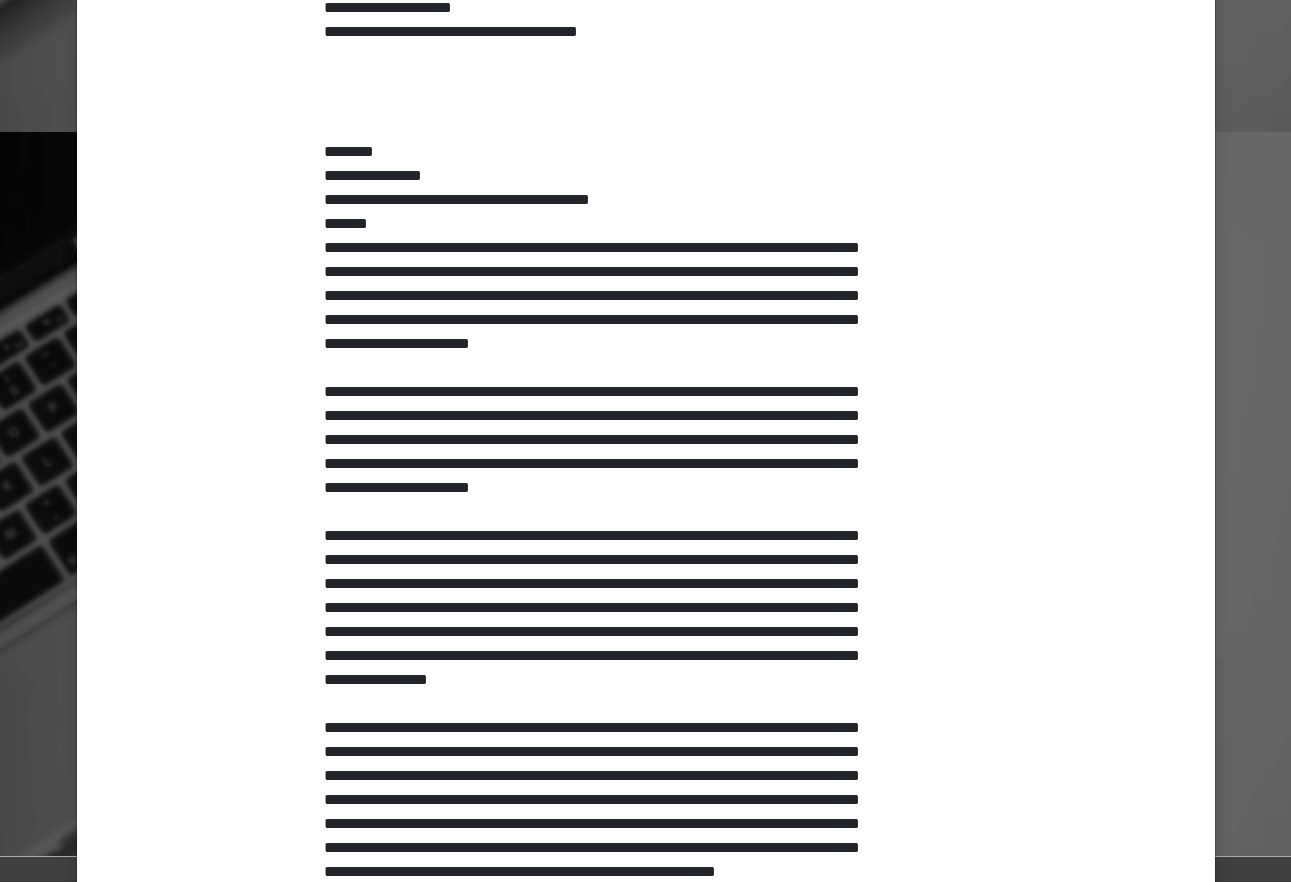 scroll, scrollTop: 491, scrollLeft: 0, axis: vertical 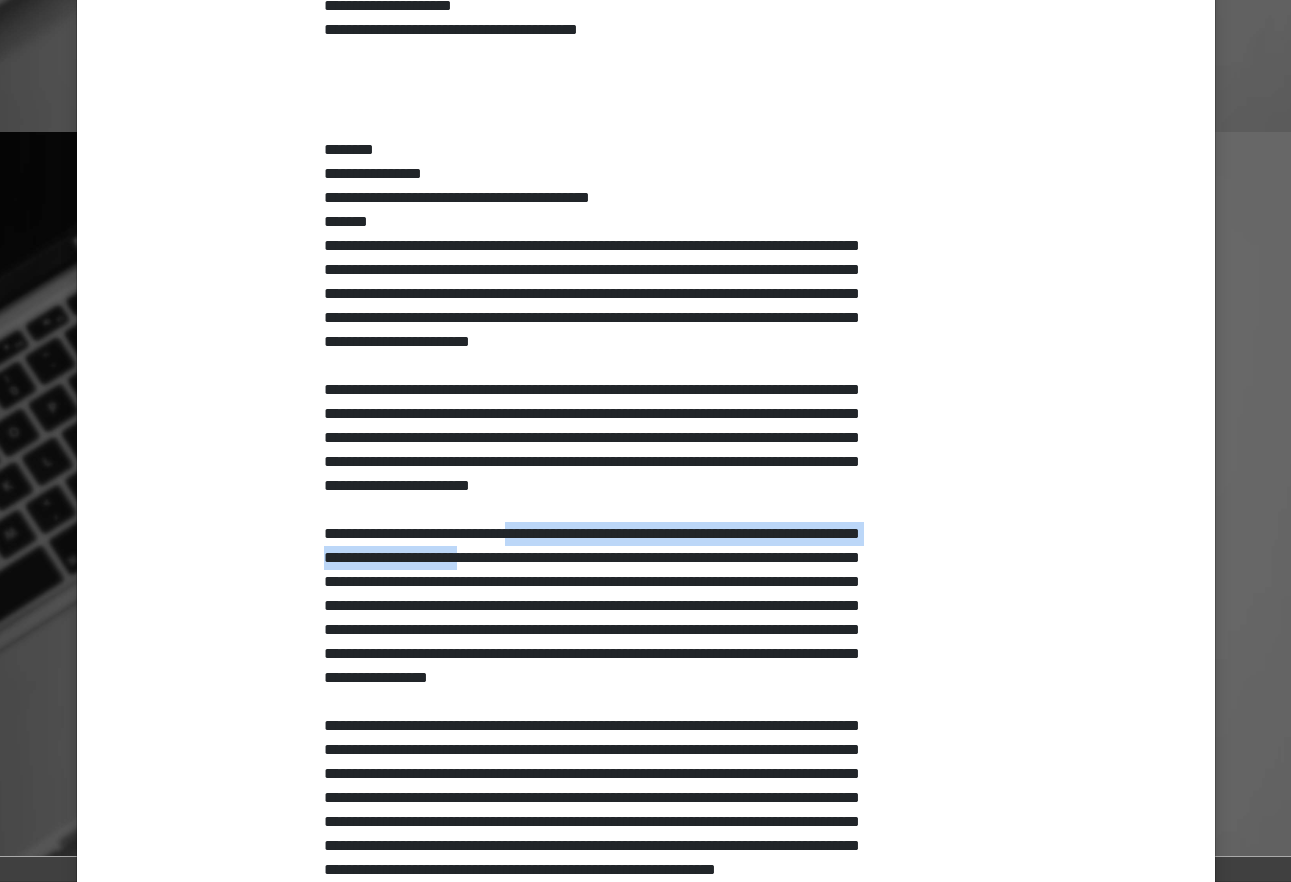 drag, startPoint x: 520, startPoint y: 559, endPoint x: 540, endPoint y: 578, distance: 27.58623 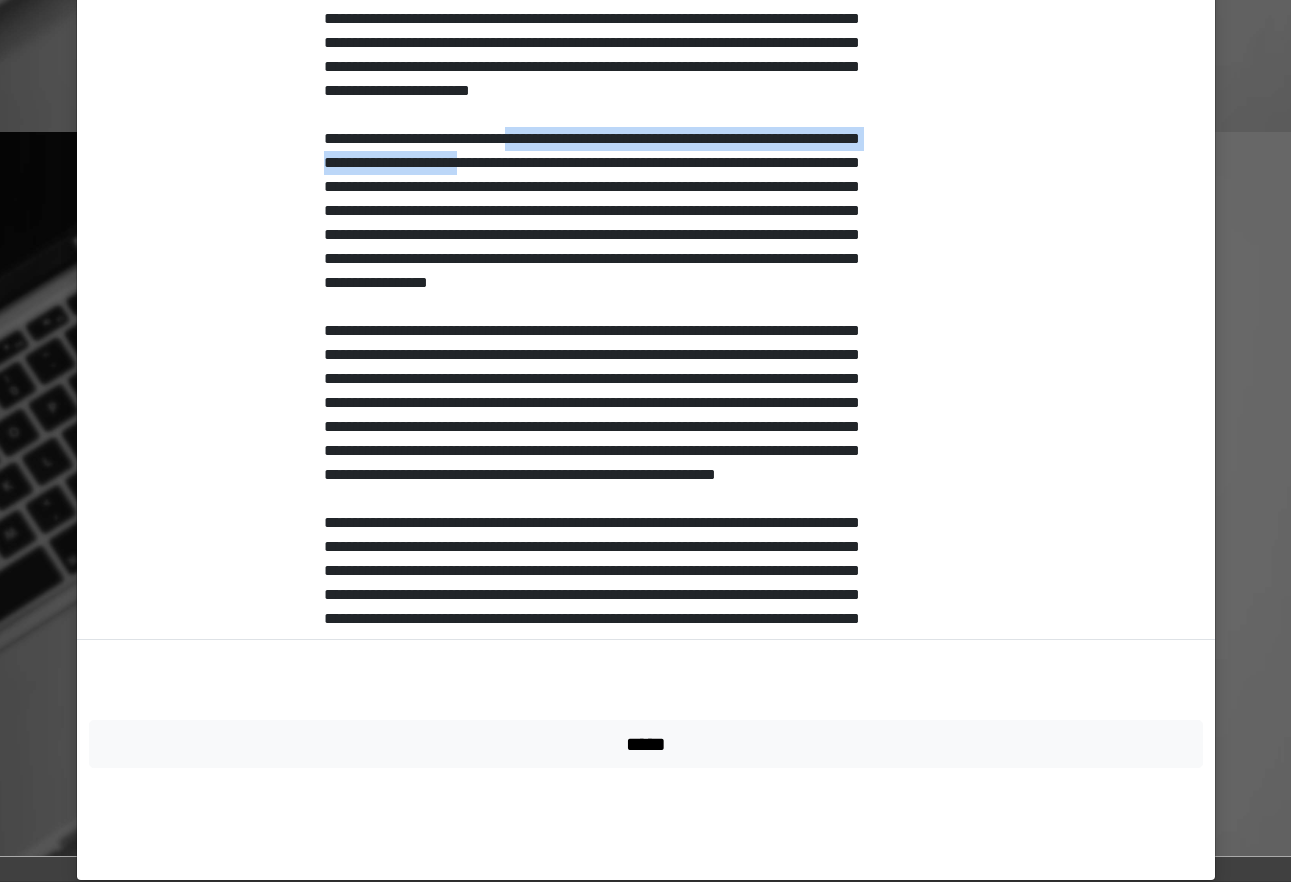 scroll, scrollTop: 913, scrollLeft: 0, axis: vertical 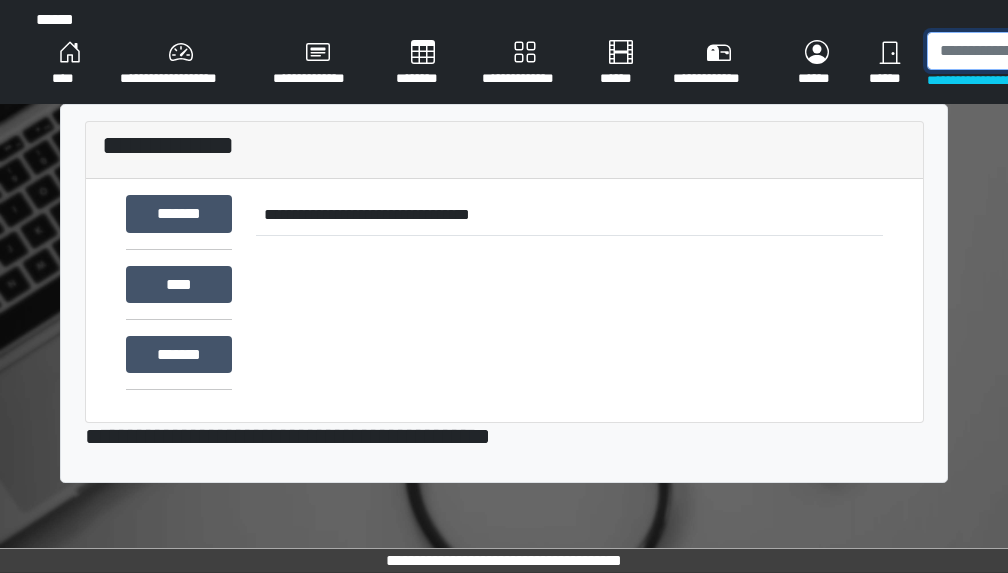 click at bounding box center [1030, 51] 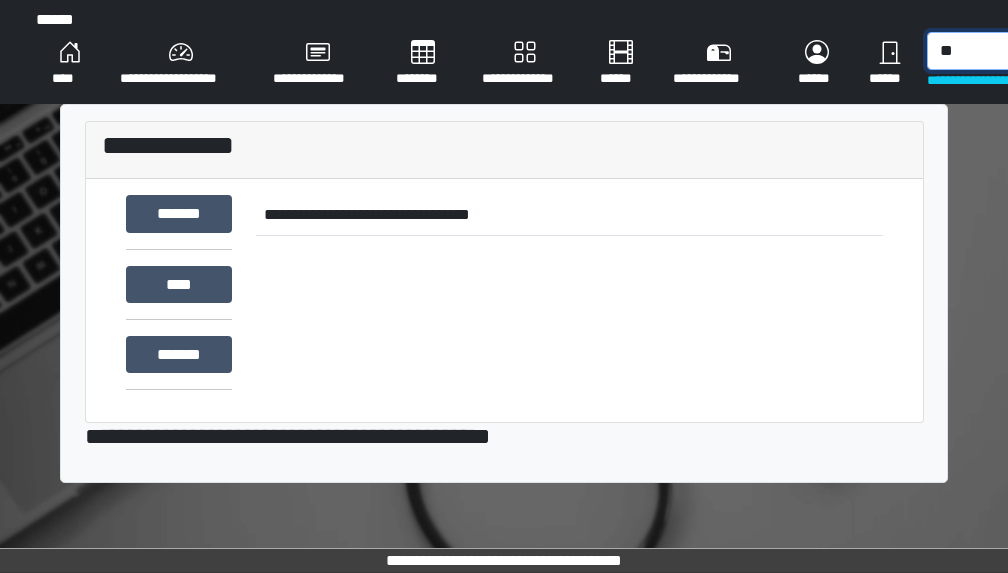 type on "*" 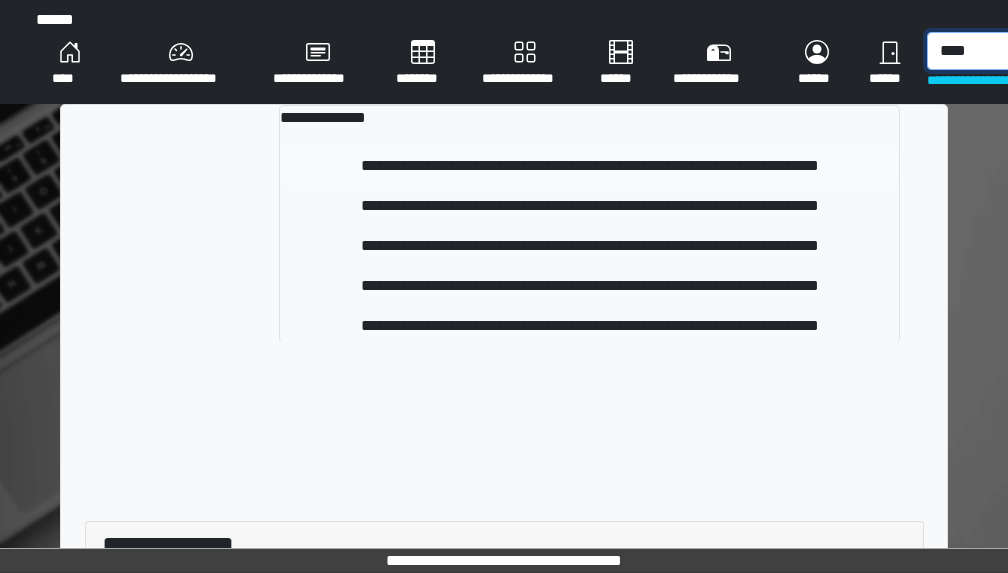 type on "****" 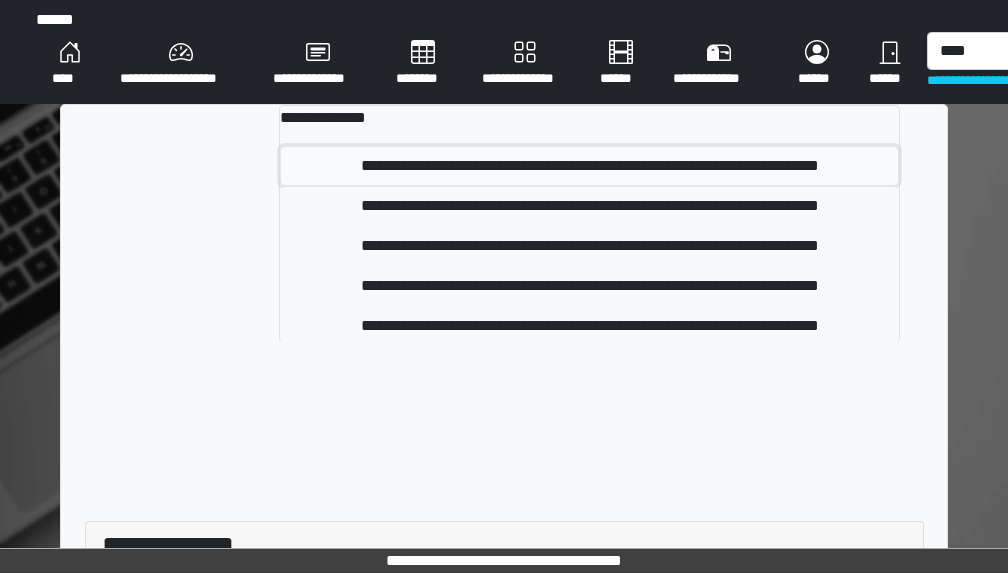 click on "**********" at bounding box center [589, 166] 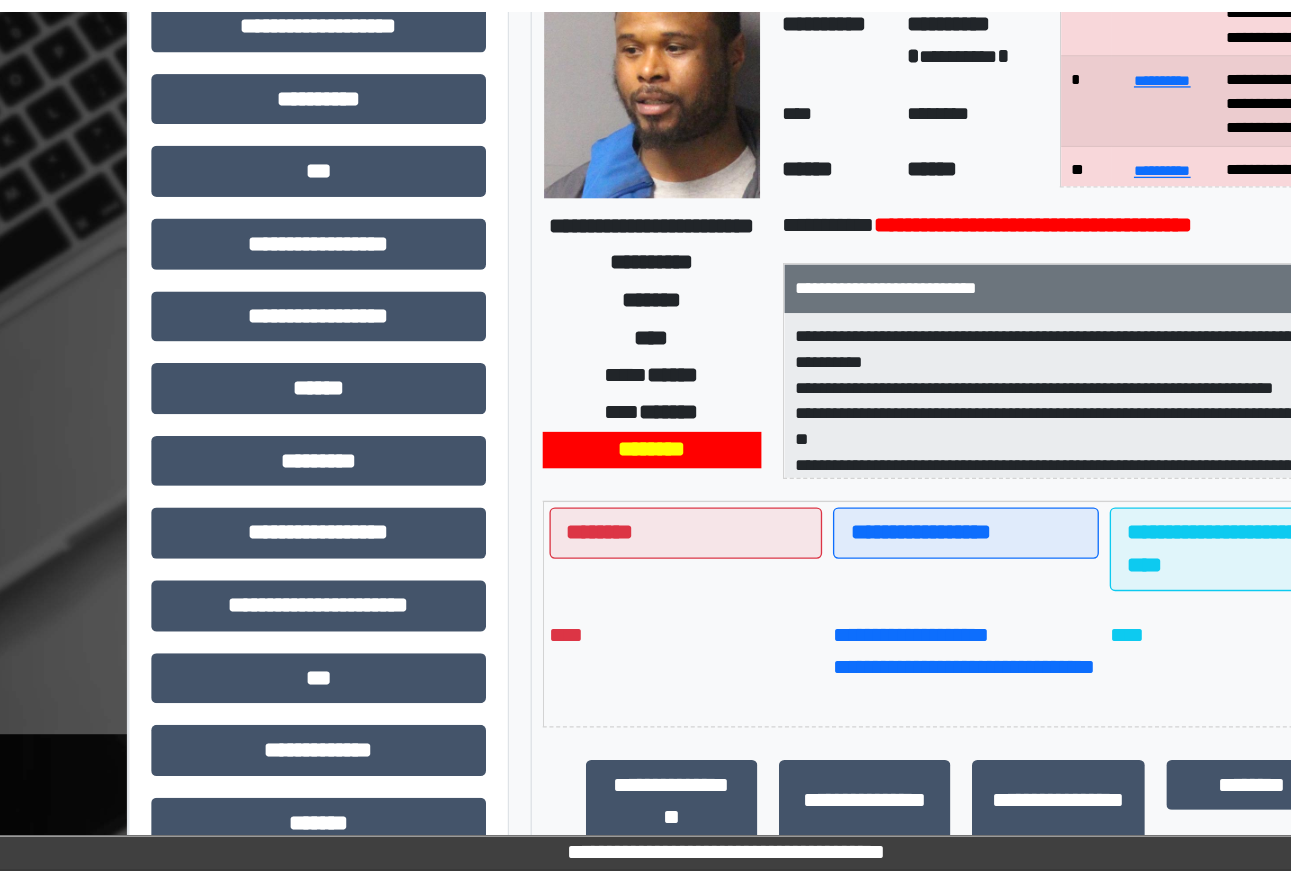 scroll, scrollTop: 200, scrollLeft: 0, axis: vertical 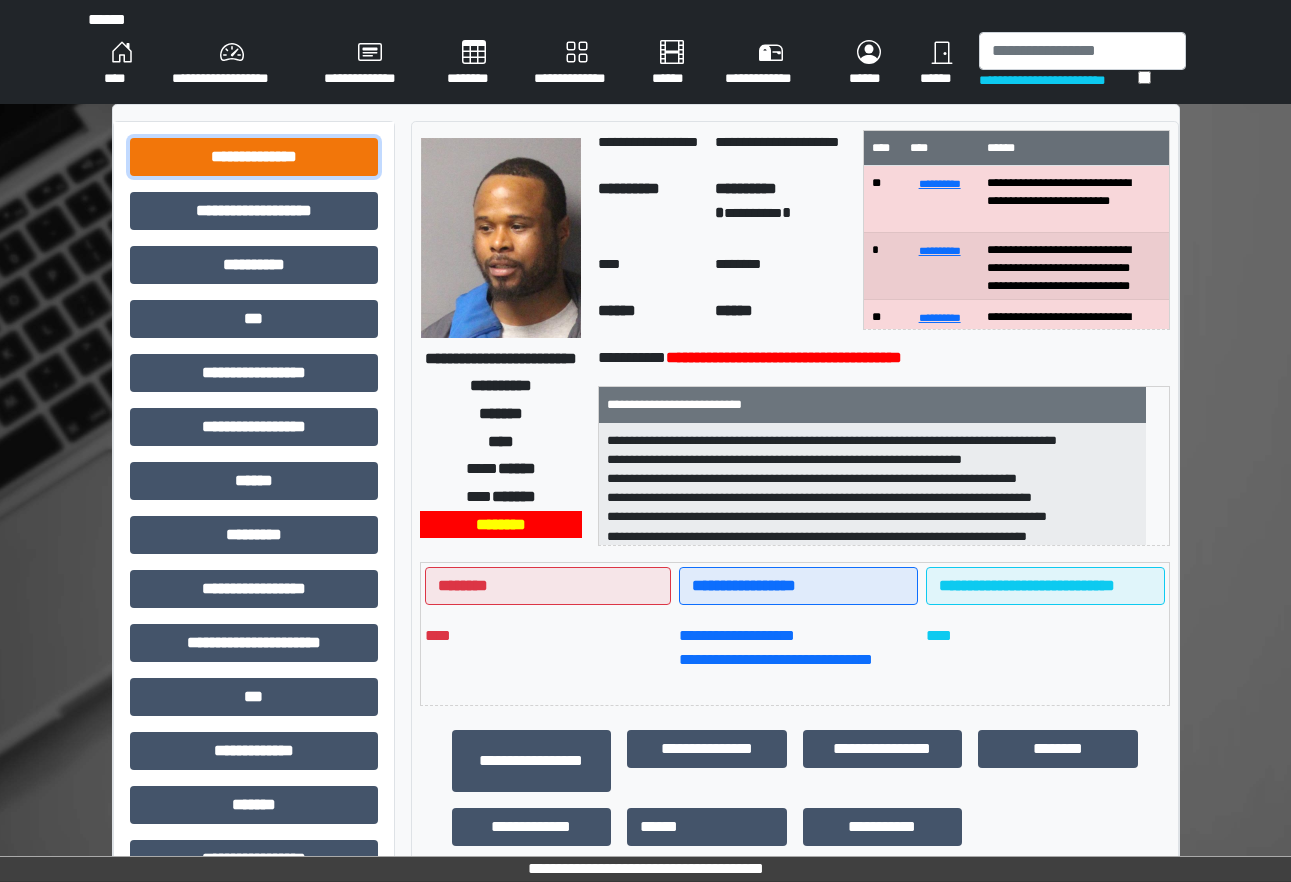 click on "**********" at bounding box center (254, 157) 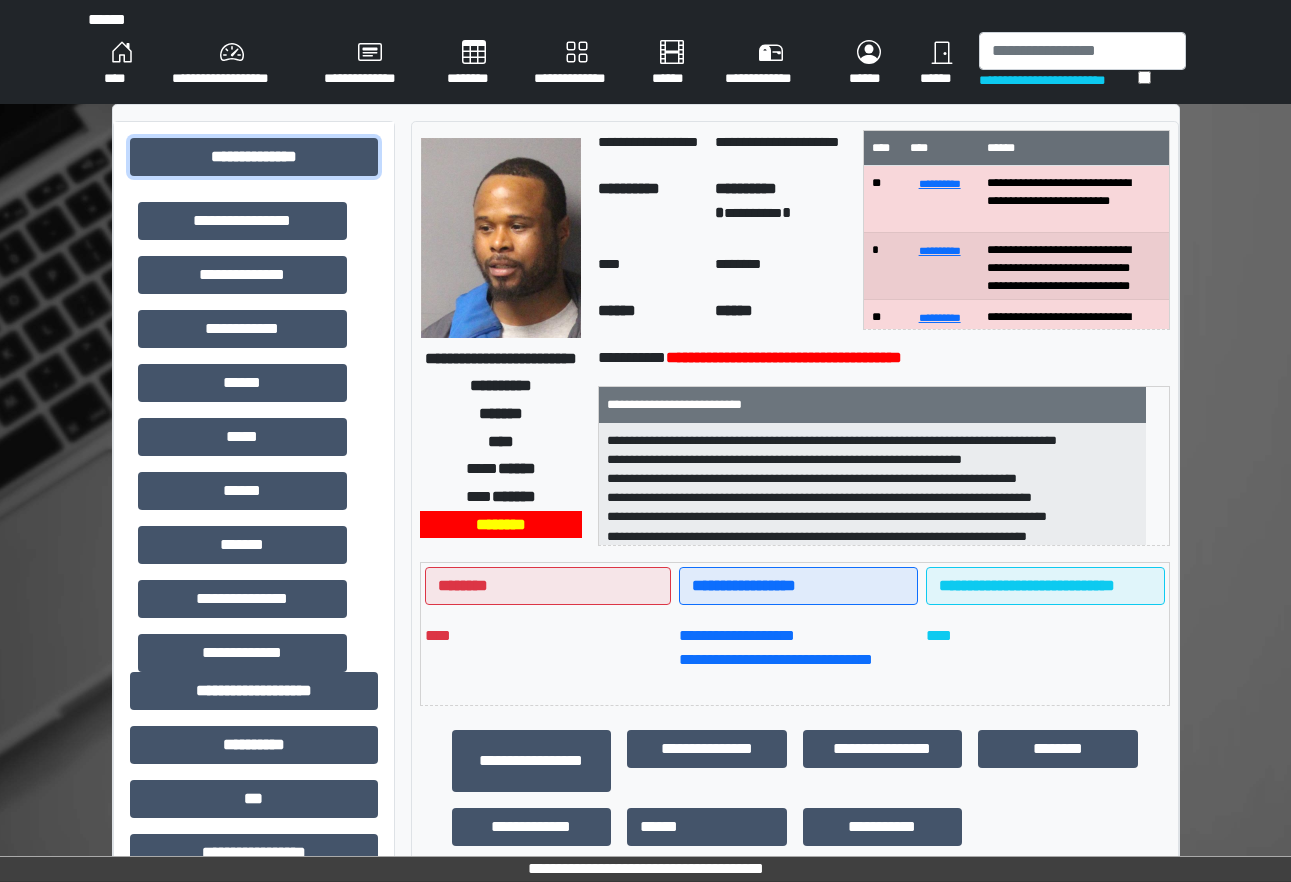 scroll, scrollTop: 300, scrollLeft: 0, axis: vertical 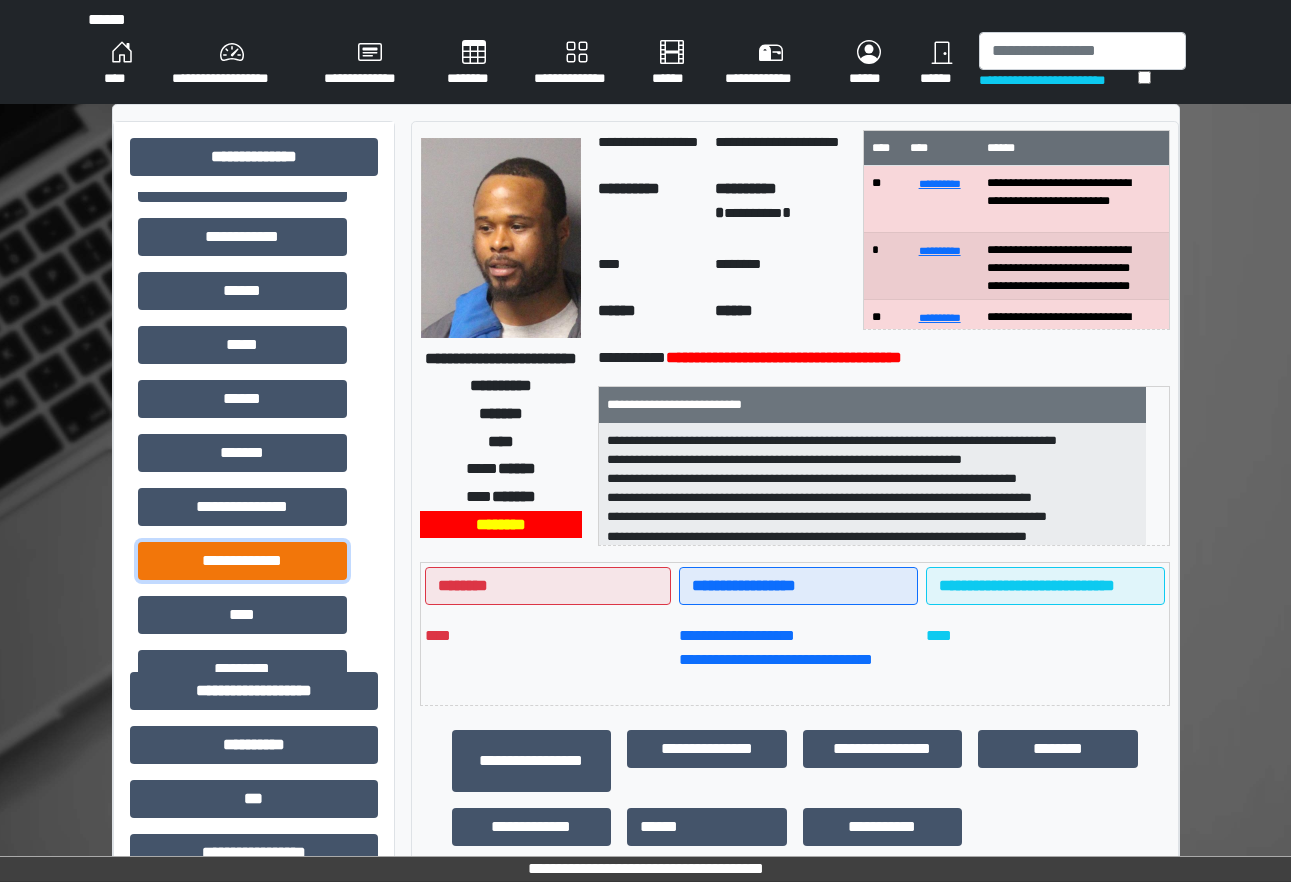 click on "**********" at bounding box center [242, 561] 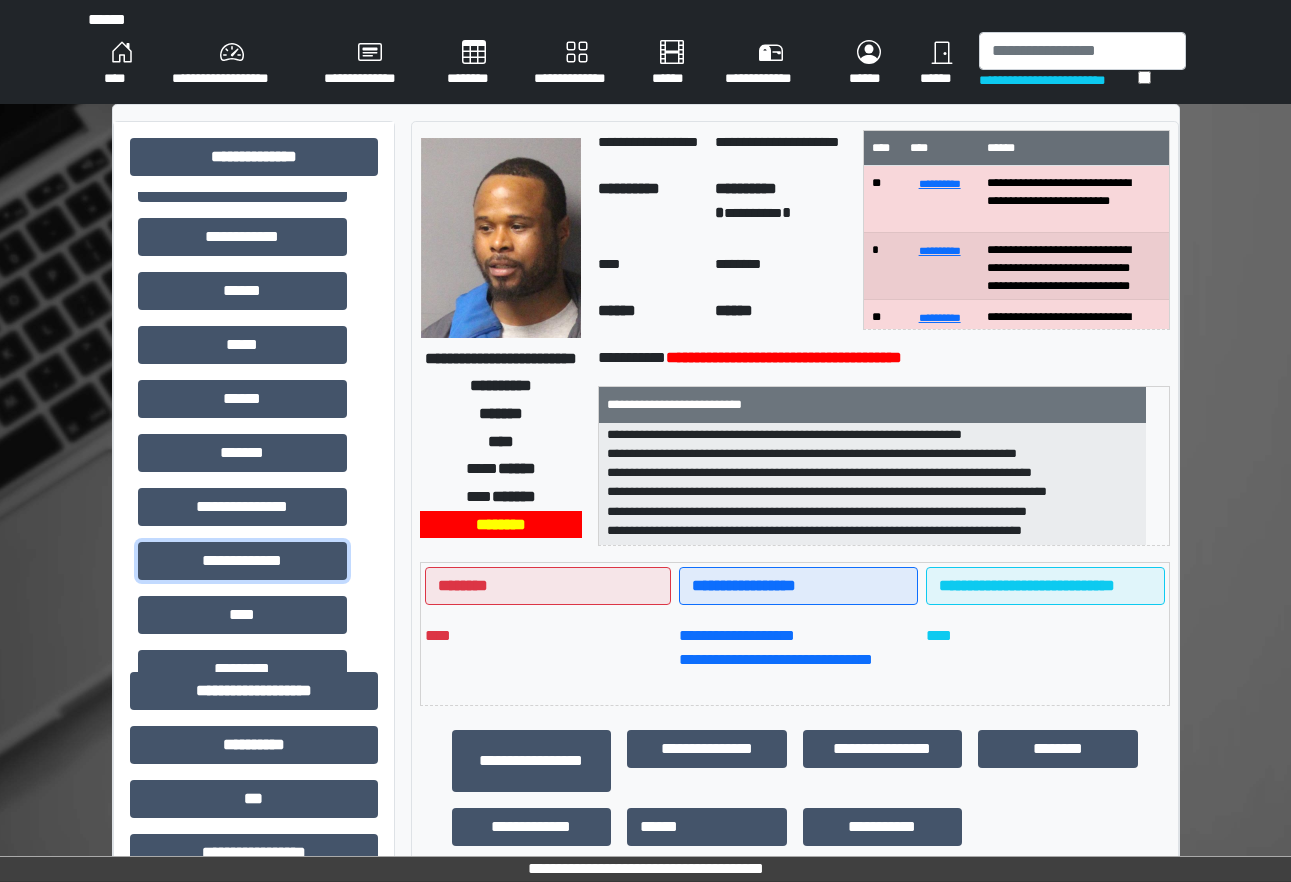 scroll, scrollTop: 44, scrollLeft: 0, axis: vertical 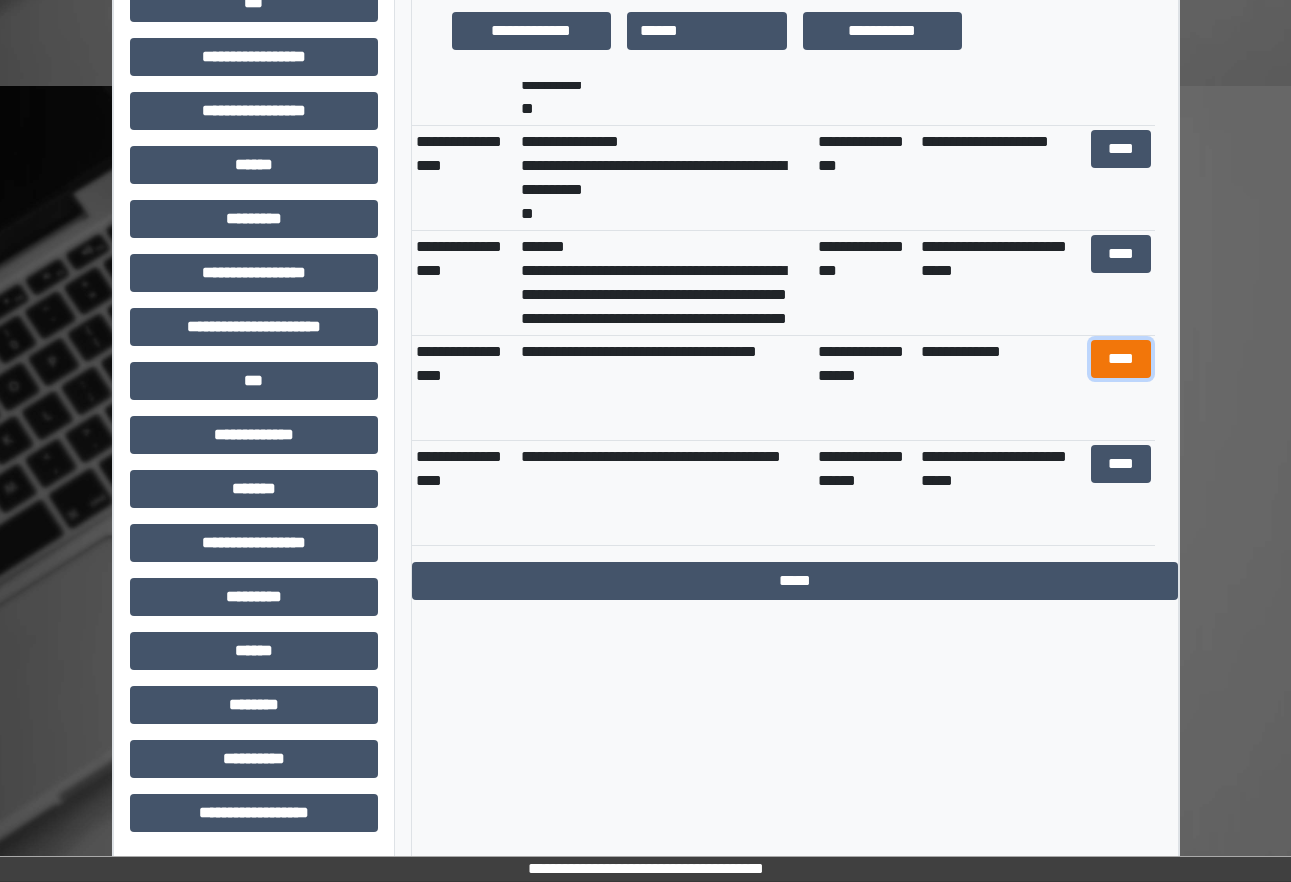 click on "****" at bounding box center [1121, 359] 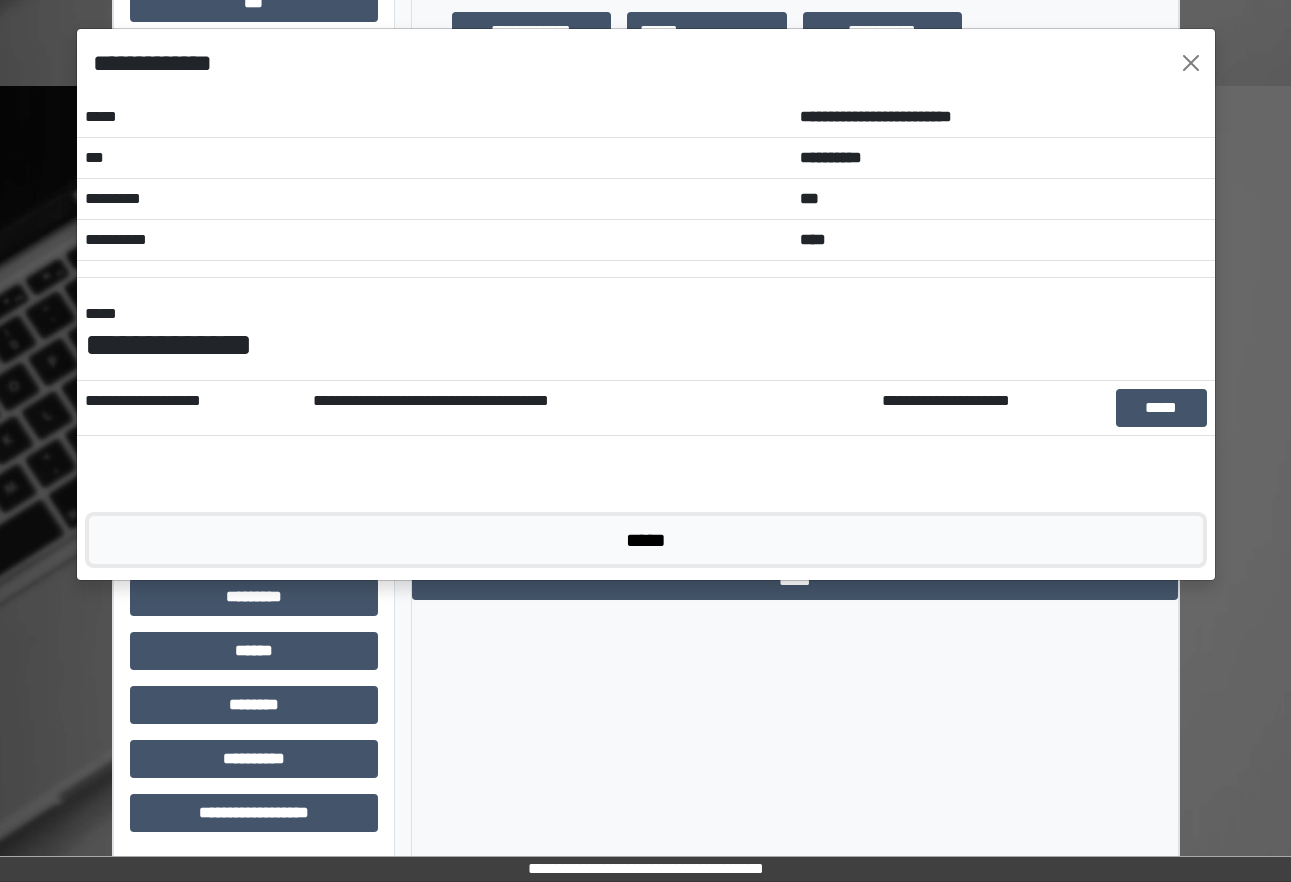 click on "*****" at bounding box center [646, 540] 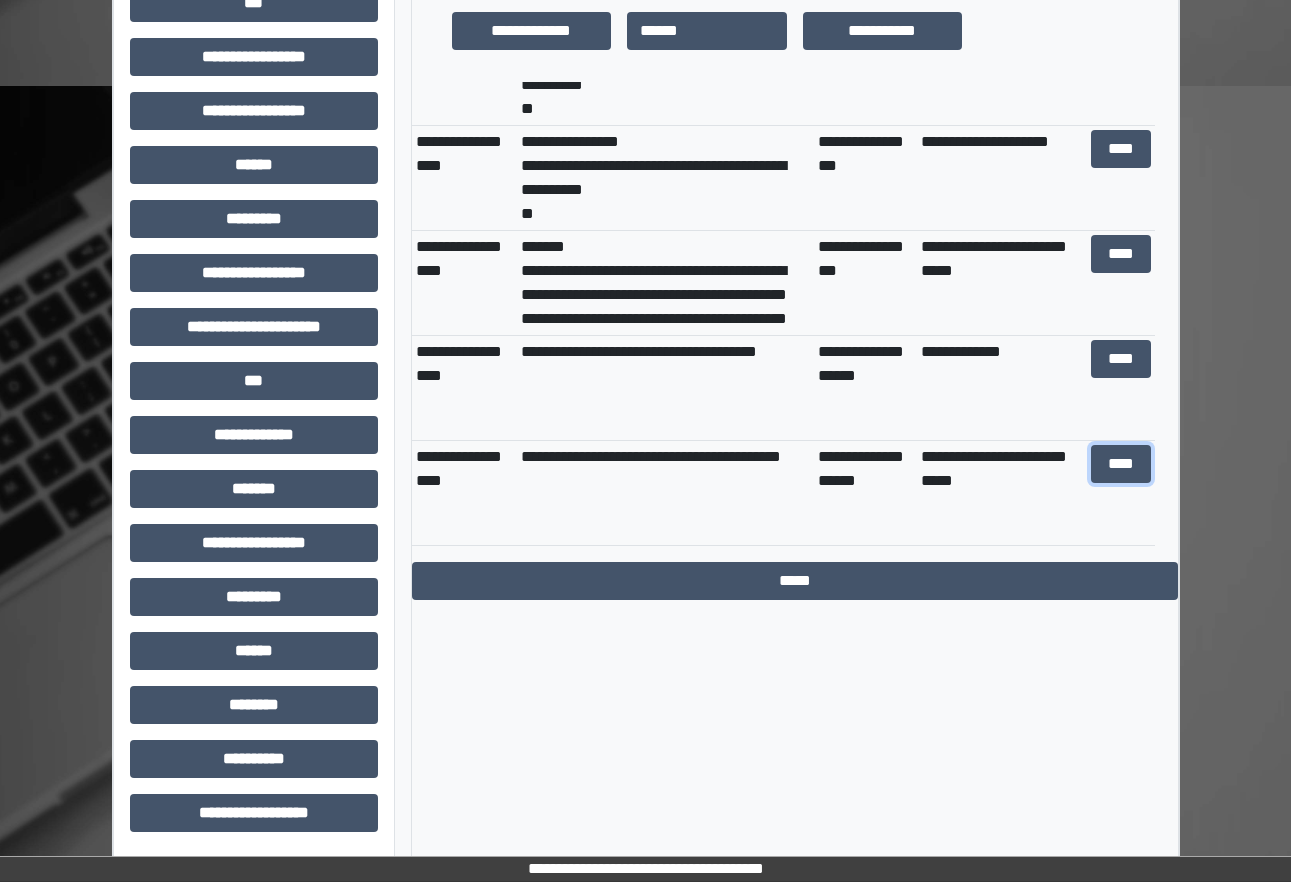 click on "****" at bounding box center [1121, 464] 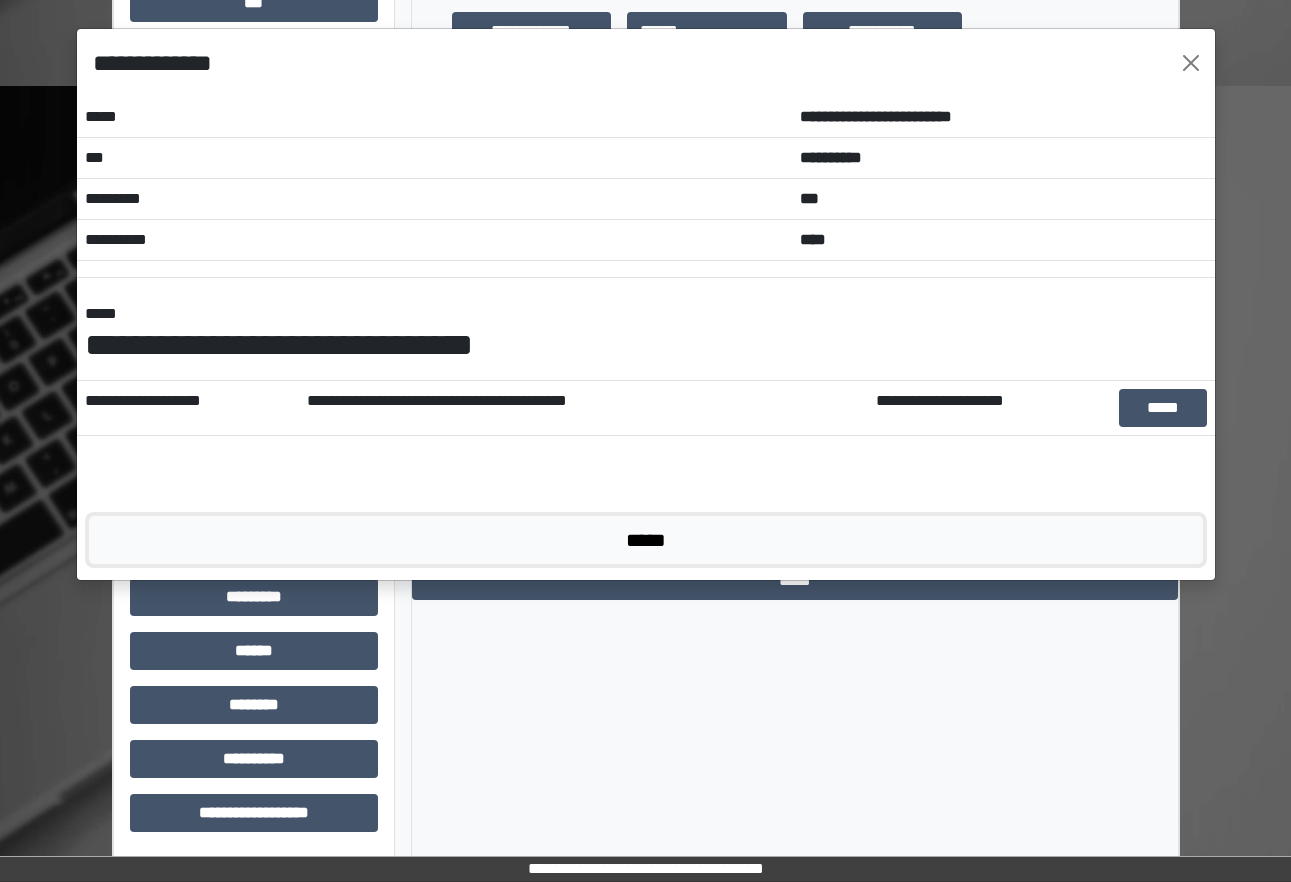 click on "*****" at bounding box center (646, 540) 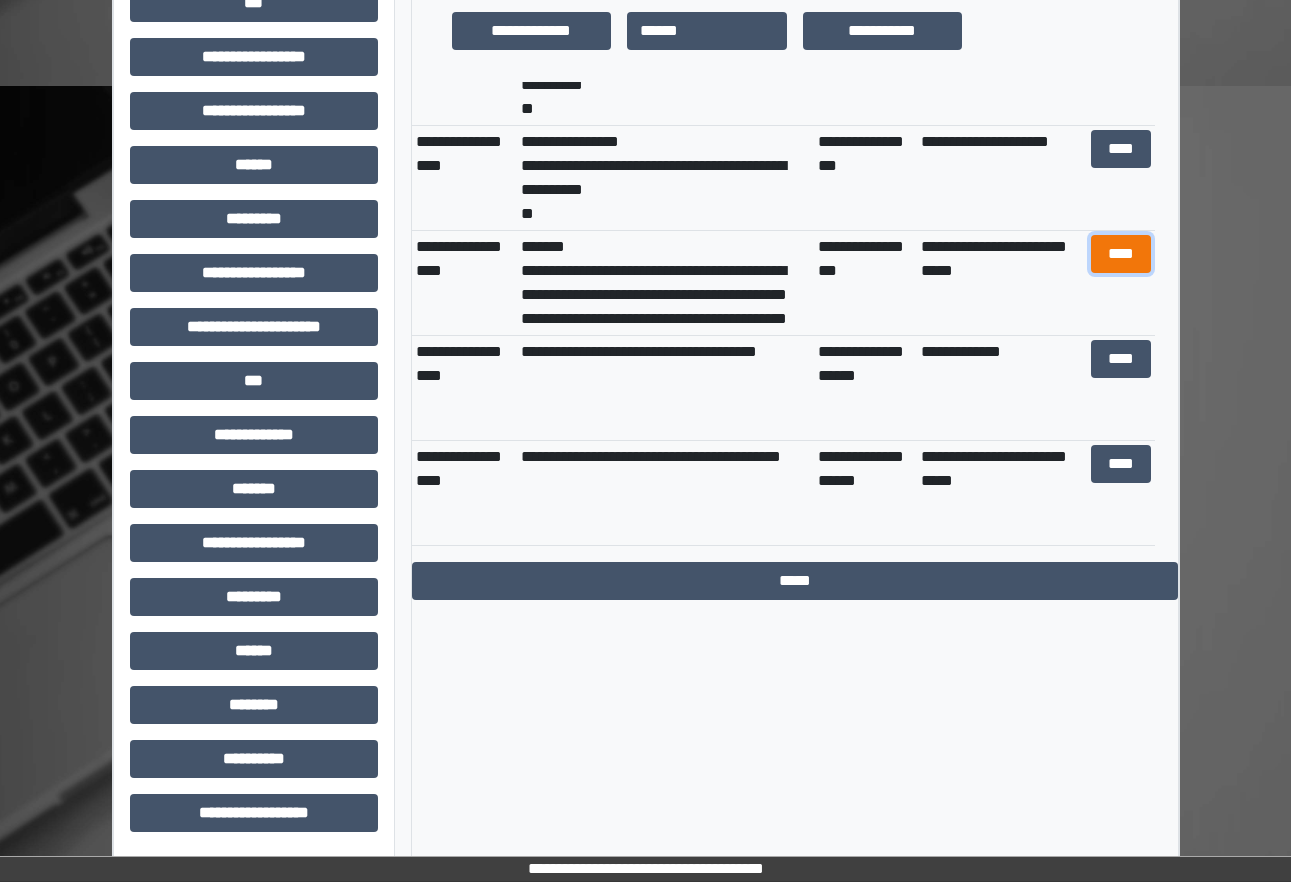 click on "****" at bounding box center [1121, 254] 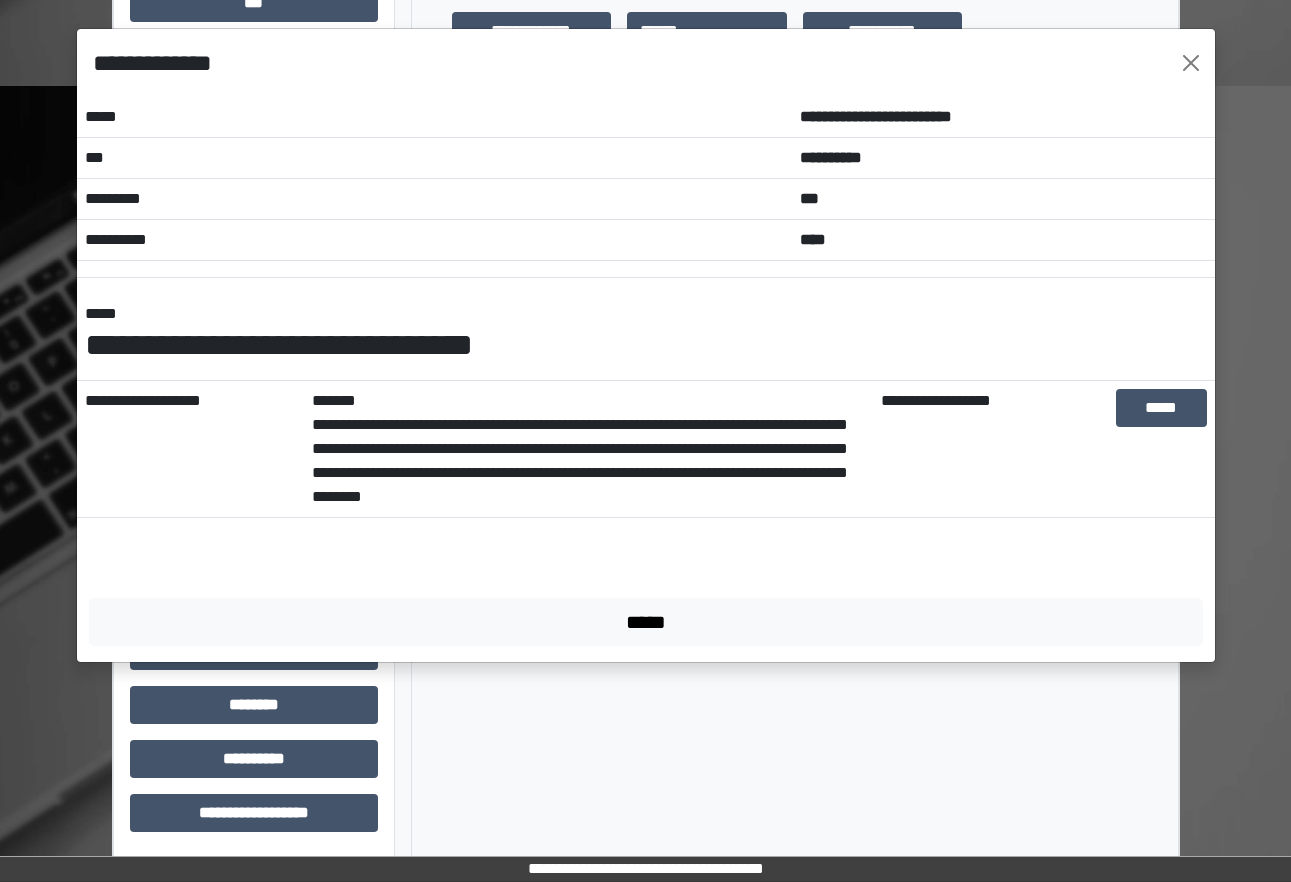 click on "**********" at bounding box center [588, 449] 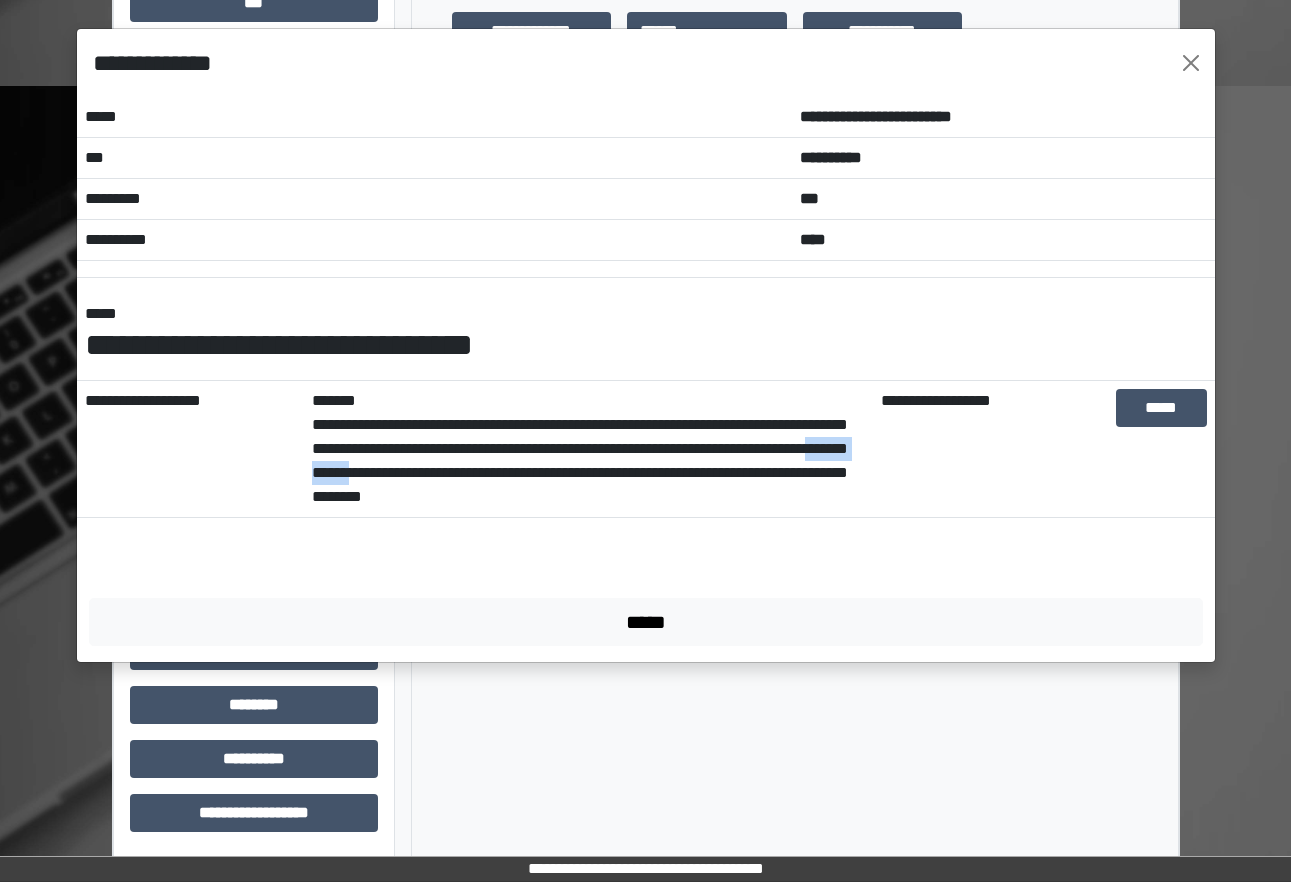click on "**********" at bounding box center [588, 449] 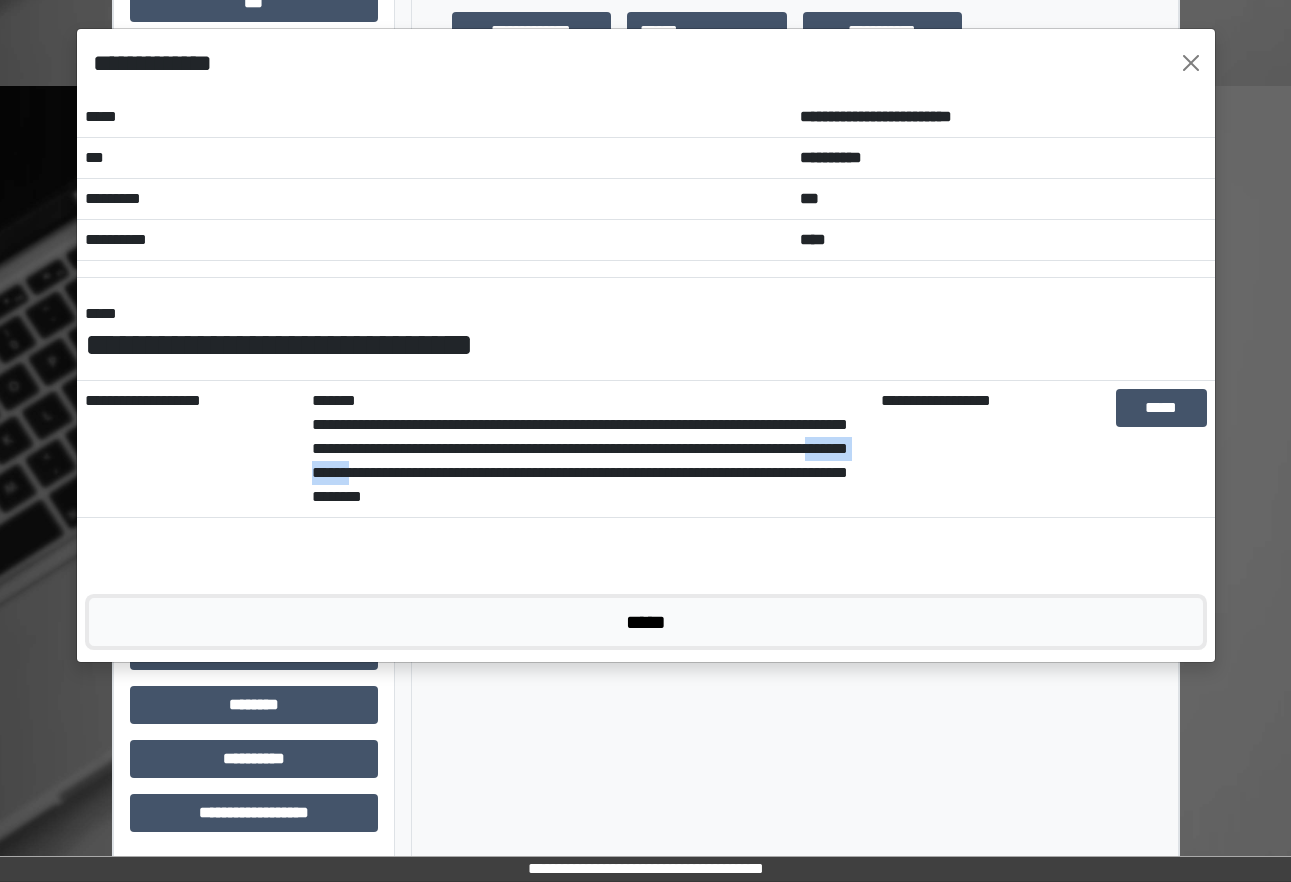 click on "*****" at bounding box center [646, 622] 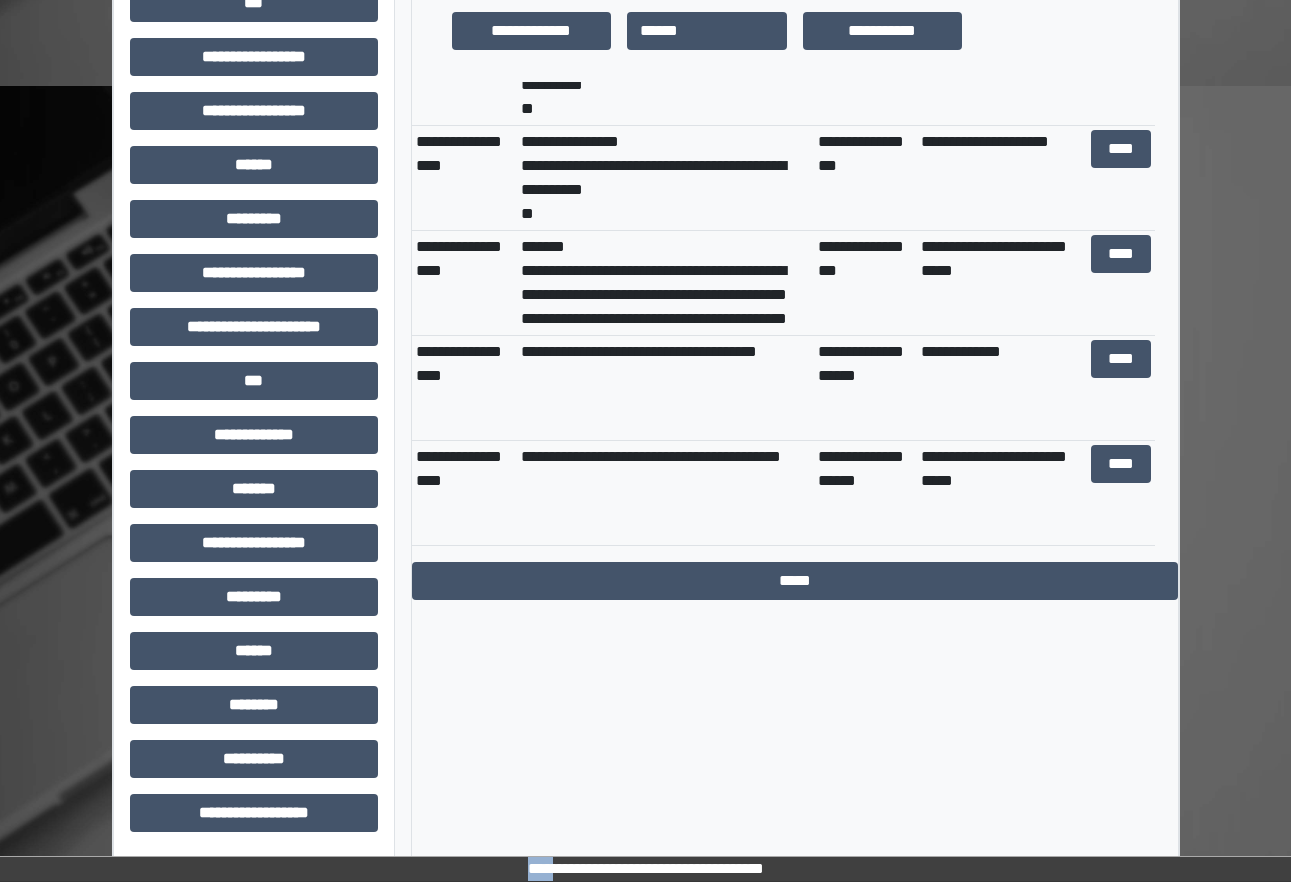 click on "**********" at bounding box center [795, 95] 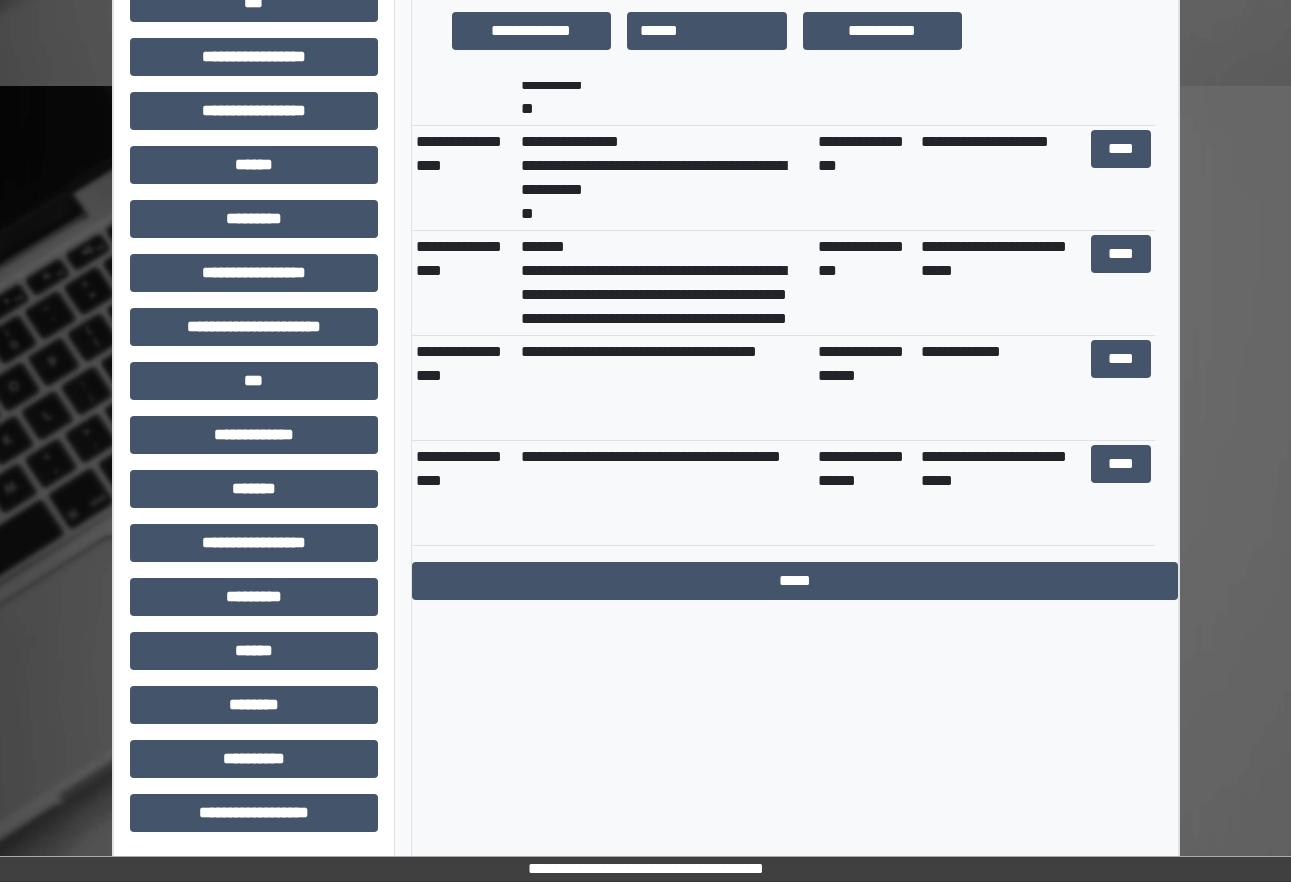 drag, startPoint x: 764, startPoint y: 637, endPoint x: 629, endPoint y: 644, distance: 135.18137 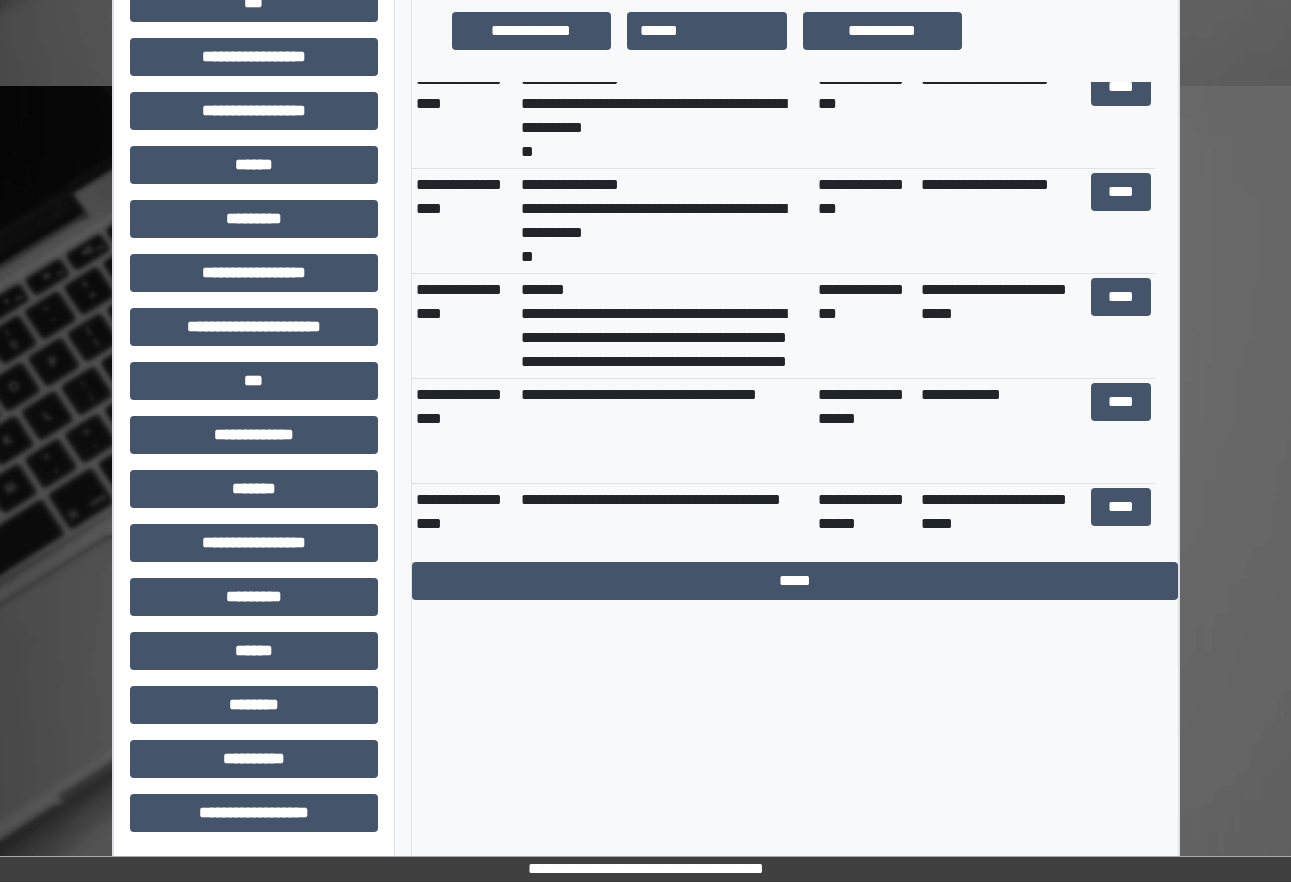scroll, scrollTop: 5652, scrollLeft: 0, axis: vertical 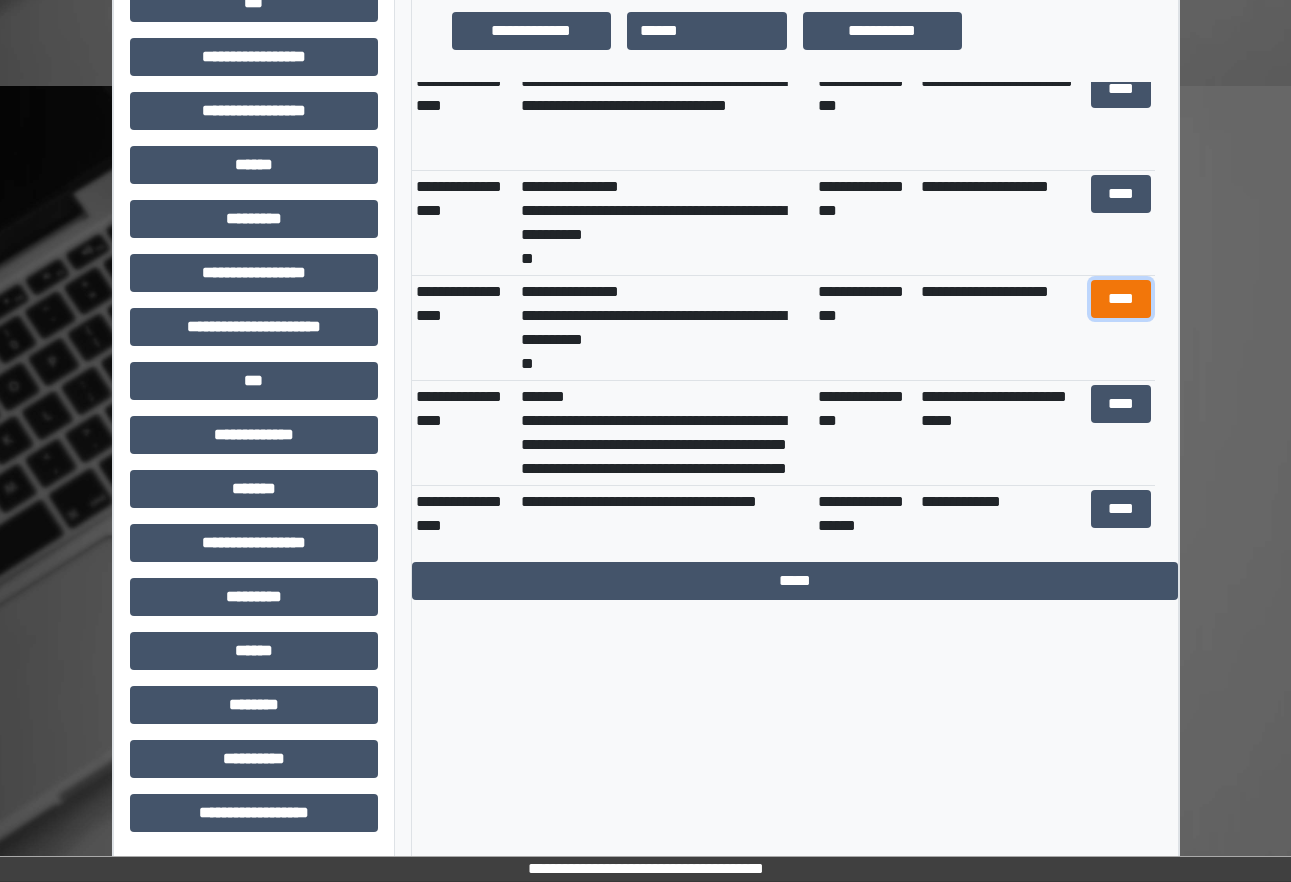 click on "****" at bounding box center (1121, 299) 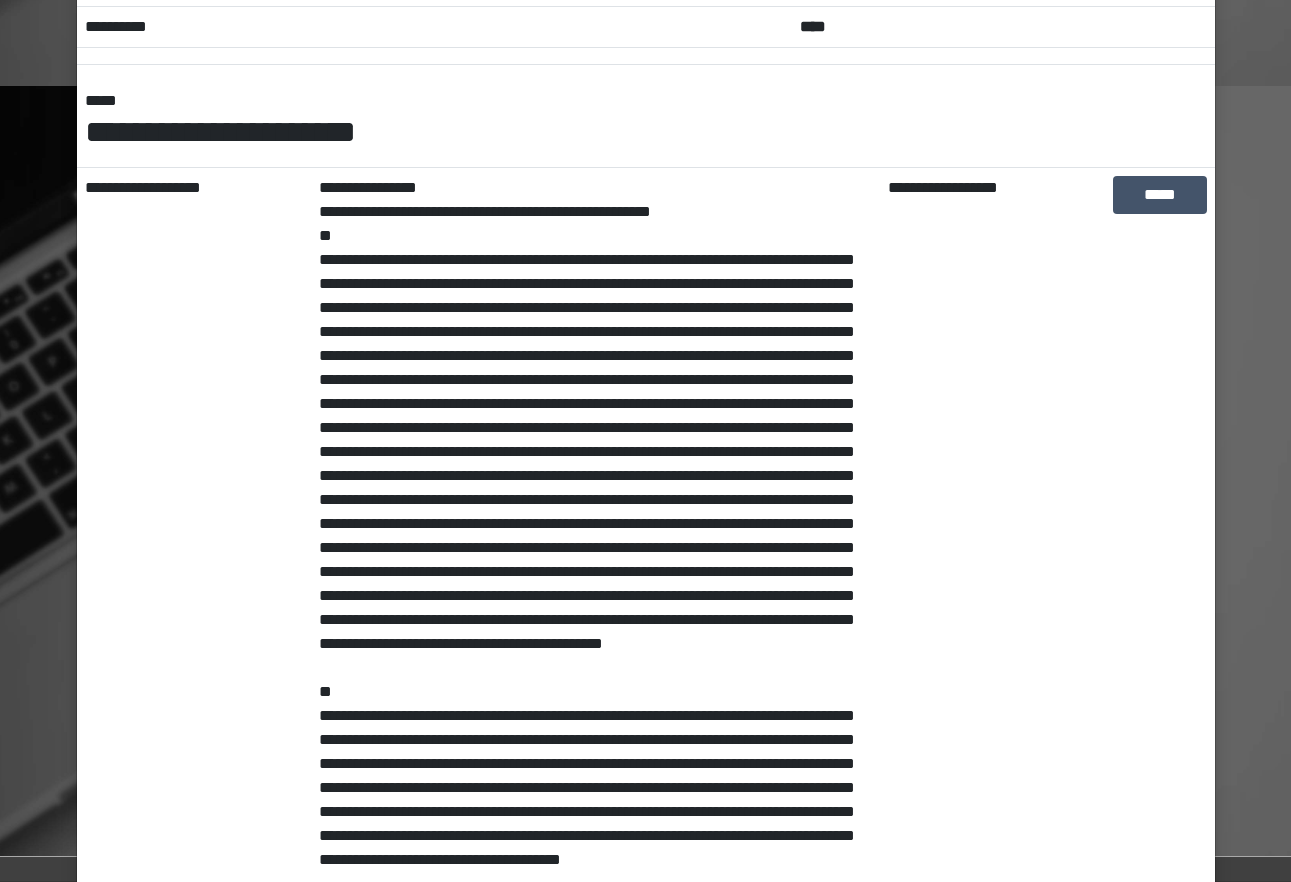 scroll, scrollTop: 300, scrollLeft: 0, axis: vertical 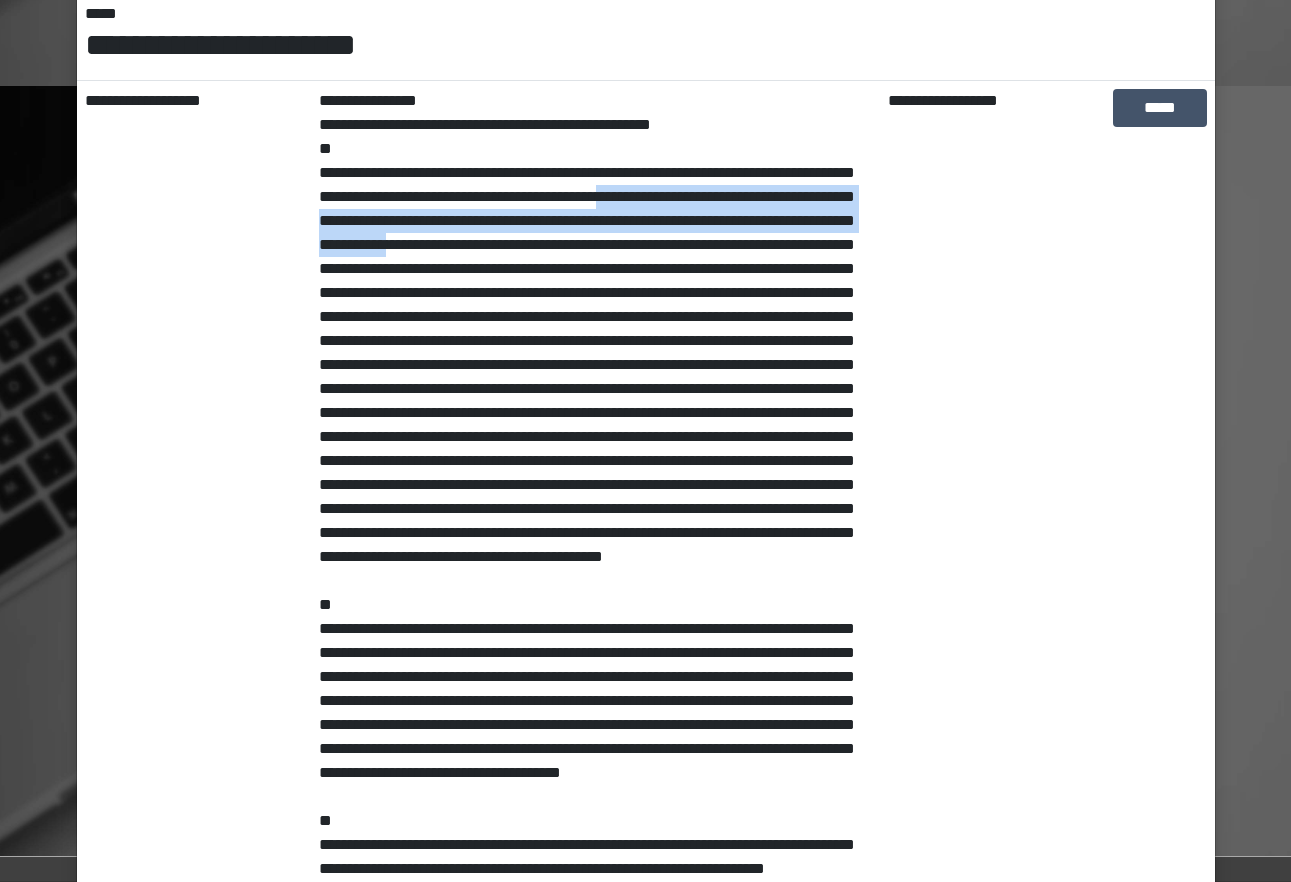 drag, startPoint x: 751, startPoint y: 186, endPoint x: 775, endPoint y: 242, distance: 60.926186 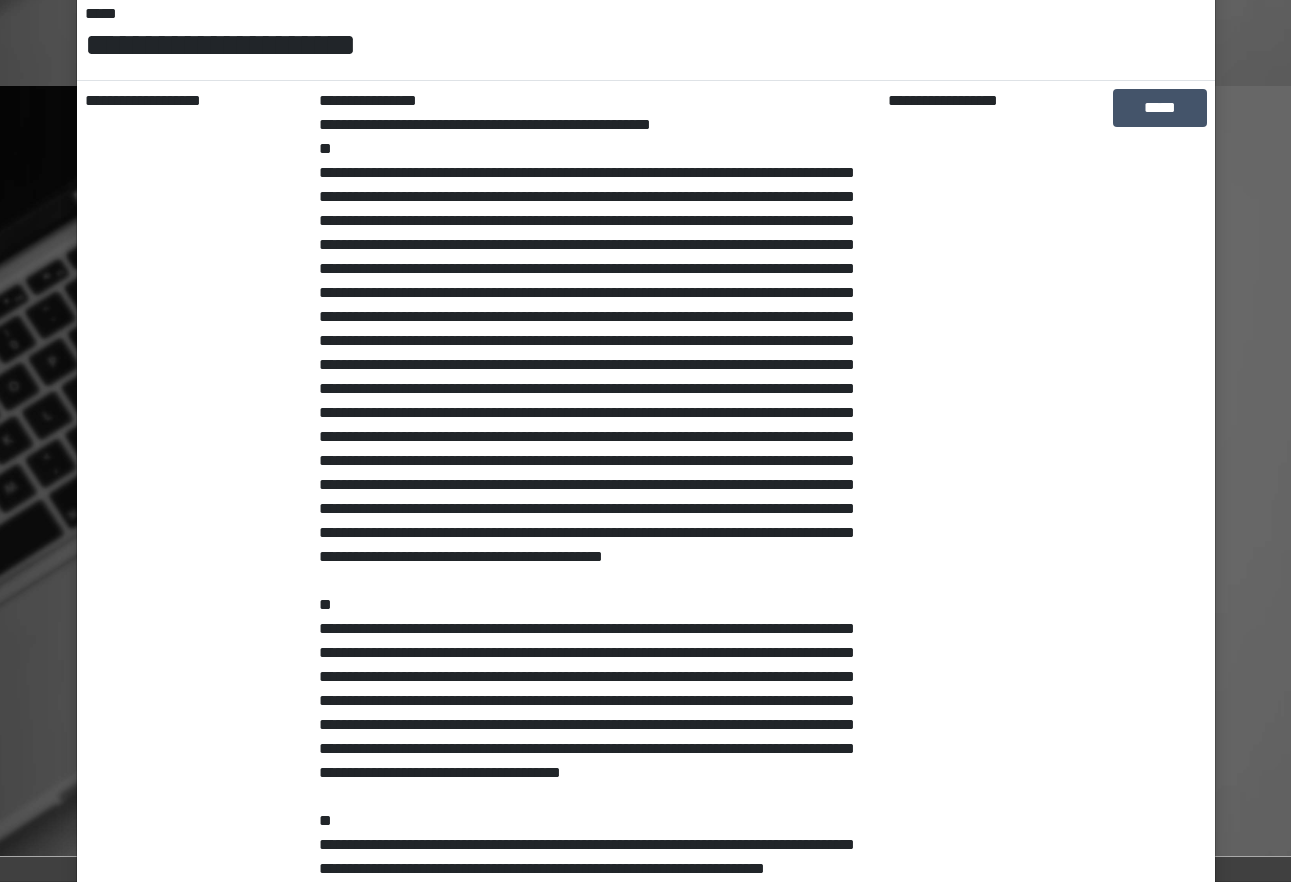 drag, startPoint x: 775, startPoint y: 242, endPoint x: 773, endPoint y: 271, distance: 29.068884 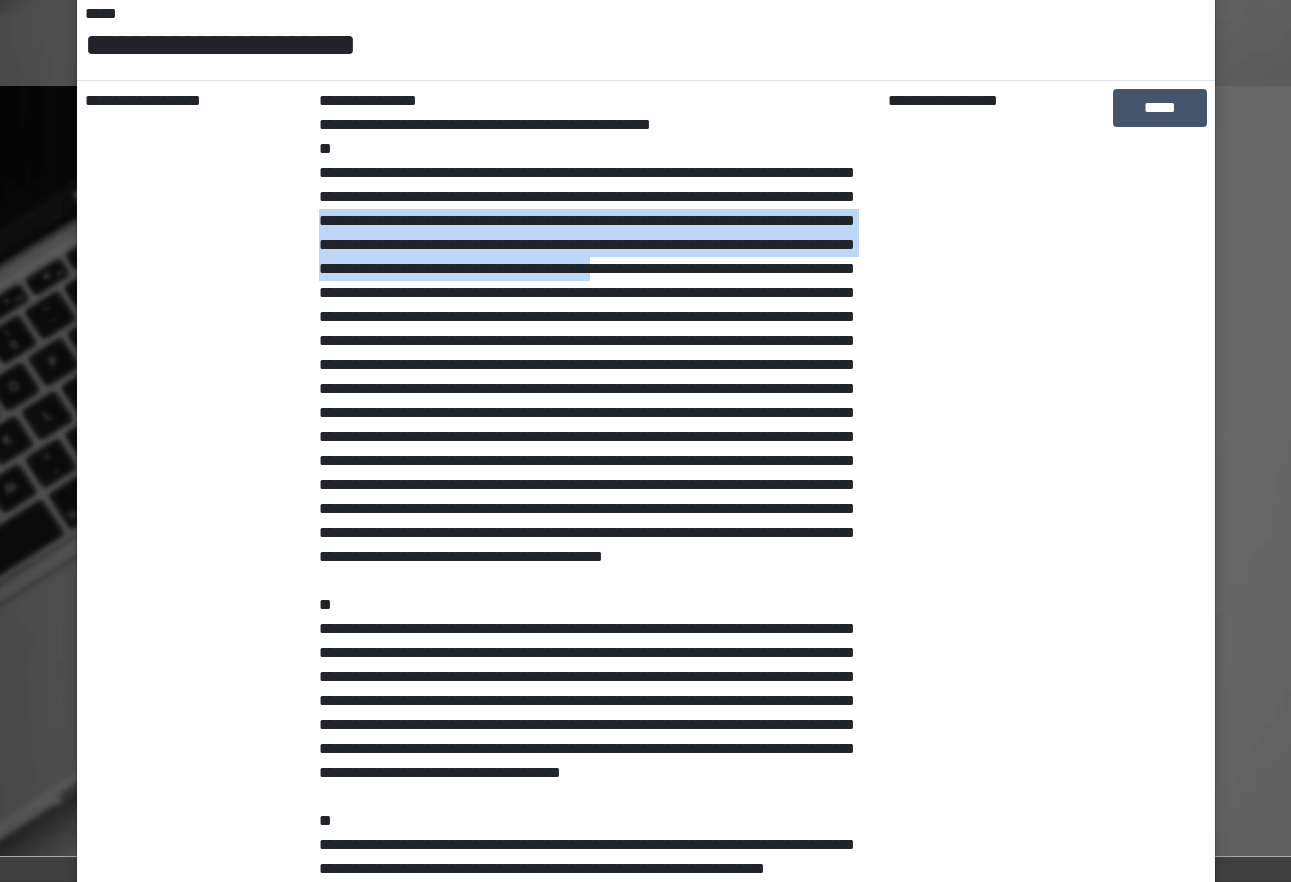 drag, startPoint x: 553, startPoint y: 228, endPoint x: 559, endPoint y: 292, distance: 64.28063 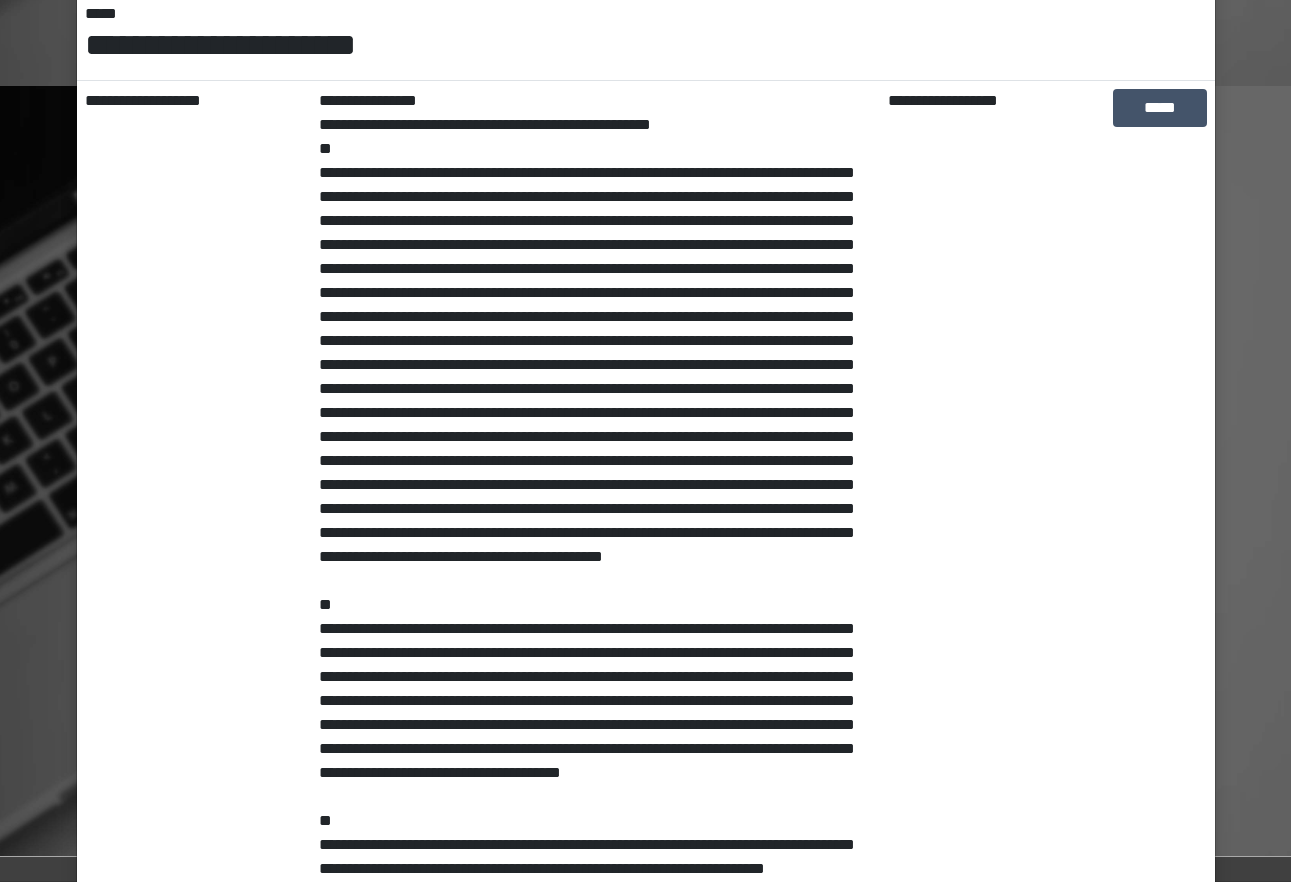 drag, startPoint x: 559, startPoint y: 292, endPoint x: 561, endPoint y: 325, distance: 33.06055 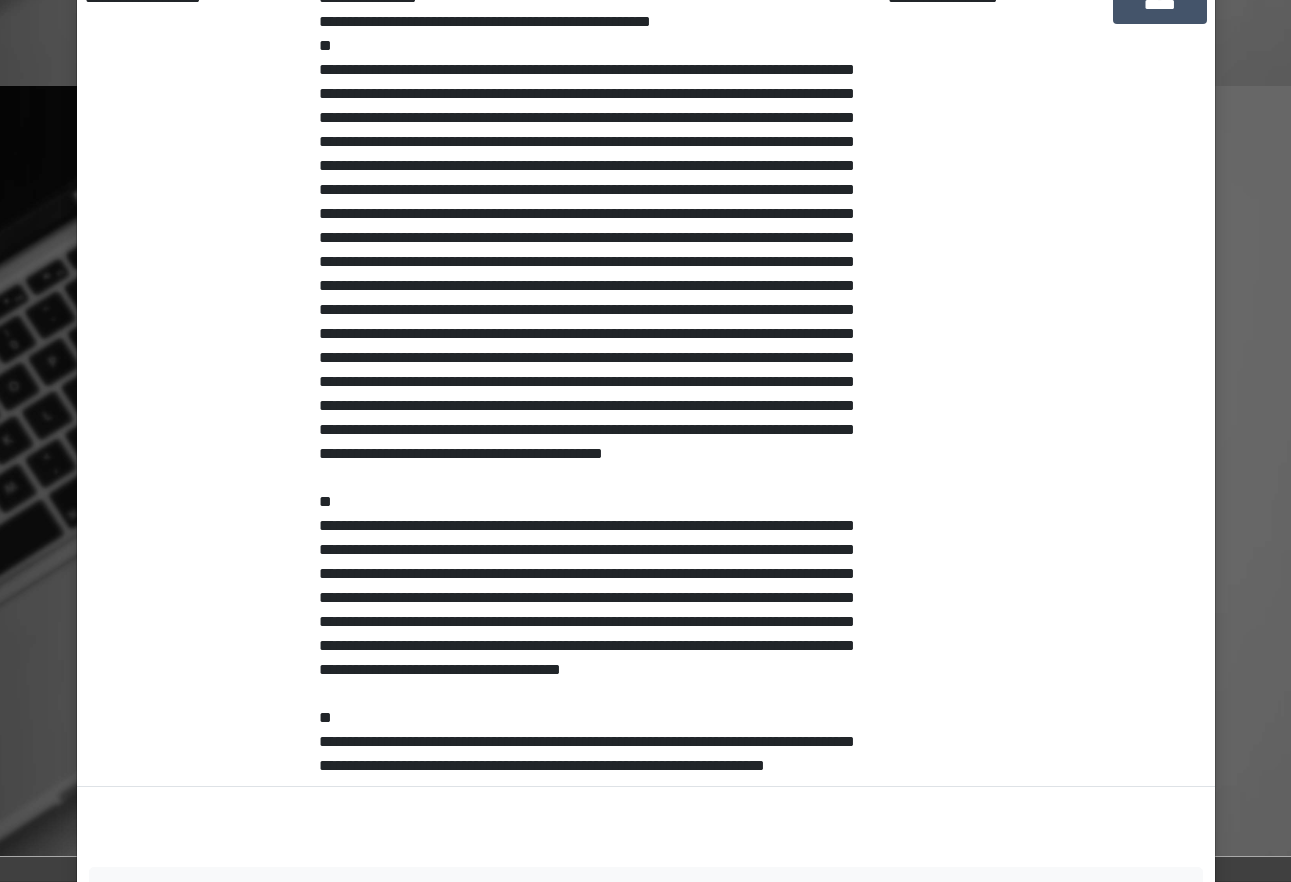scroll, scrollTop: 450, scrollLeft: 0, axis: vertical 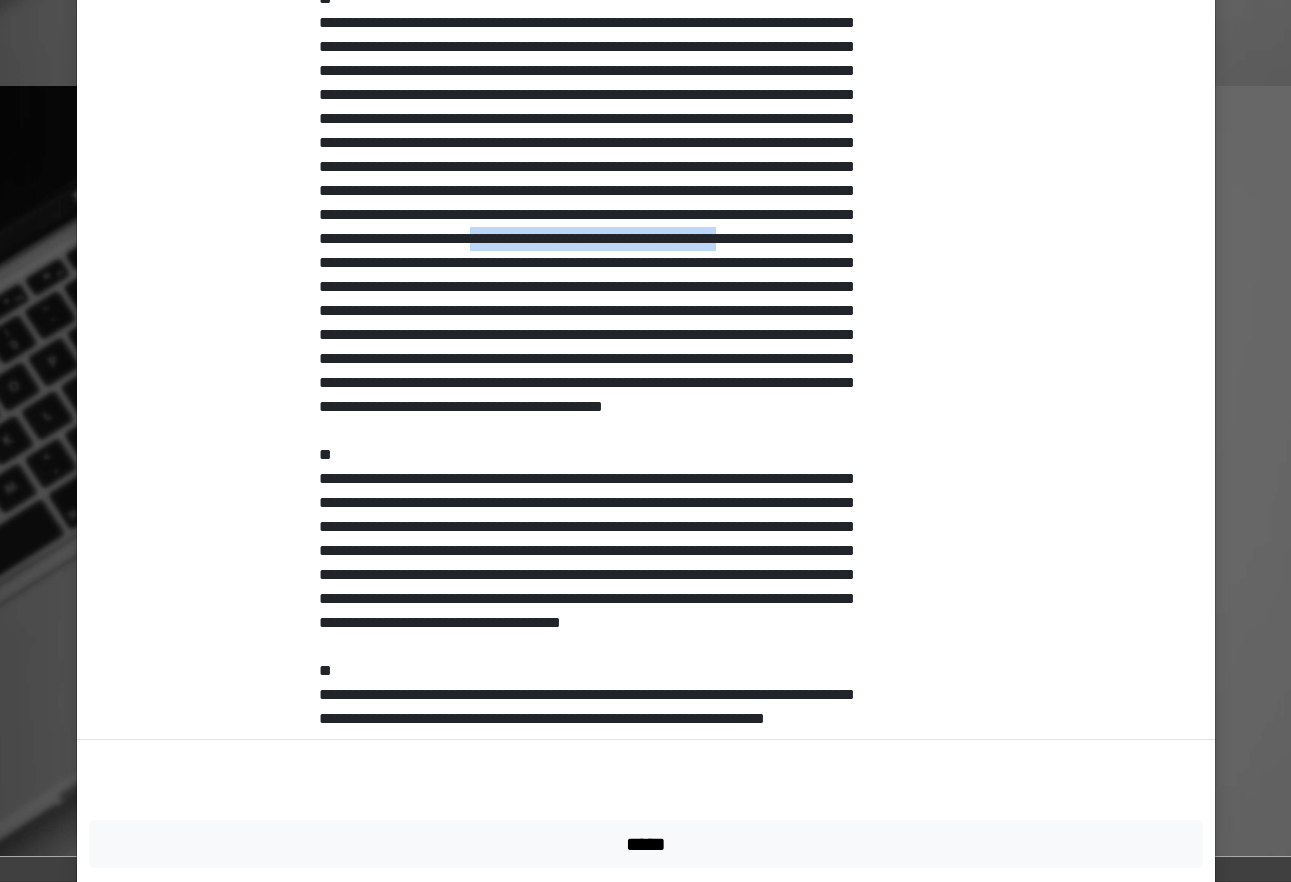 drag, startPoint x: 430, startPoint y: 288, endPoint x: 652, endPoint y: 292, distance: 222.03603 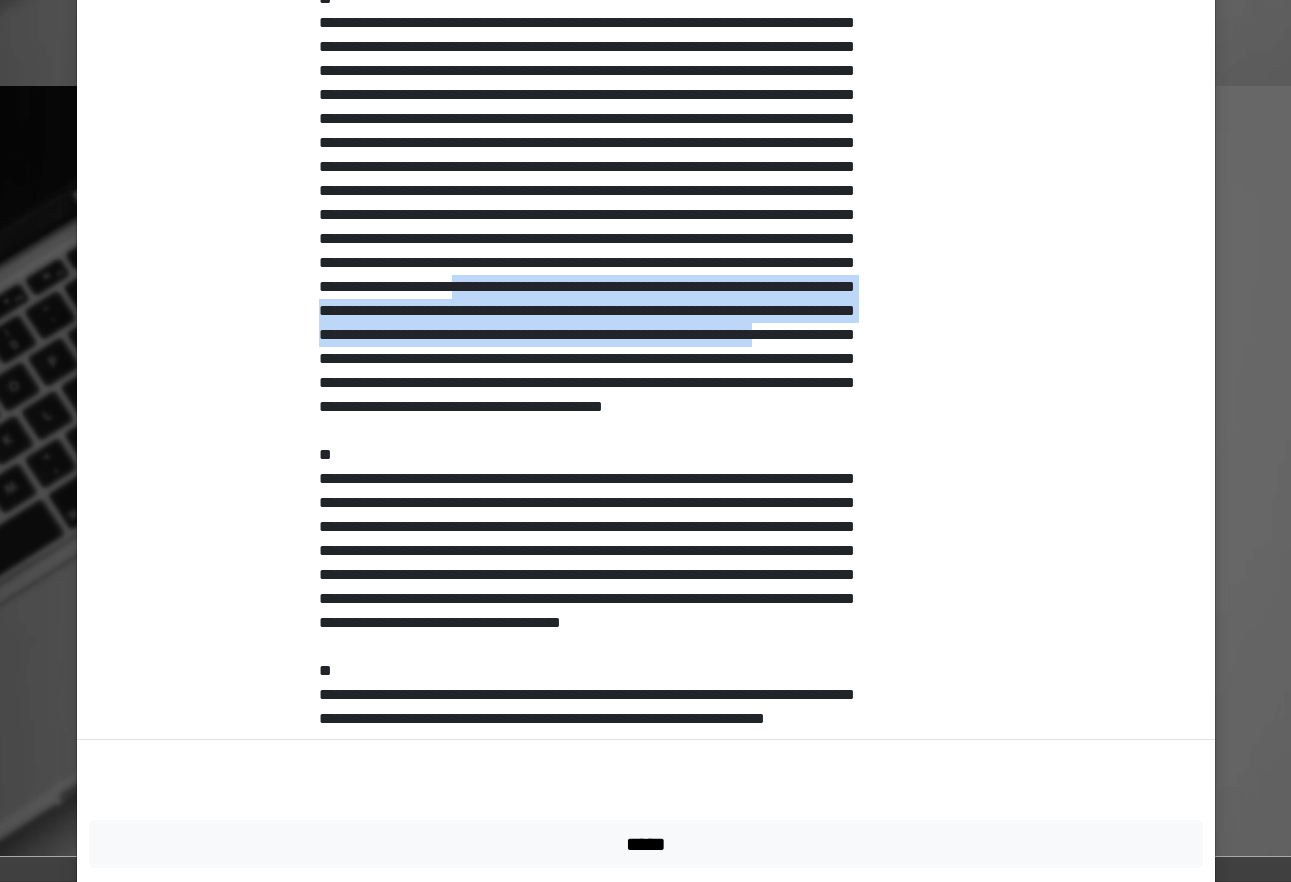 drag, startPoint x: 571, startPoint y: 342, endPoint x: 637, endPoint y: 416, distance: 99.15644 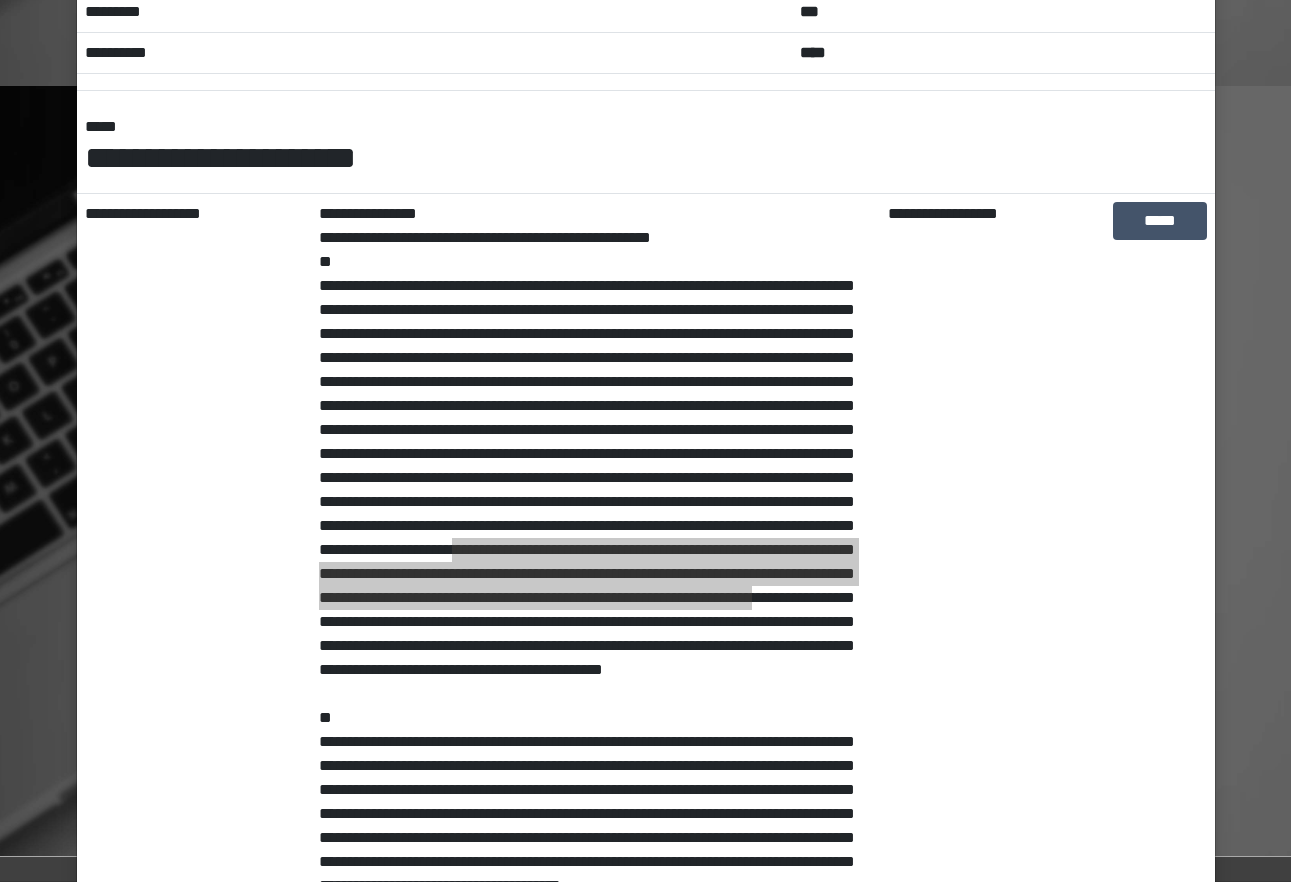 scroll, scrollTop: 0, scrollLeft: 0, axis: both 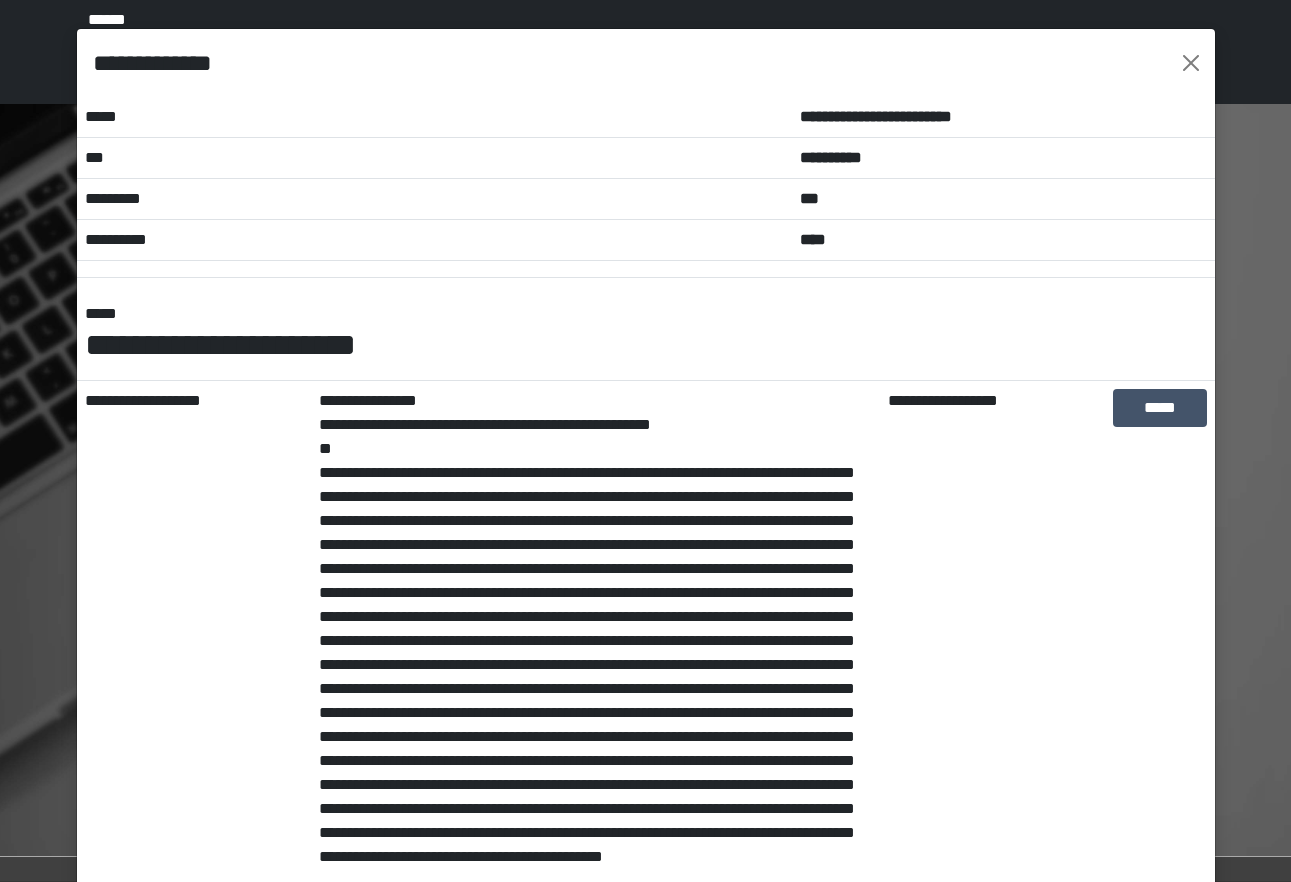 click on "**********" at bounding box center [194, 785] 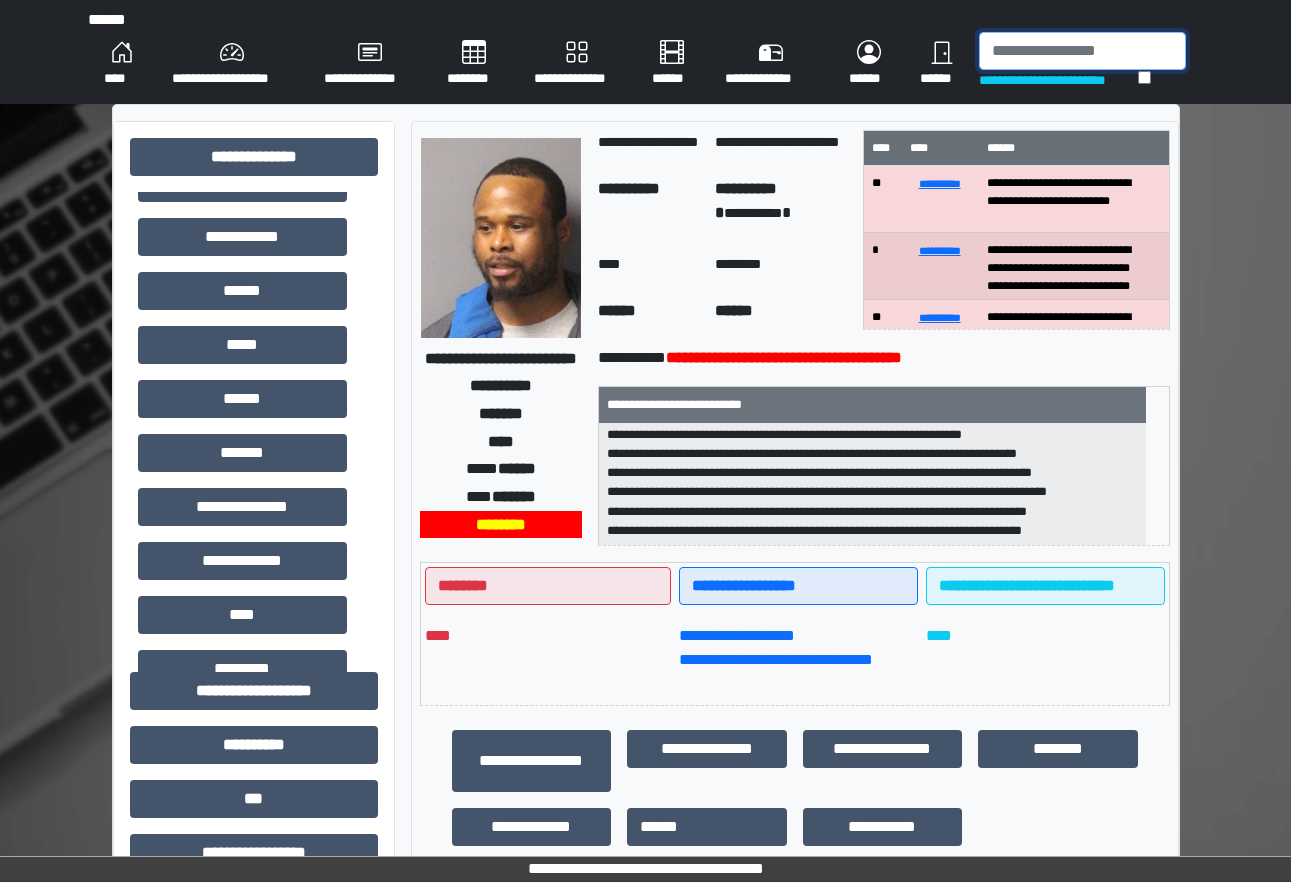 click at bounding box center [1082, 51] 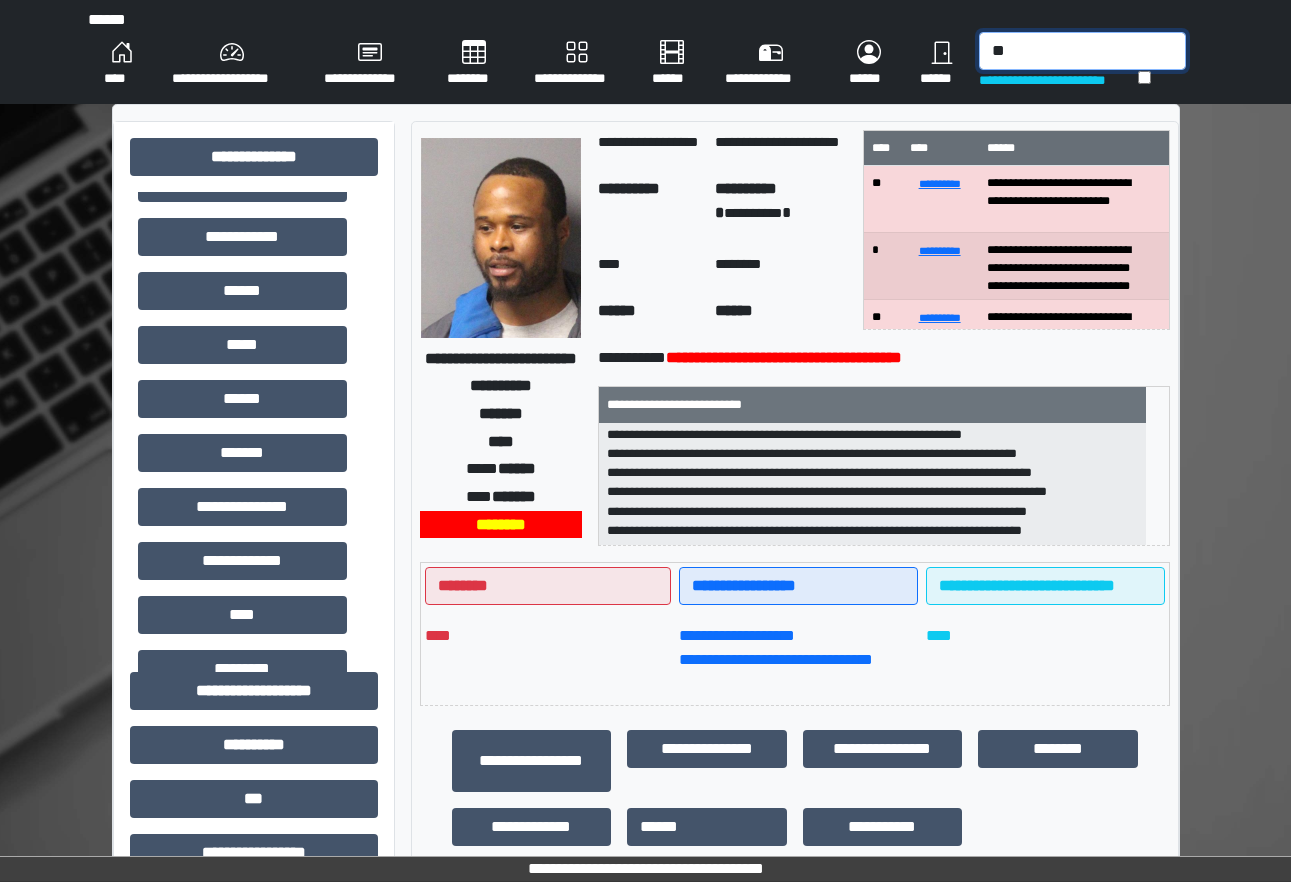 type on "*" 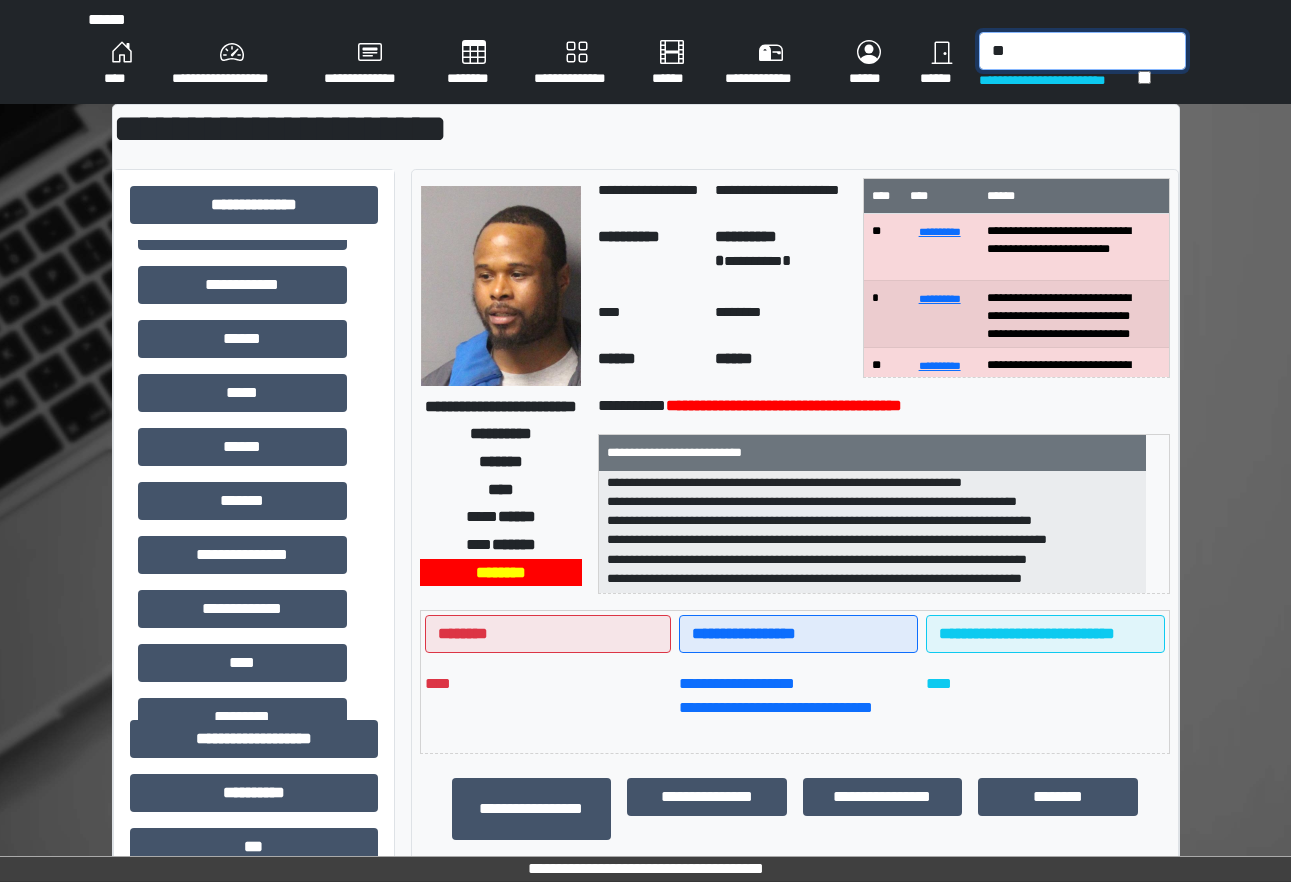 type on "*" 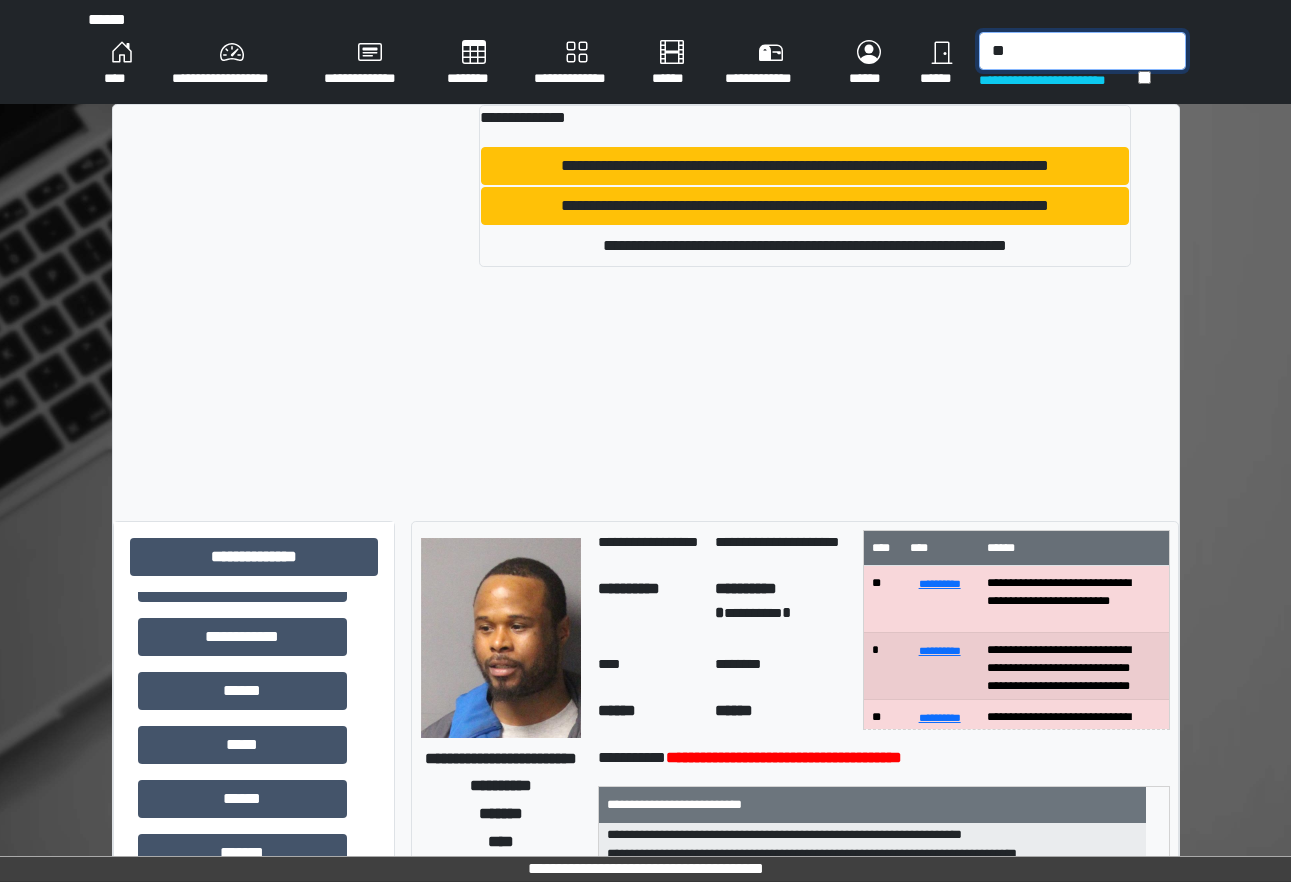 type on "*" 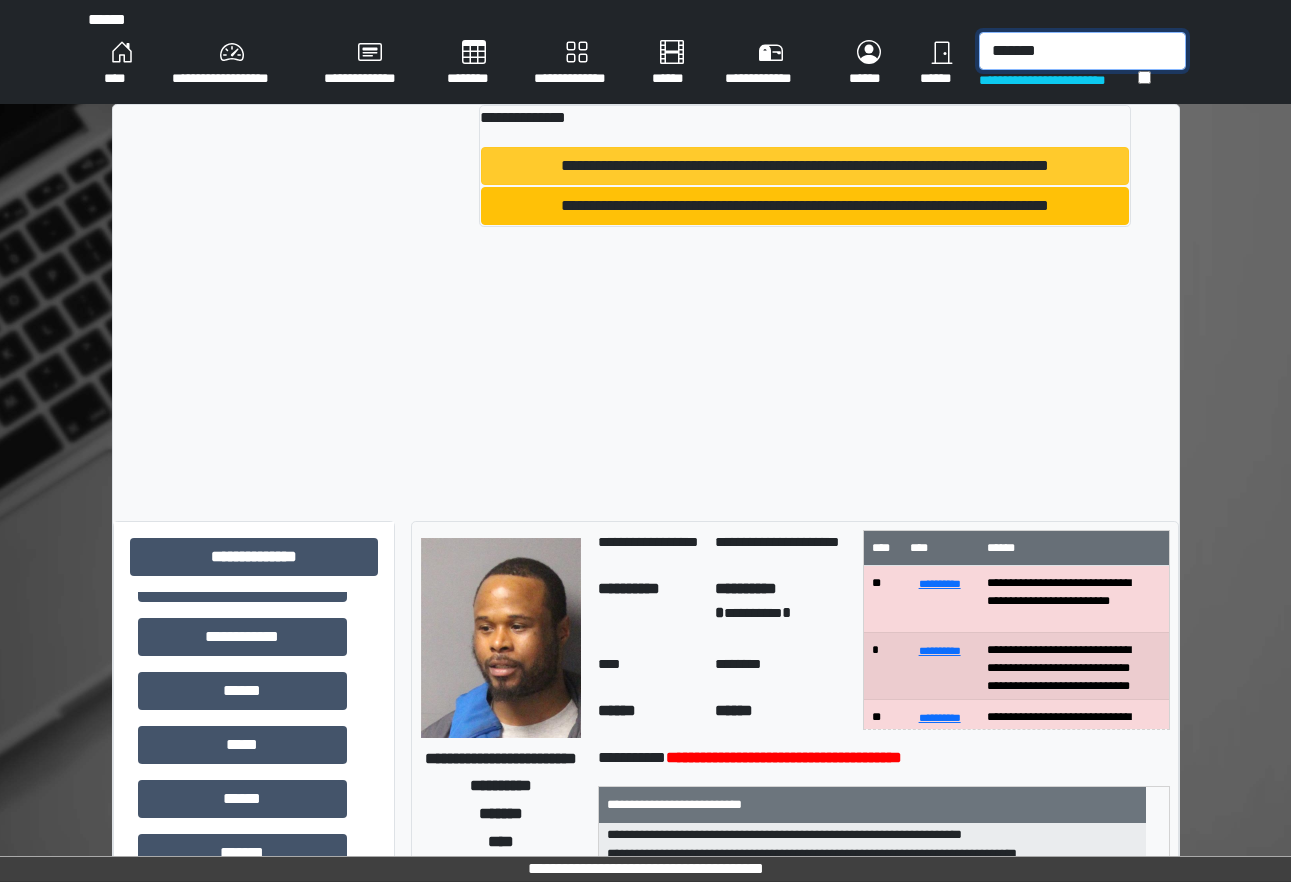 type on "*******" 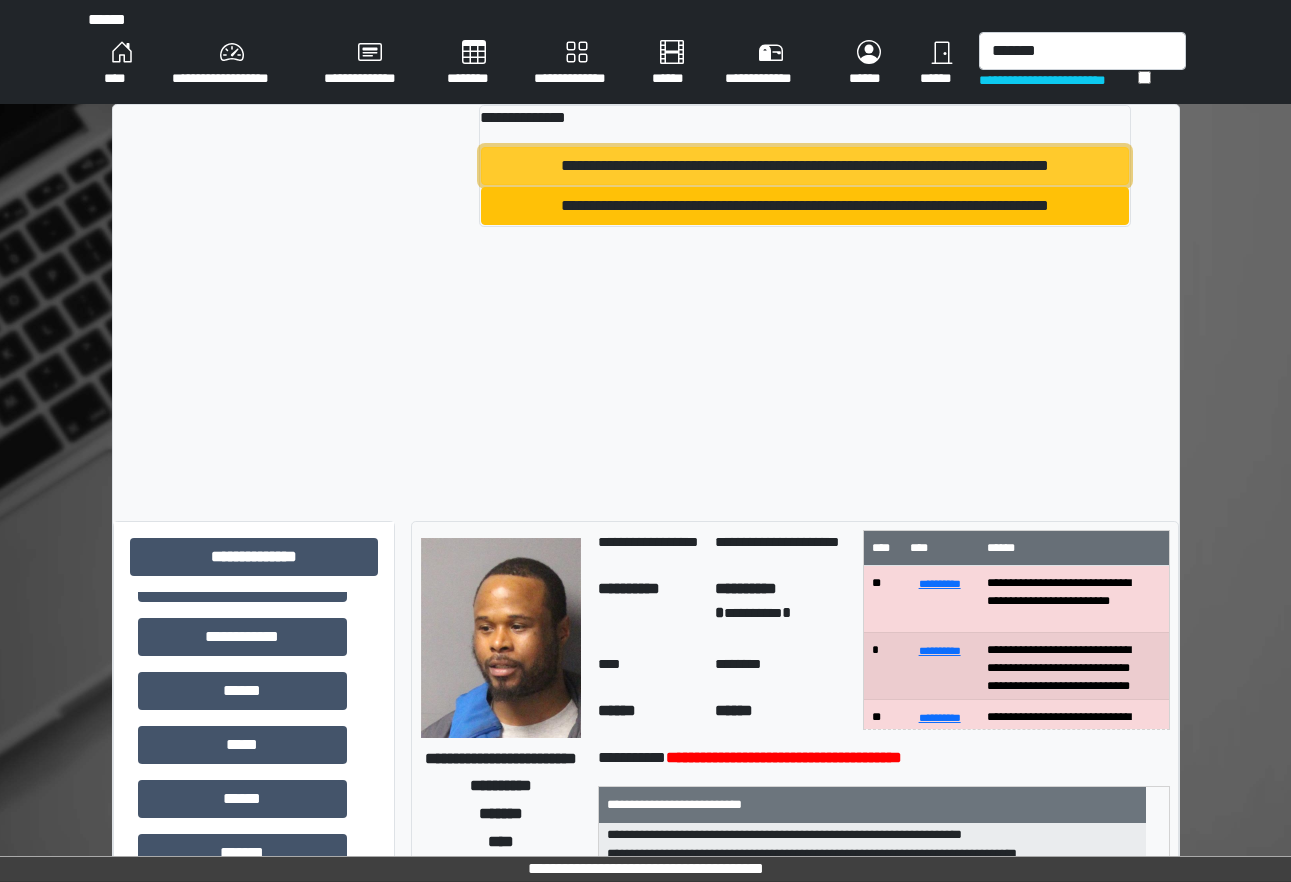 click on "**********" at bounding box center (804, 166) 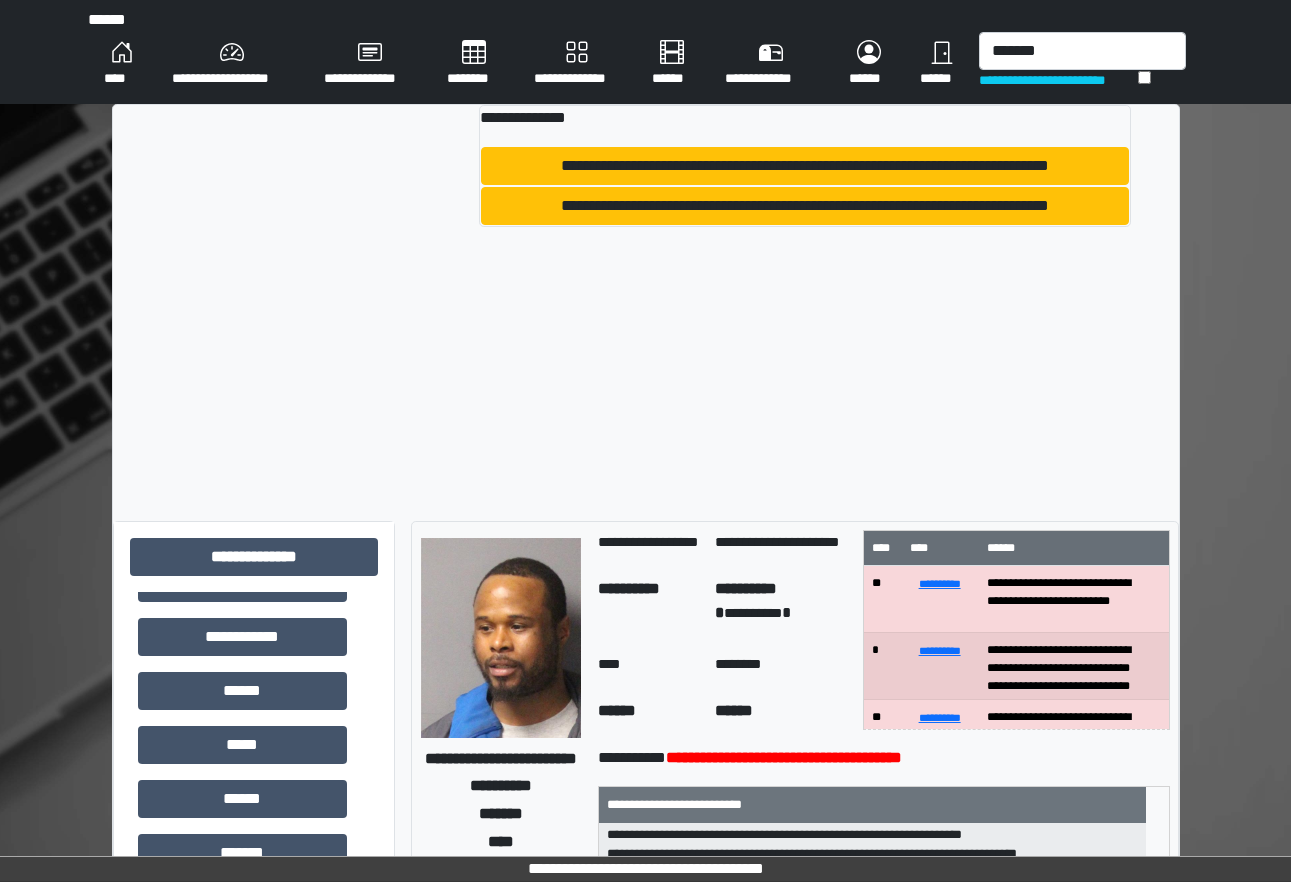 type 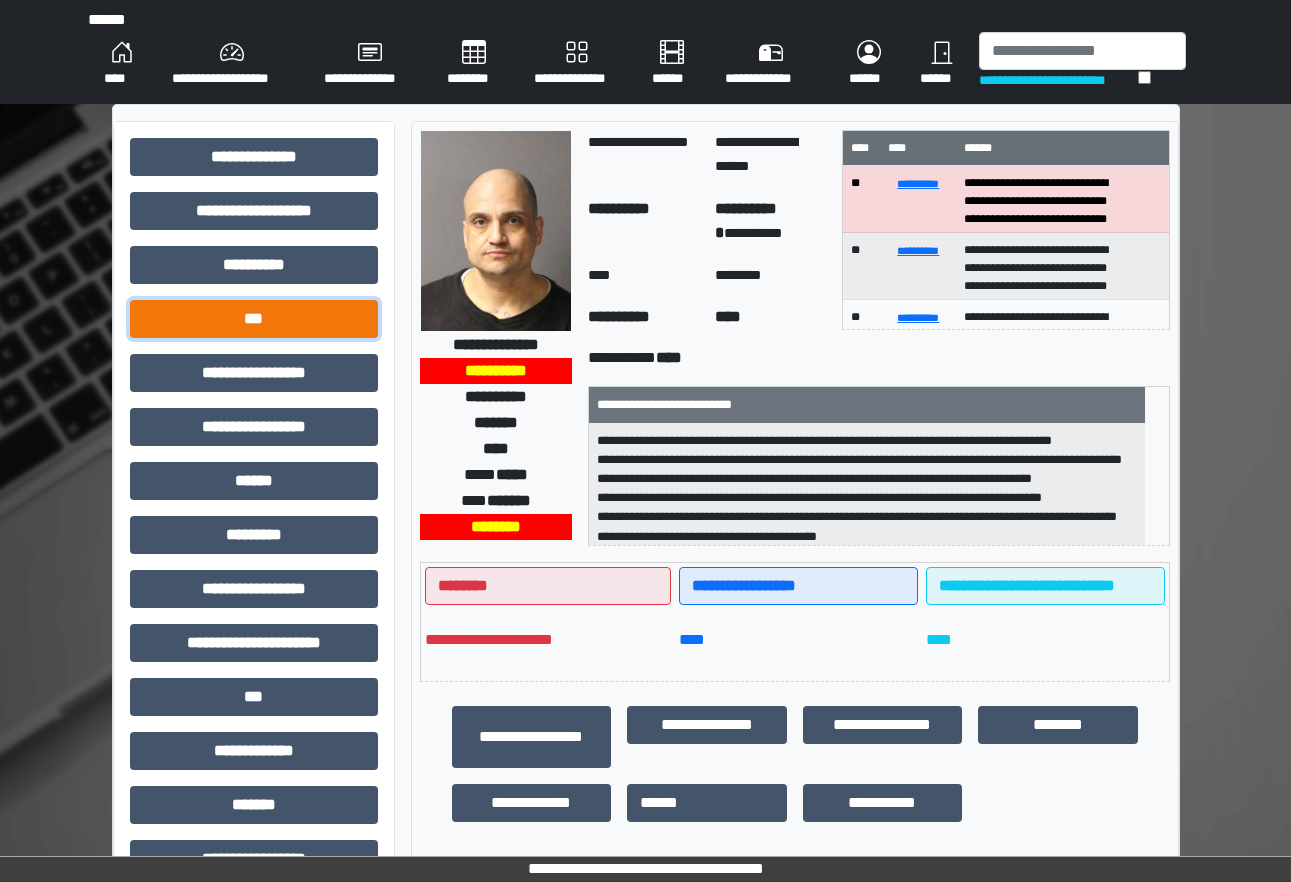 click on "***" at bounding box center (254, 319) 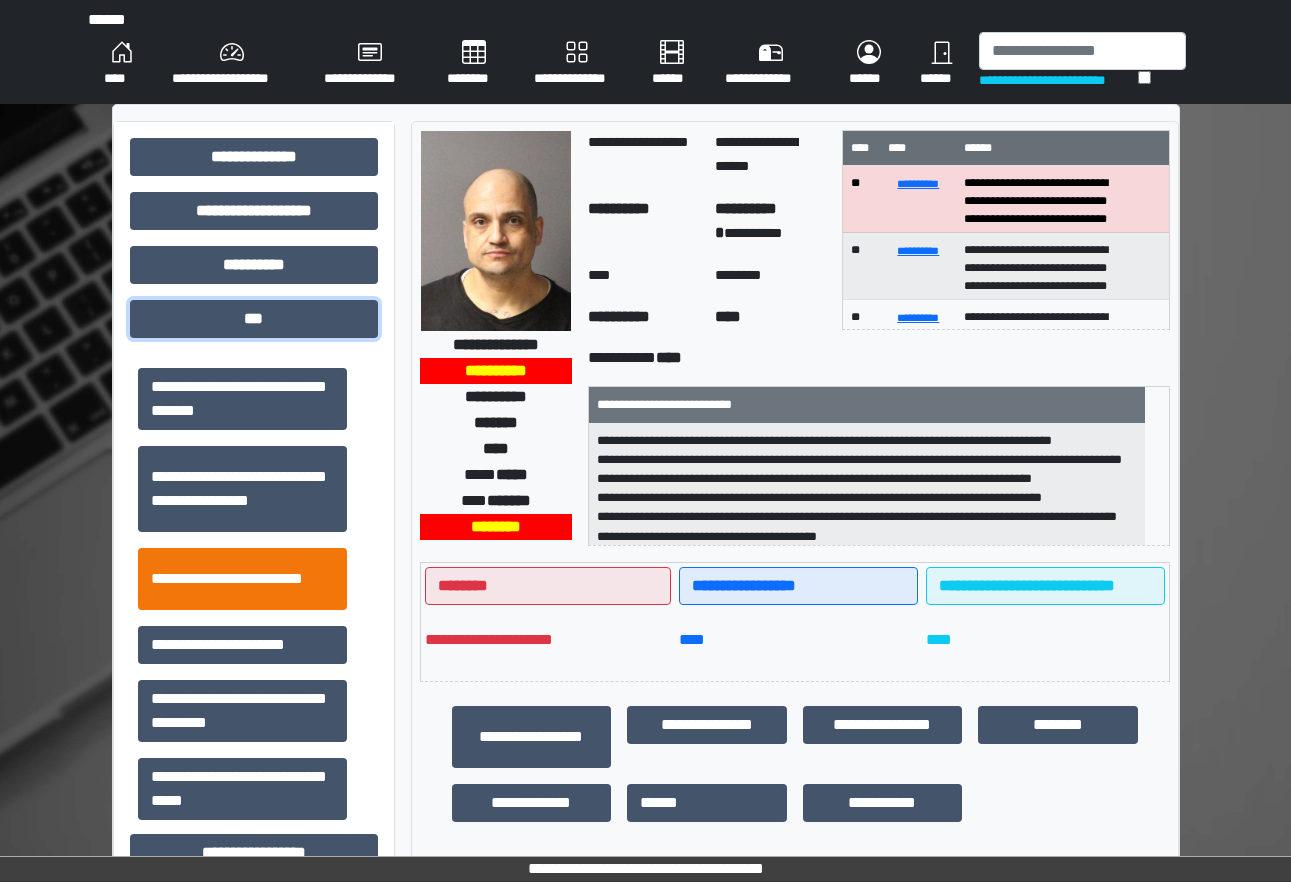 scroll, scrollTop: 300, scrollLeft: 0, axis: vertical 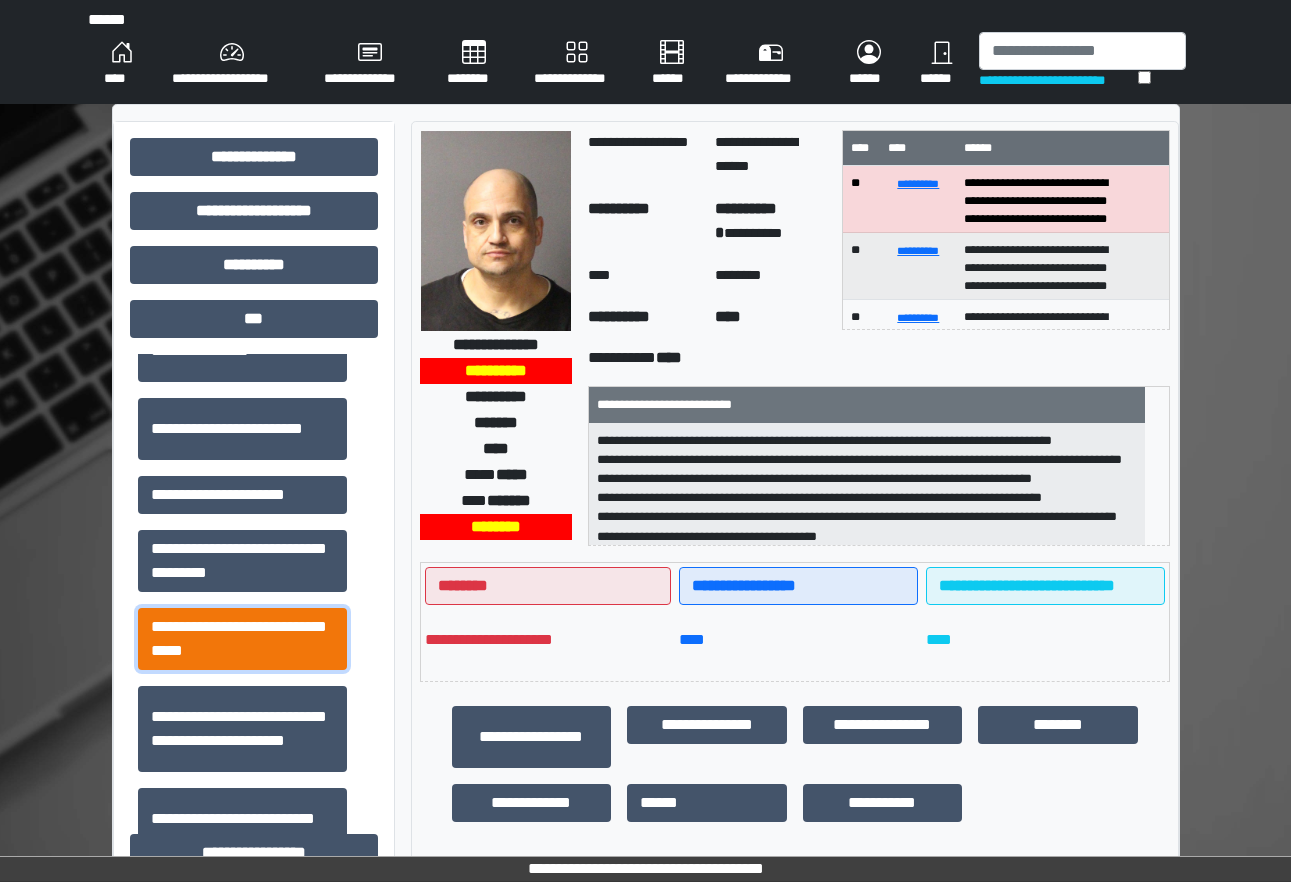 click on "**********" at bounding box center [242, 639] 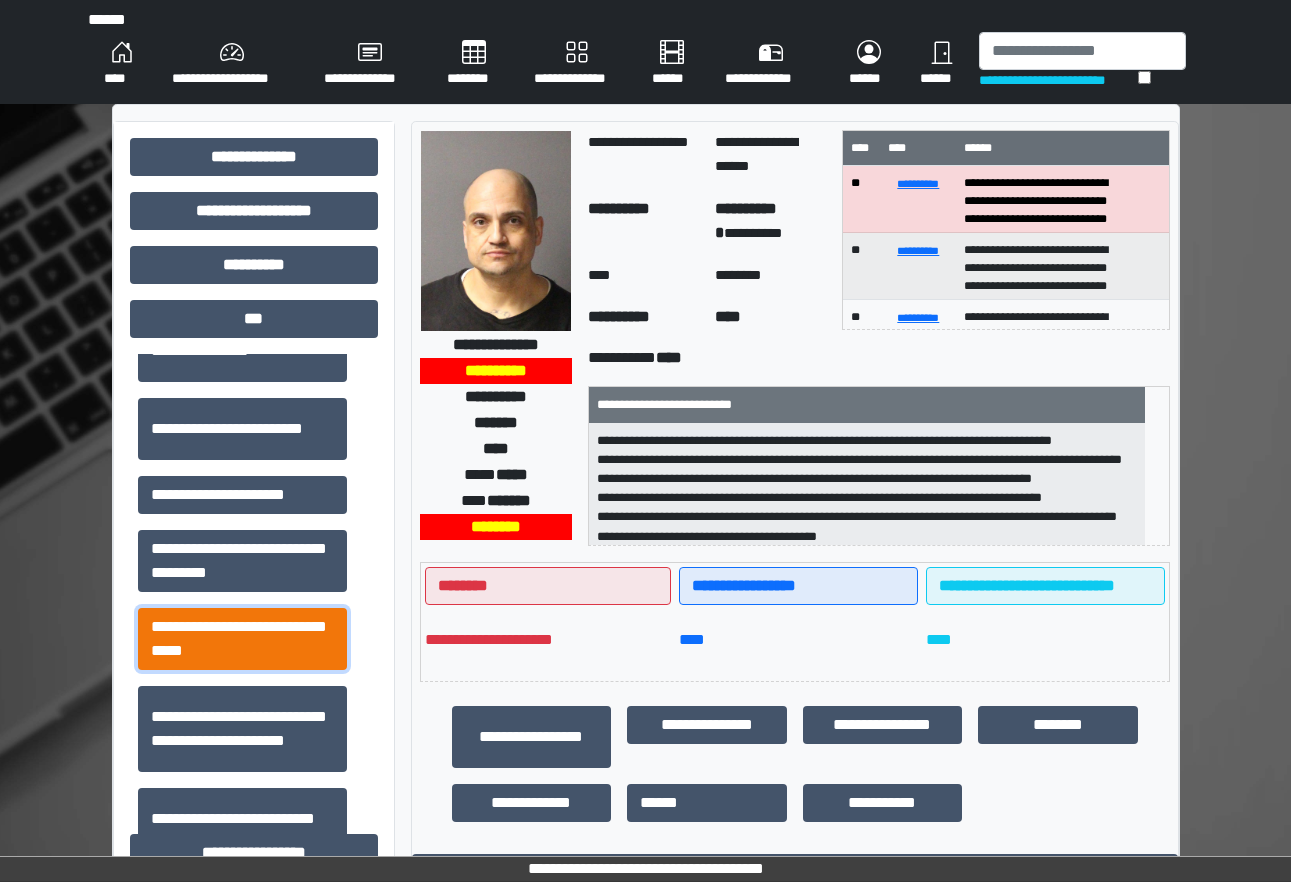 click on "**********" at bounding box center [242, 639] 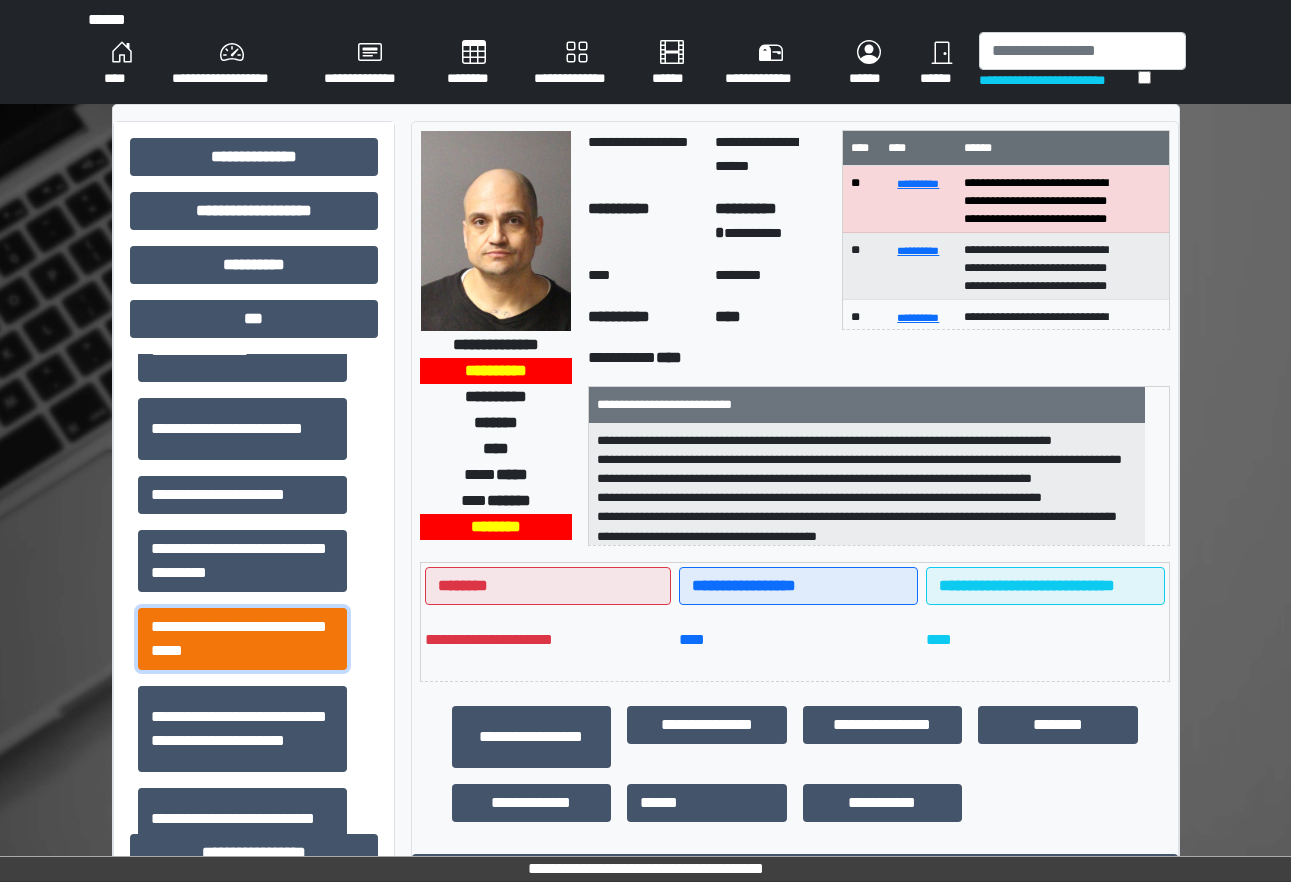 click on "**********" at bounding box center [242, 639] 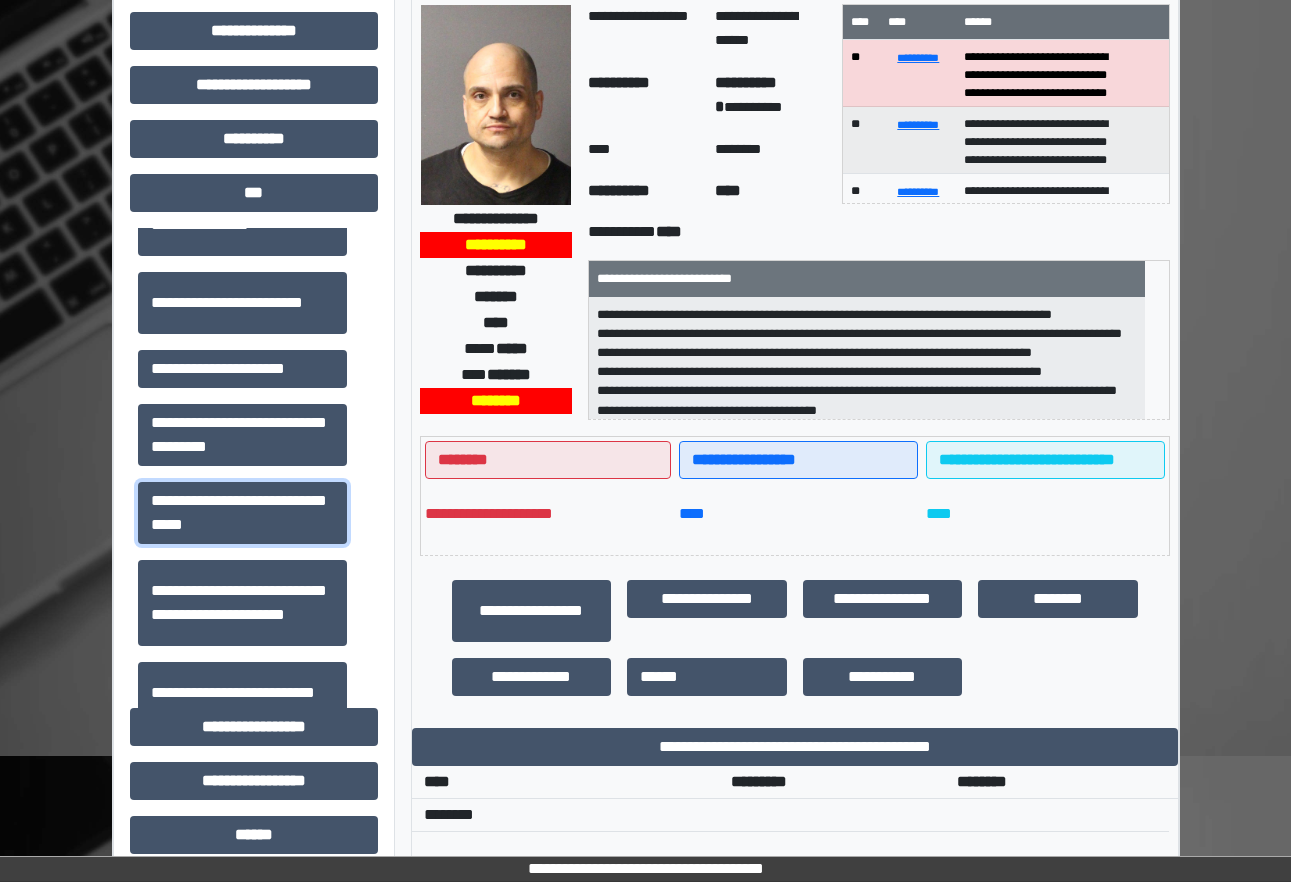 scroll, scrollTop: 300, scrollLeft: 0, axis: vertical 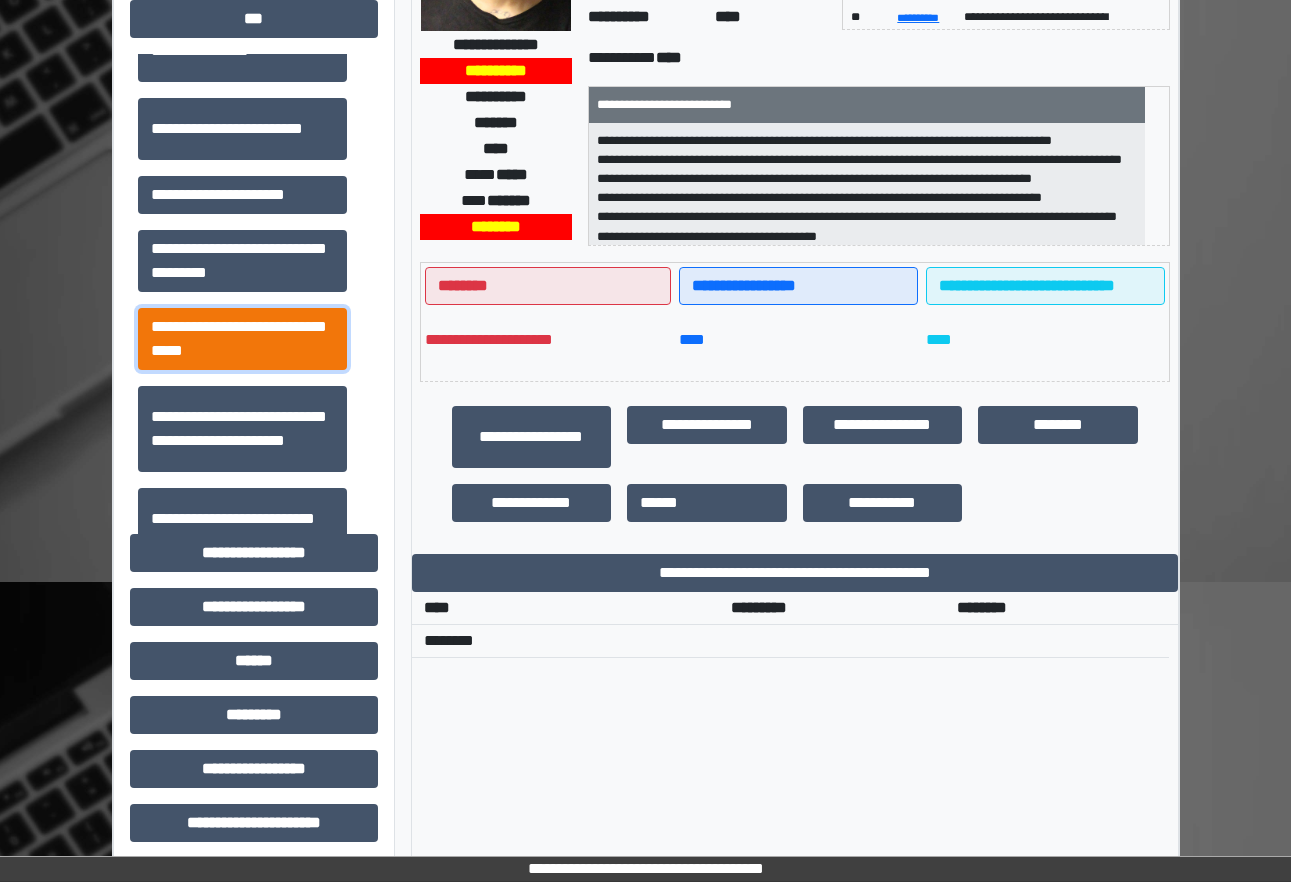 click on "**********" at bounding box center [242, 339] 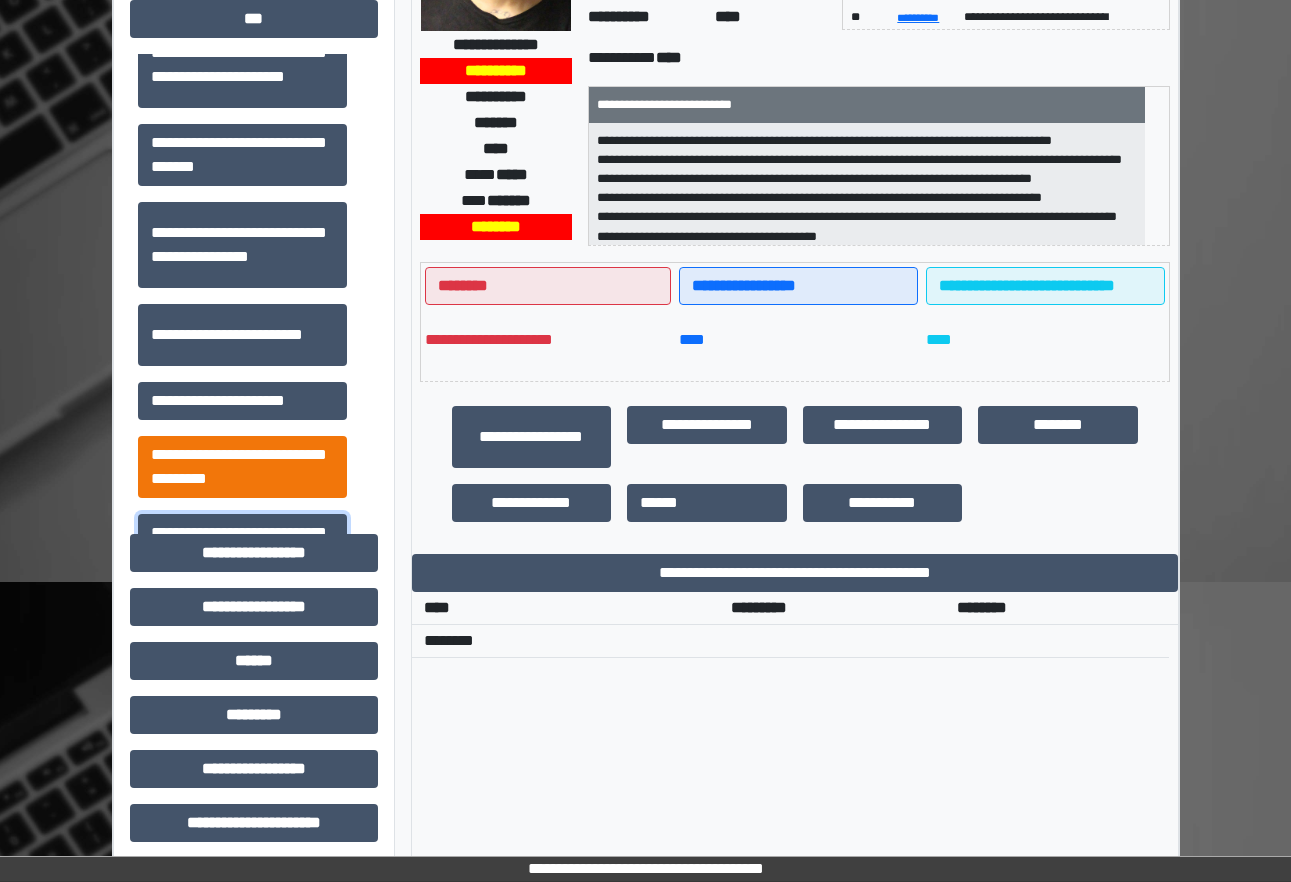 scroll, scrollTop: 0, scrollLeft: 0, axis: both 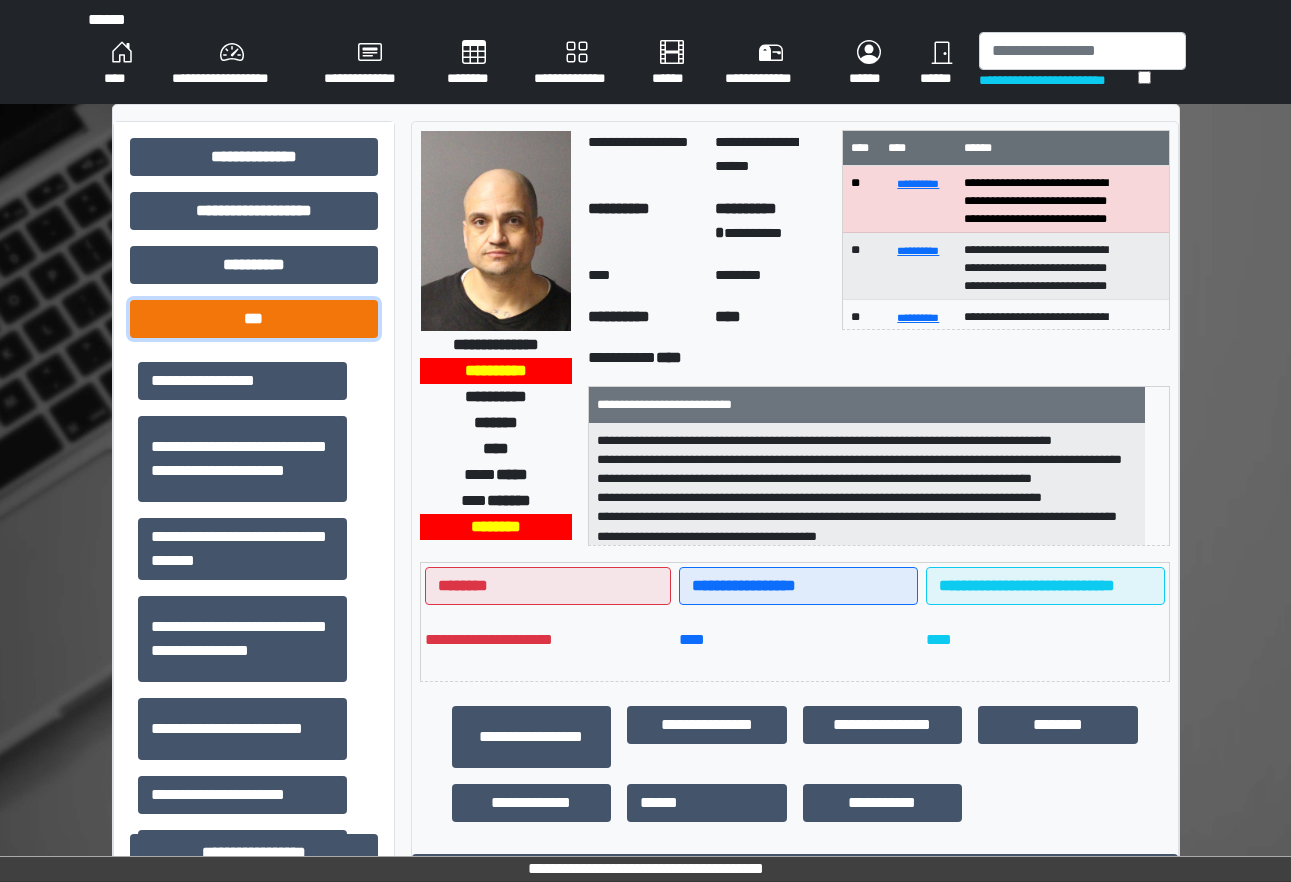 click on "***" at bounding box center [254, 319] 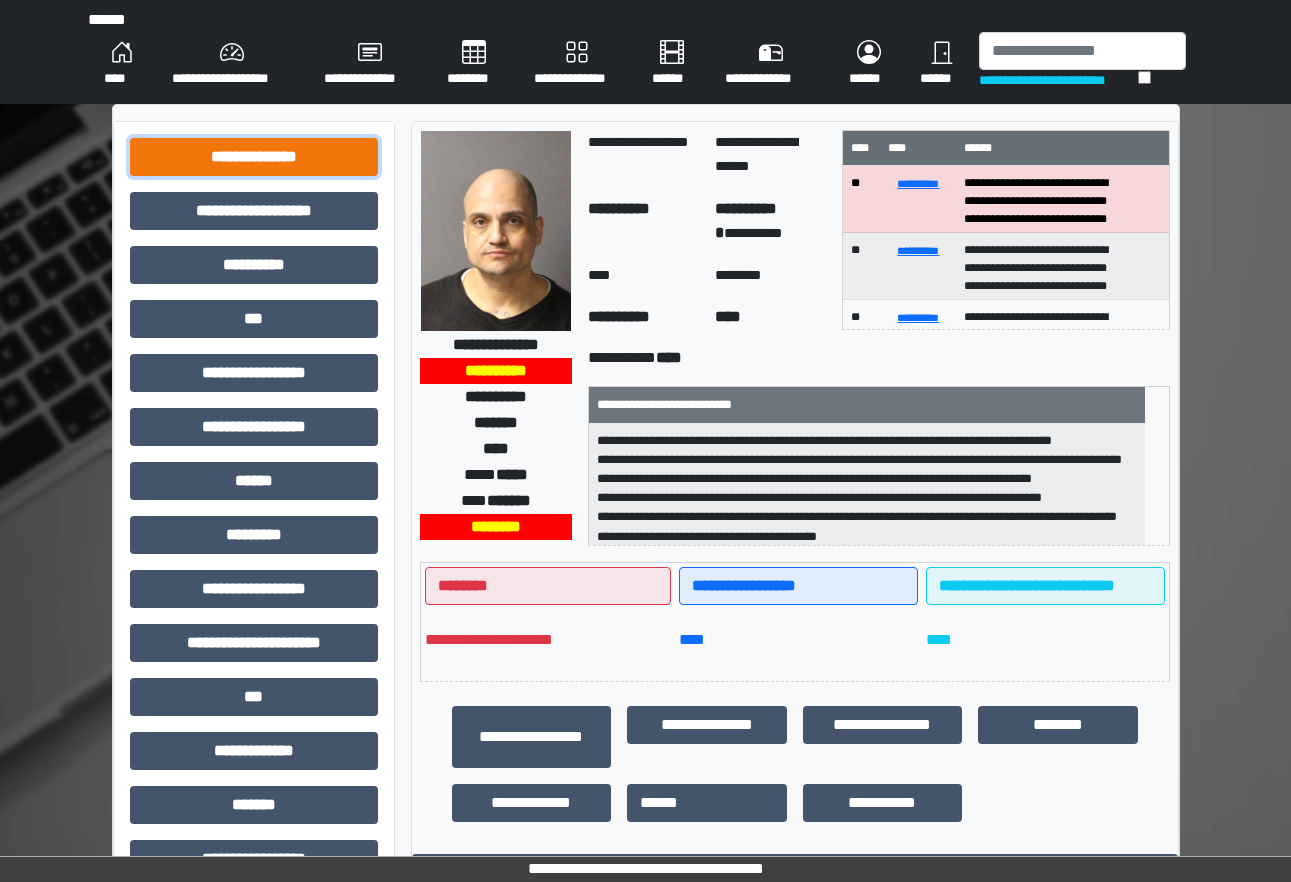 click on "**********" at bounding box center (254, 157) 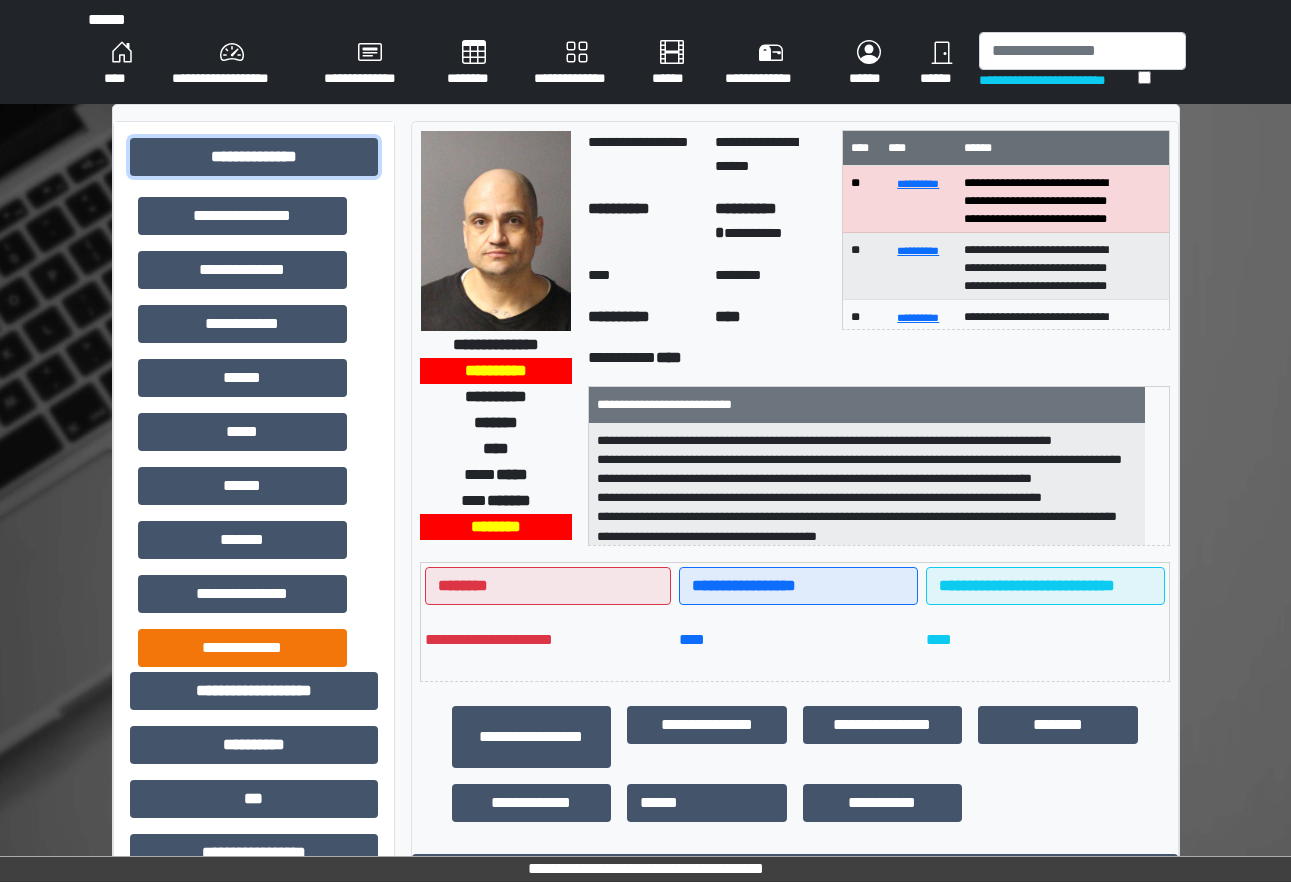 scroll, scrollTop: 304, scrollLeft: 0, axis: vertical 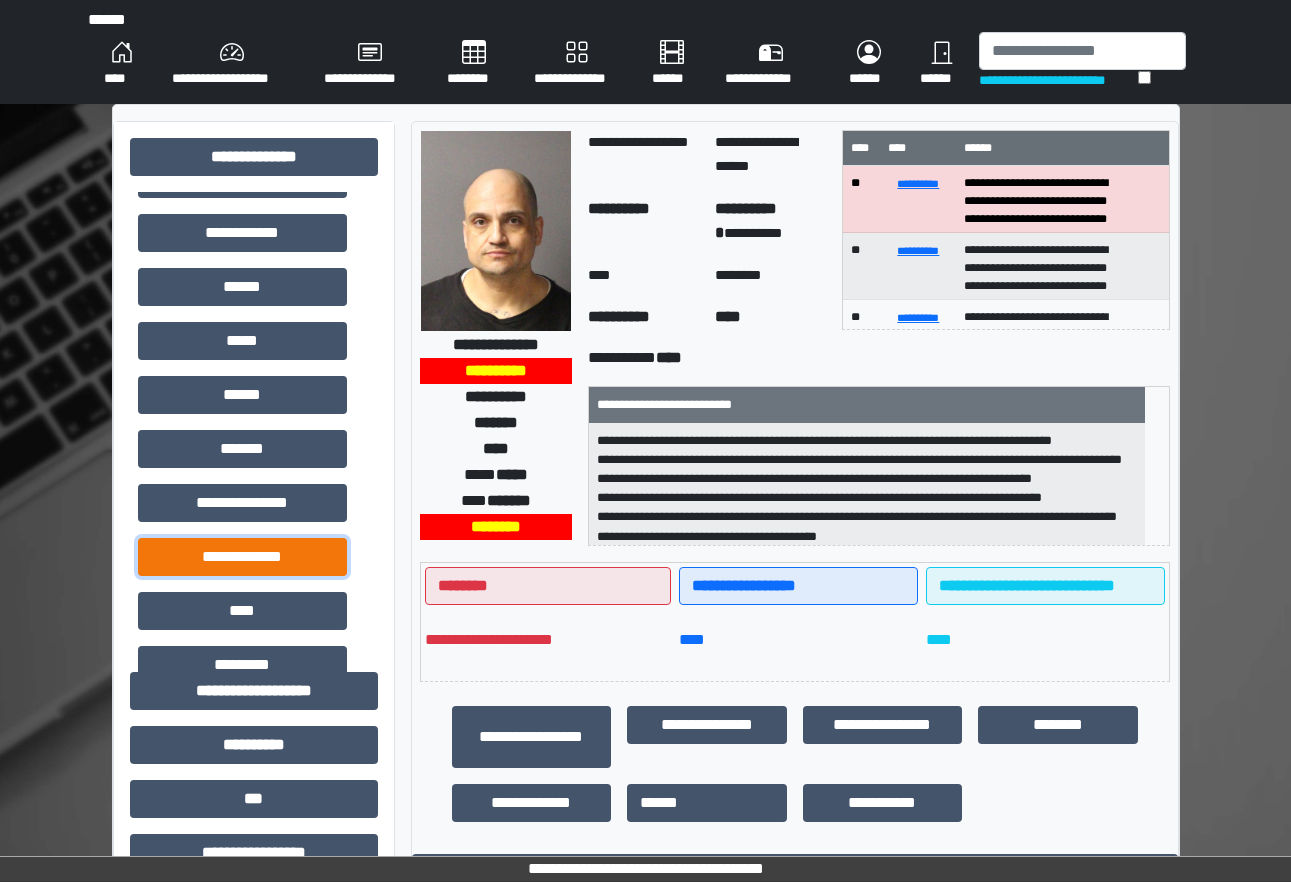 click on "**********" at bounding box center (242, 557) 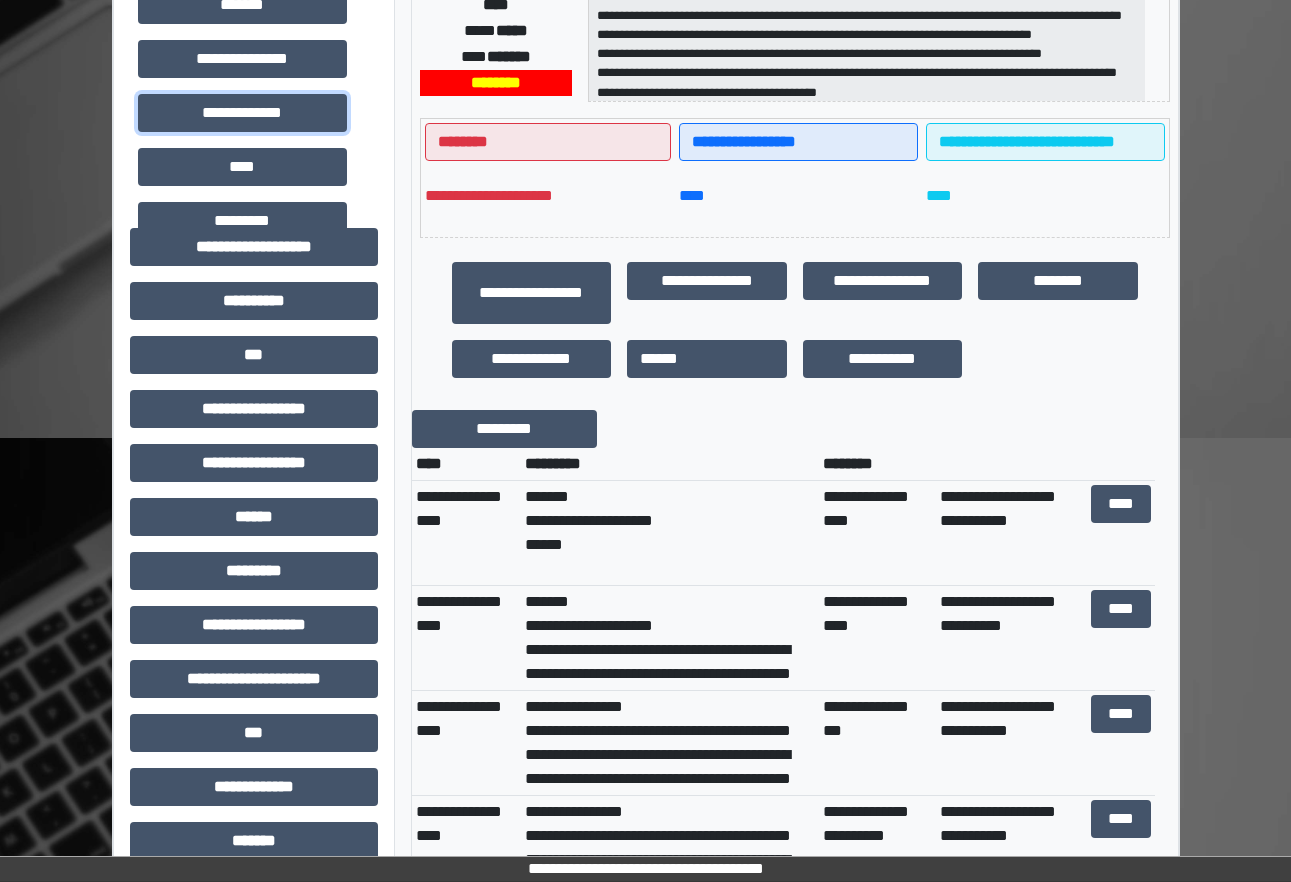 scroll, scrollTop: 450, scrollLeft: 0, axis: vertical 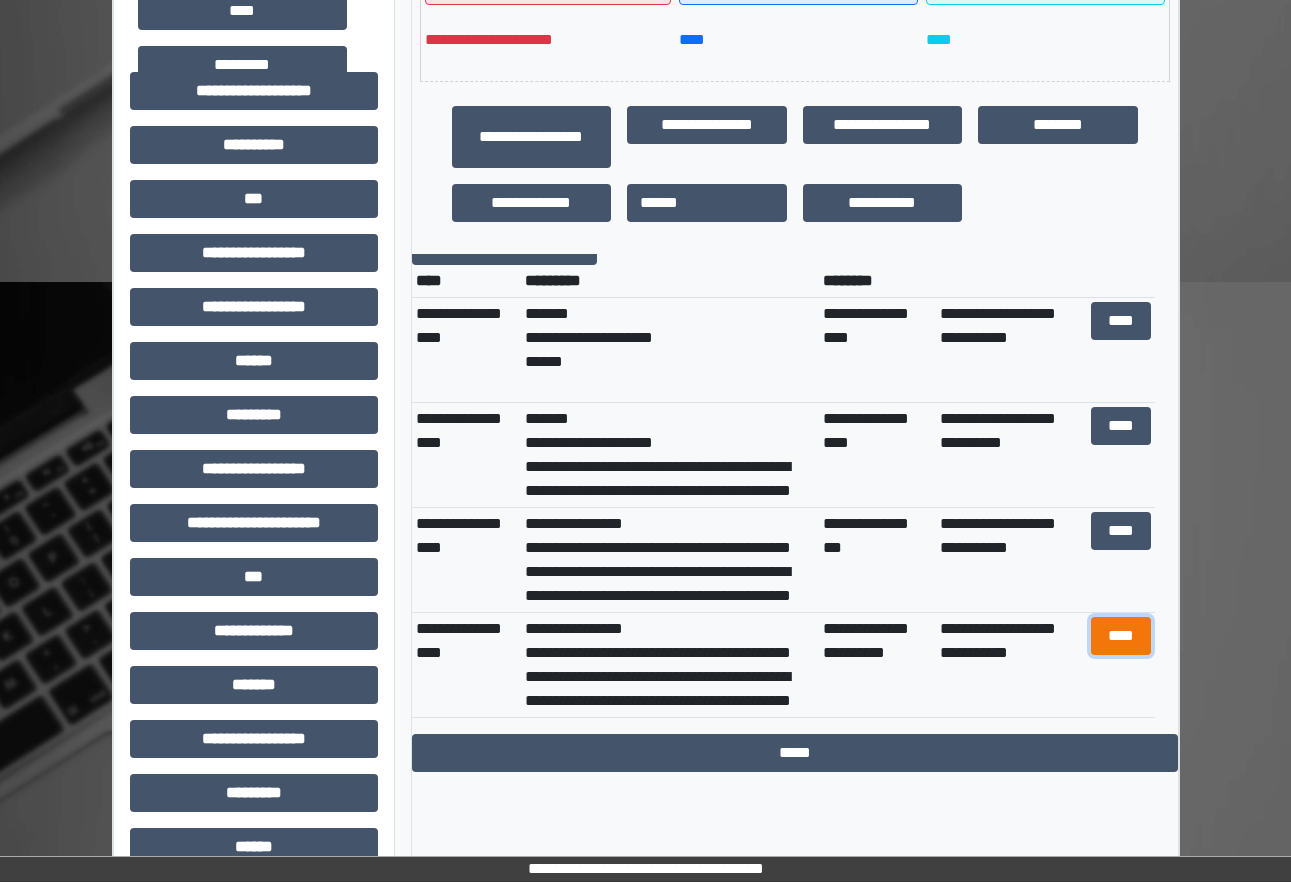 click on "****" at bounding box center (1121, 636) 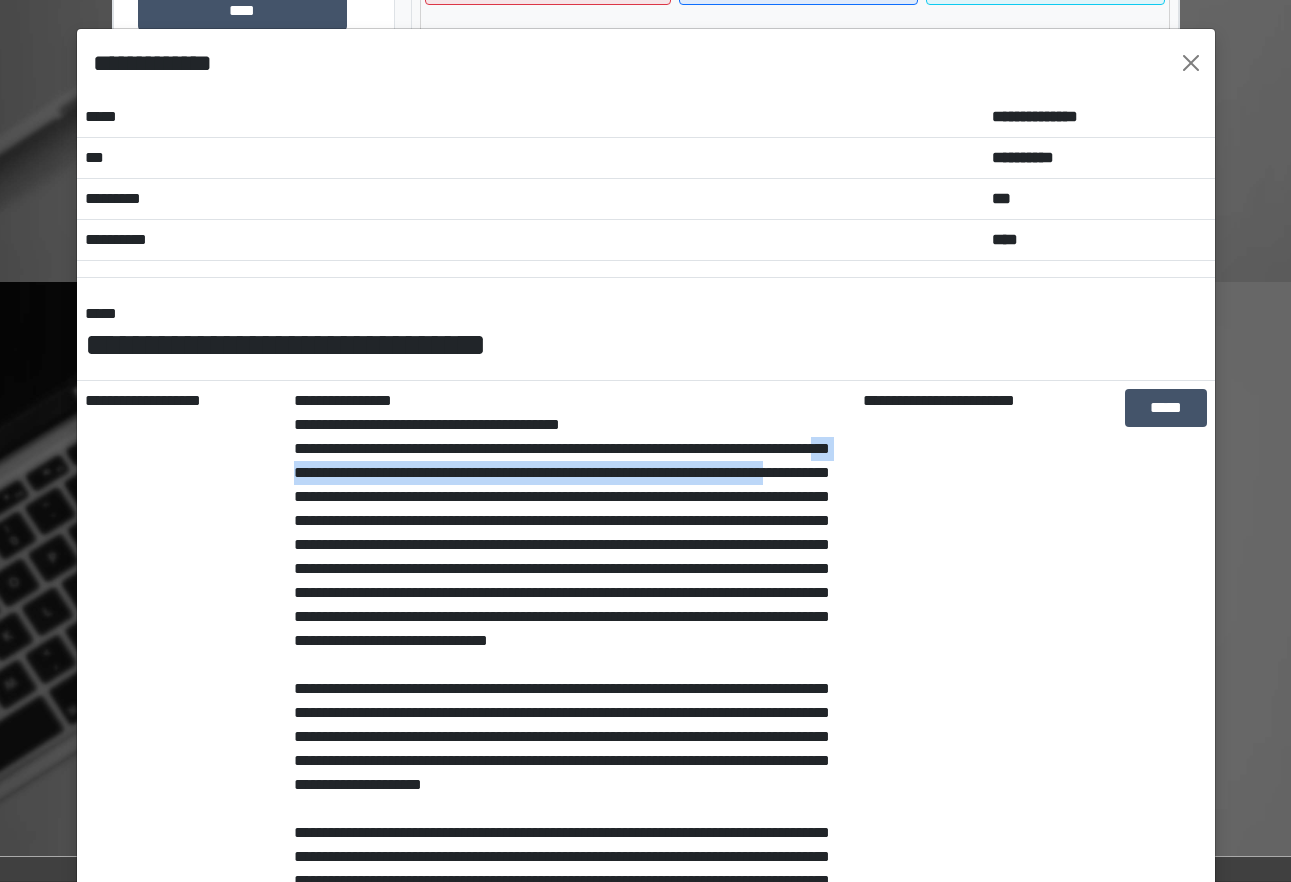drag, startPoint x: 333, startPoint y: 471, endPoint x: 386, endPoint y: 503, distance: 61.91123 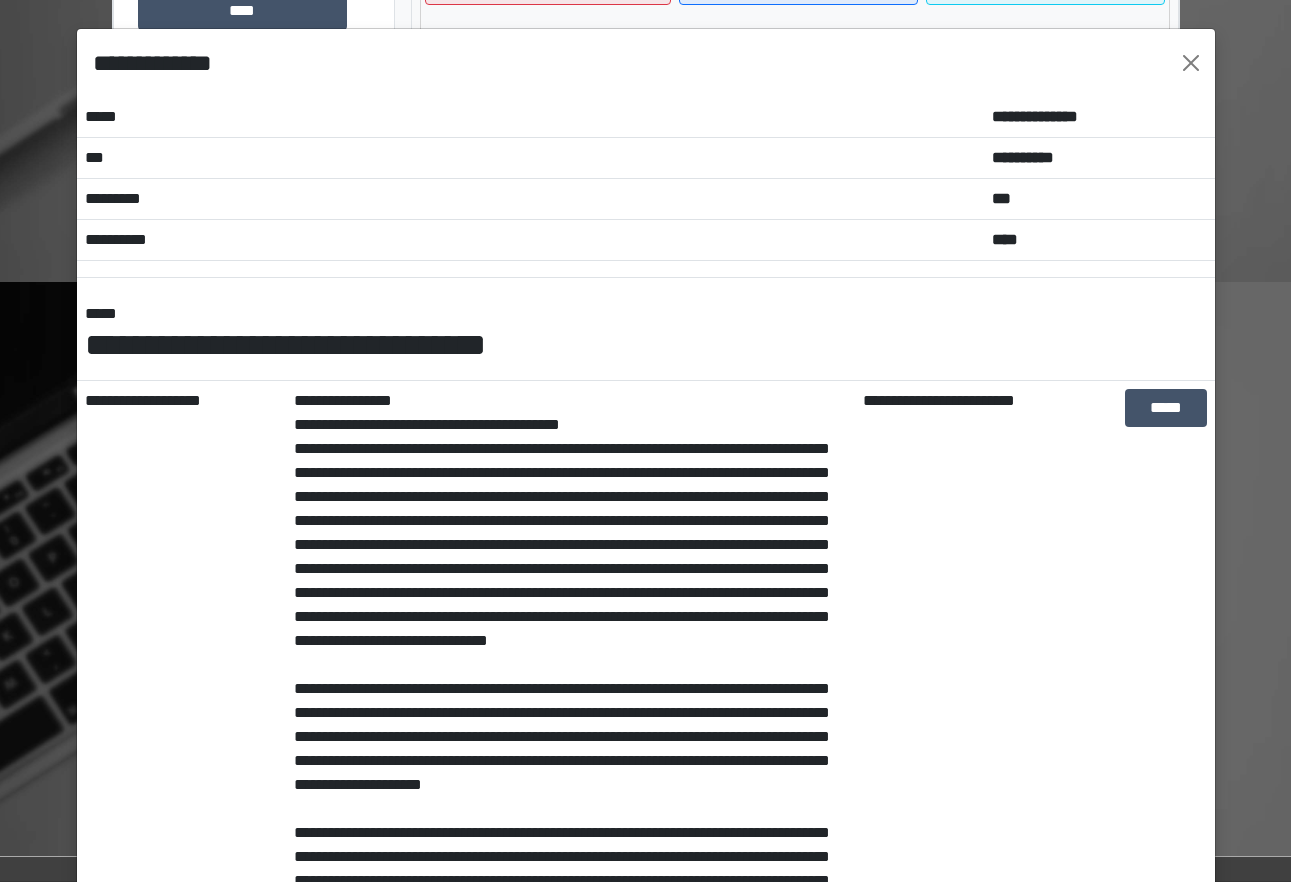 drag, startPoint x: 386, startPoint y: 503, endPoint x: 380, endPoint y: 514, distance: 12.529964 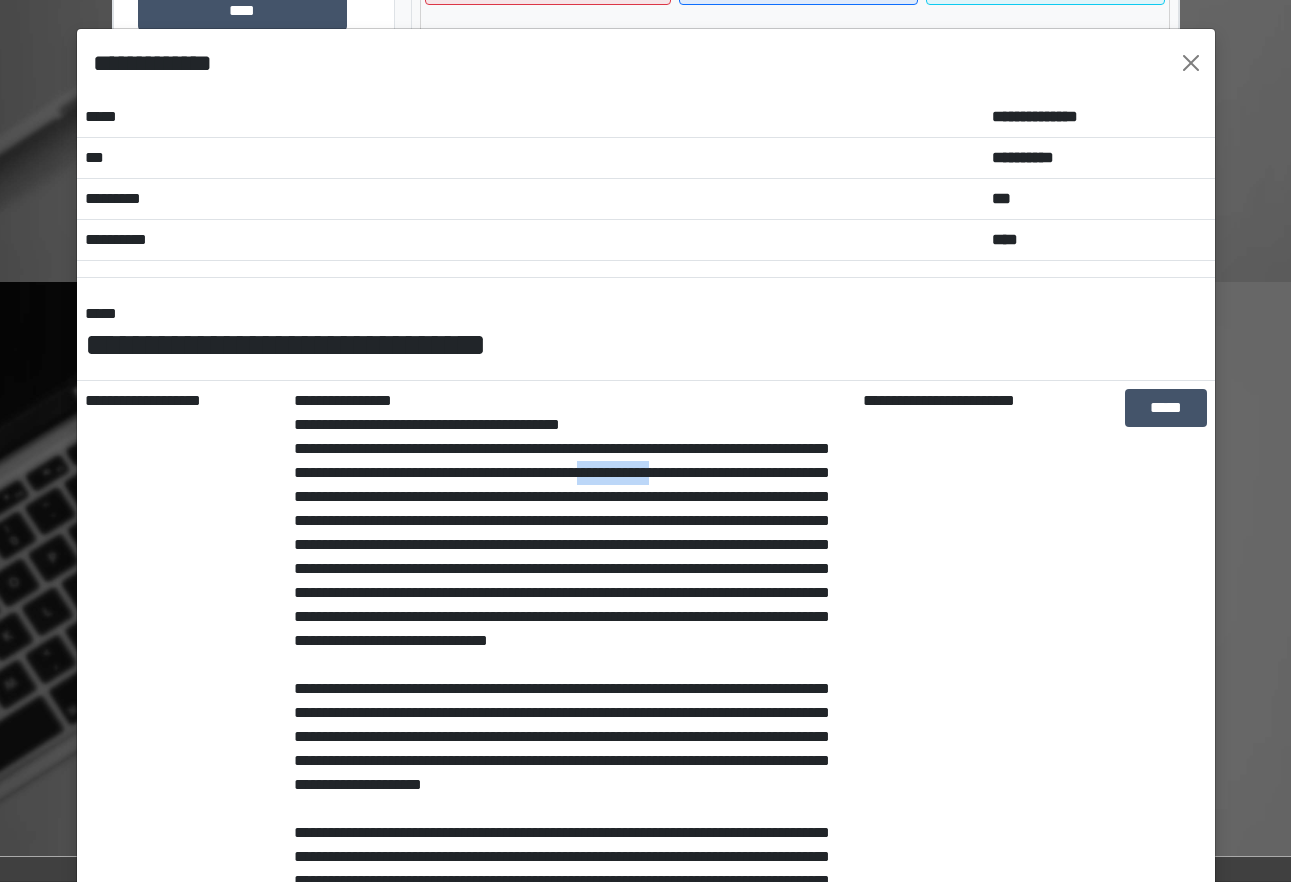 click on "**********" at bounding box center (570, 677) 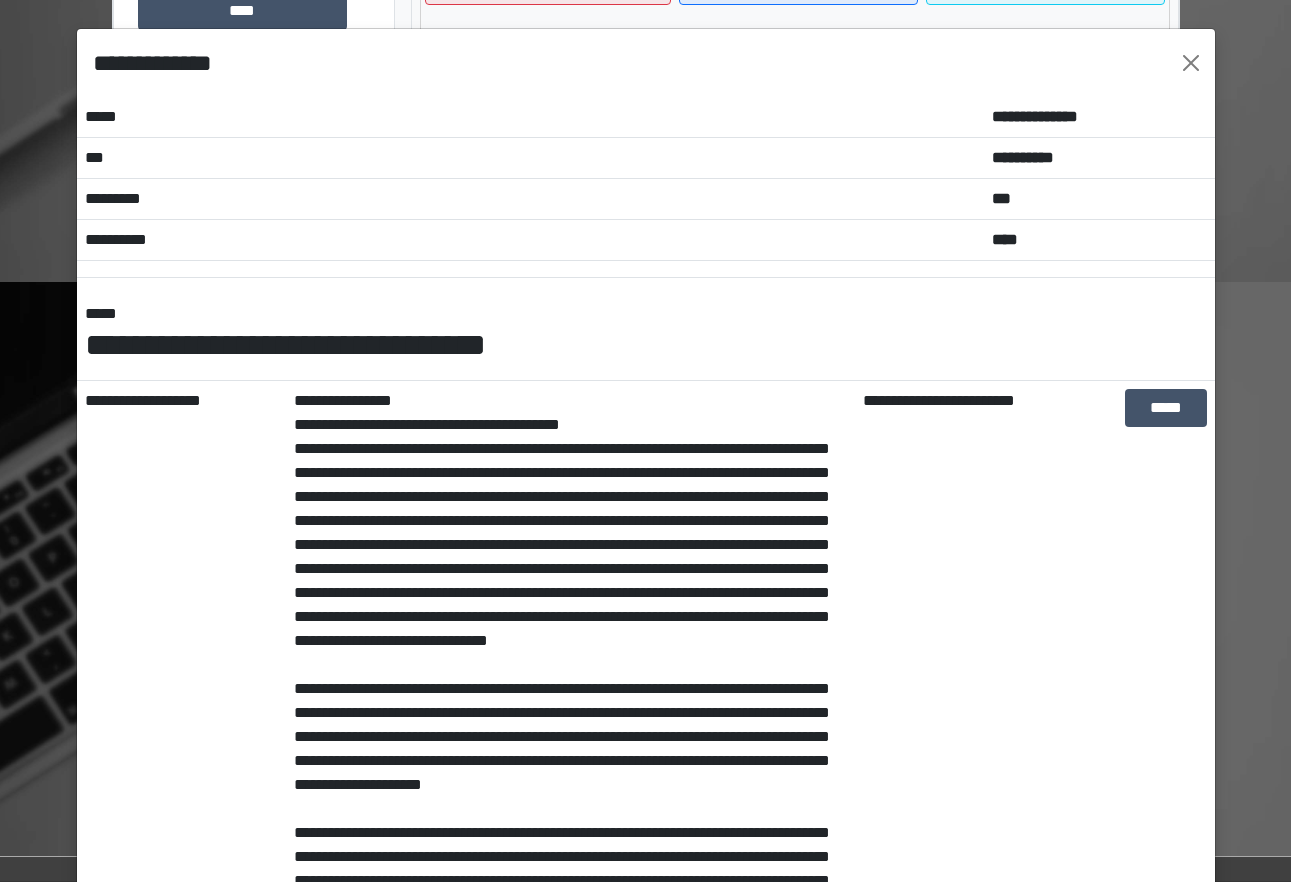 click on "**********" at bounding box center (570, 677) 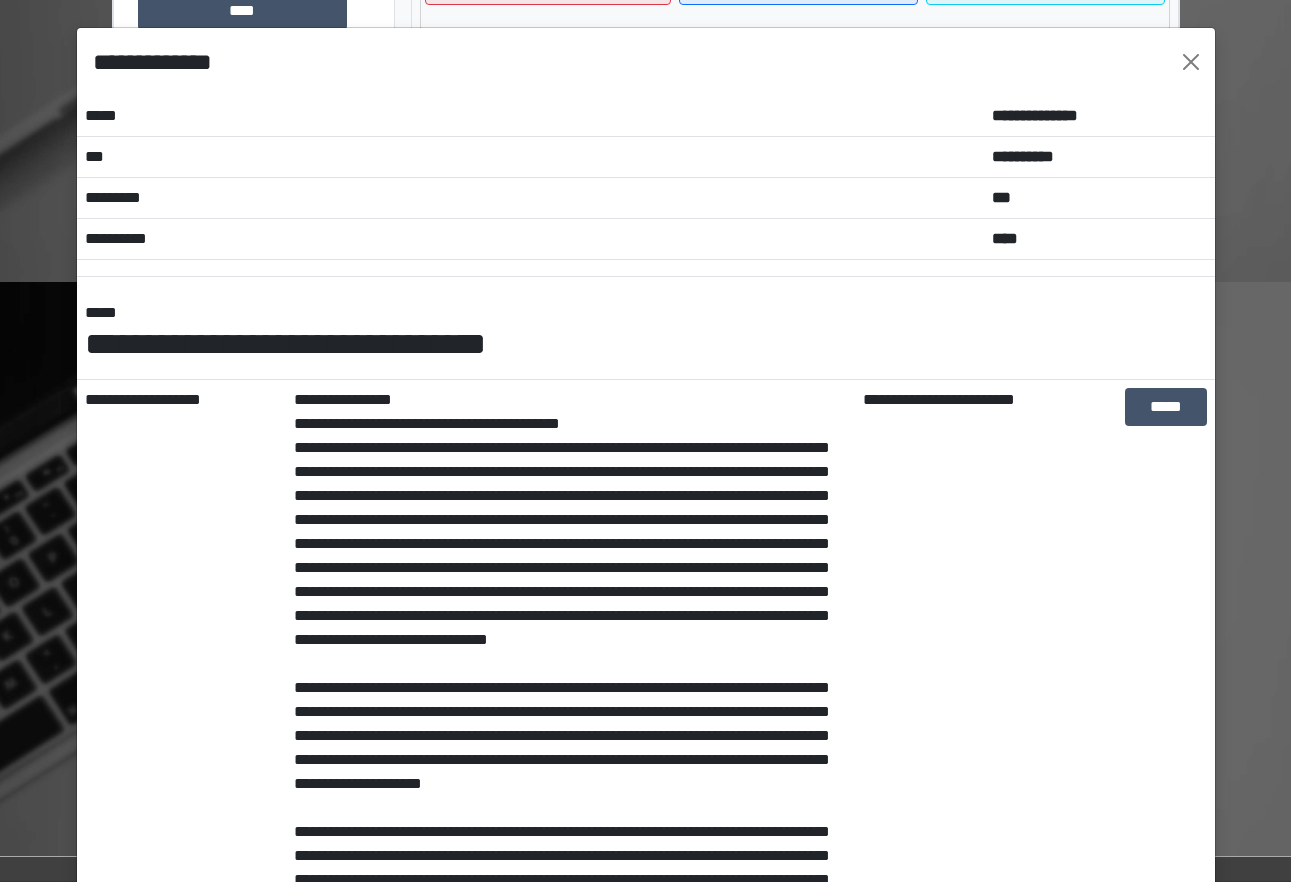 scroll, scrollTop: 0, scrollLeft: 0, axis: both 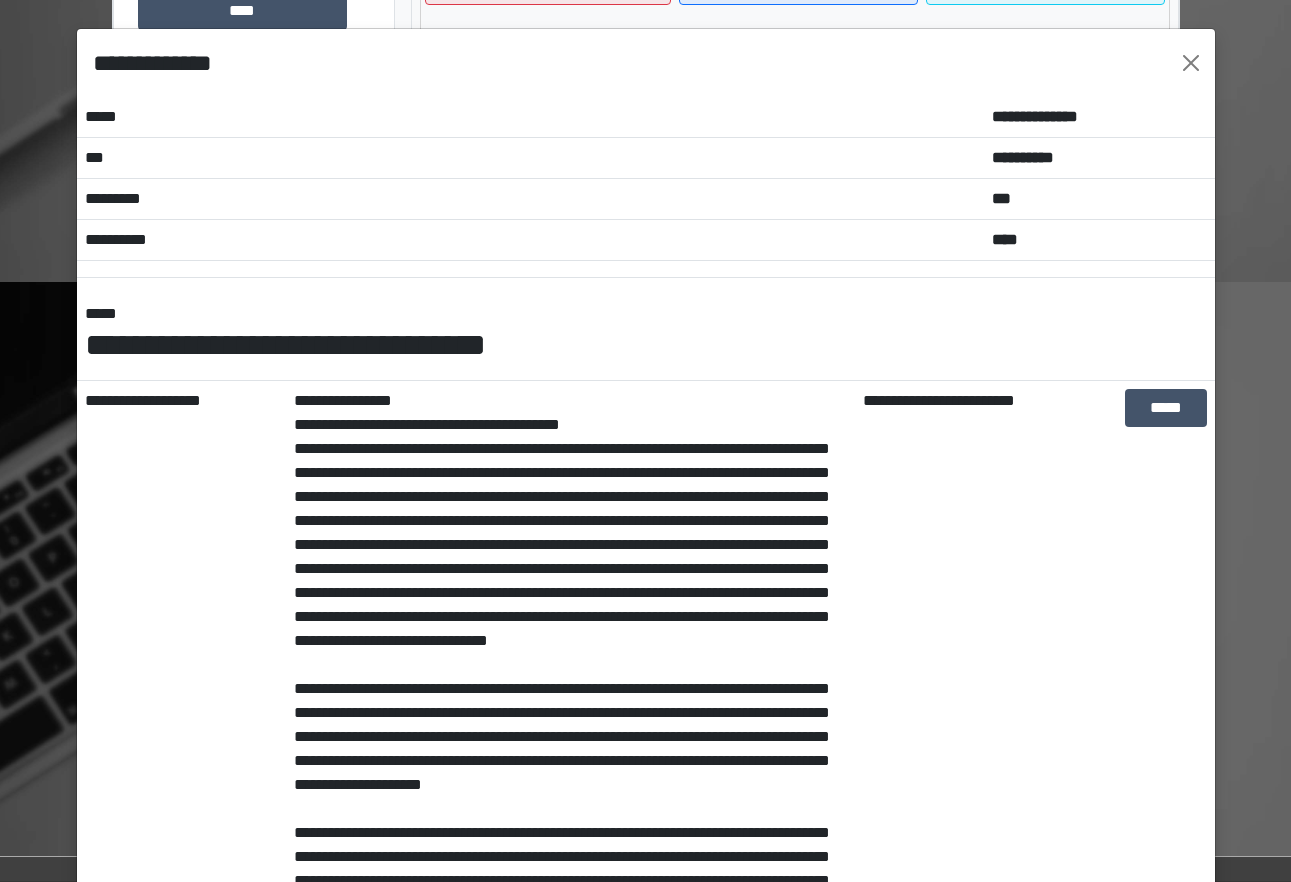 click on "**********" at bounding box center (645, 441) 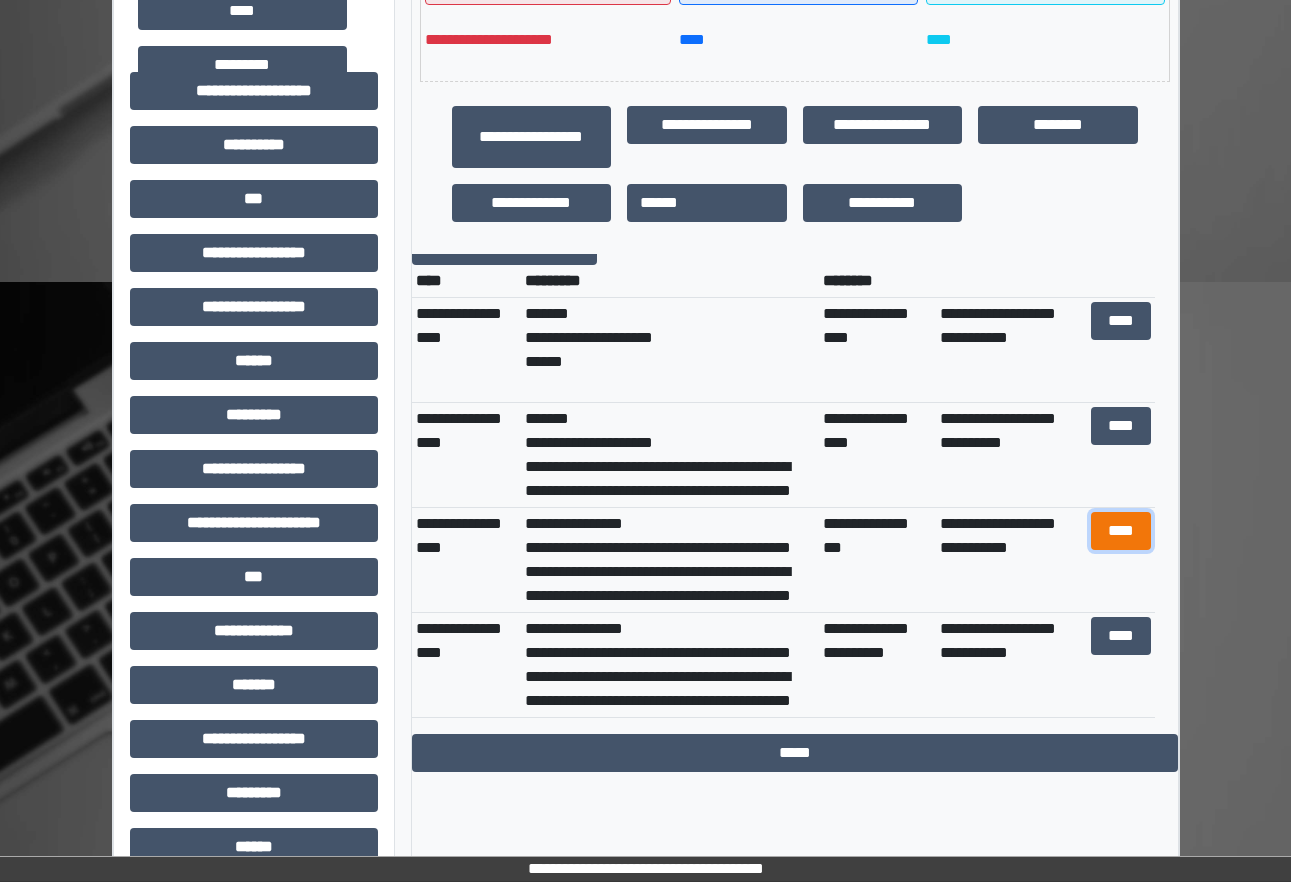 click on "****" at bounding box center (1121, 531) 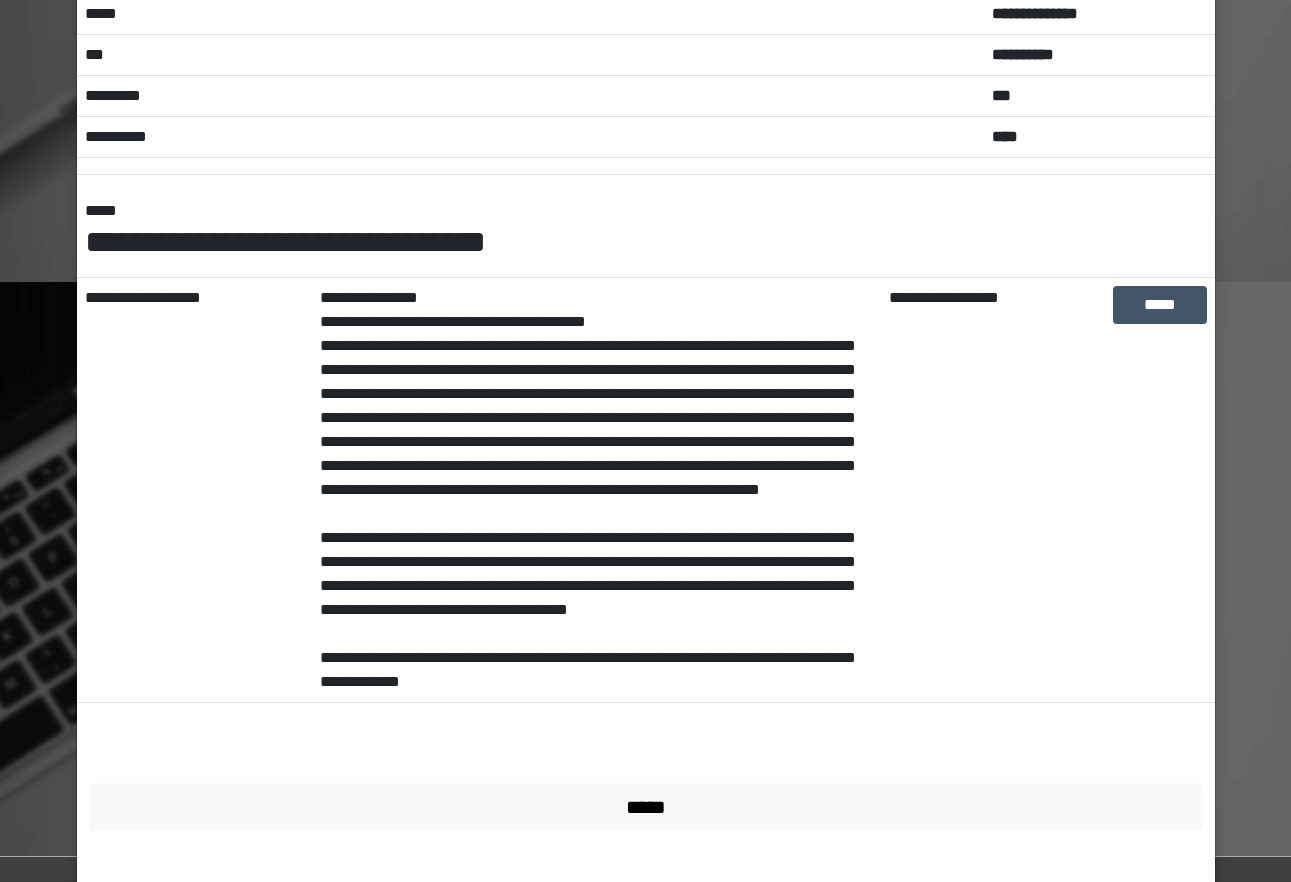 scroll, scrollTop: 150, scrollLeft: 0, axis: vertical 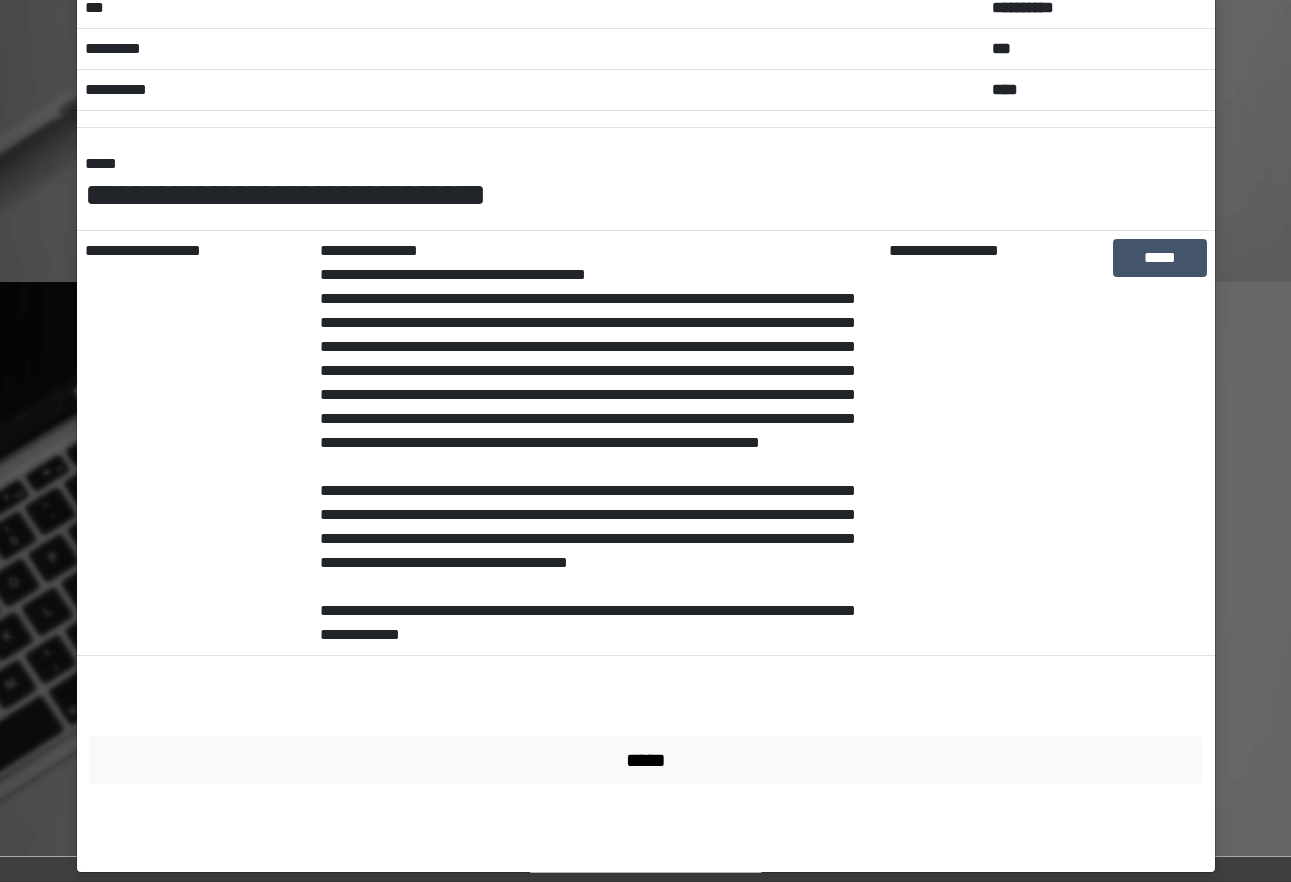 click on "**********" at bounding box center (645, 441) 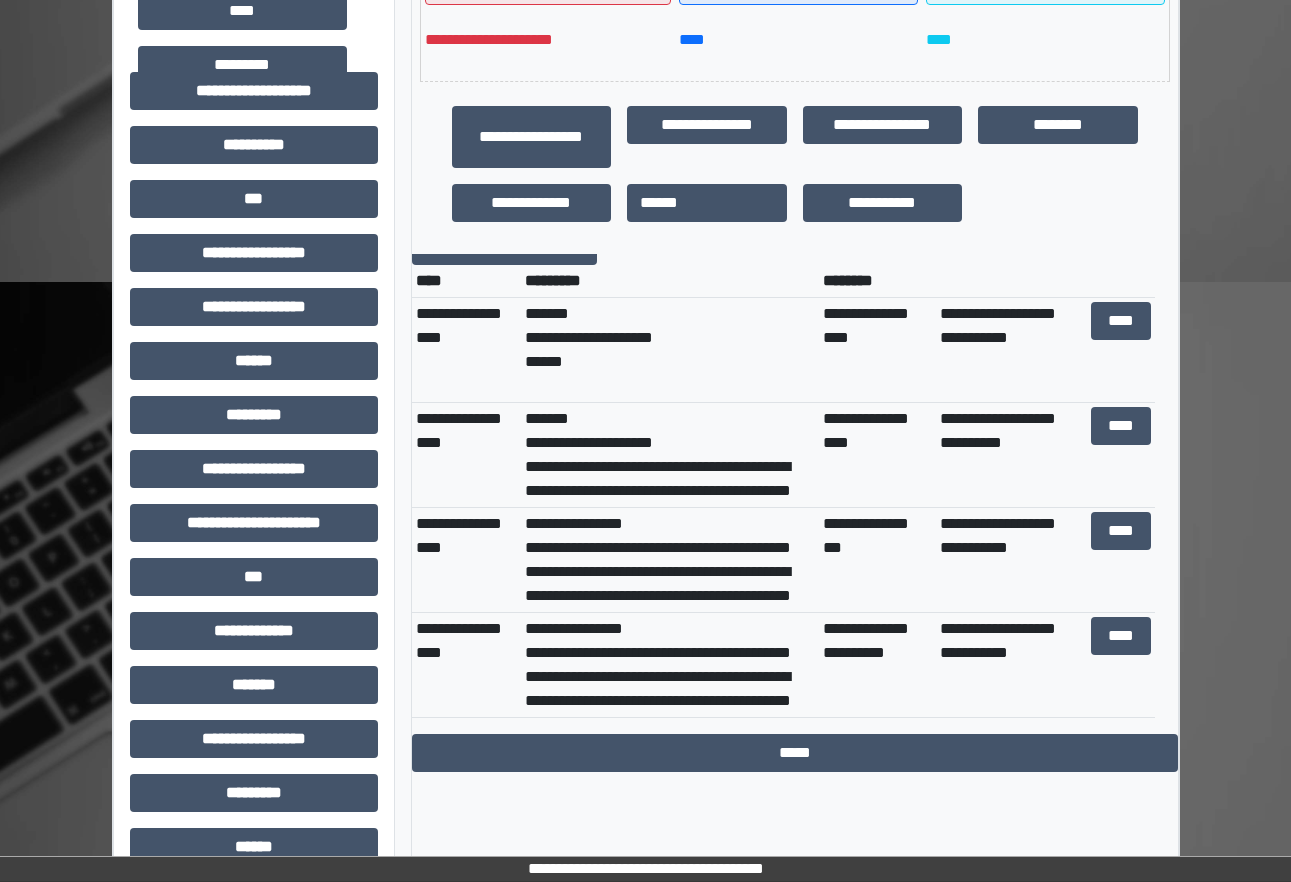 scroll, scrollTop: 0, scrollLeft: 0, axis: both 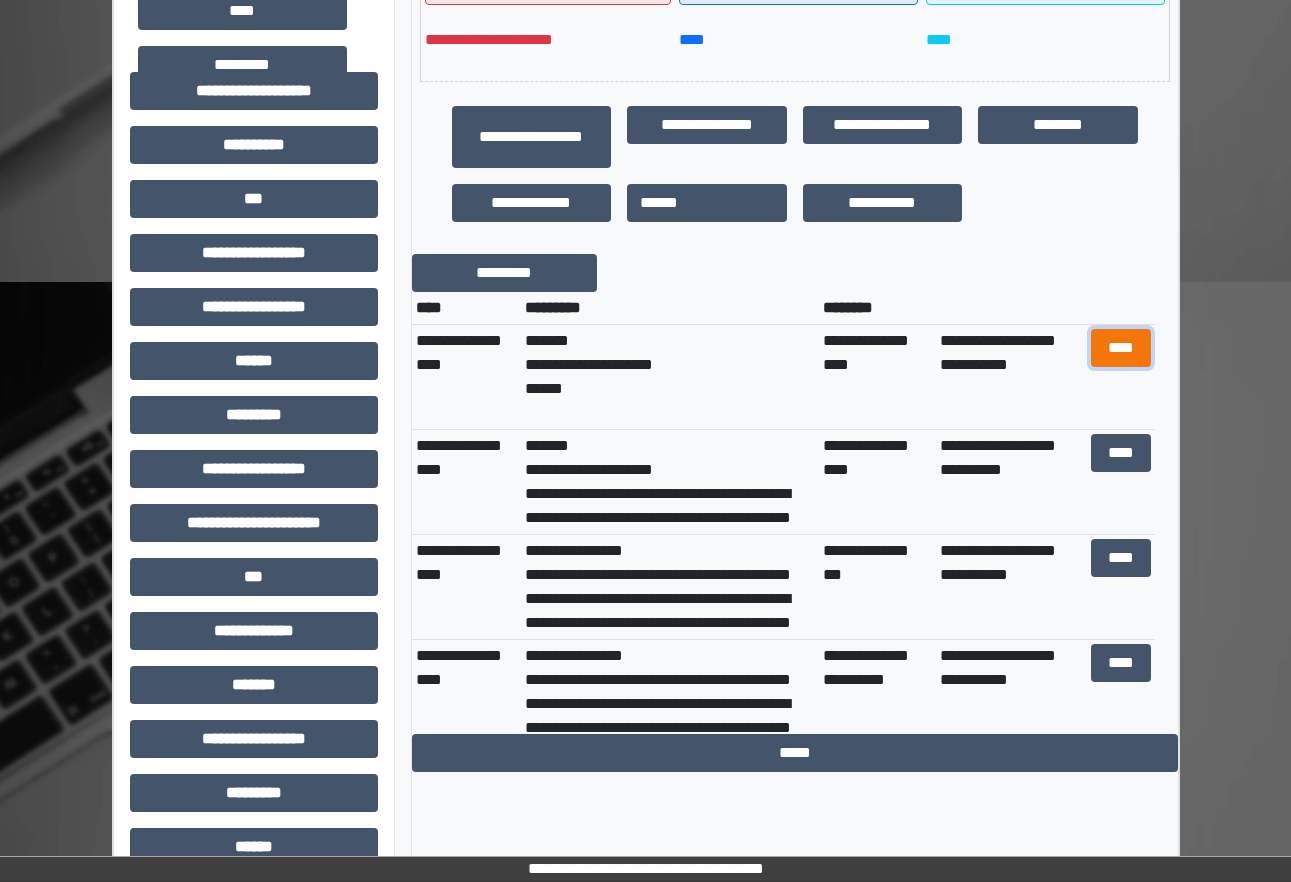 click on "****" at bounding box center (1121, 348) 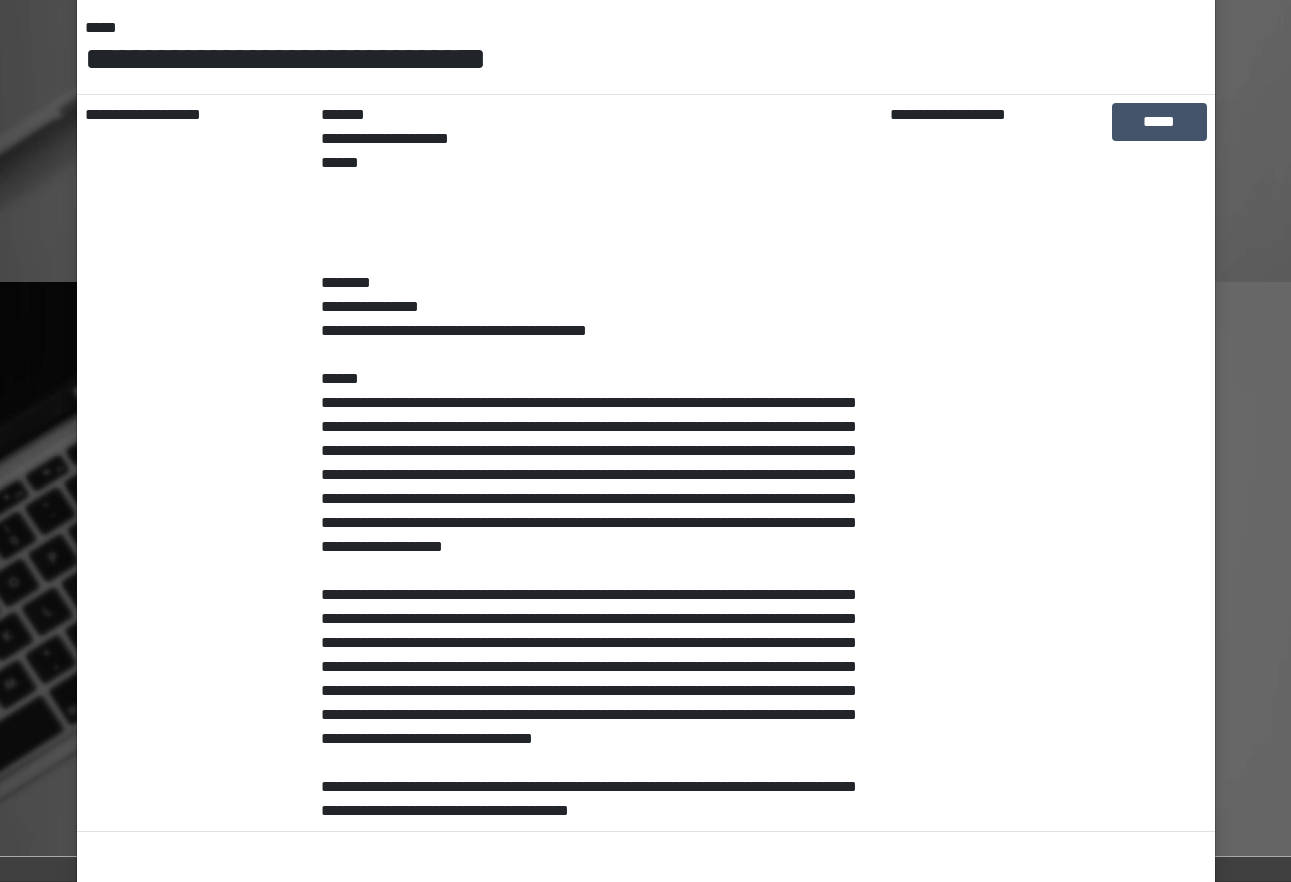 scroll, scrollTop: 450, scrollLeft: 0, axis: vertical 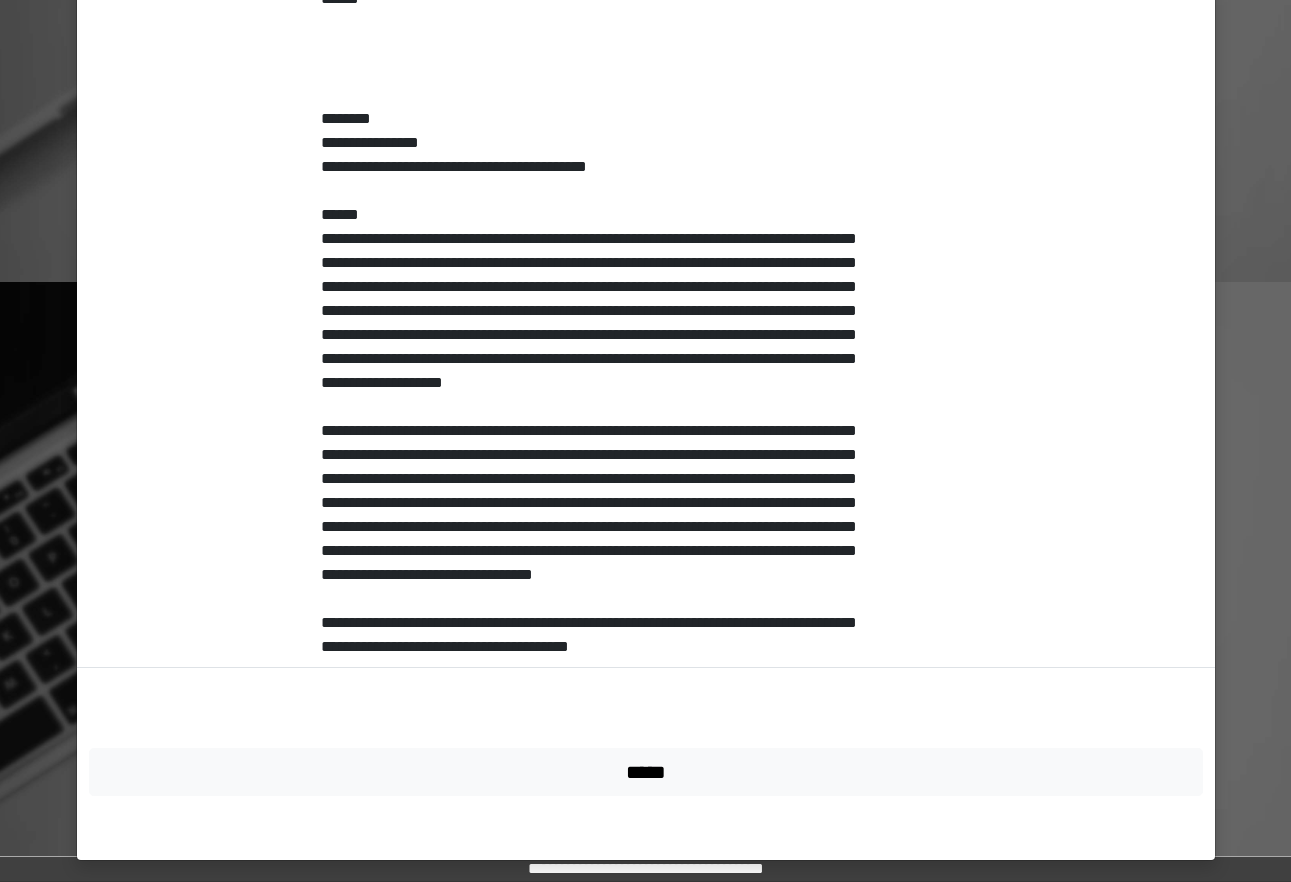 click on "**********" at bounding box center (645, 441) 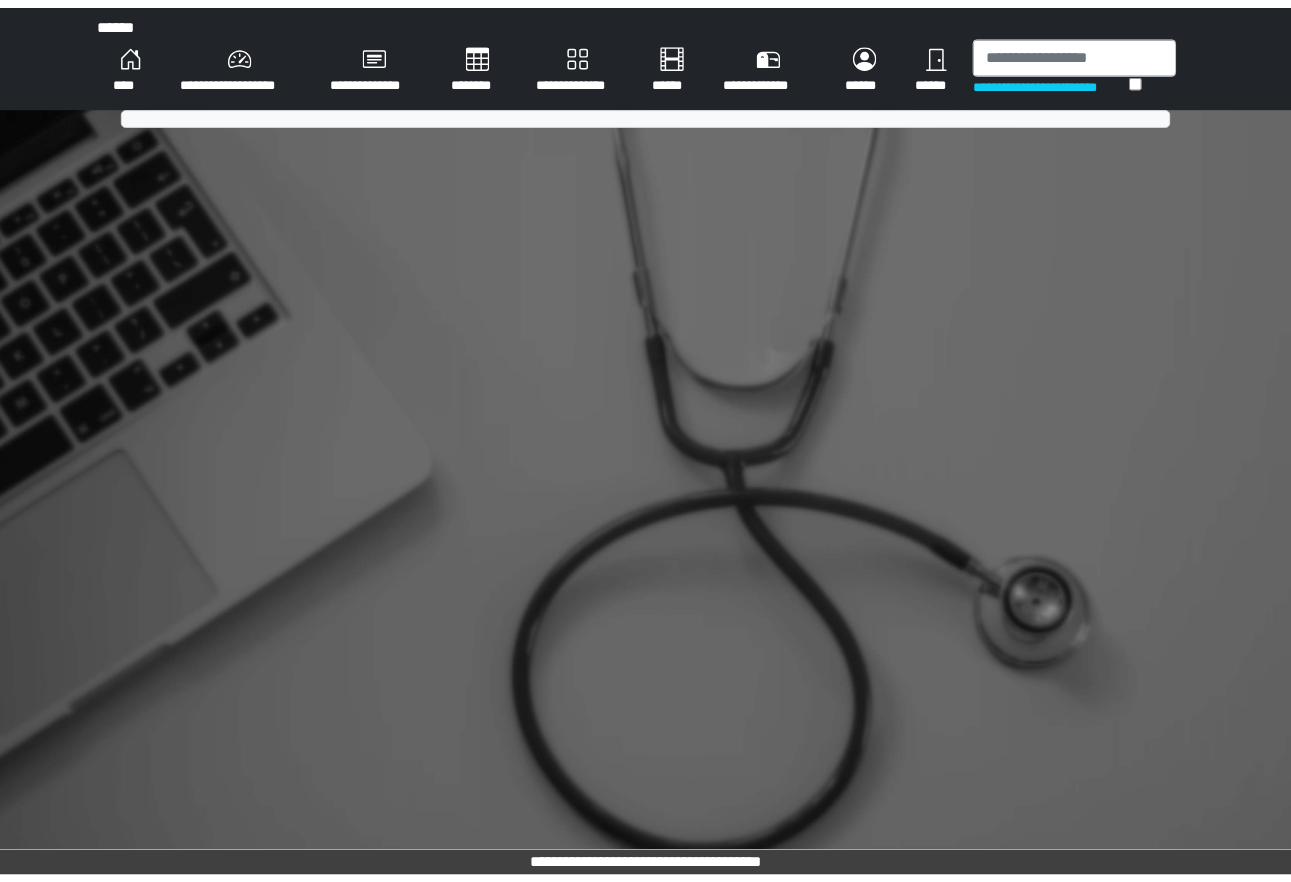scroll, scrollTop: 0, scrollLeft: 0, axis: both 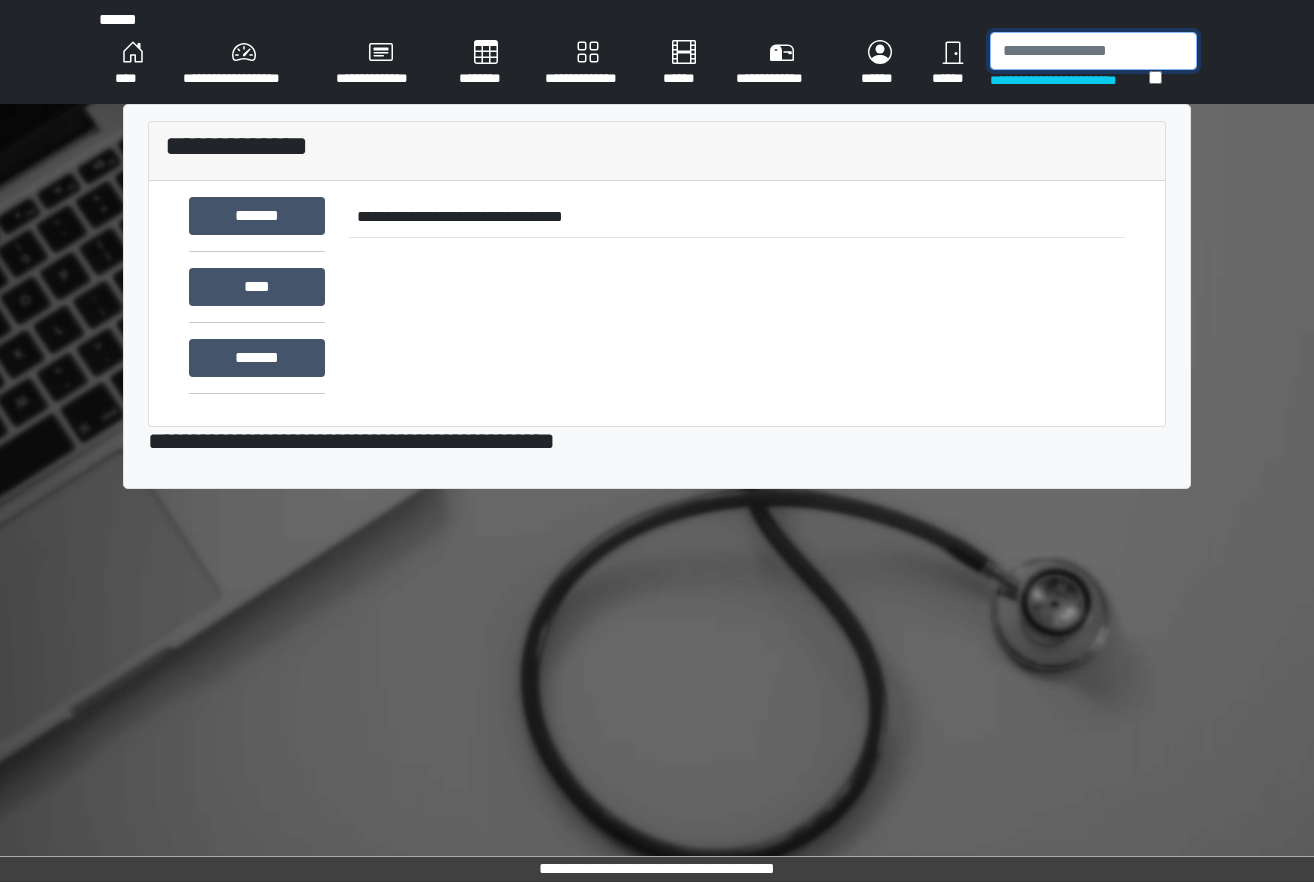 click at bounding box center (1093, 51) 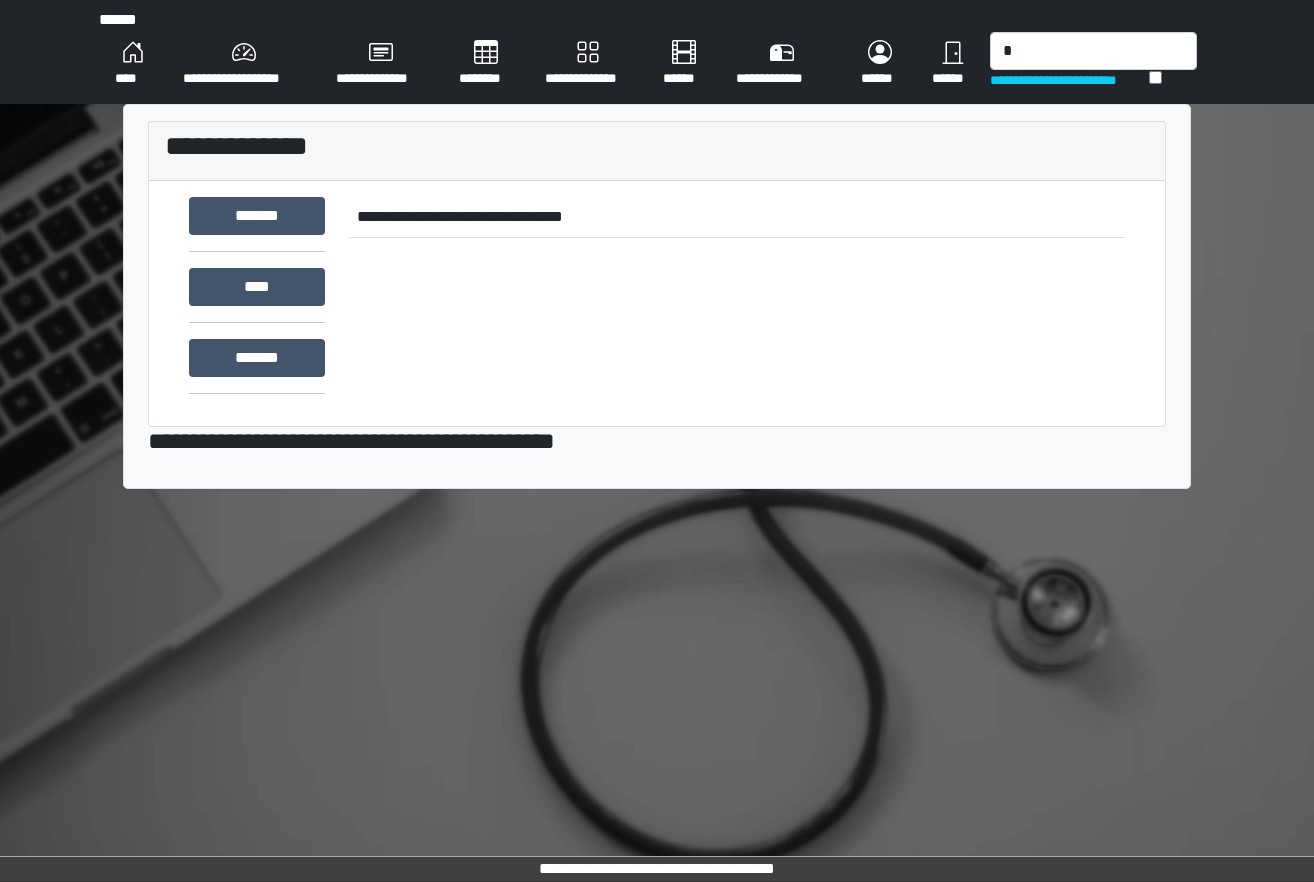 click on "**********" at bounding box center (657, 441) 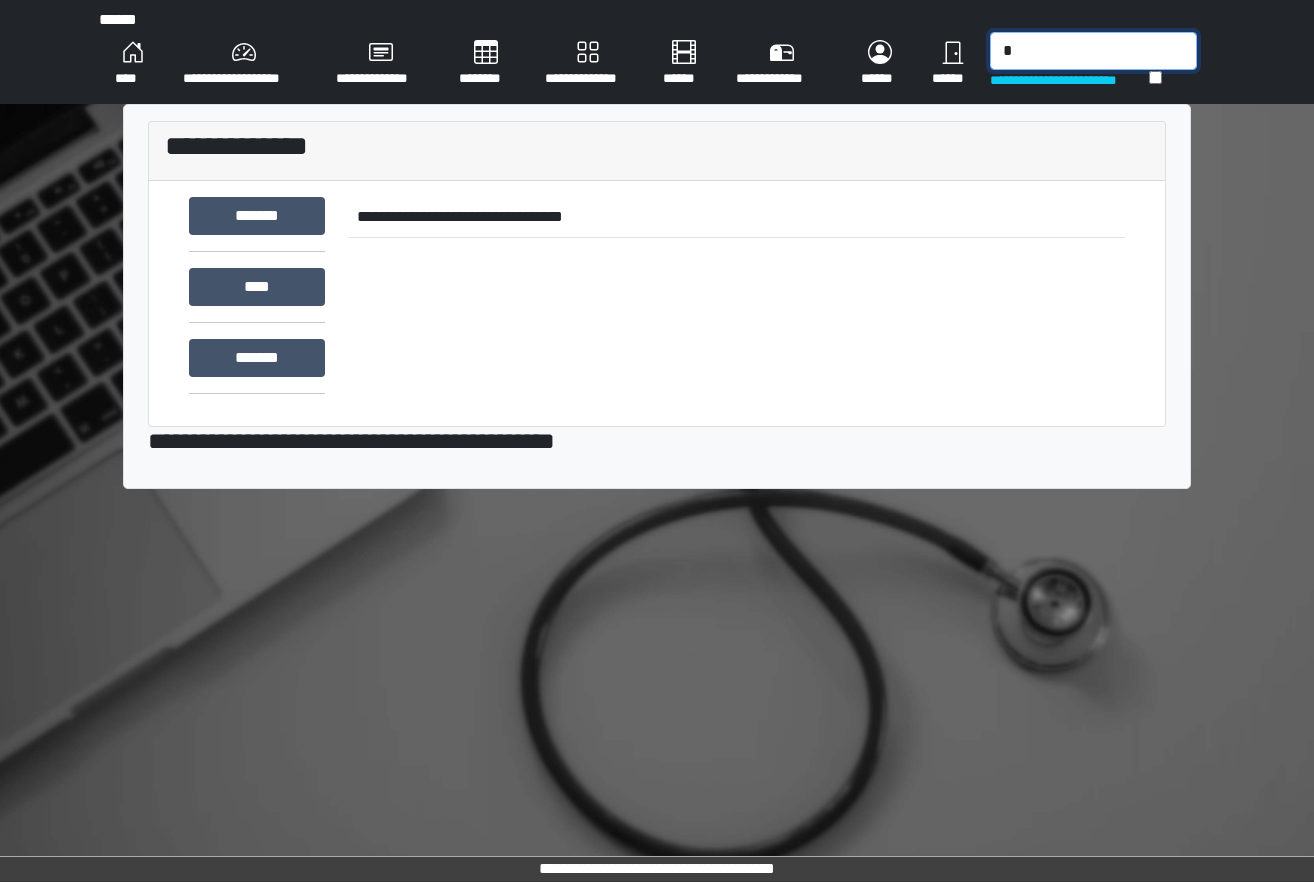 drag, startPoint x: 1049, startPoint y: 45, endPoint x: 1040, endPoint y: 40, distance: 10.29563 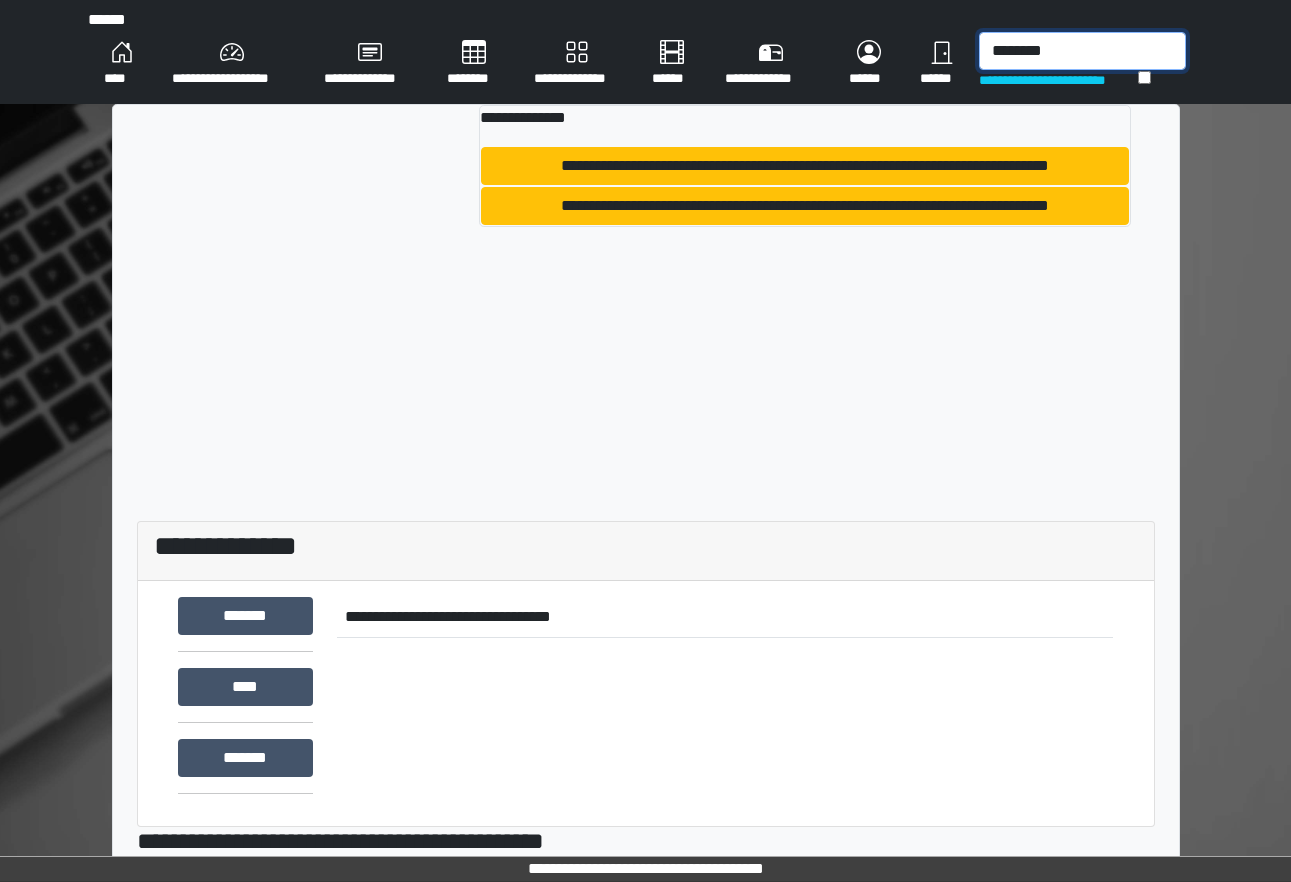 type on "********" 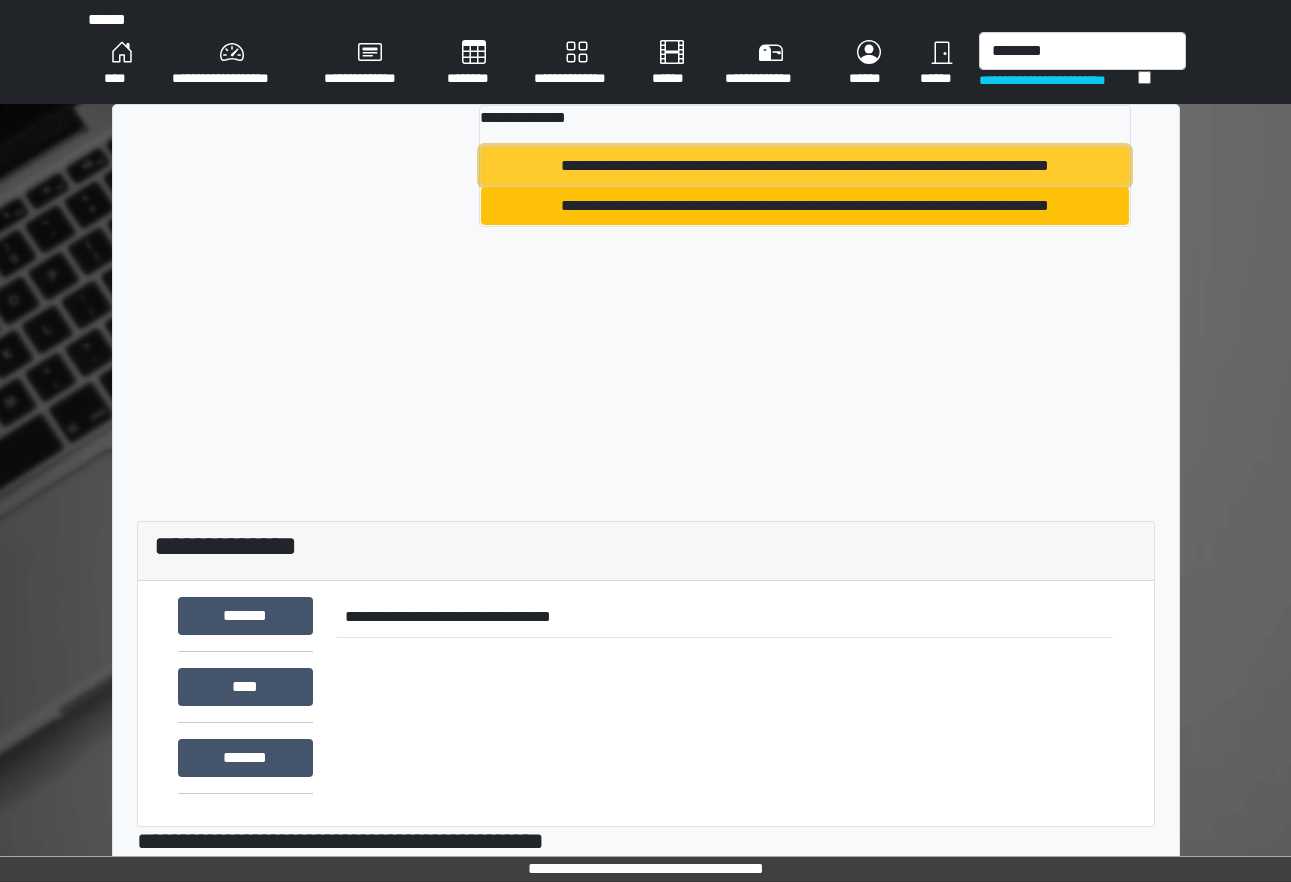 click on "**********" at bounding box center (804, 166) 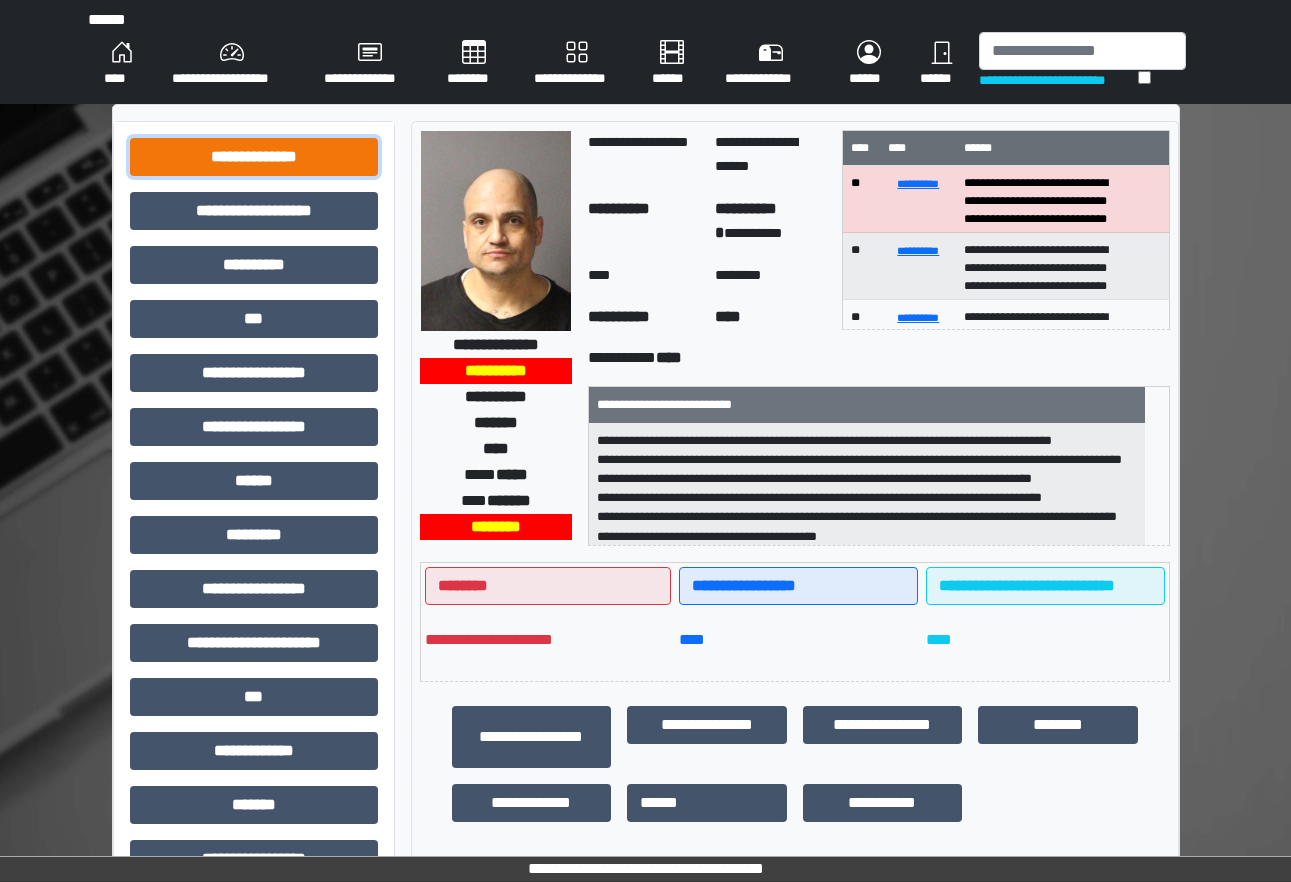 click on "**********" at bounding box center (254, 157) 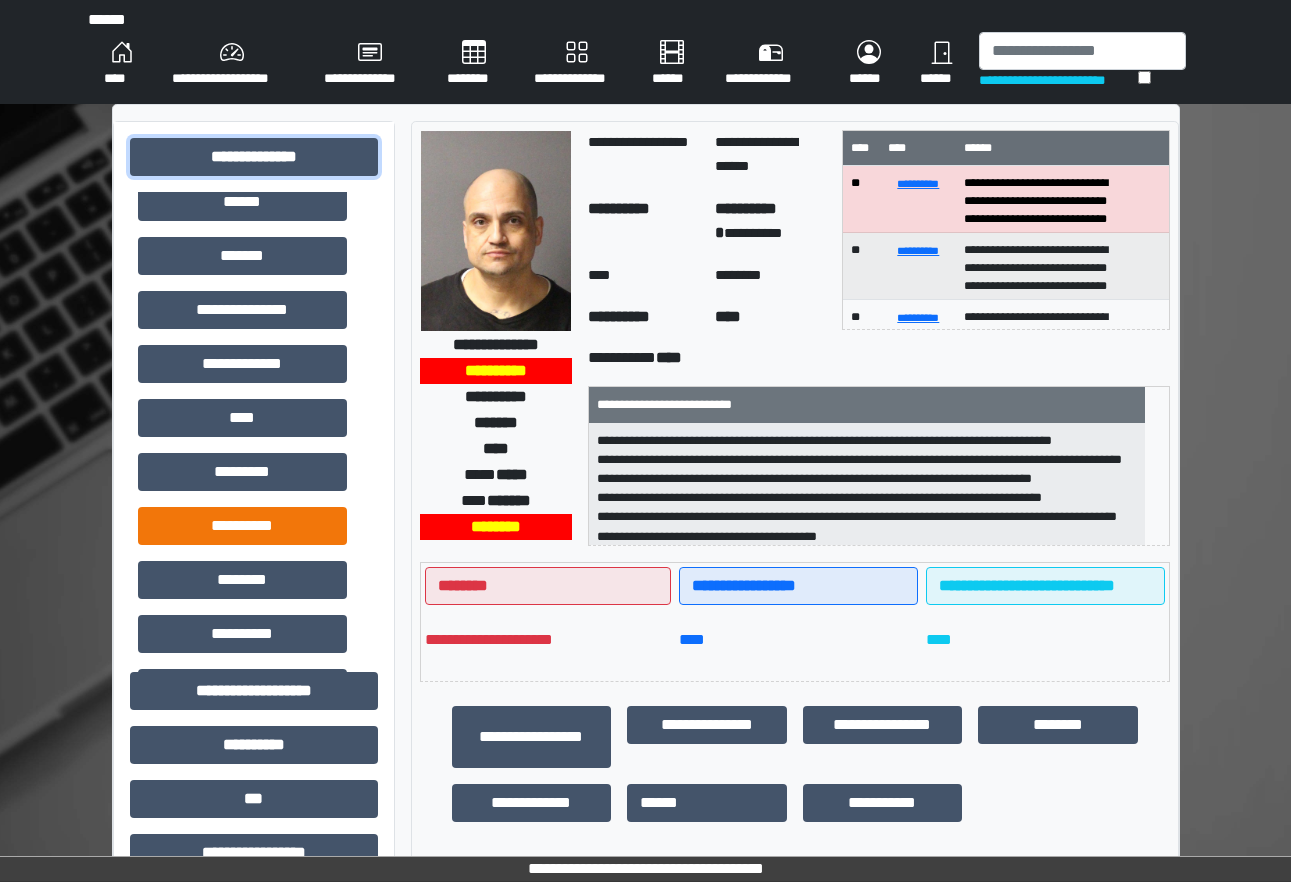 scroll, scrollTop: 450, scrollLeft: 0, axis: vertical 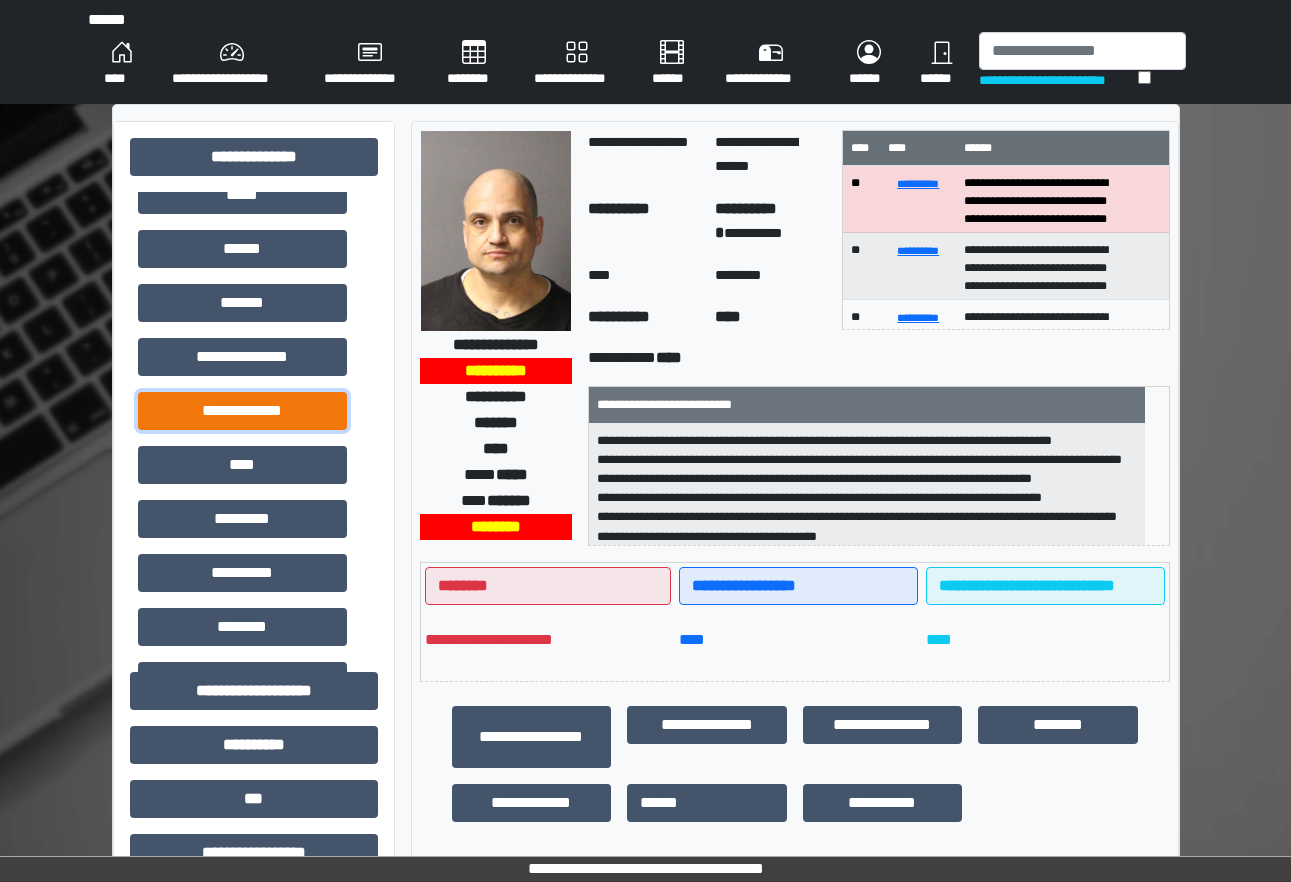 click on "**********" at bounding box center [242, 411] 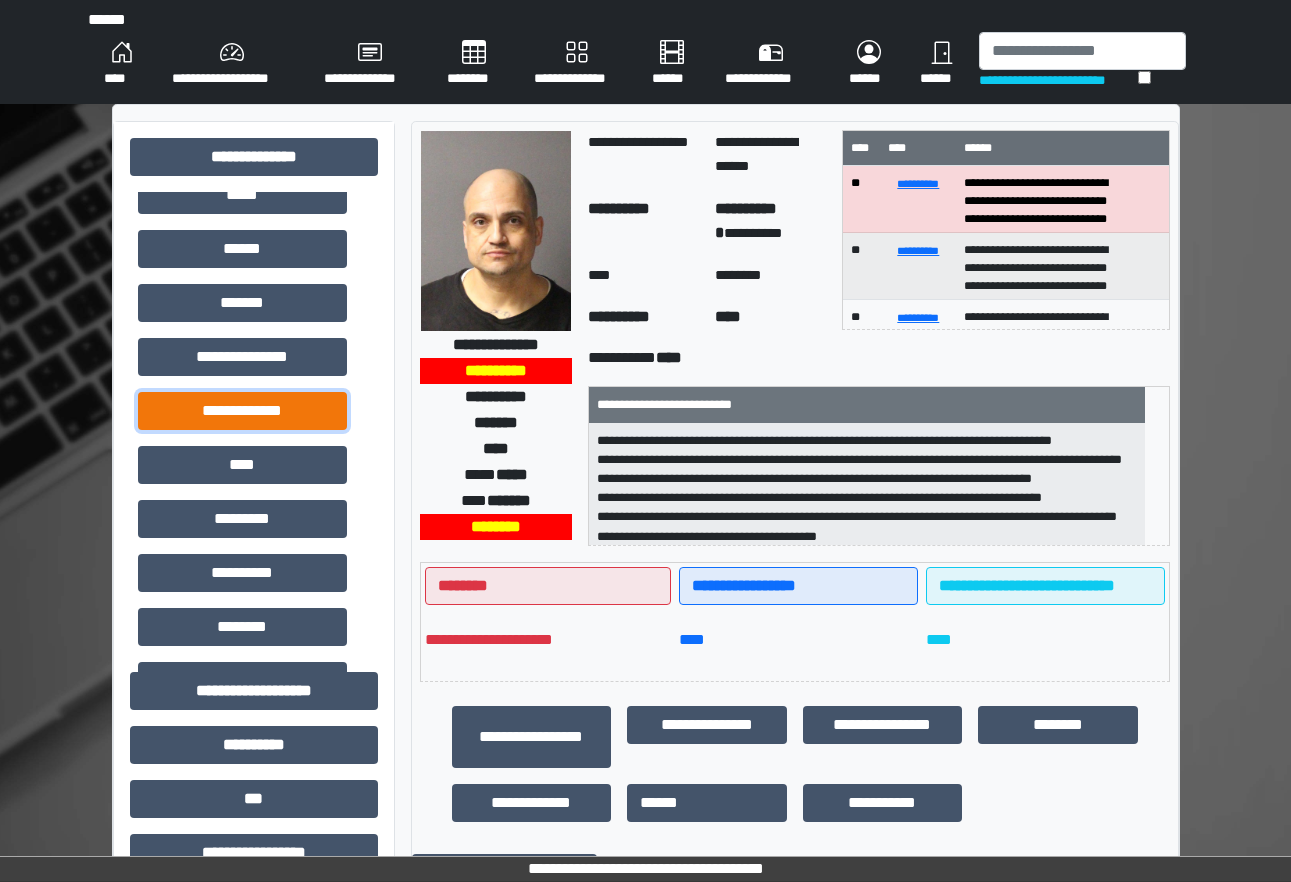 click on "**********" at bounding box center [242, 411] 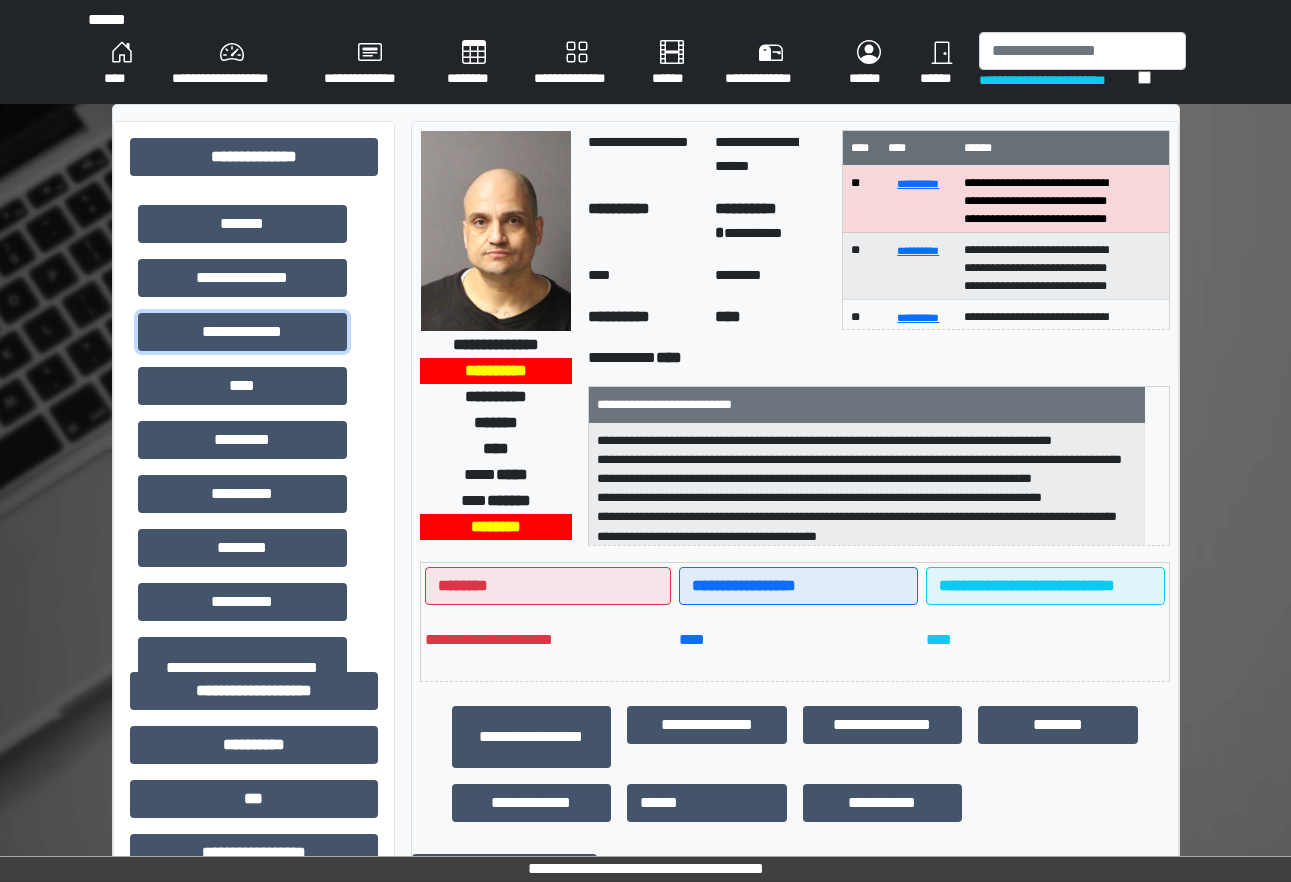 scroll, scrollTop: 604, scrollLeft: 0, axis: vertical 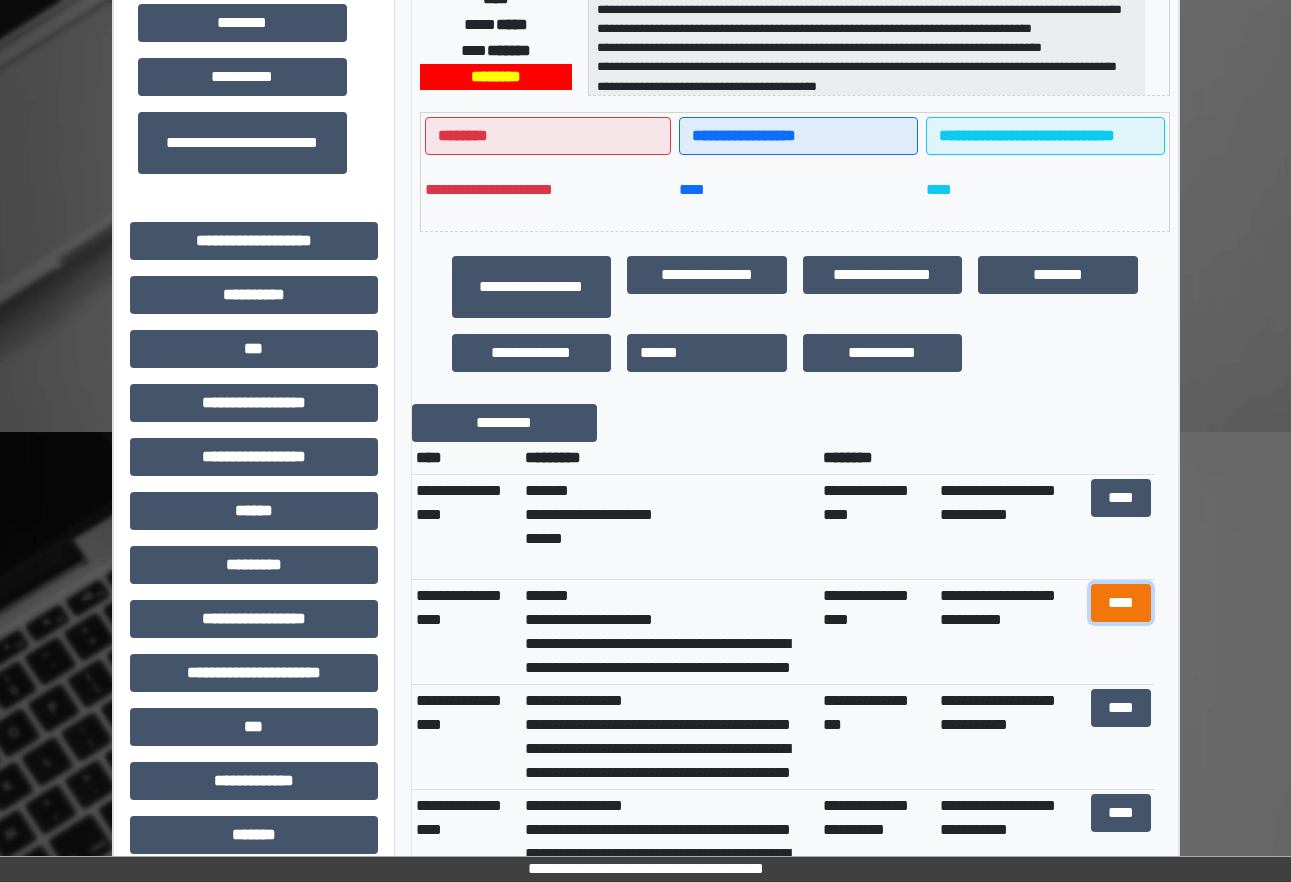 click on "****" at bounding box center [1121, 603] 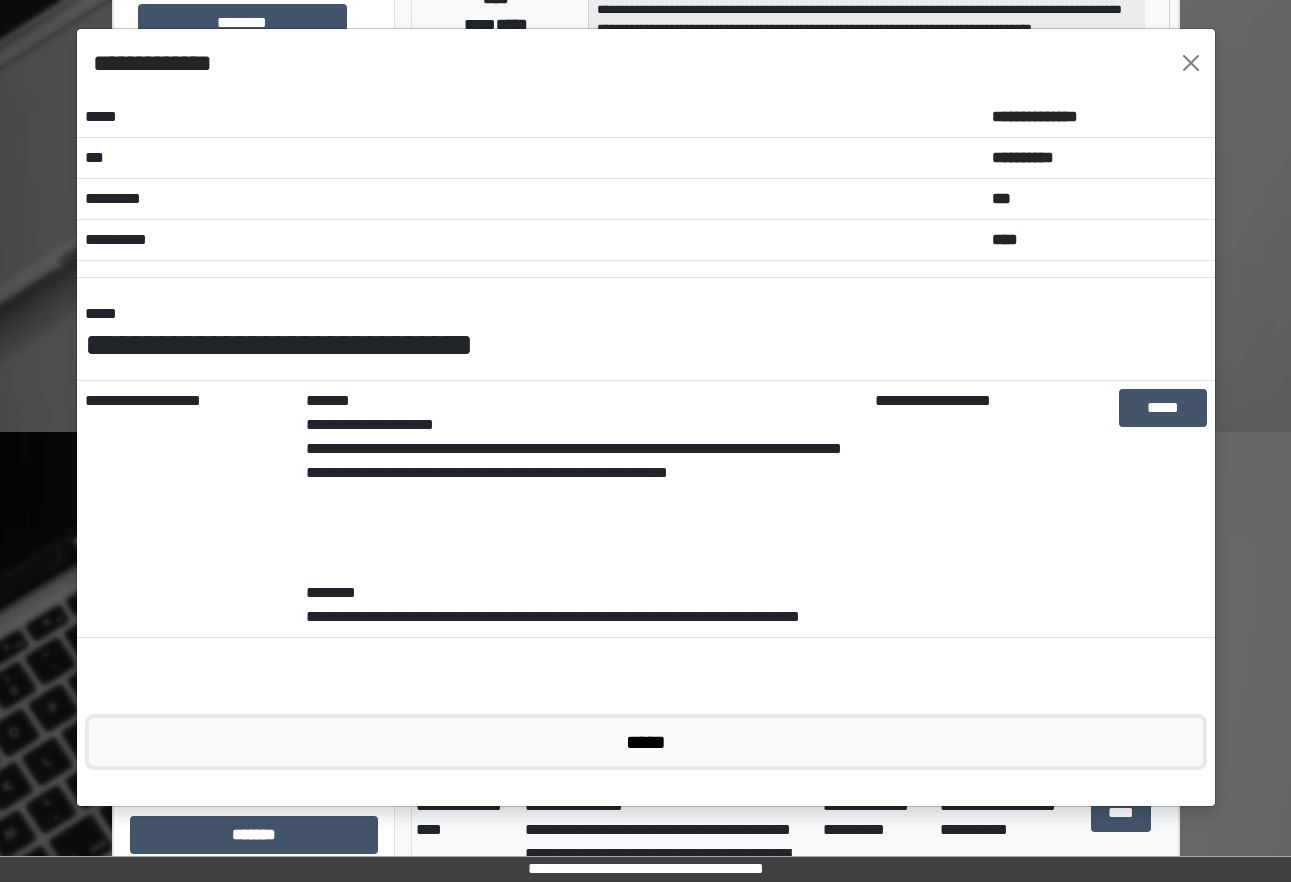 click on "*****" at bounding box center [646, 742] 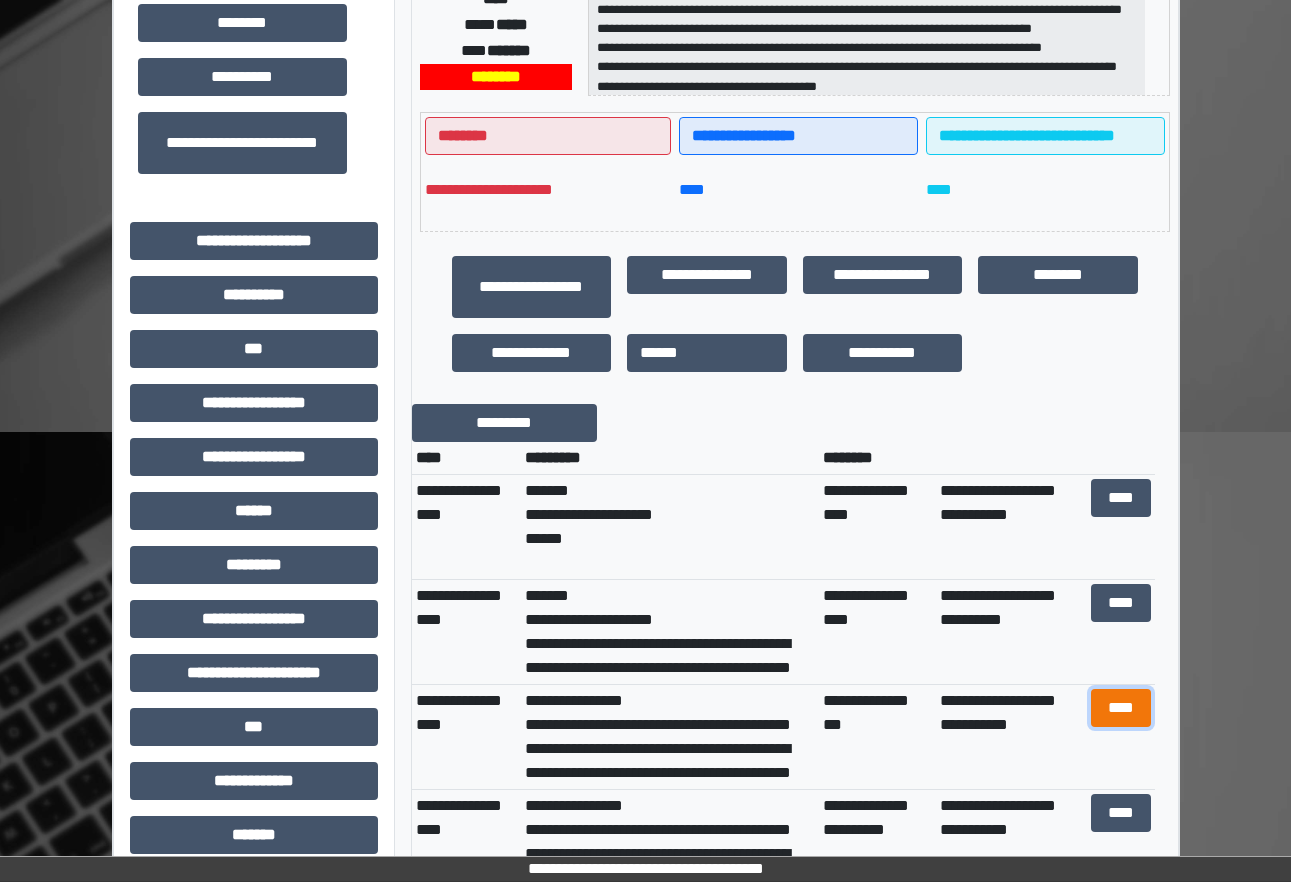 click on "****" at bounding box center [1121, 708] 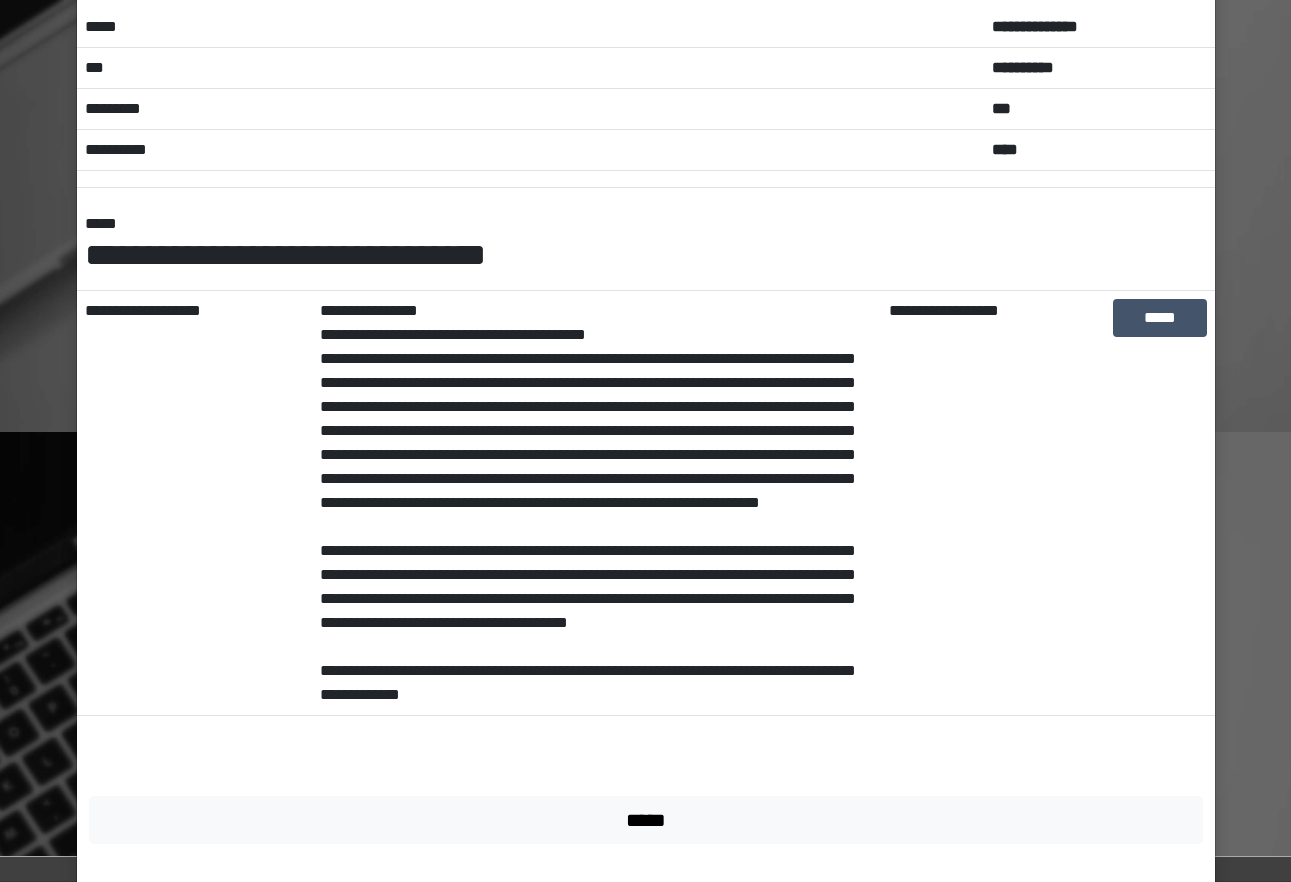 scroll, scrollTop: 169, scrollLeft: 0, axis: vertical 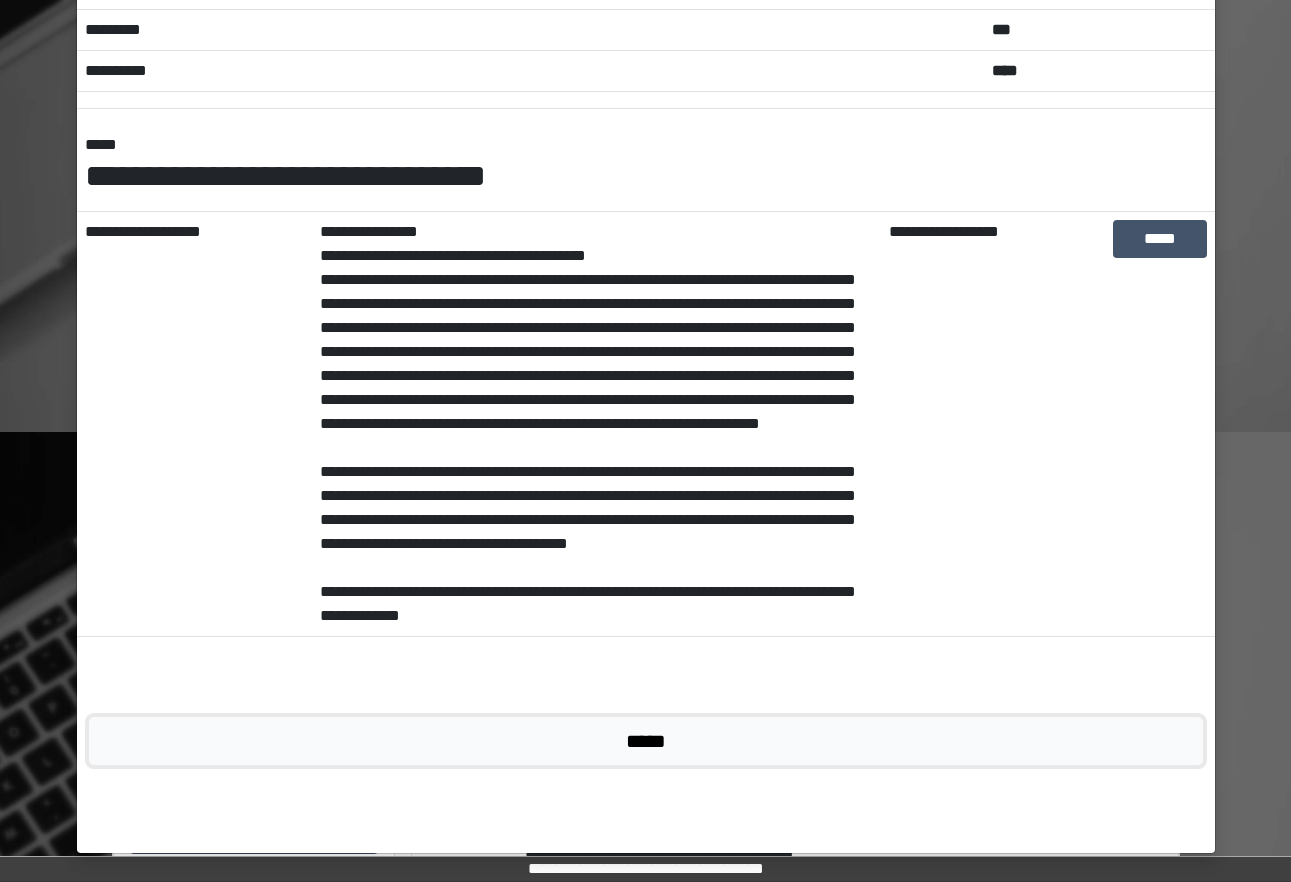click on "*****" at bounding box center (646, 741) 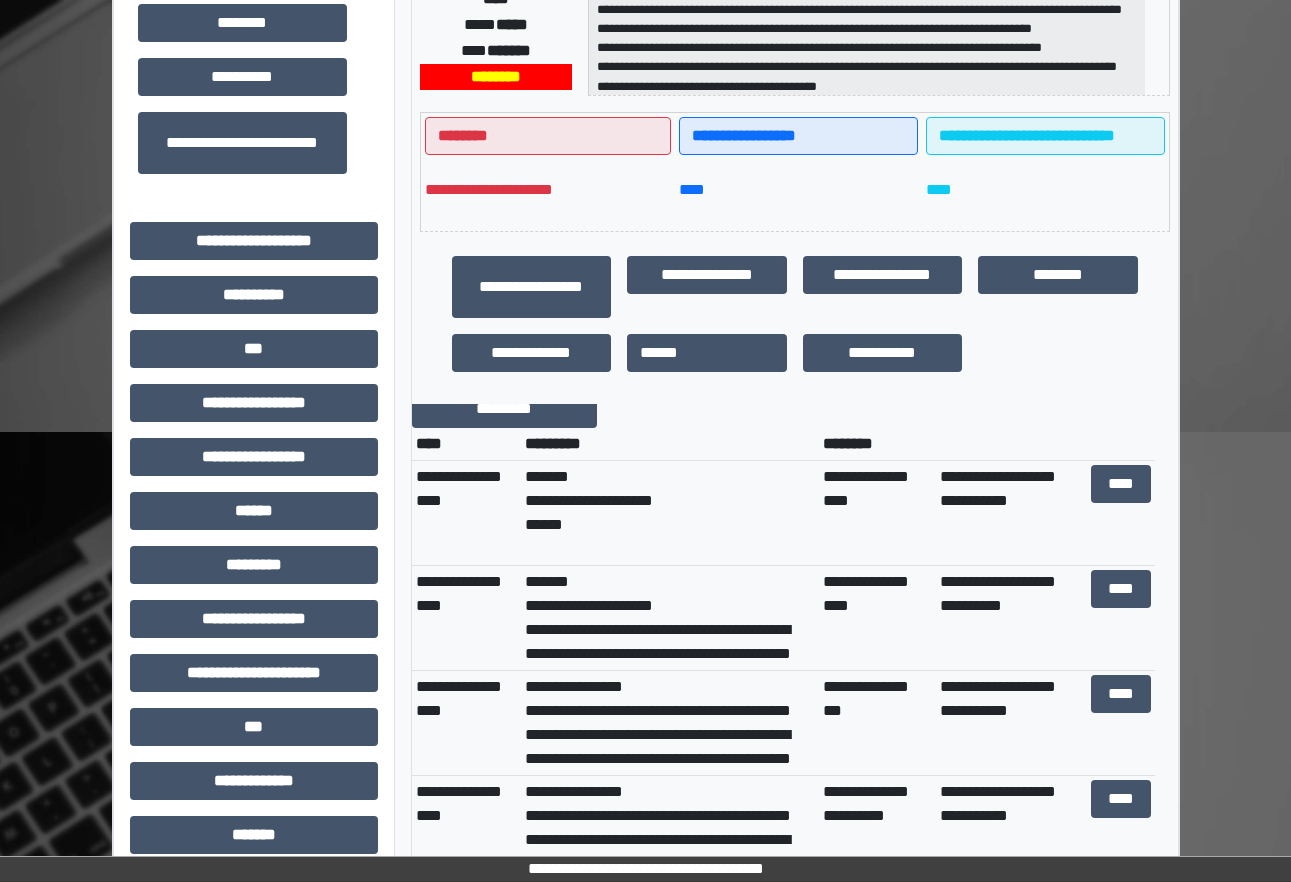 scroll, scrollTop: 27, scrollLeft: 0, axis: vertical 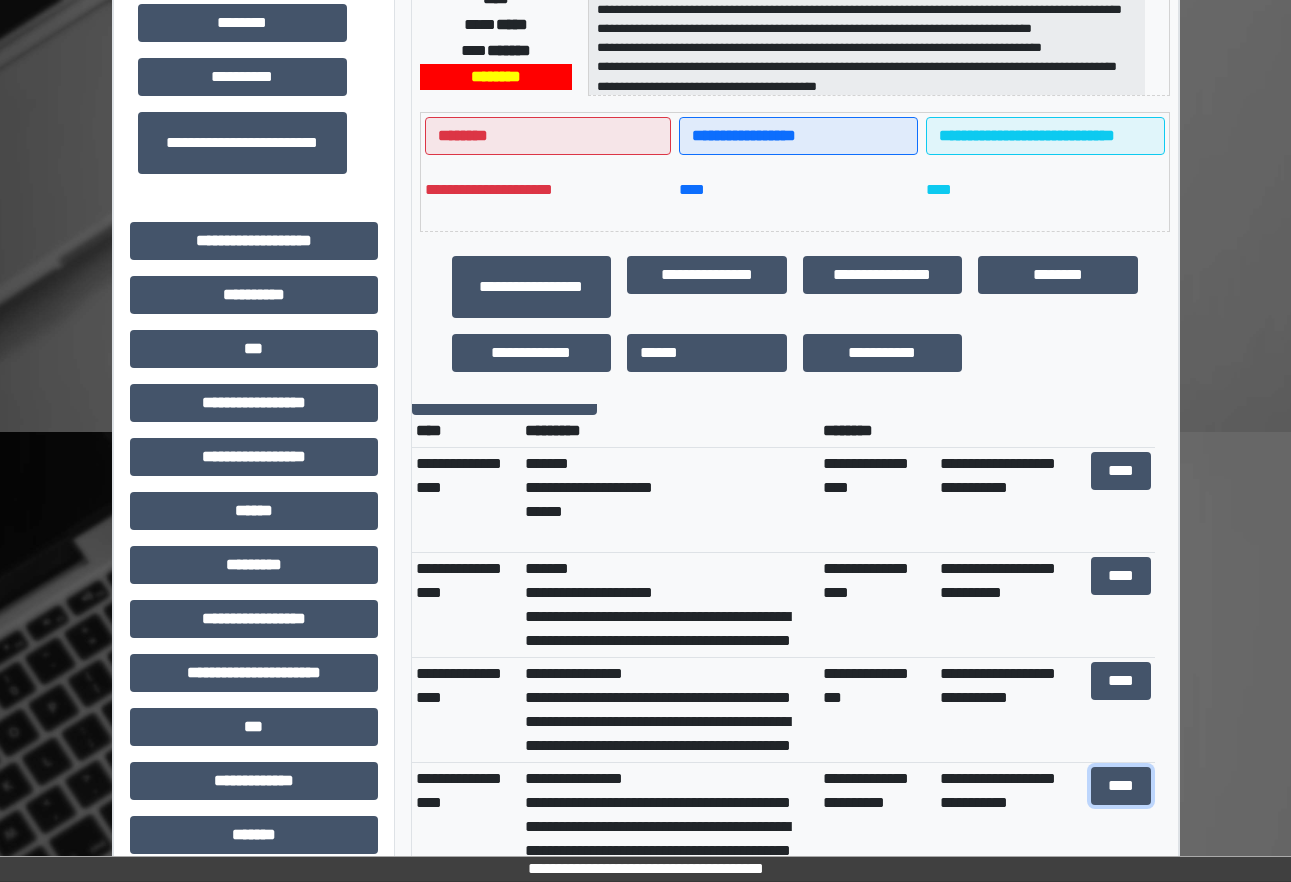 click on "****" at bounding box center (1121, 786) 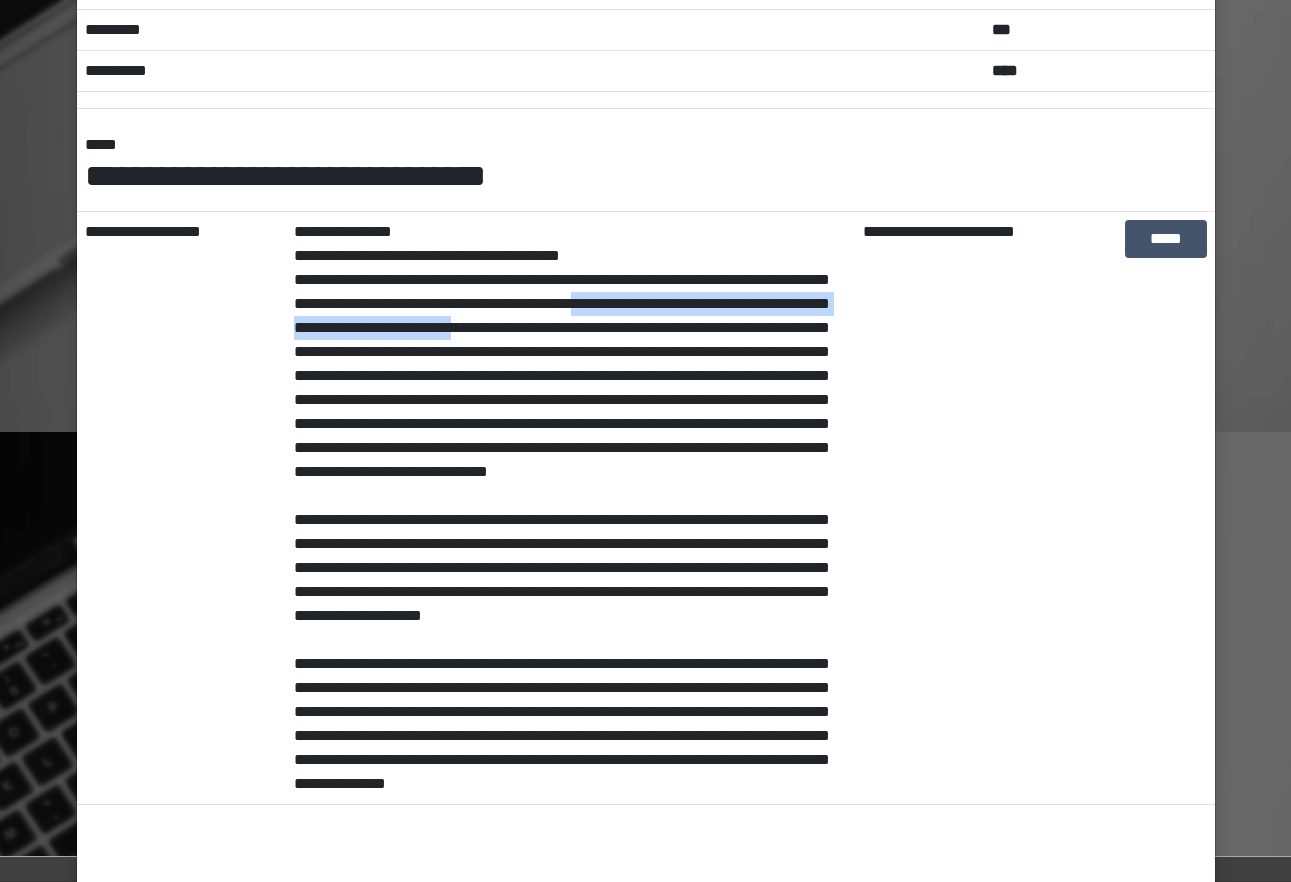drag, startPoint x: 672, startPoint y: 309, endPoint x: 650, endPoint y: 318, distance: 23.769728 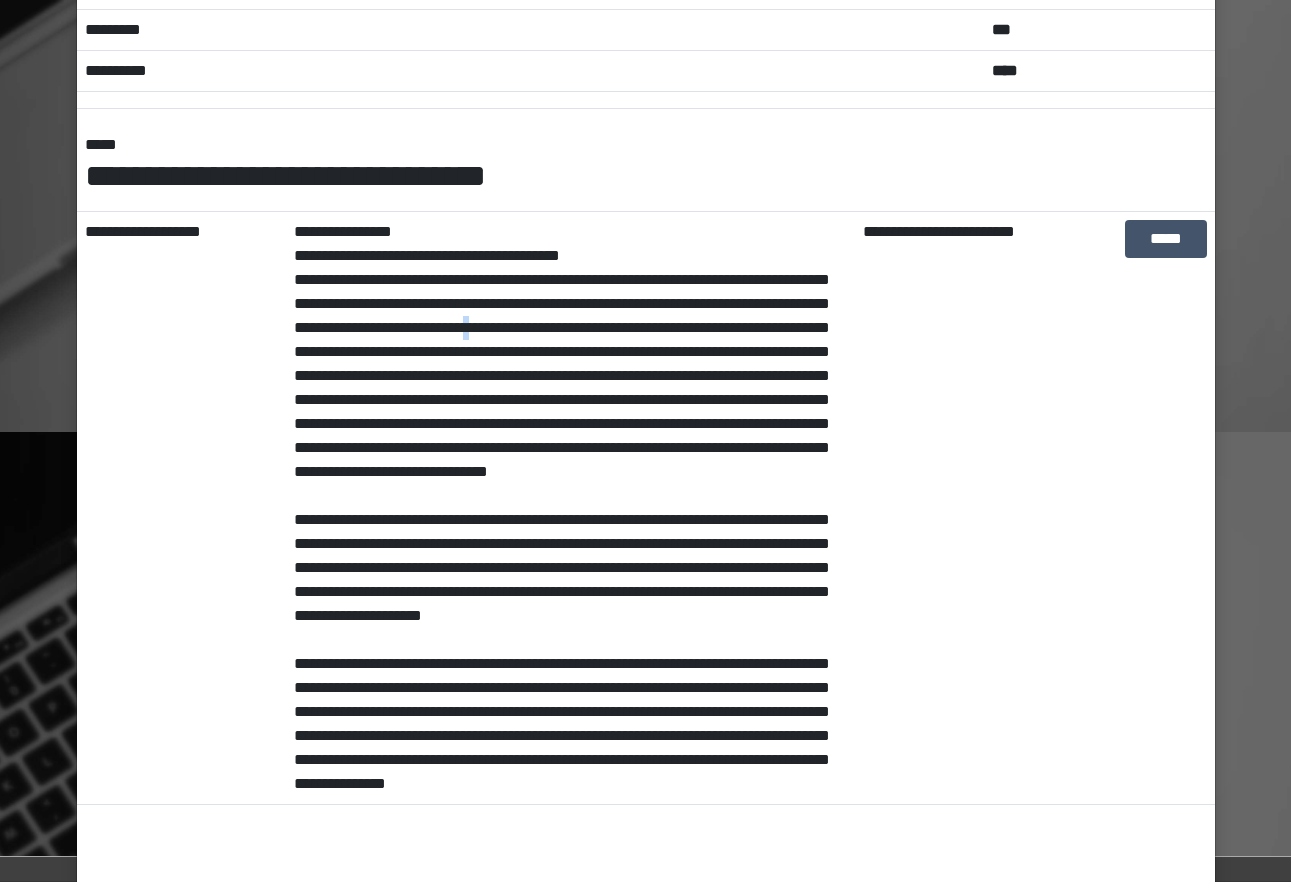 drag, startPoint x: 650, startPoint y: 318, endPoint x: 663, endPoint y: 319, distance: 13.038404 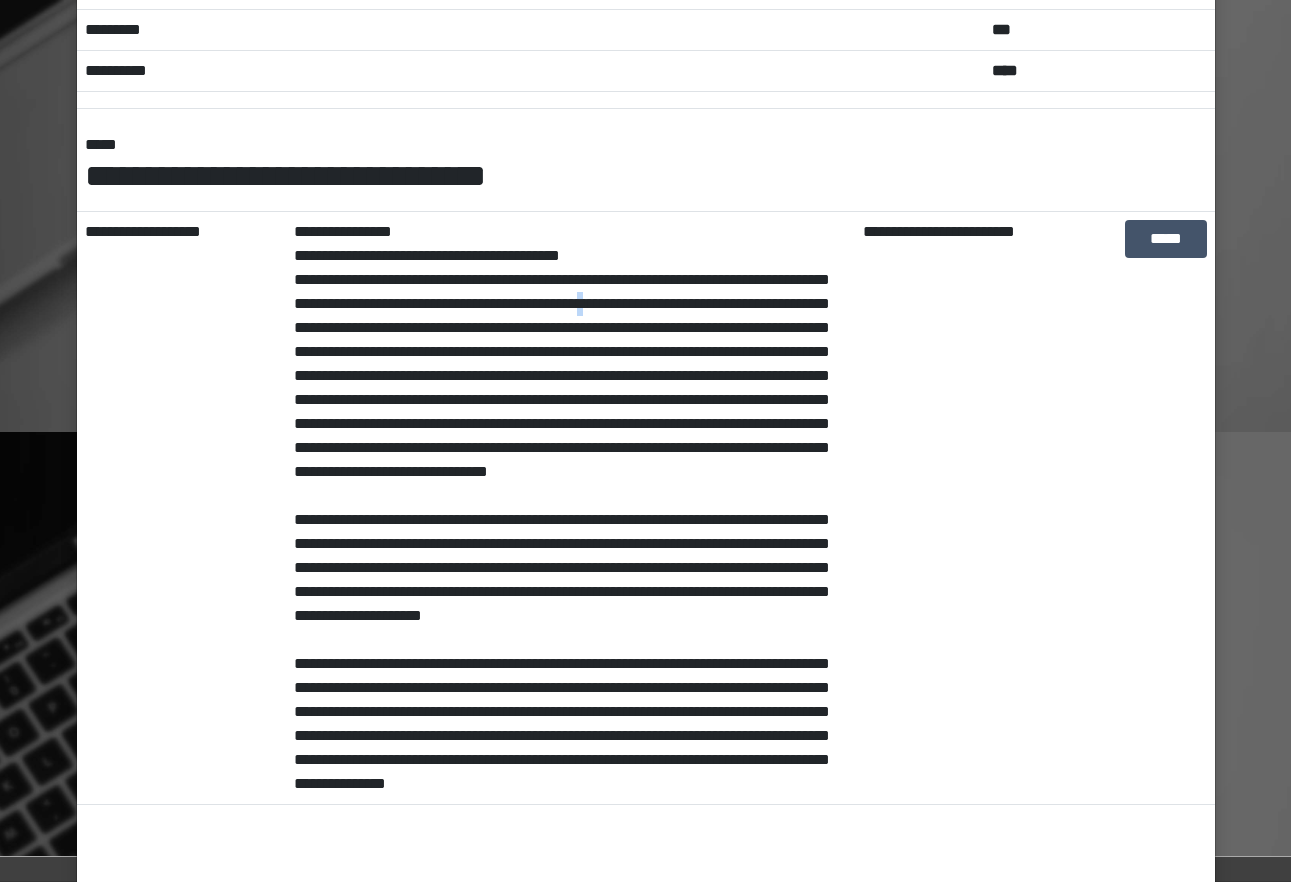 drag, startPoint x: 663, startPoint y: 319, endPoint x: 680, endPoint y: 299, distance: 26.24881 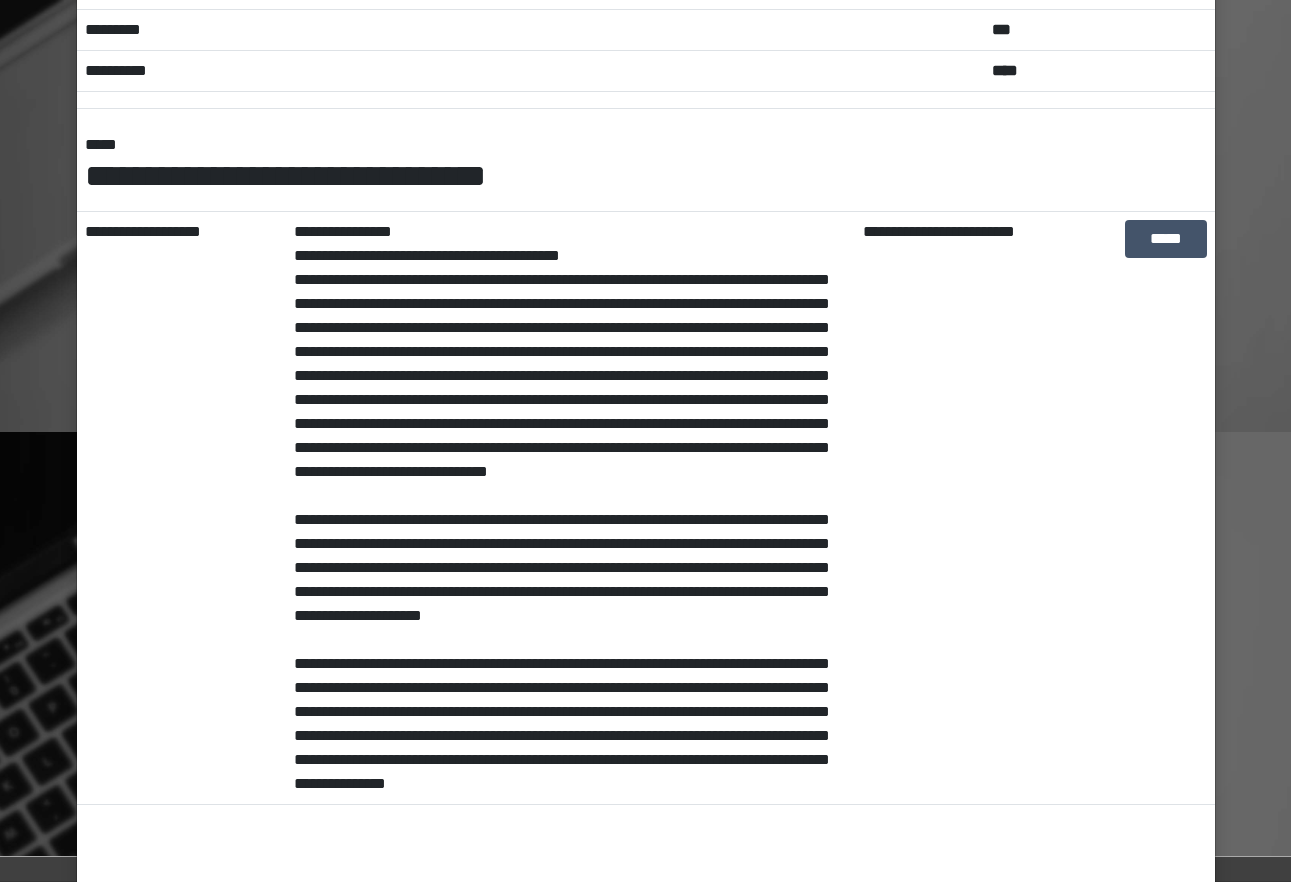 click on "**********" at bounding box center (570, 508) 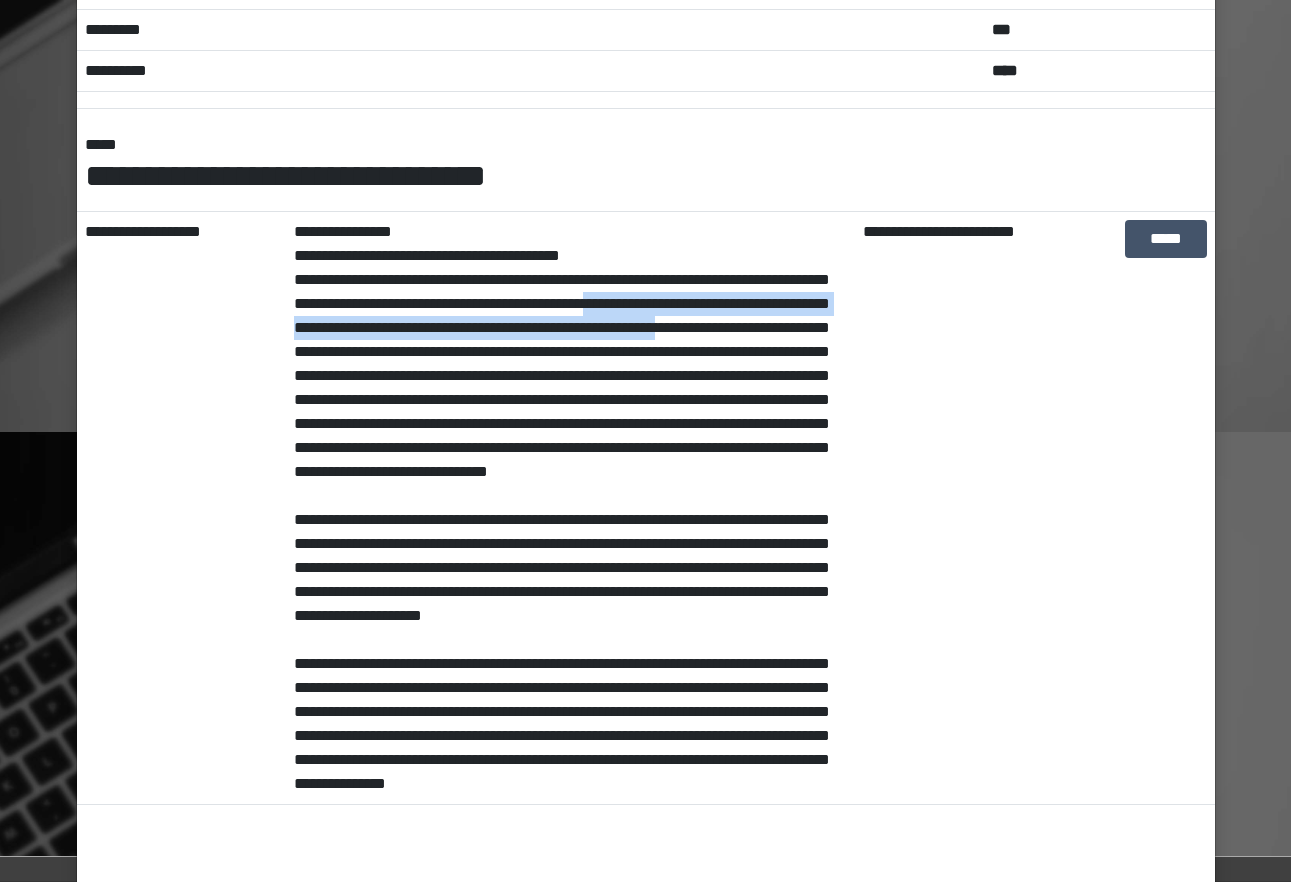 drag, startPoint x: 682, startPoint y: 307, endPoint x: 366, endPoint y: 339, distance: 317.61612 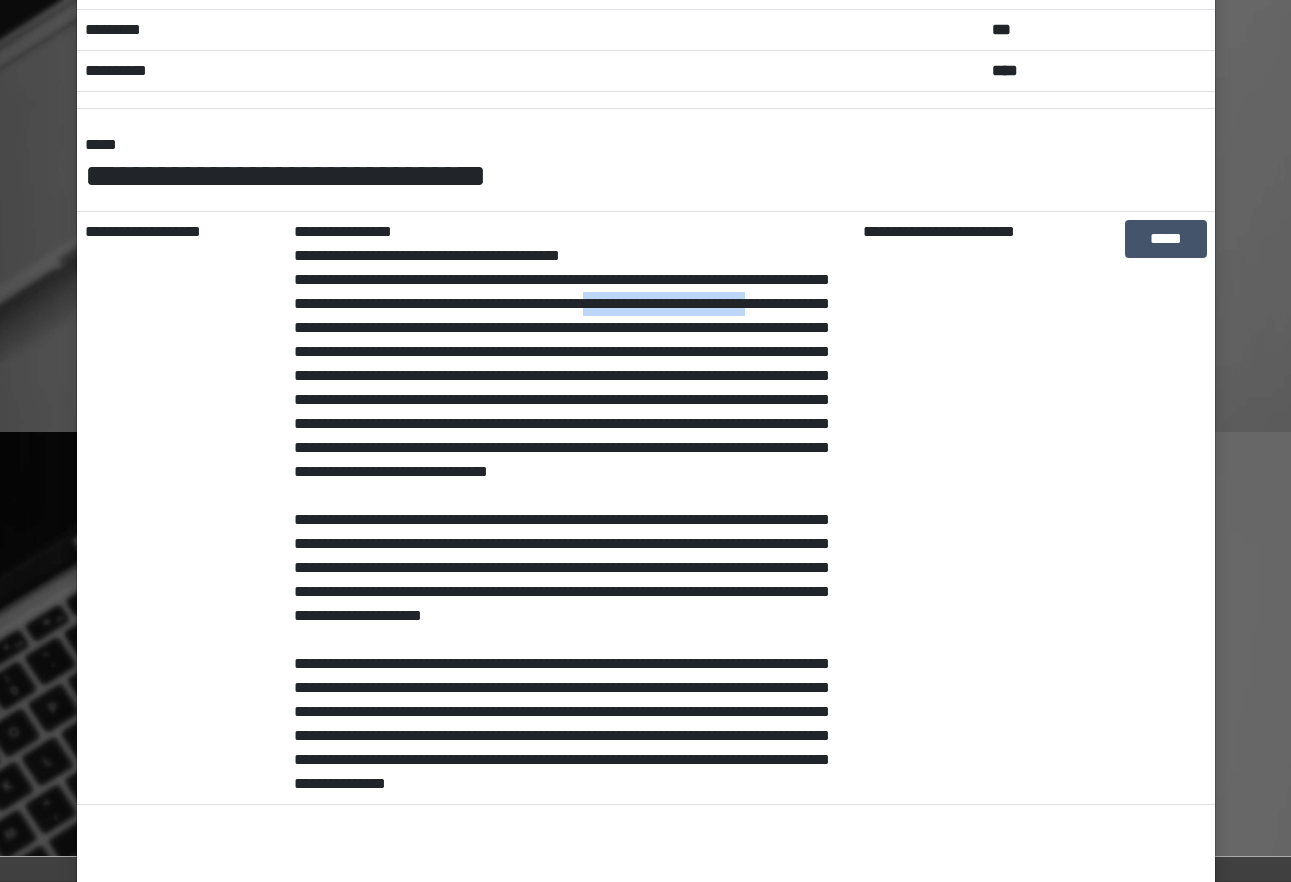 drag, startPoint x: 366, startPoint y: 339, endPoint x: 306, endPoint y: 325, distance: 61.611687 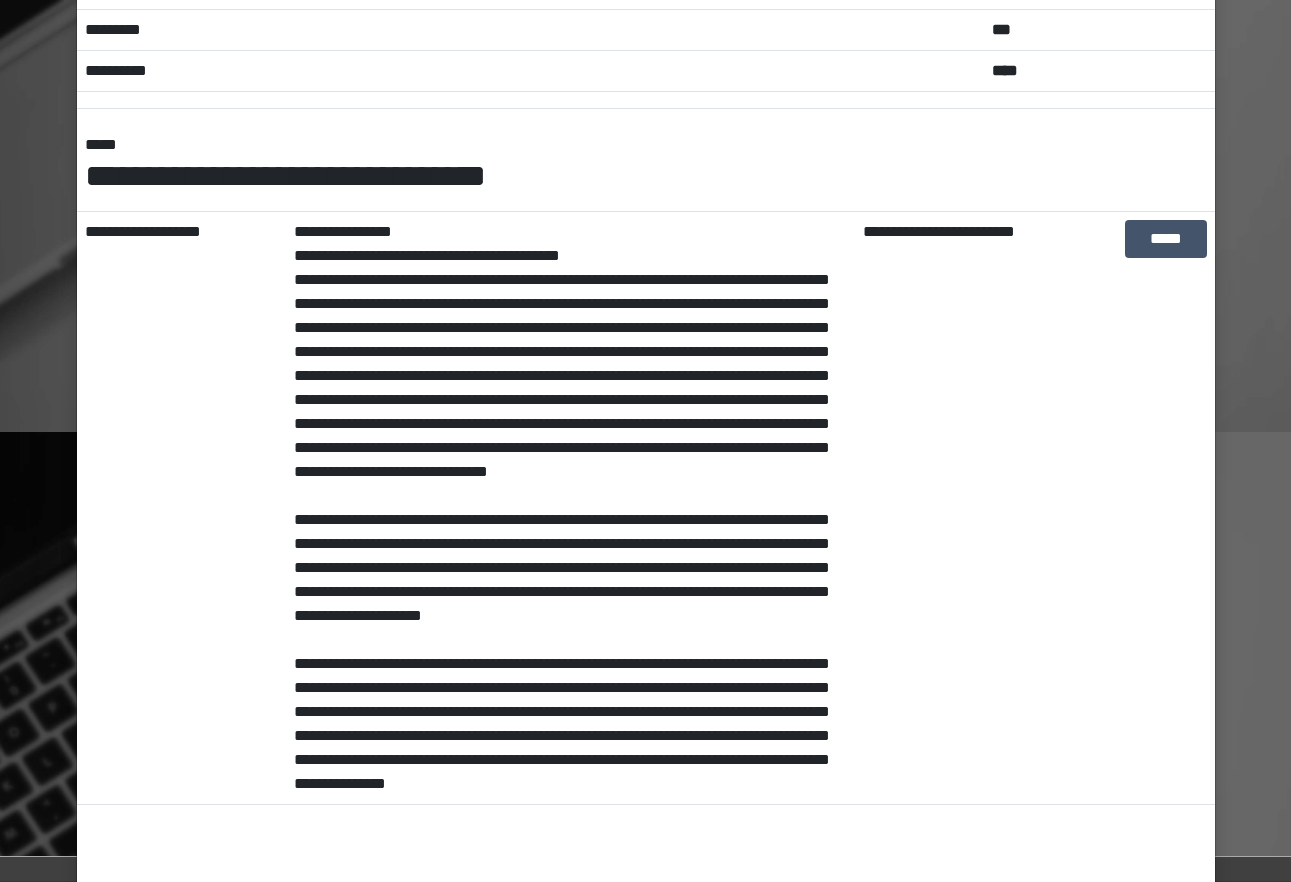 click on "**********" at bounding box center [645, 441] 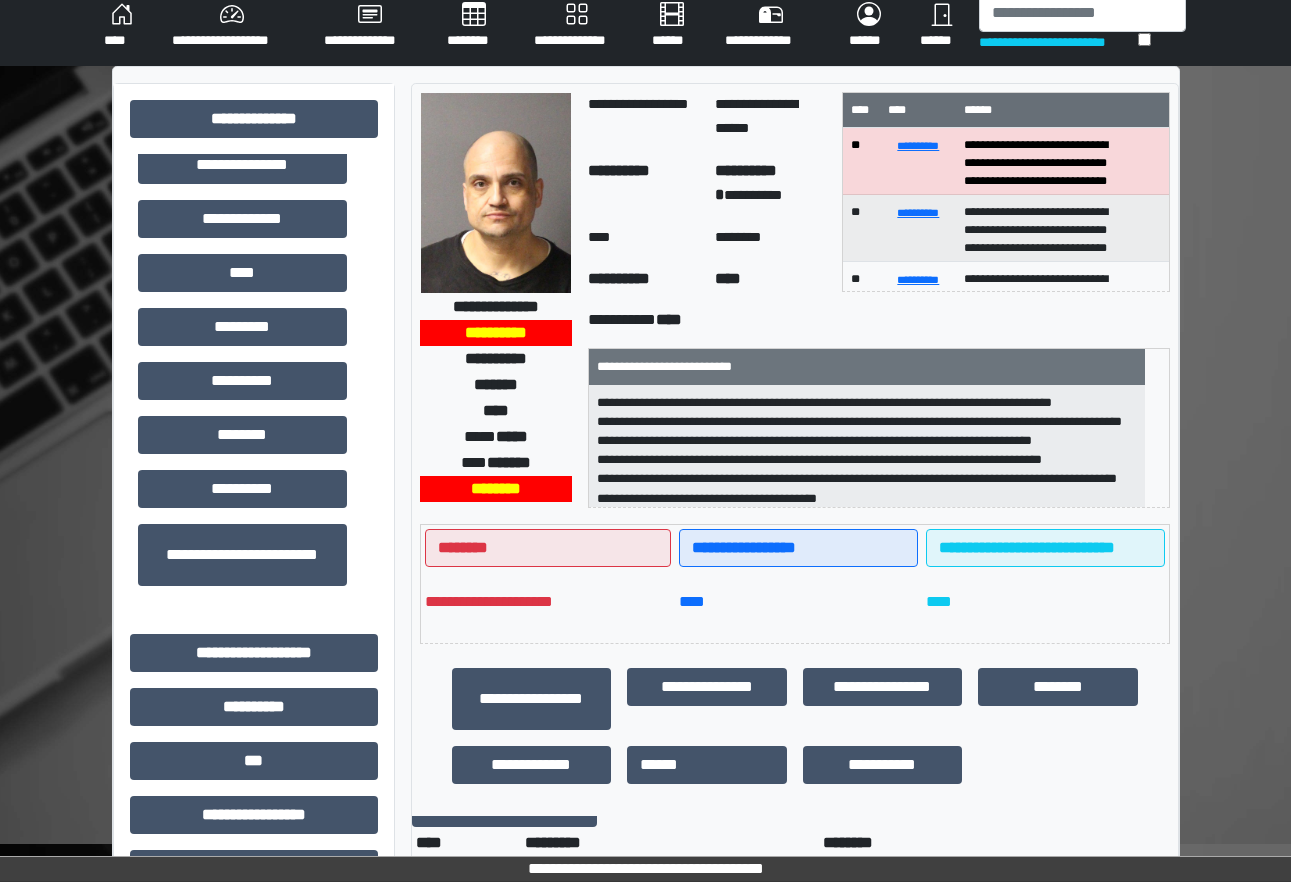 scroll, scrollTop: 0, scrollLeft: 0, axis: both 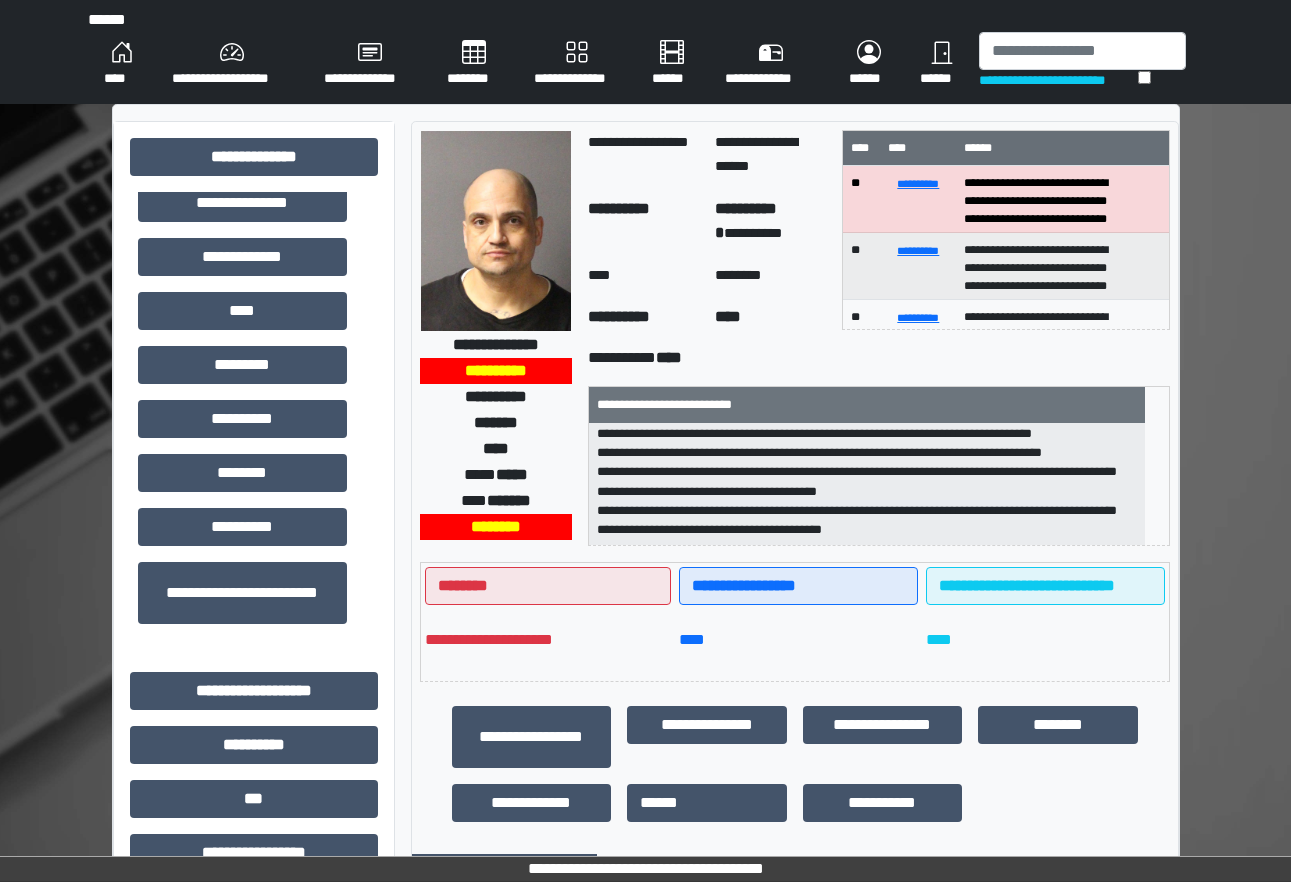 click on "**********" at bounding box center [548, 645] 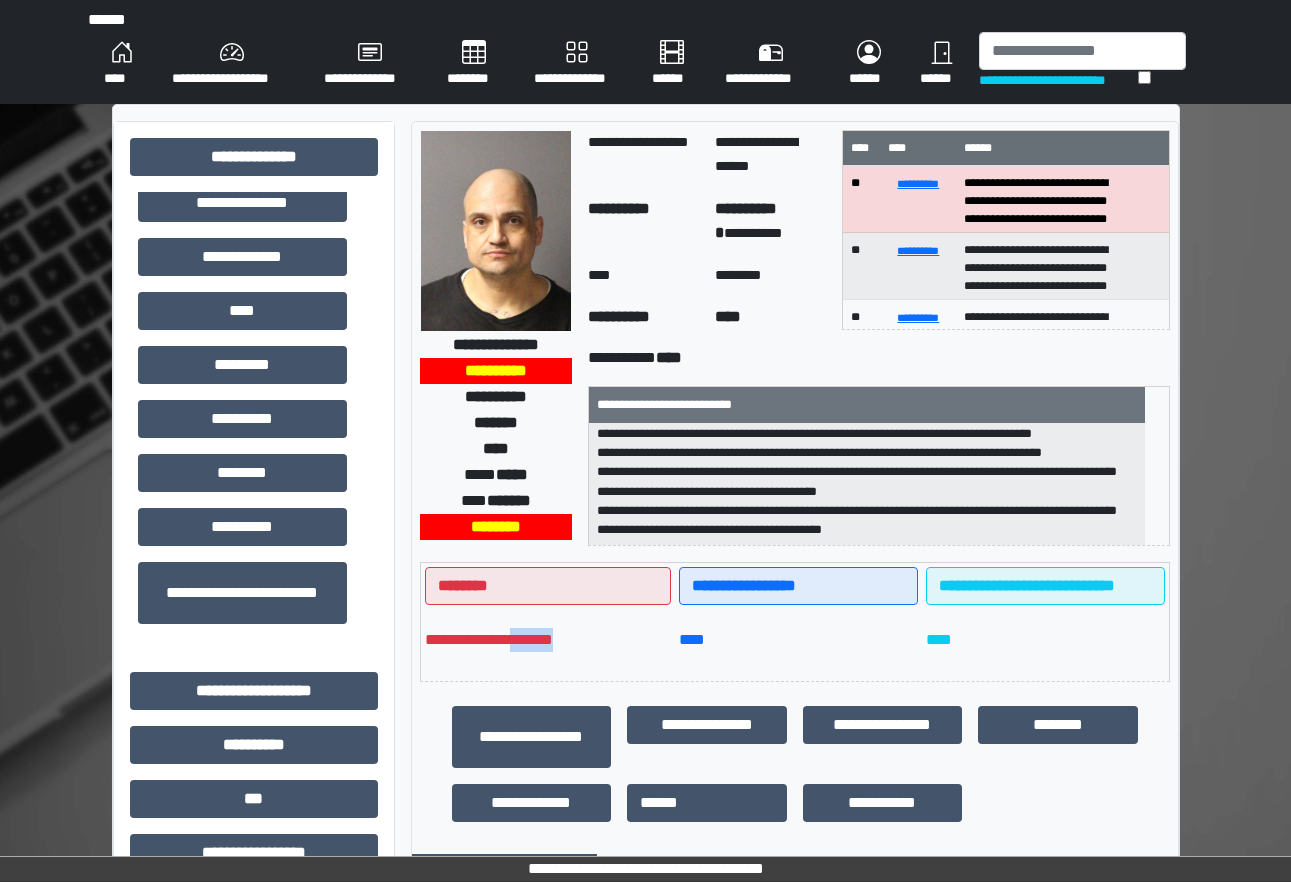 click on "**********" at bounding box center [548, 645] 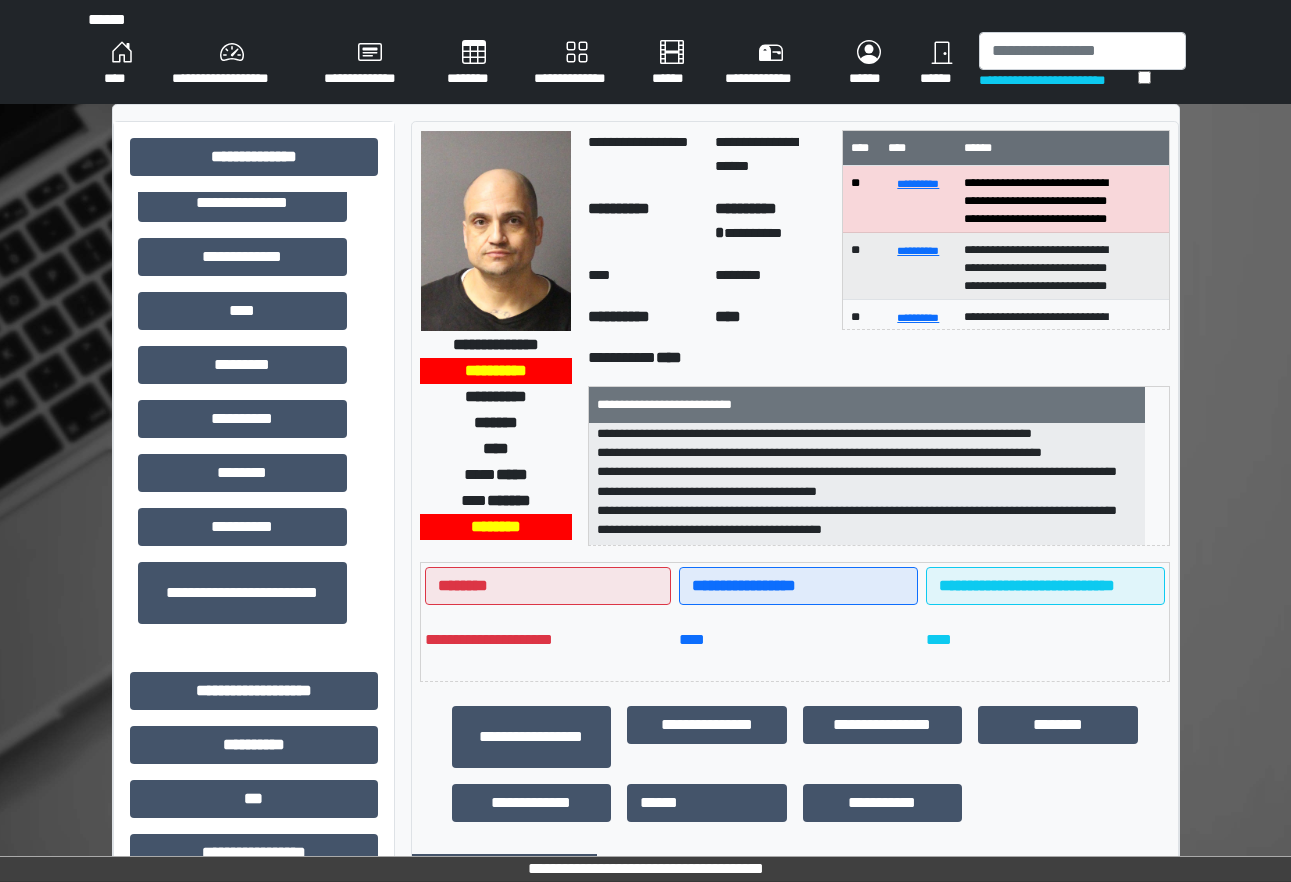 drag, startPoint x: 517, startPoint y: 642, endPoint x: 486, endPoint y: 621, distance: 37.44329 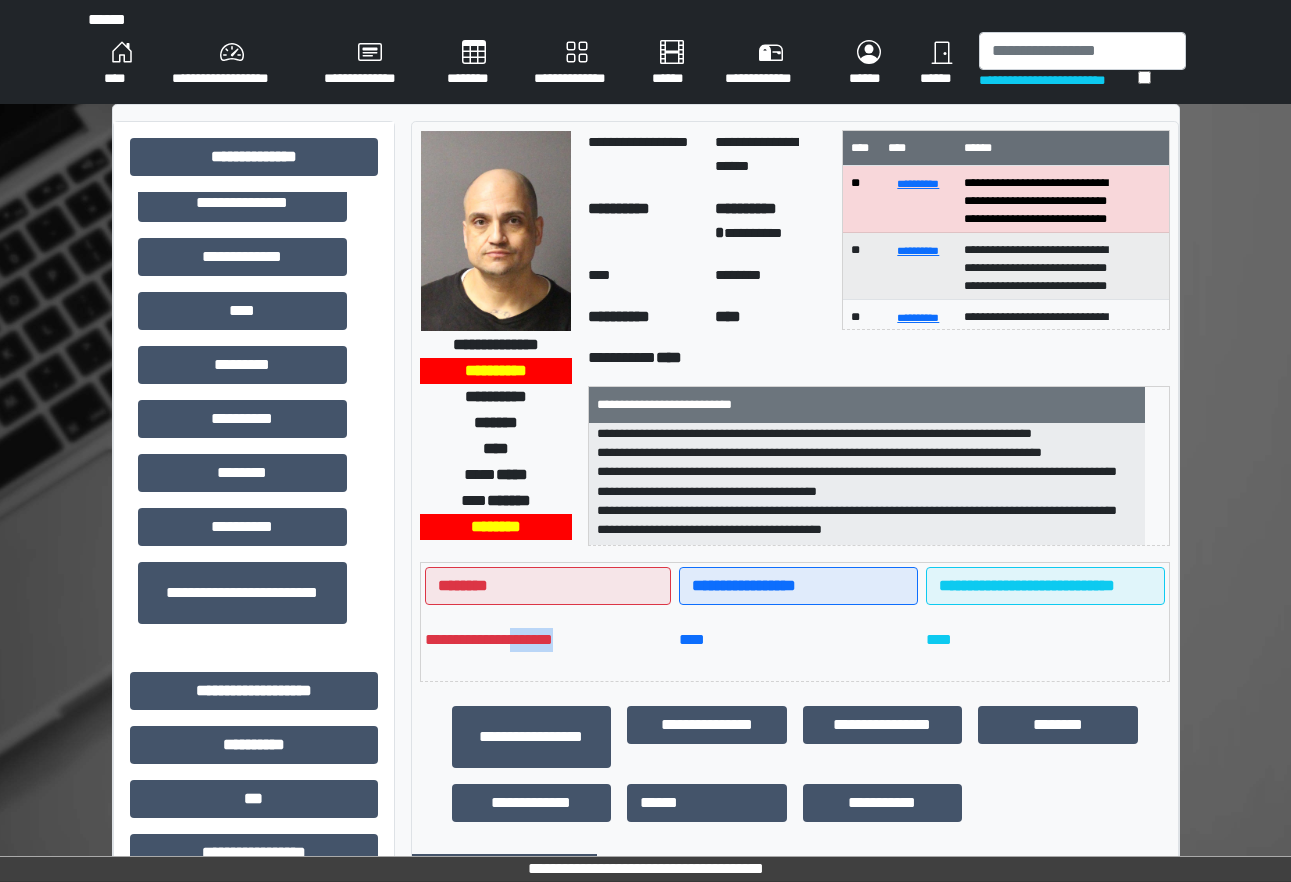 click on "**********" at bounding box center [548, 645] 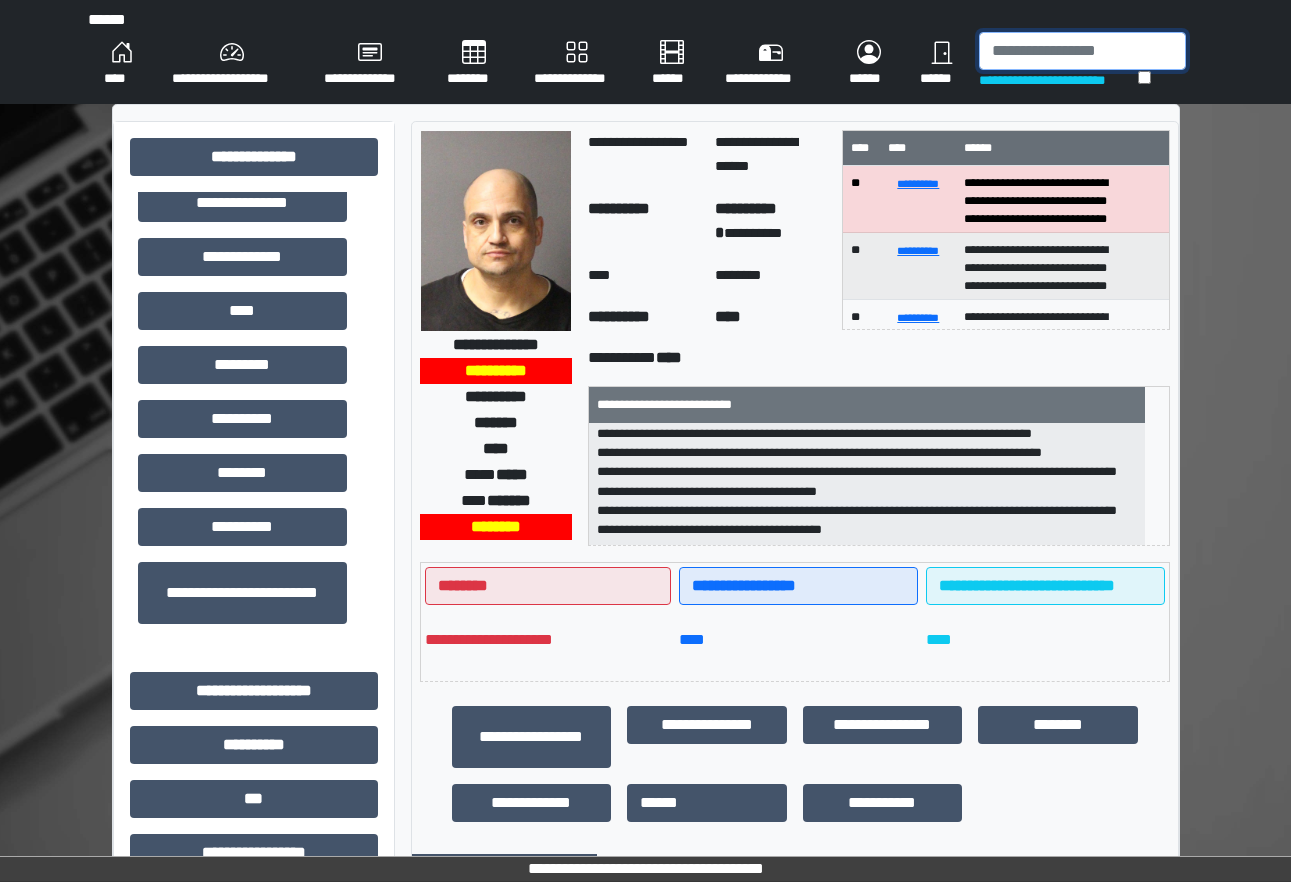 click at bounding box center (1082, 51) 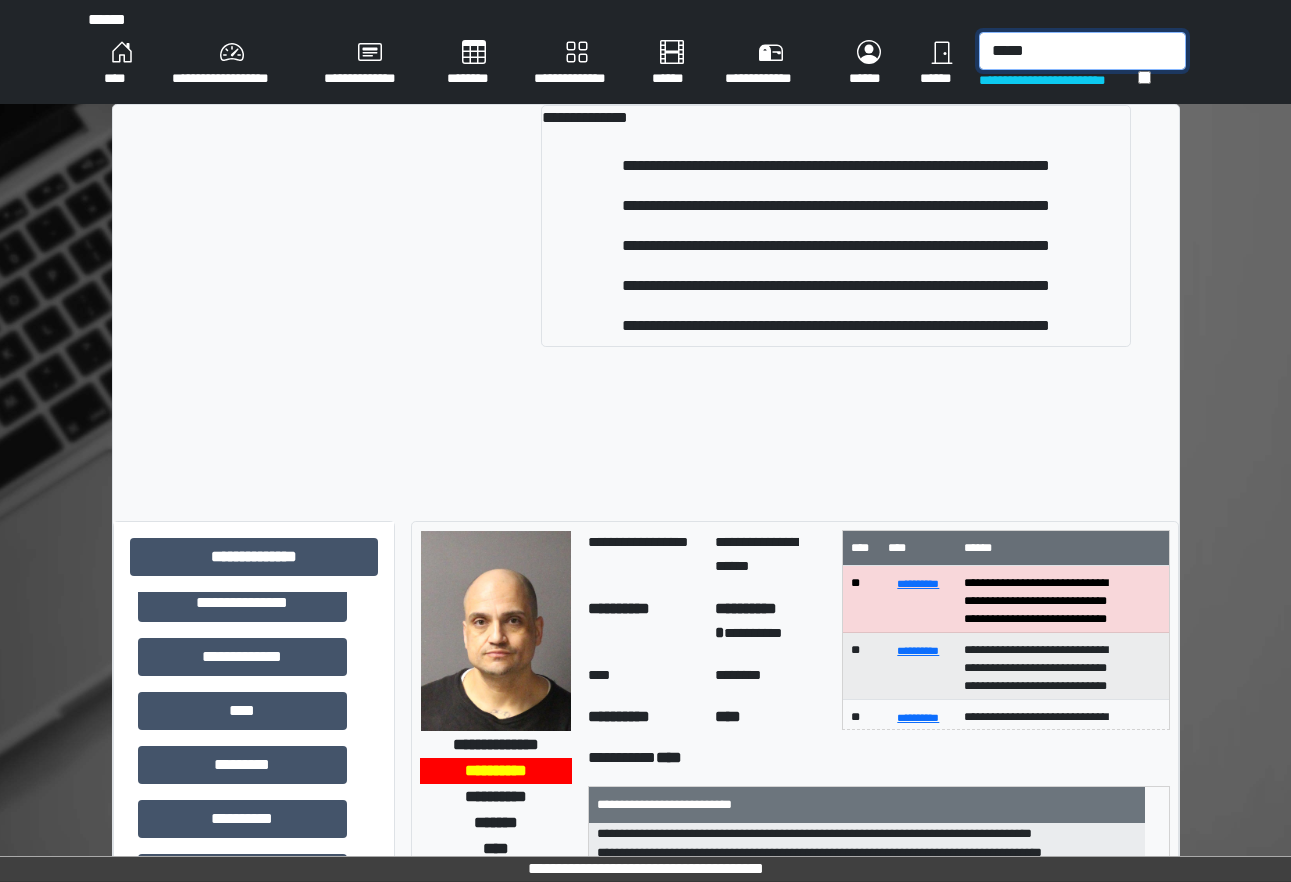 type on "*****" 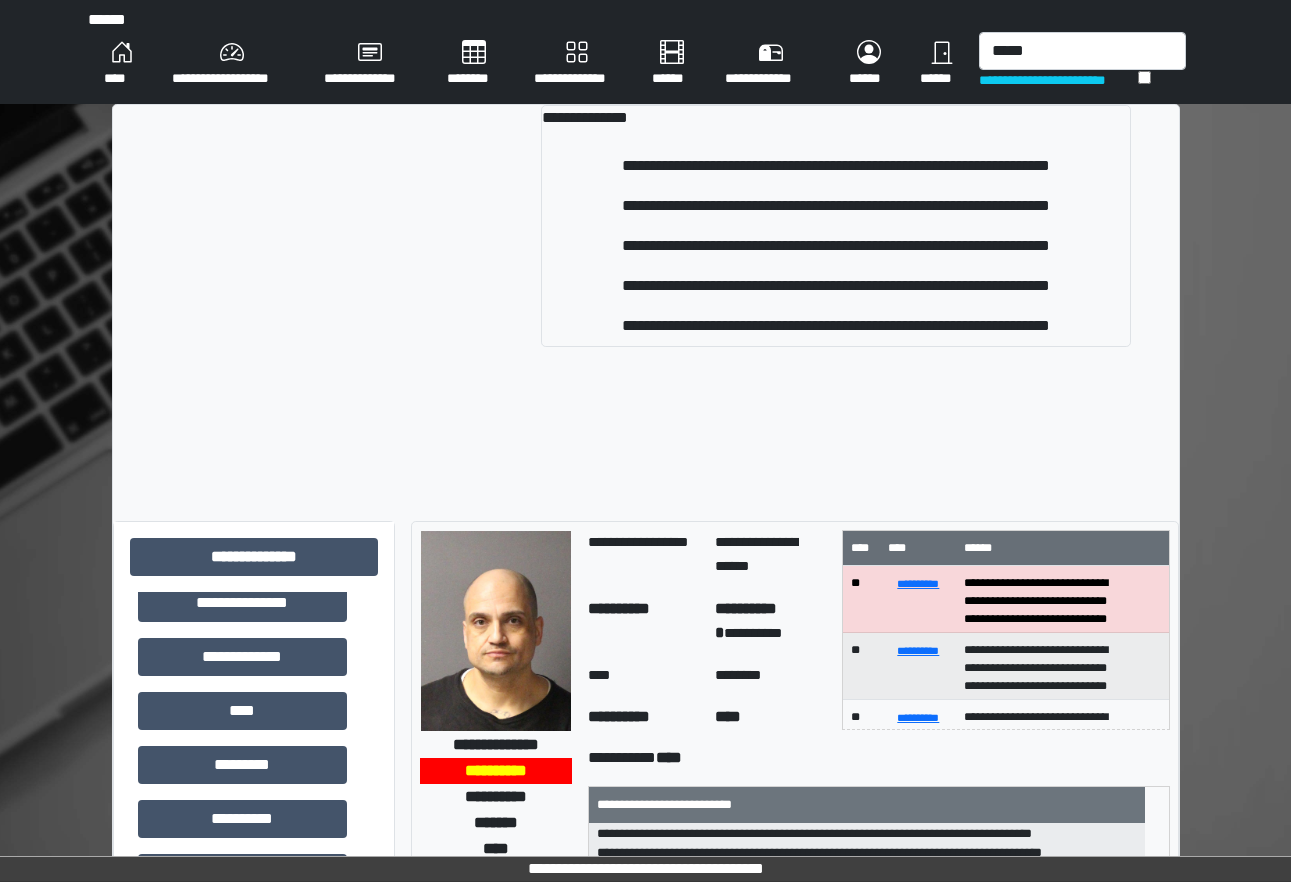 click on "**********" at bounding box center [835, 226] 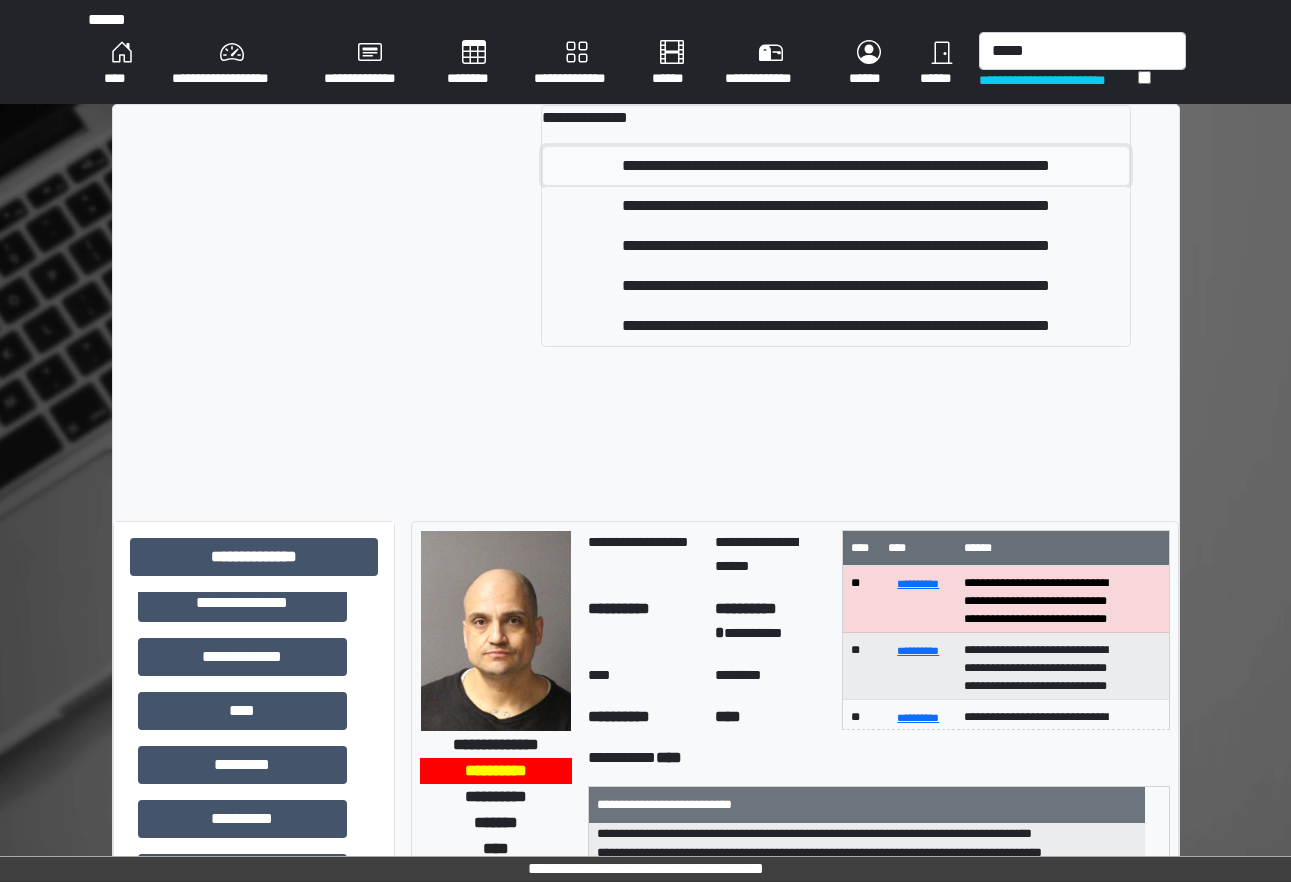 click on "**********" at bounding box center [835, 166] 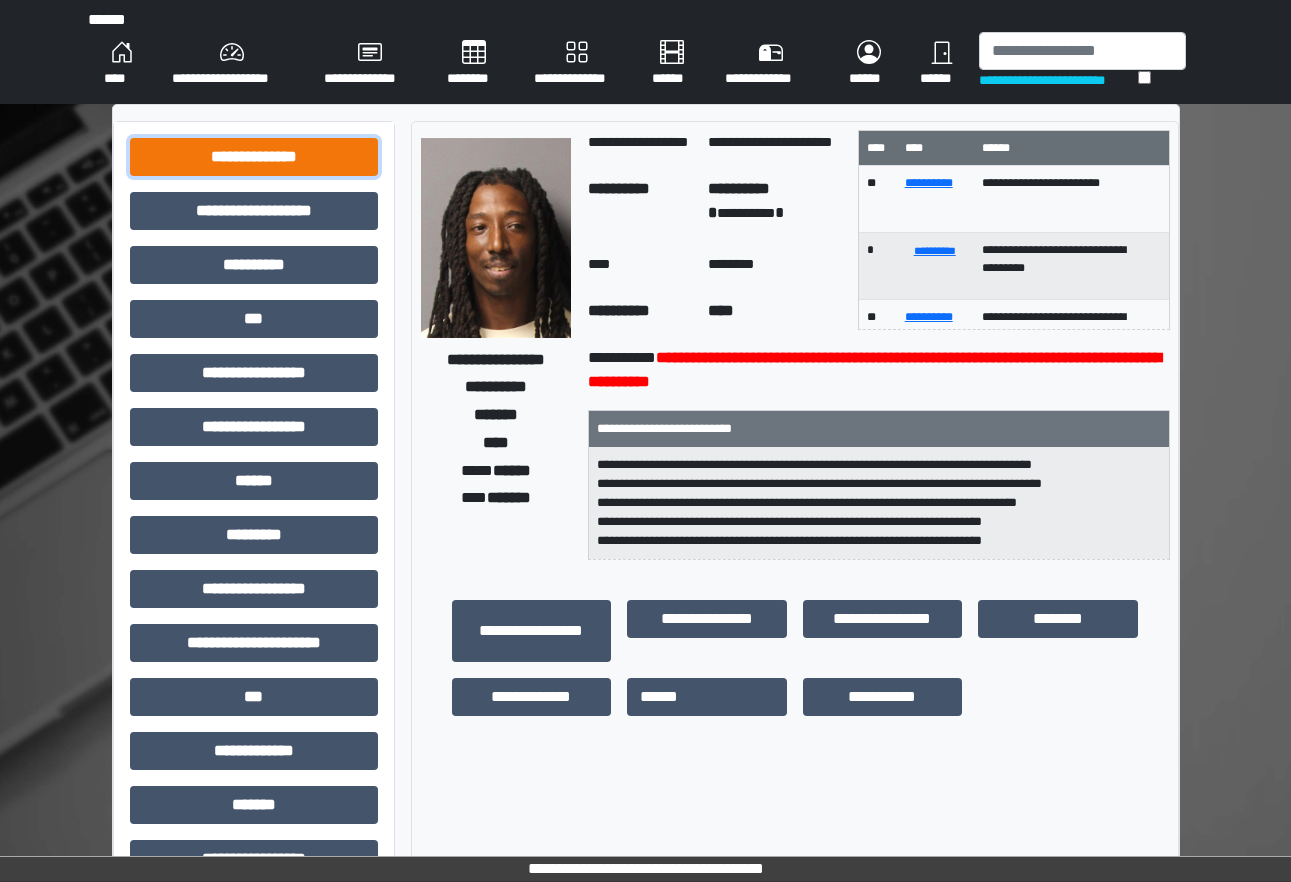 click on "**********" at bounding box center (254, 157) 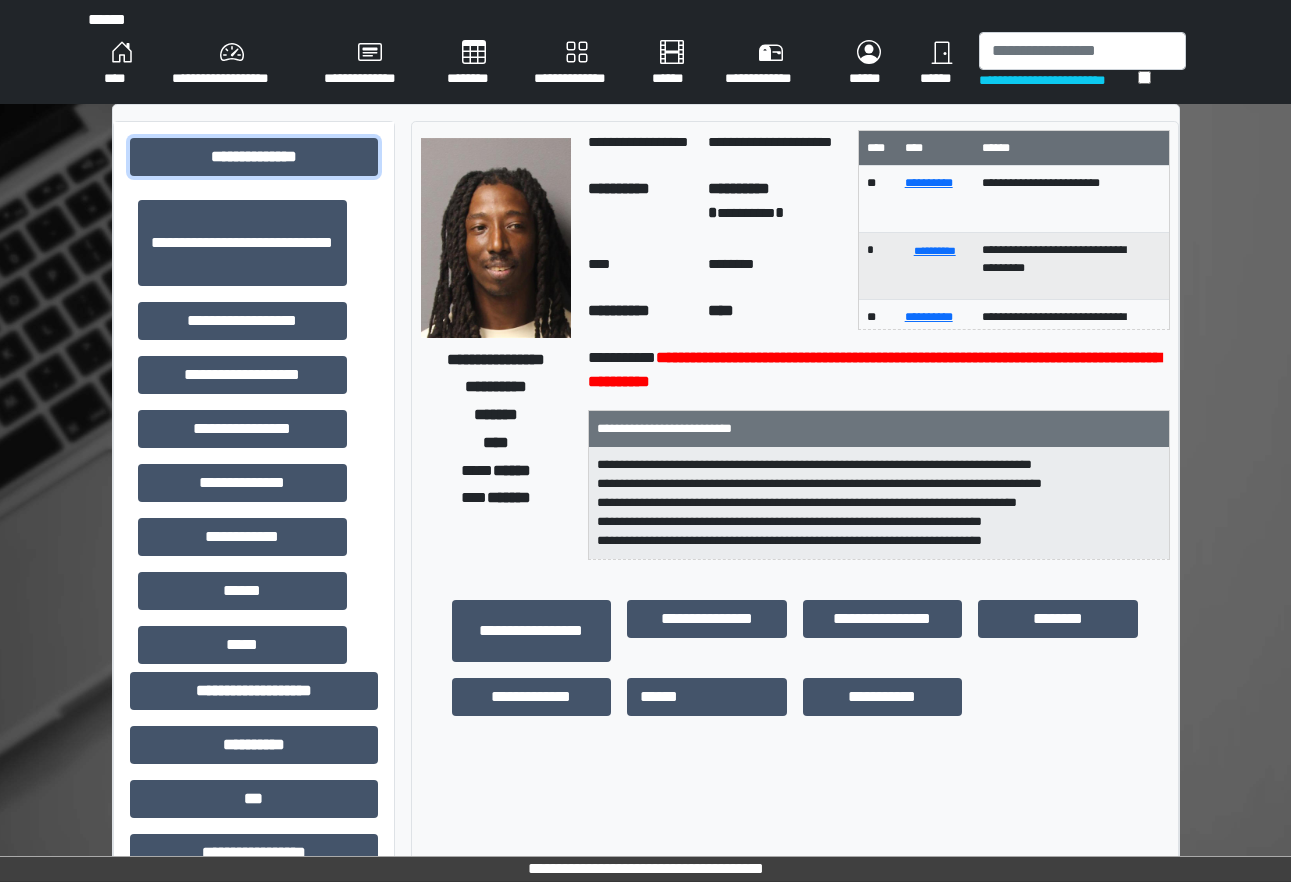 scroll, scrollTop: 150, scrollLeft: 0, axis: vertical 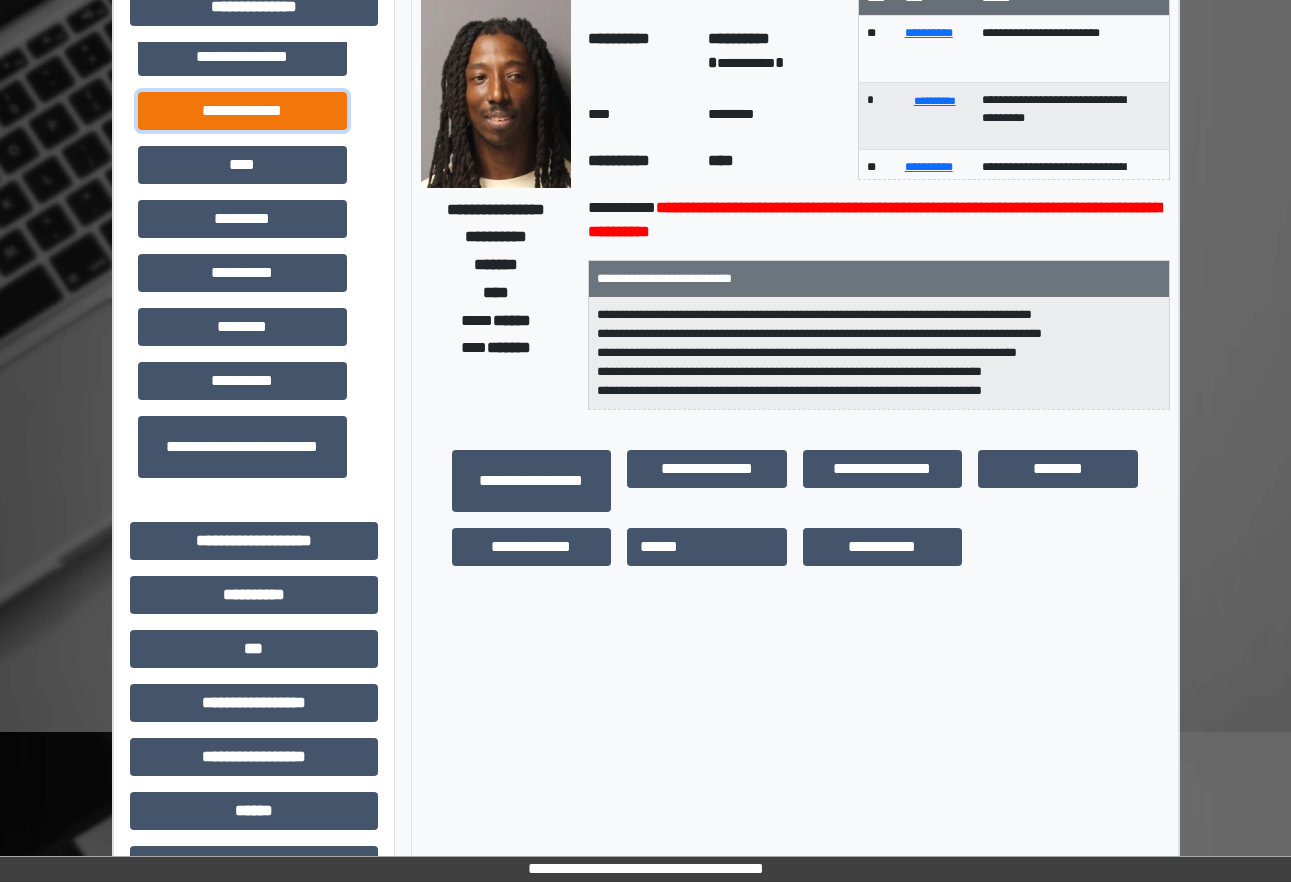 click on "**********" at bounding box center [242, 111] 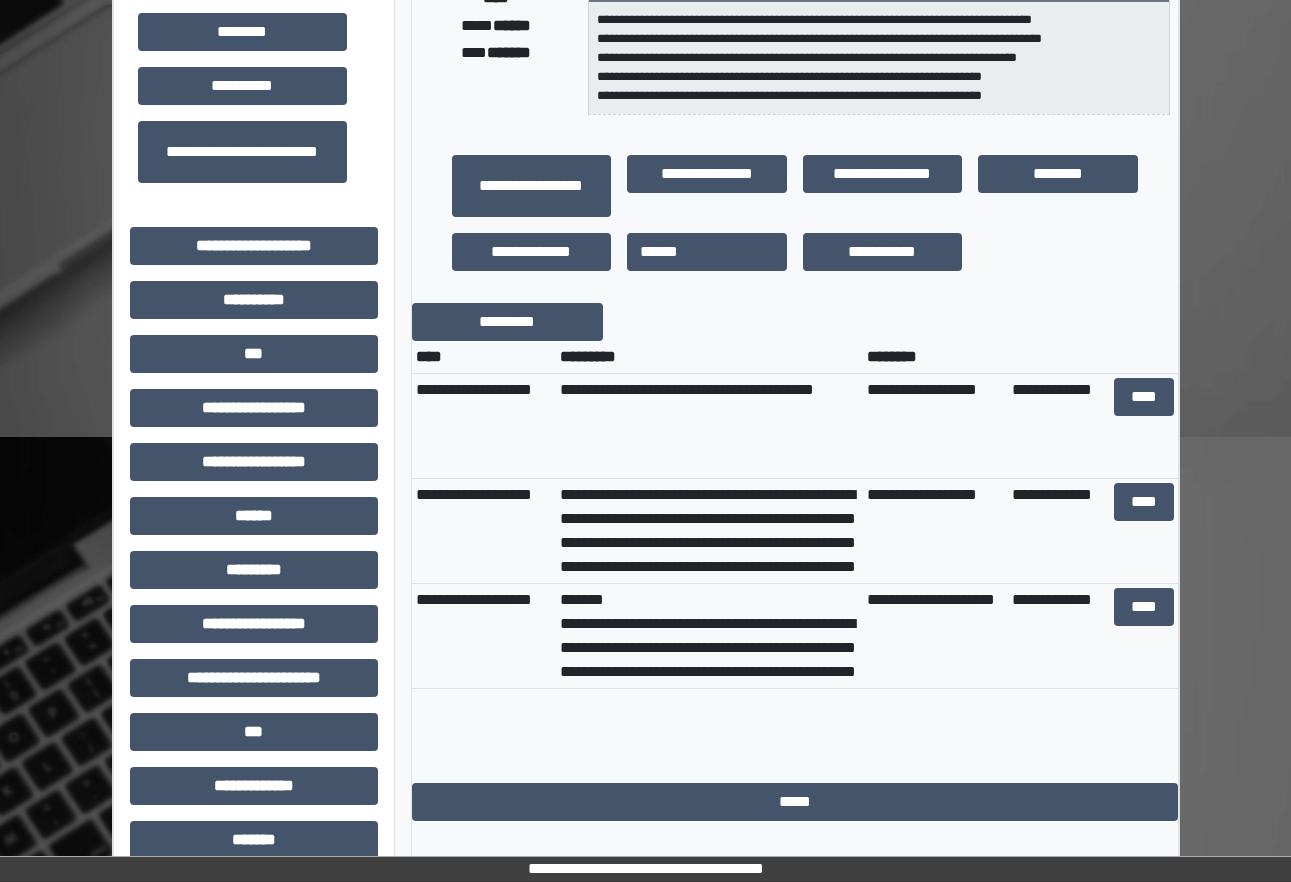scroll, scrollTop: 450, scrollLeft: 0, axis: vertical 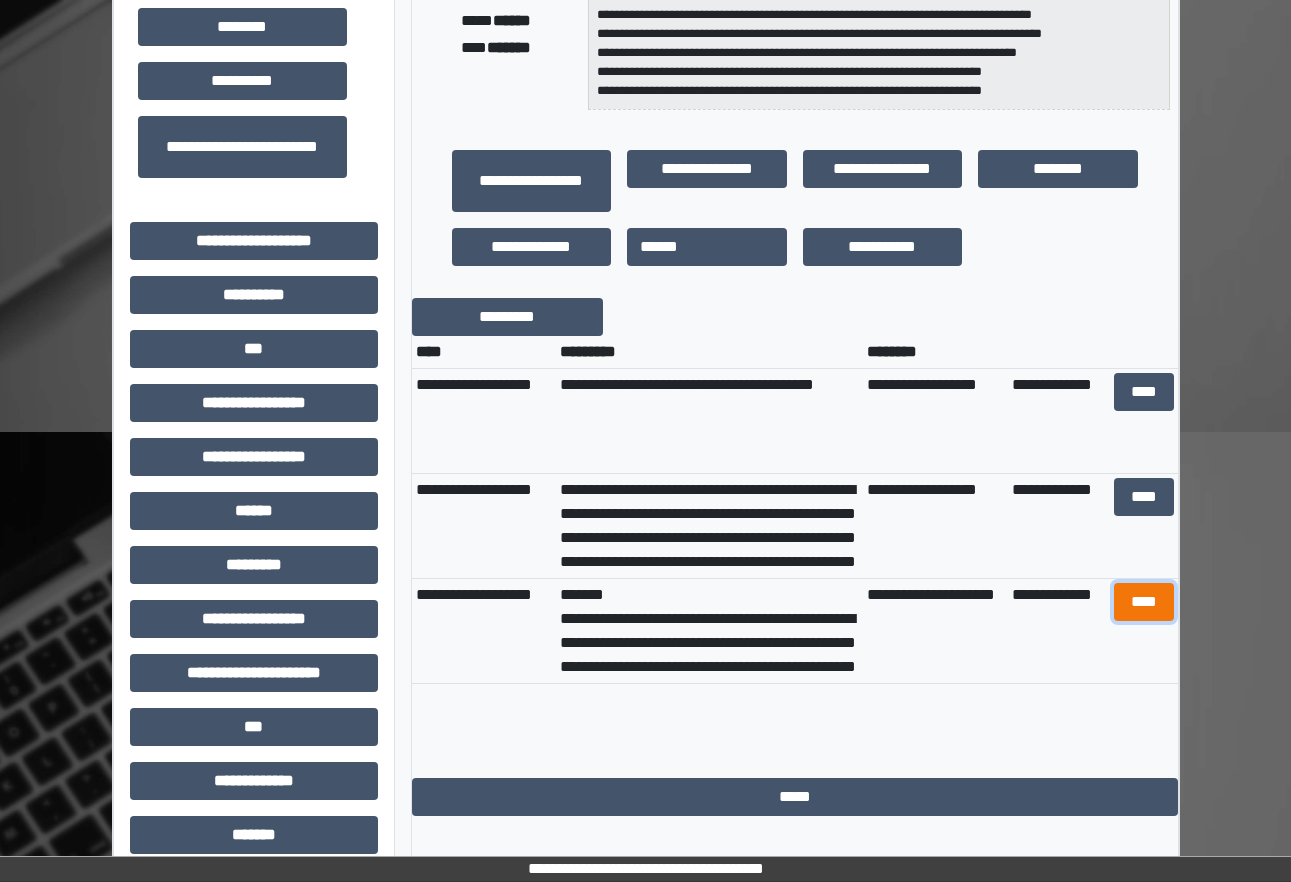 click on "****" at bounding box center [1144, 602] 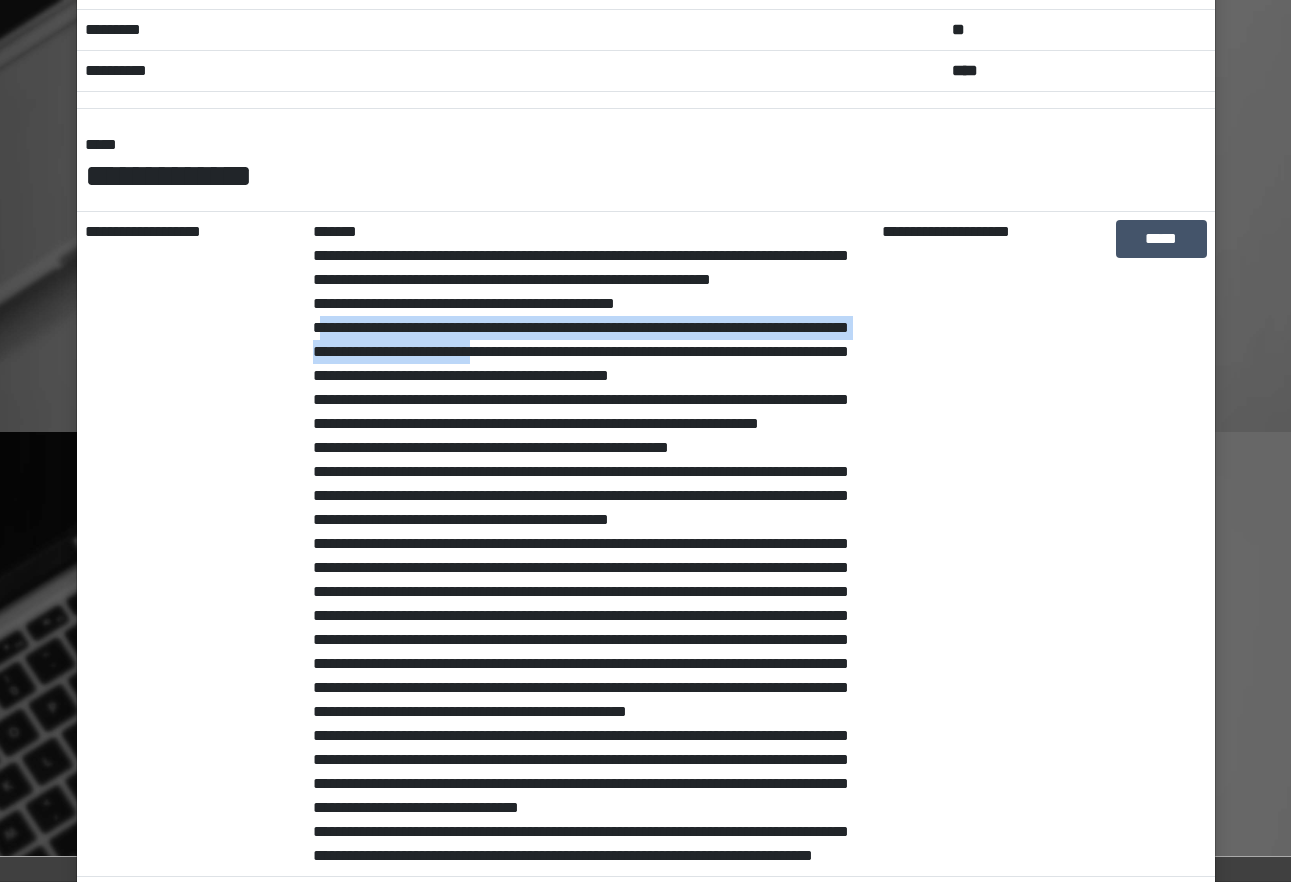 drag, startPoint x: 314, startPoint y: 356, endPoint x: 573, endPoint y: 381, distance: 260.20377 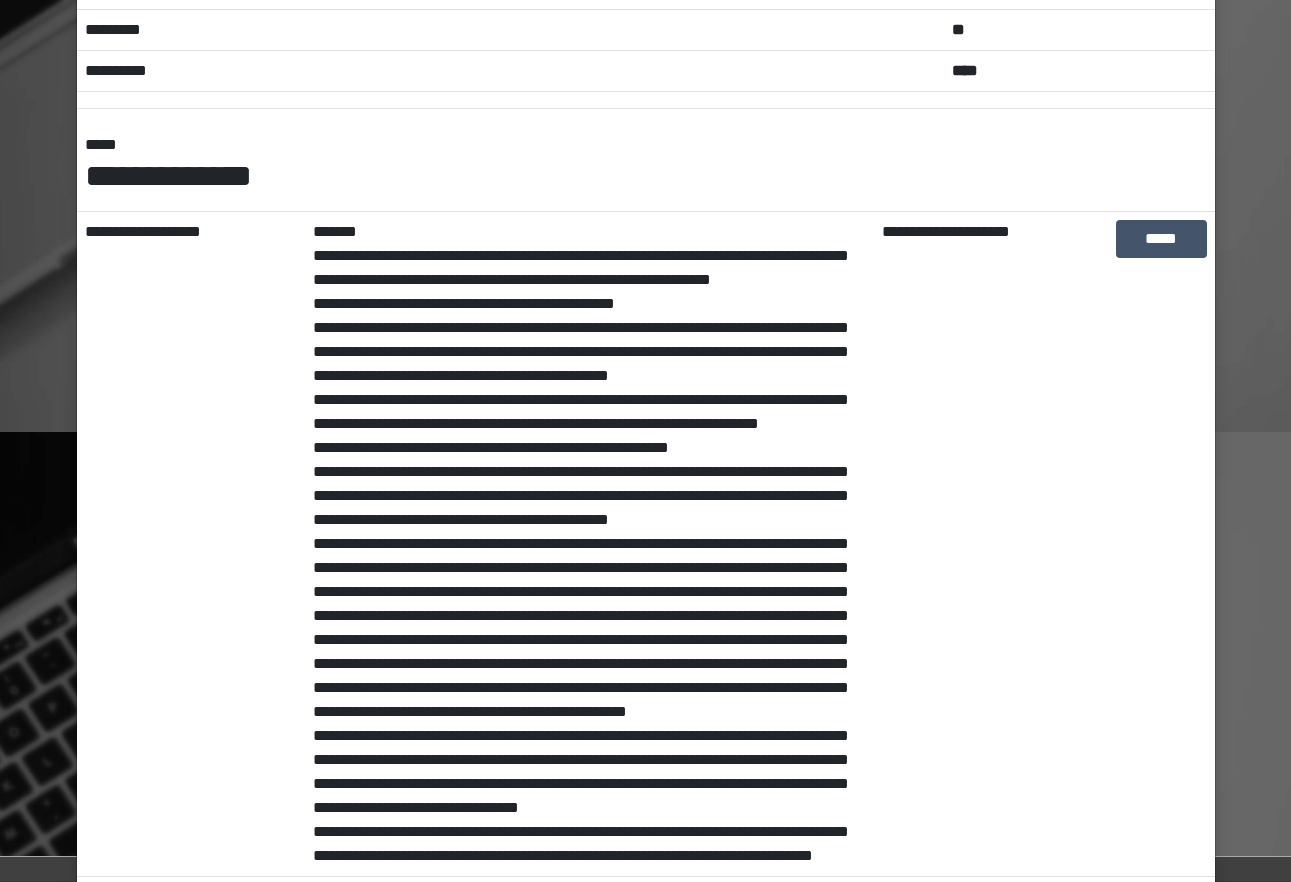 drag, startPoint x: 573, startPoint y: 381, endPoint x: 479, endPoint y: 397, distance: 95.35198 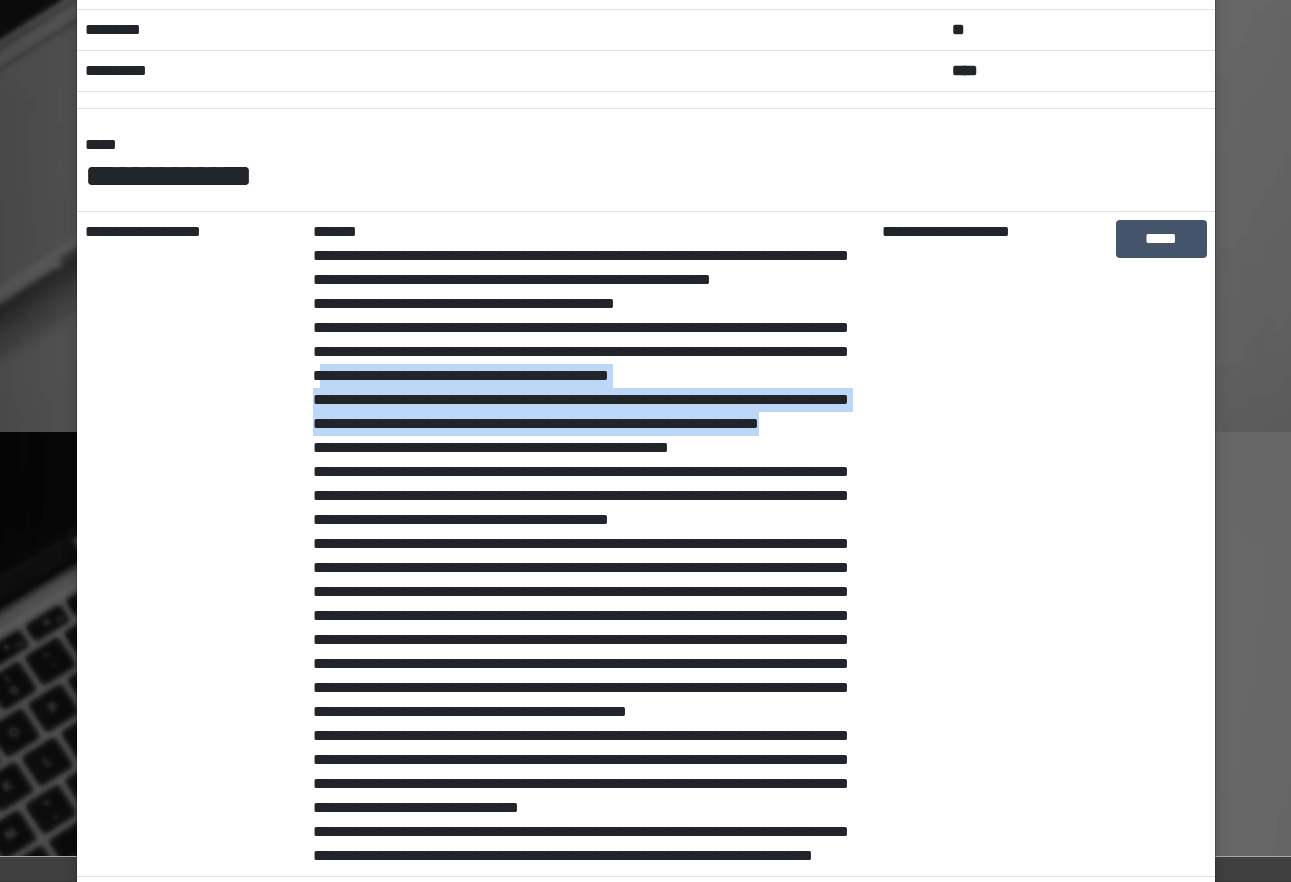 drag, startPoint x: 479, startPoint y: 397, endPoint x: 496, endPoint y: 468, distance: 73.00685 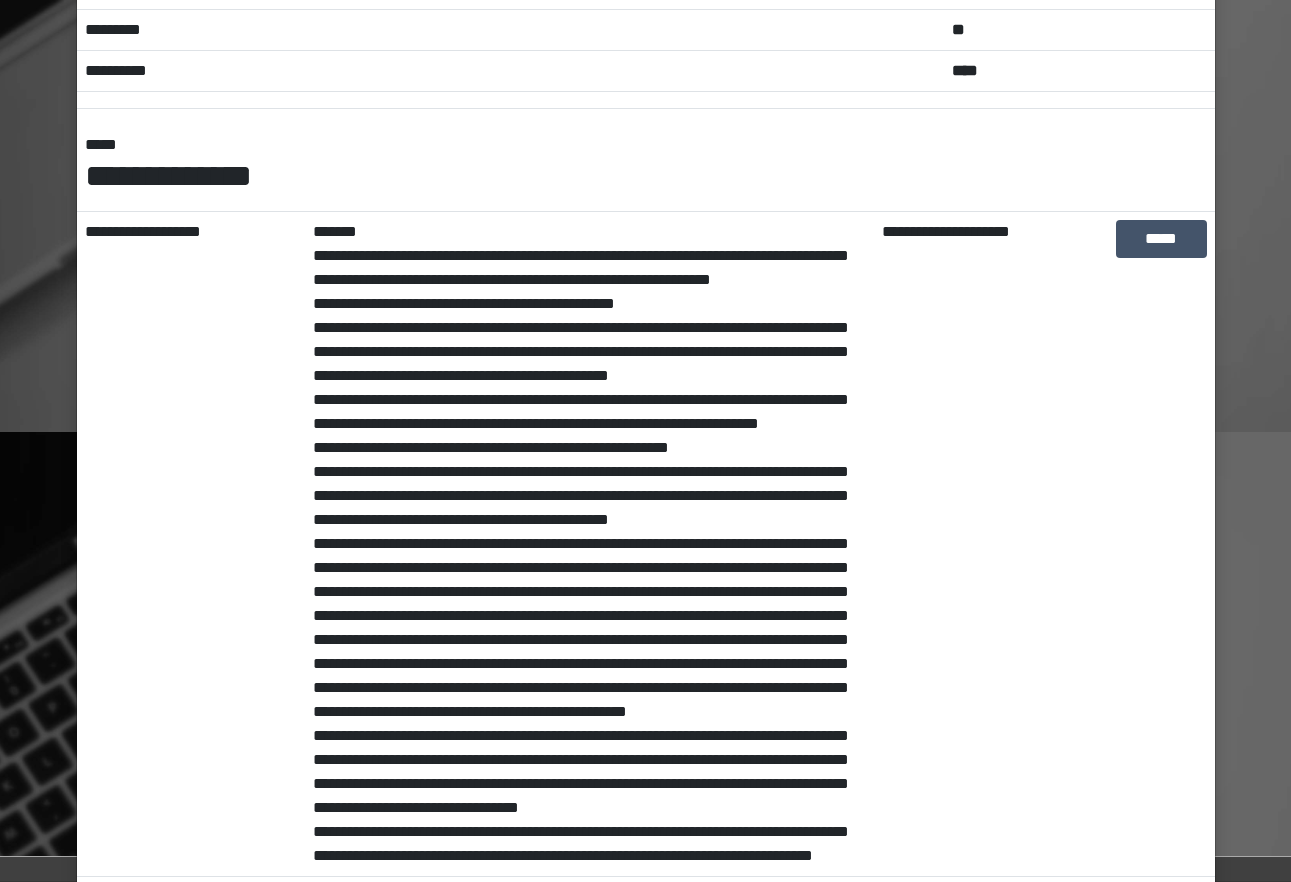 drag, startPoint x: 496, startPoint y: 468, endPoint x: 416, endPoint y: 497, distance: 85.09406 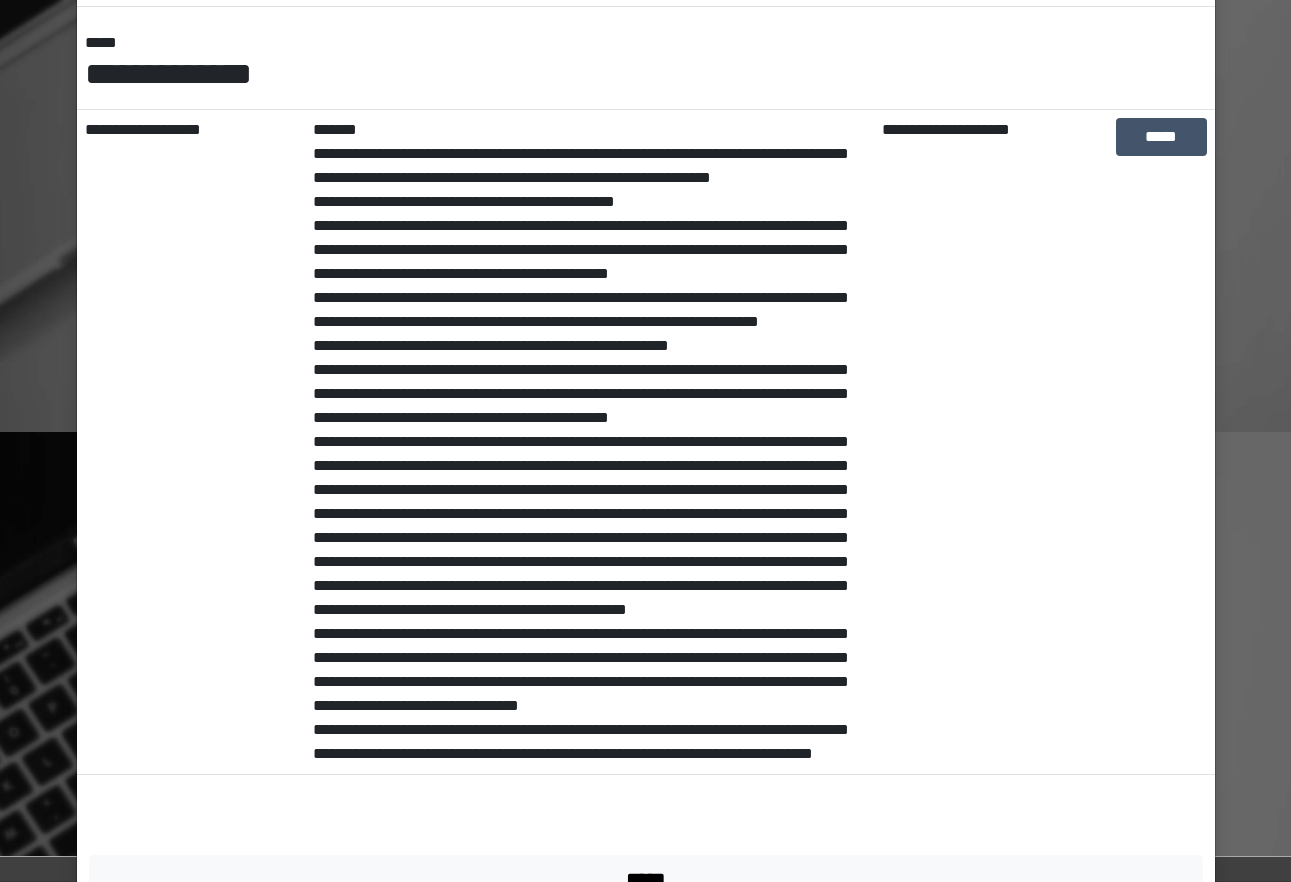 scroll, scrollTop: 319, scrollLeft: 0, axis: vertical 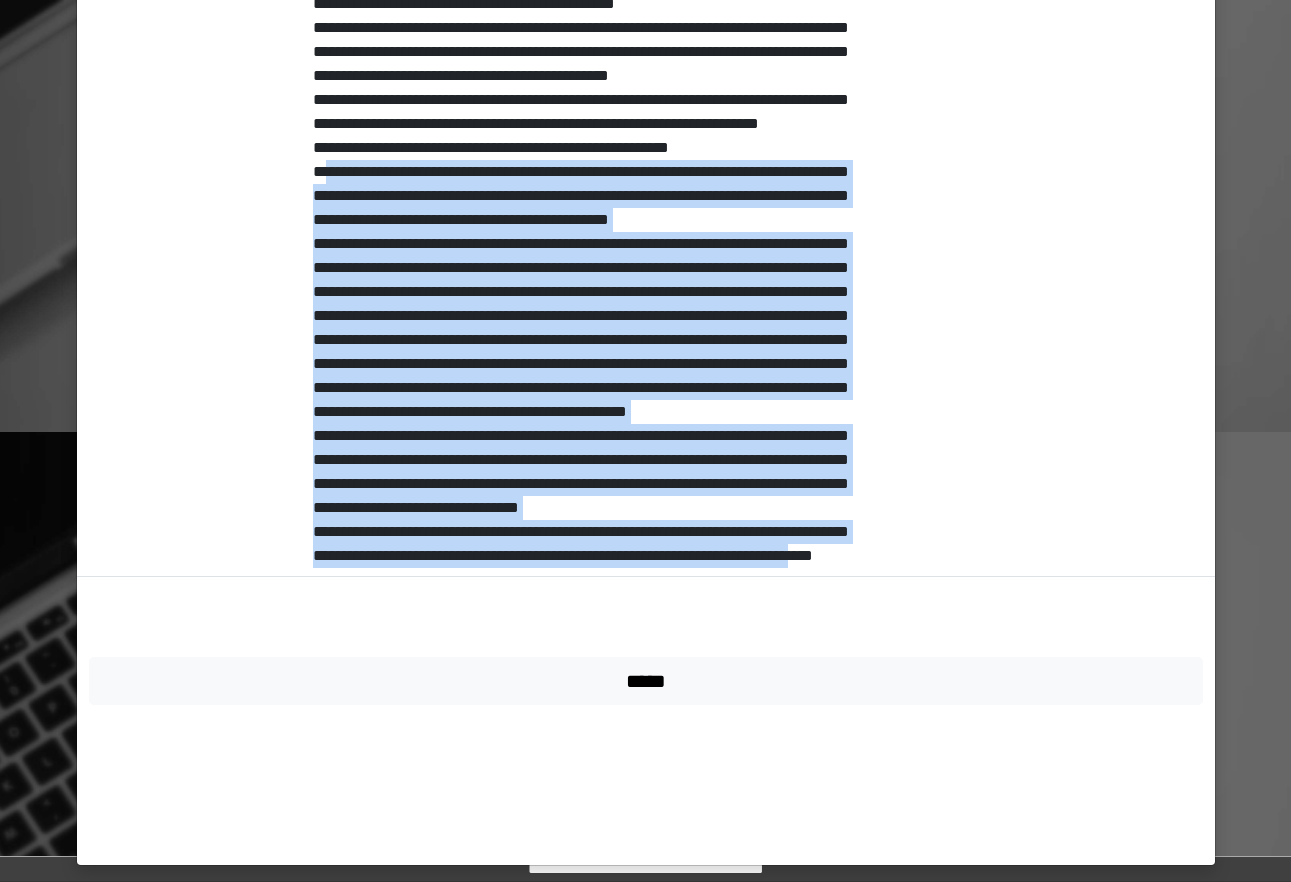 drag, startPoint x: 315, startPoint y: 375, endPoint x: 494, endPoint y: 603, distance: 289.87067 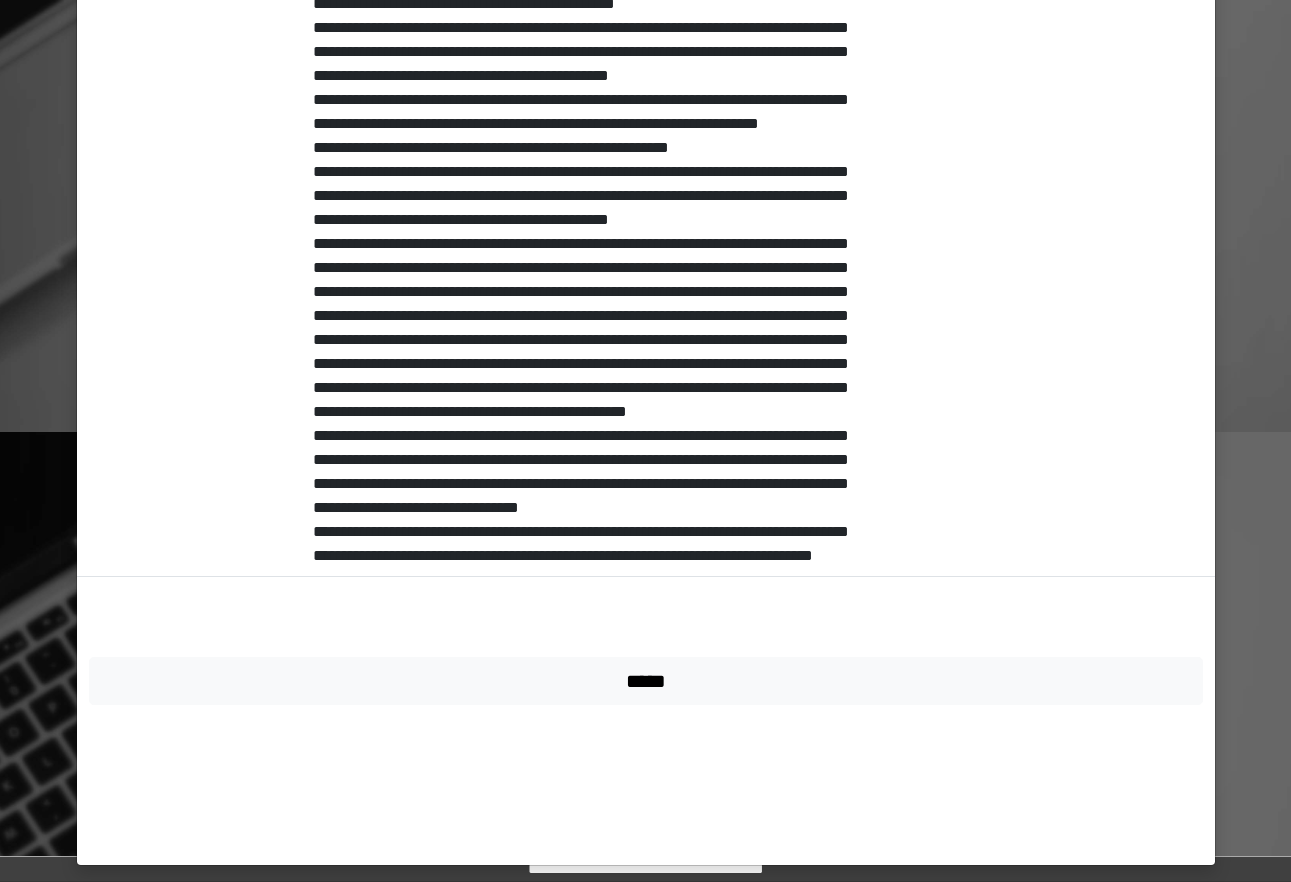 drag, startPoint x: 494, startPoint y: 603, endPoint x: 1024, endPoint y: 223, distance: 652.15027 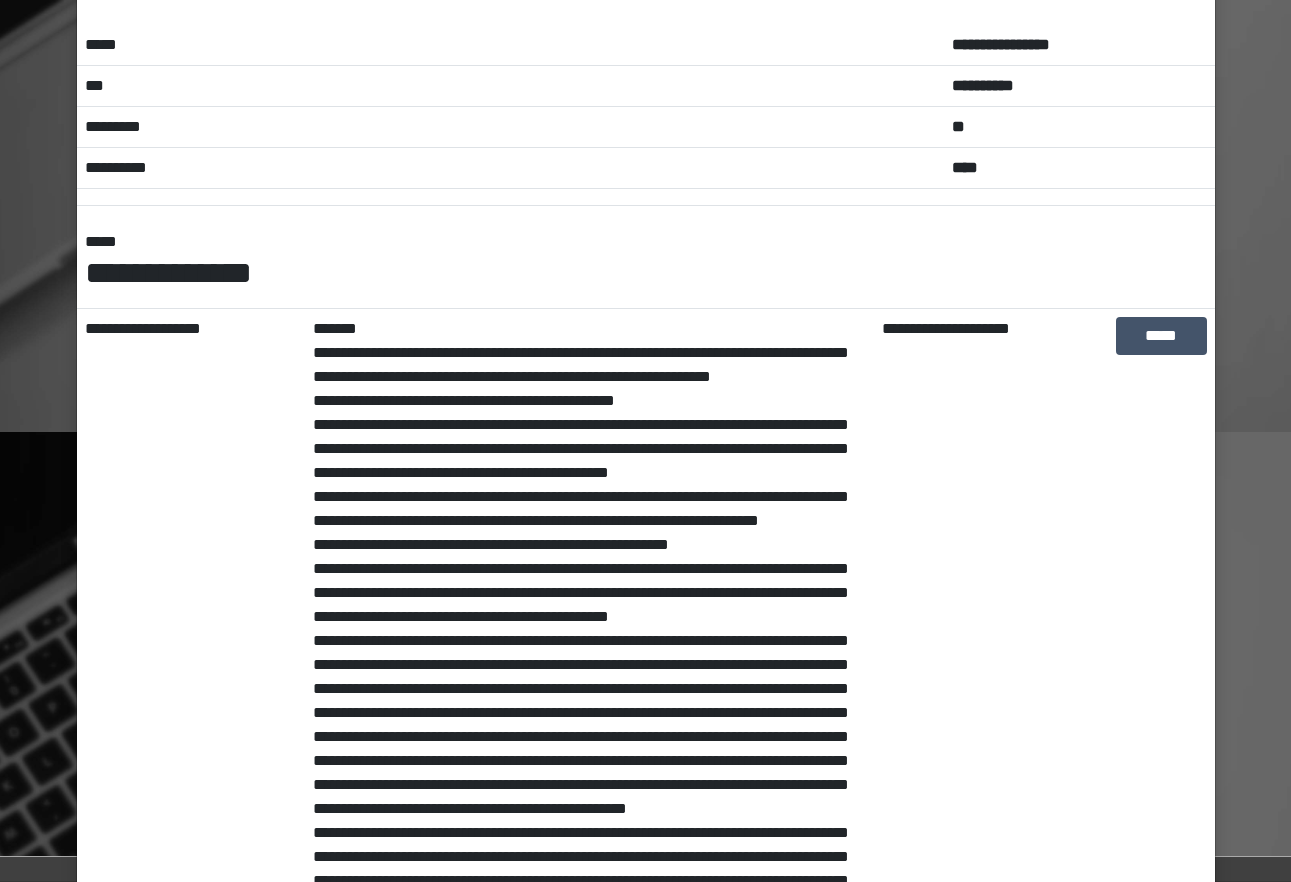 scroll, scrollTop: 19, scrollLeft: 0, axis: vertical 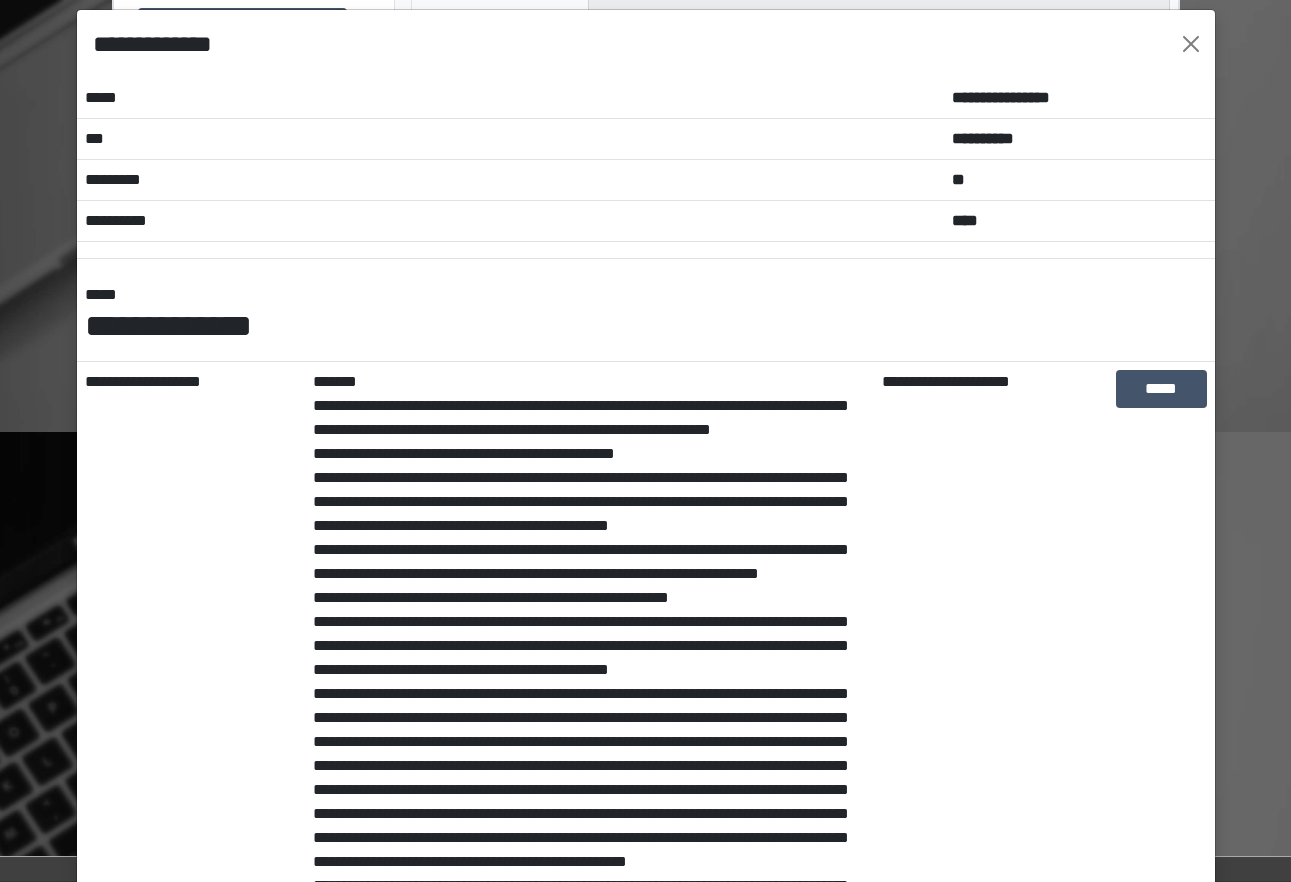 click on "**********" at bounding box center (645, 441) 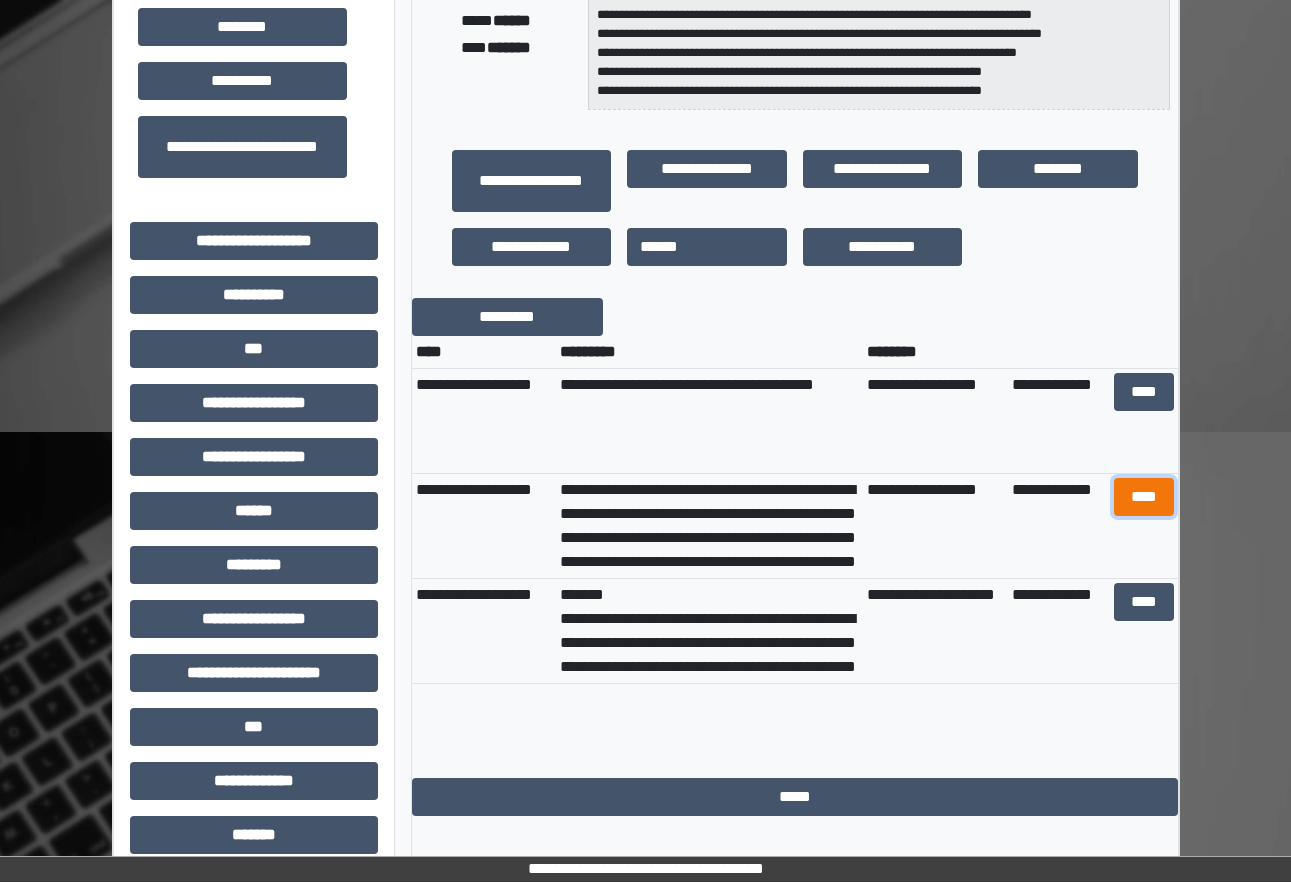 click on "****" at bounding box center (1144, 497) 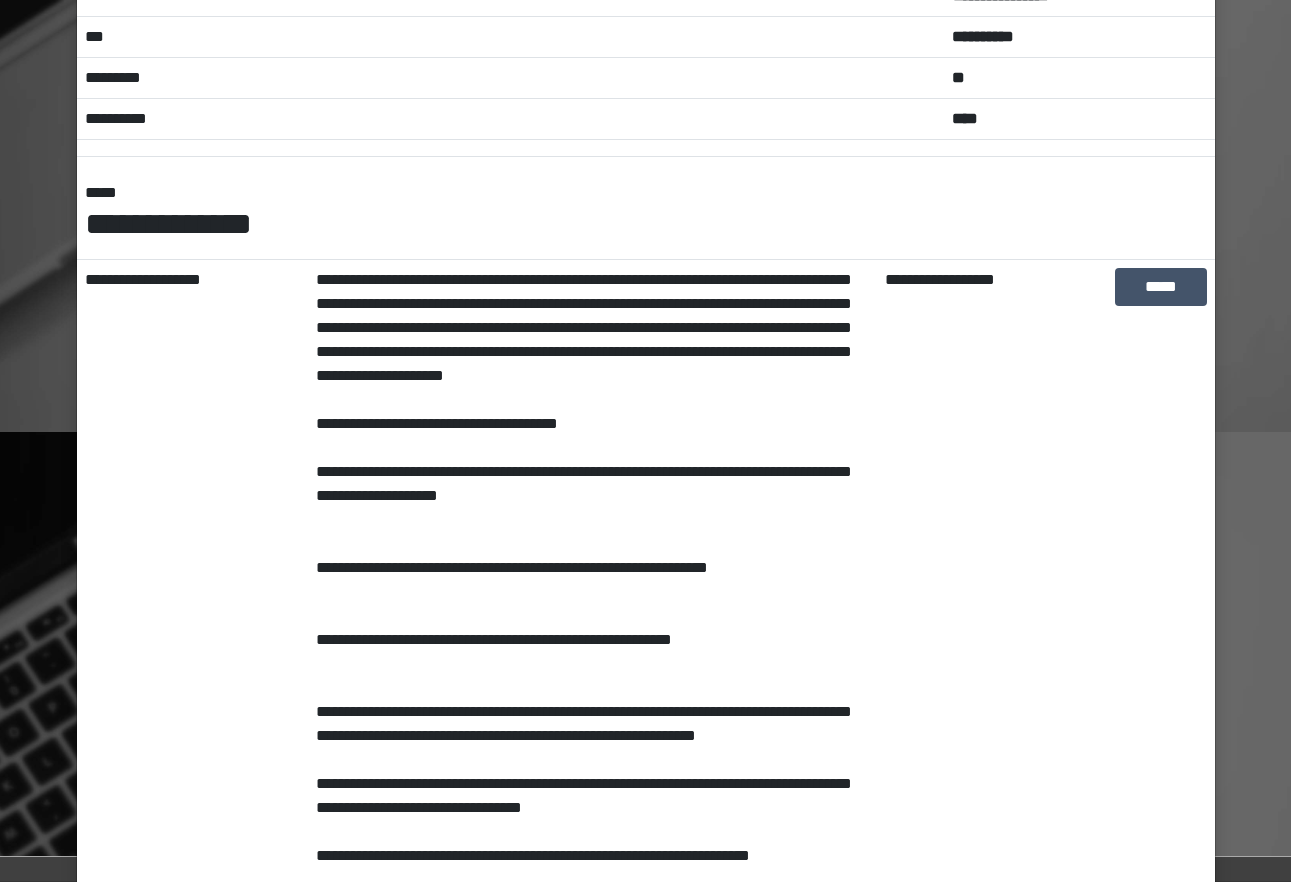 scroll, scrollTop: 169, scrollLeft: 0, axis: vertical 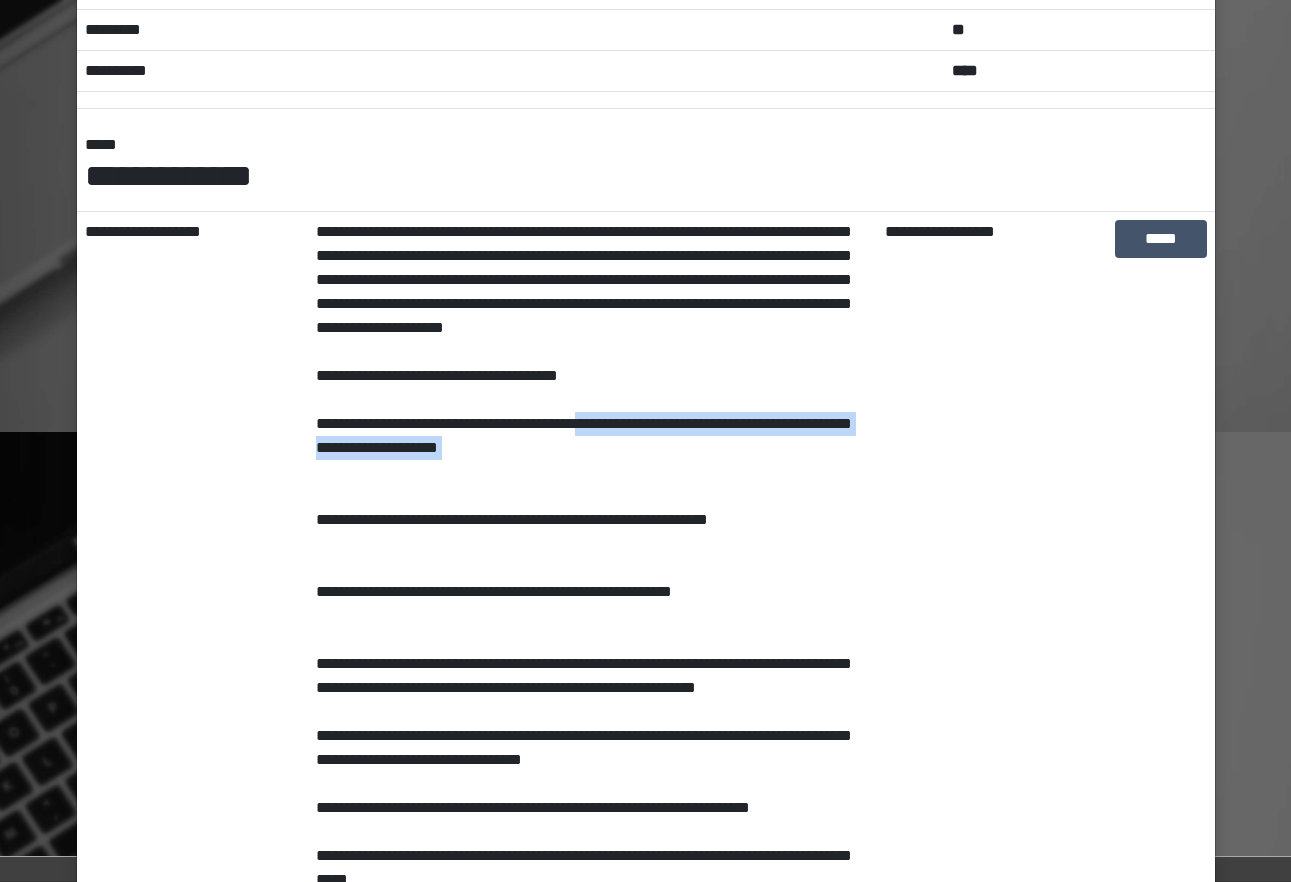 drag, startPoint x: 604, startPoint y: 431, endPoint x: 641, endPoint y: 477, distance: 59.03389 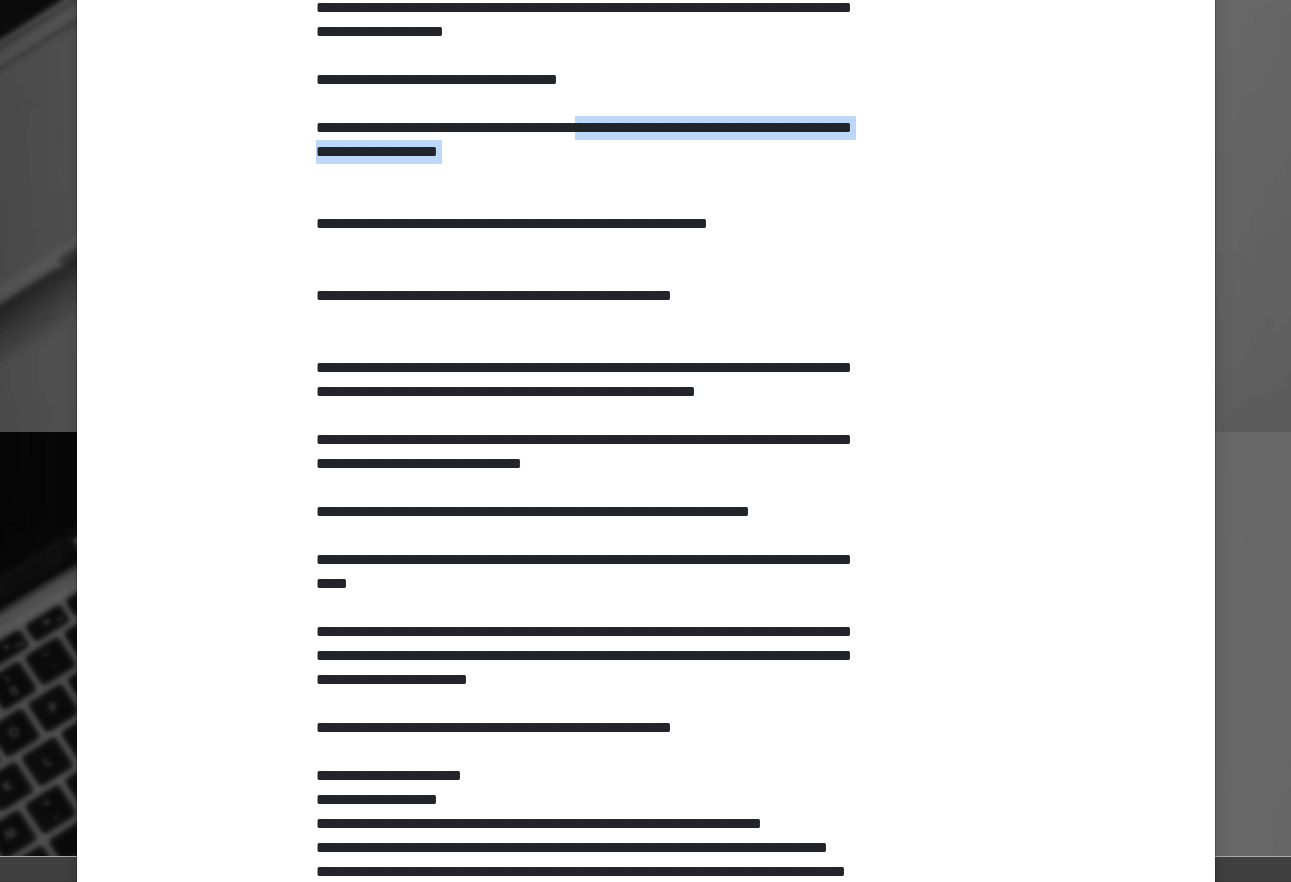 scroll, scrollTop: 469, scrollLeft: 0, axis: vertical 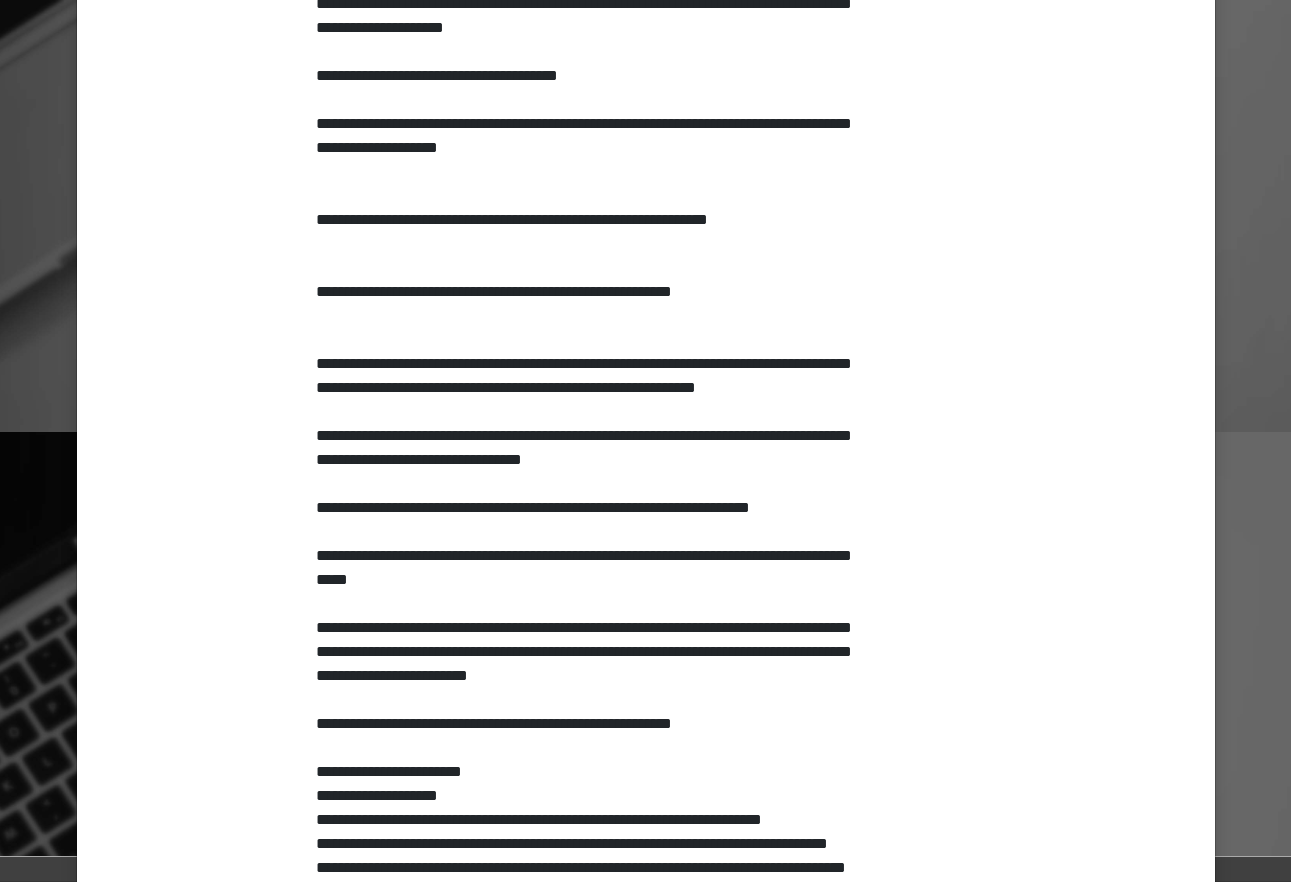 click on "**********" at bounding box center [645, 441] 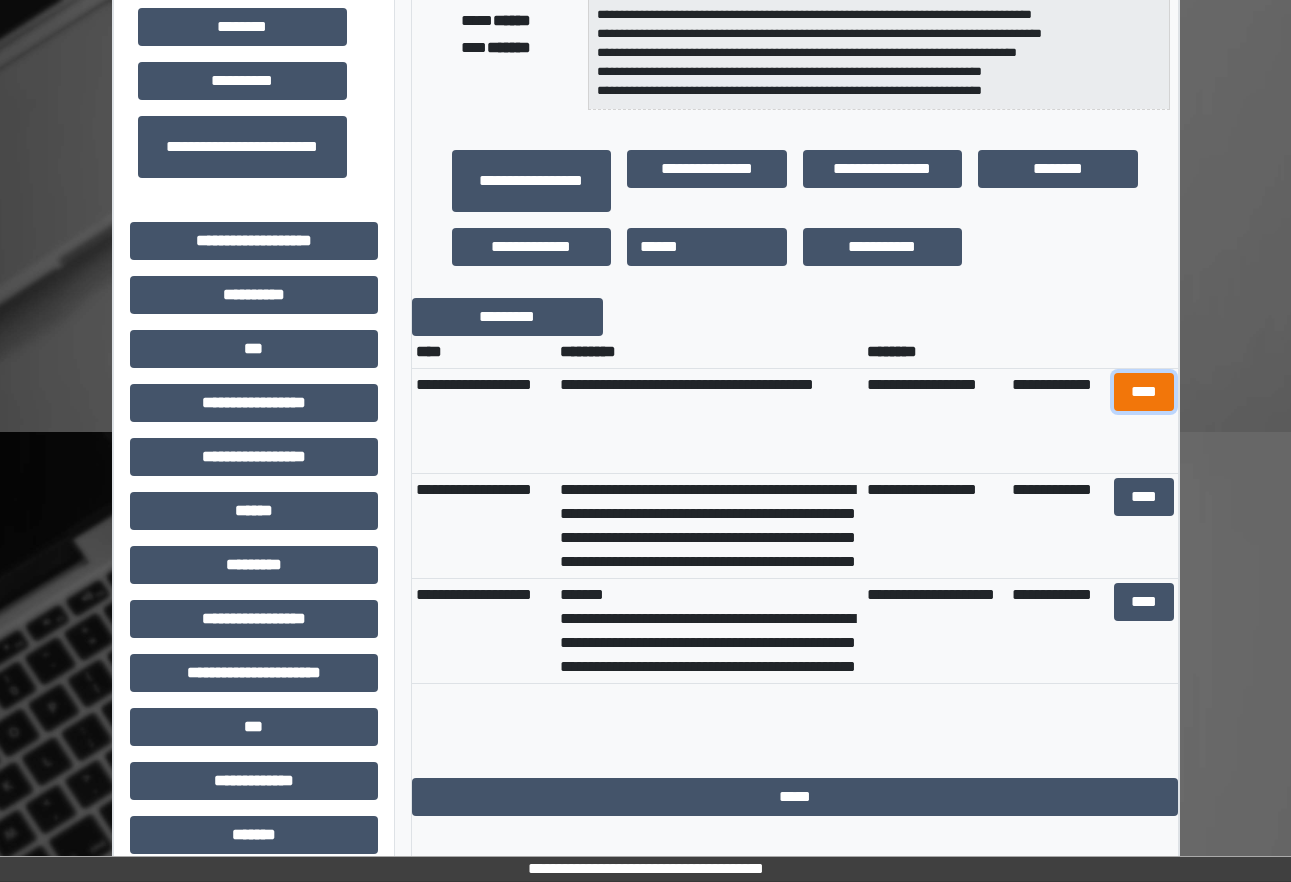 click on "****" at bounding box center [1144, 392] 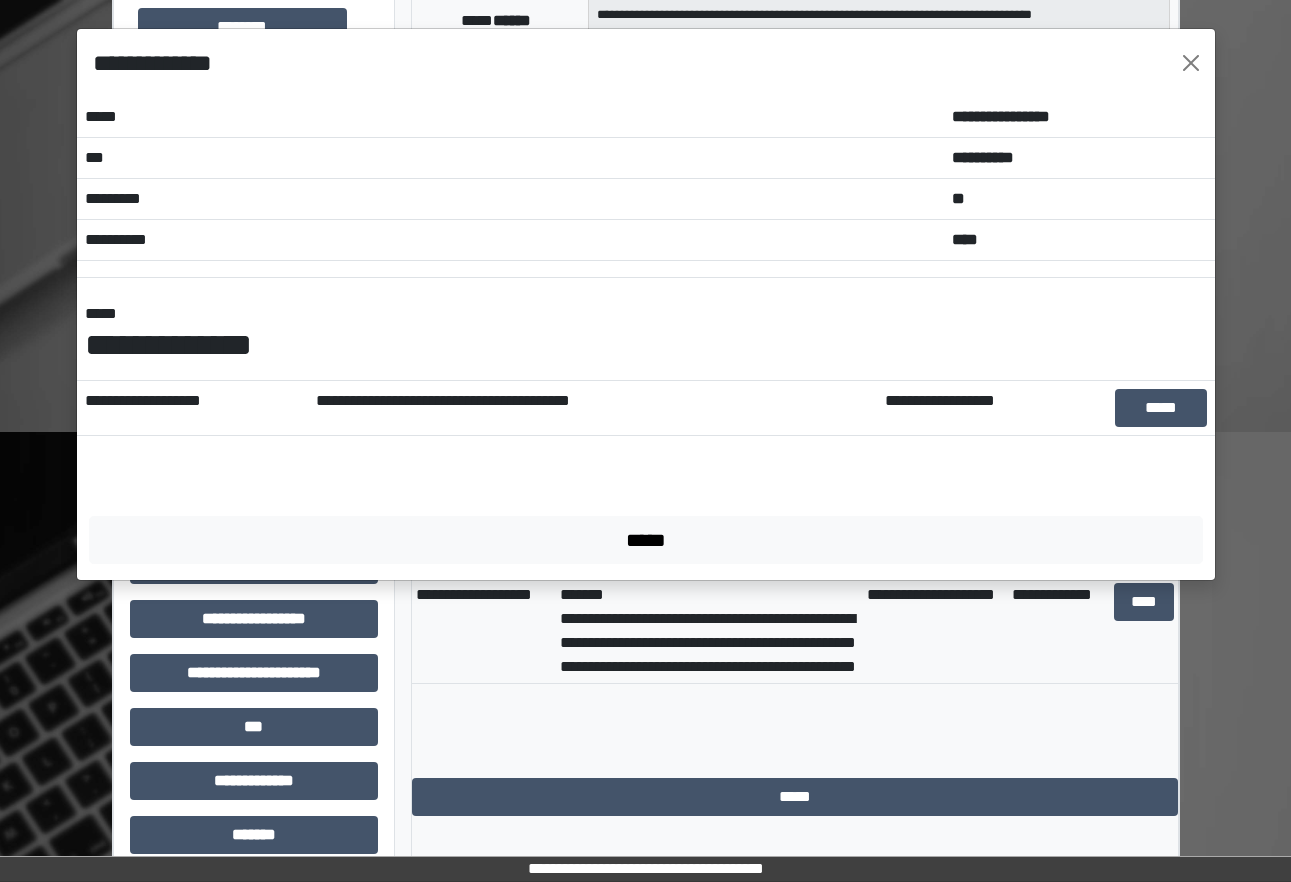 scroll, scrollTop: 0, scrollLeft: 0, axis: both 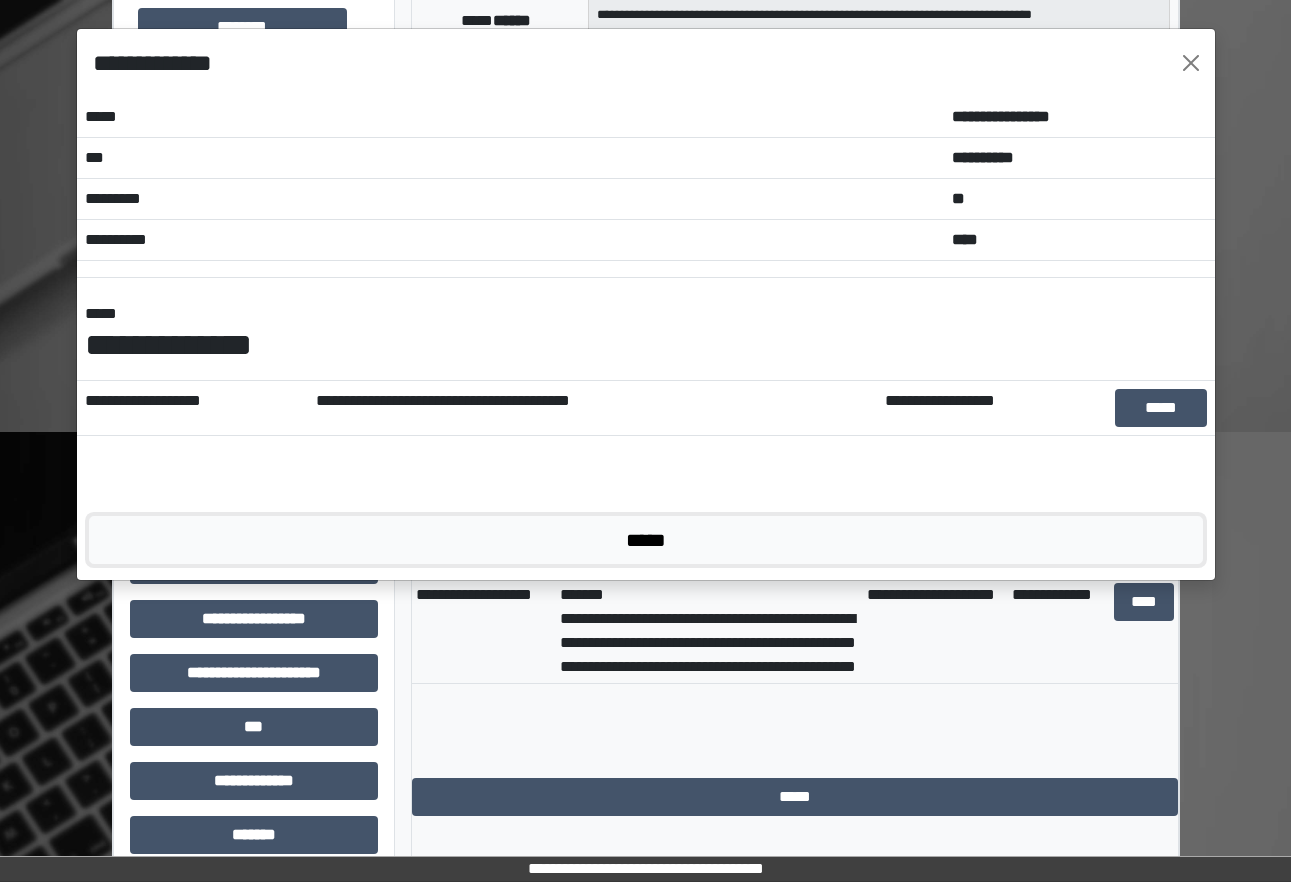 click on "*****" at bounding box center (646, 540) 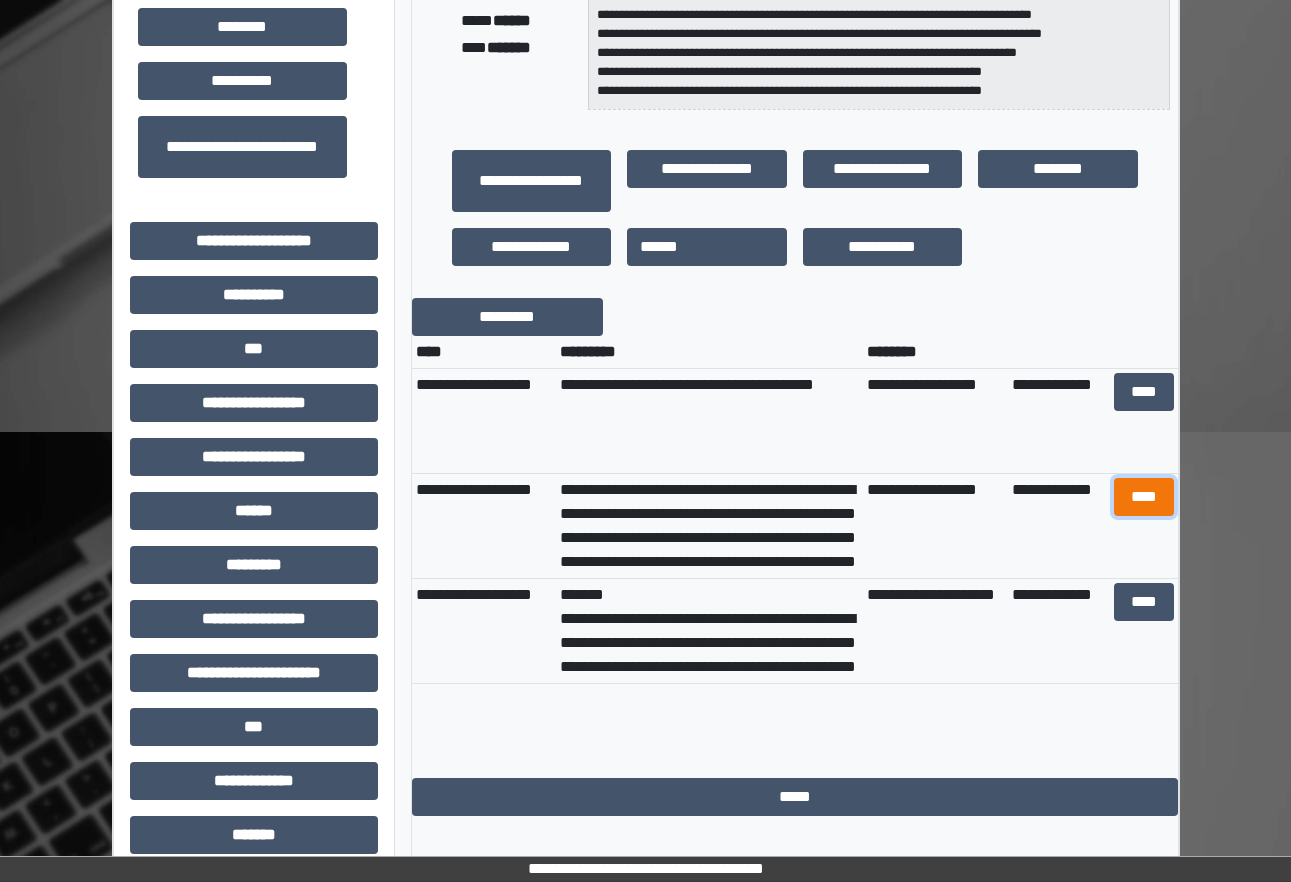 click on "****" at bounding box center (1144, 497) 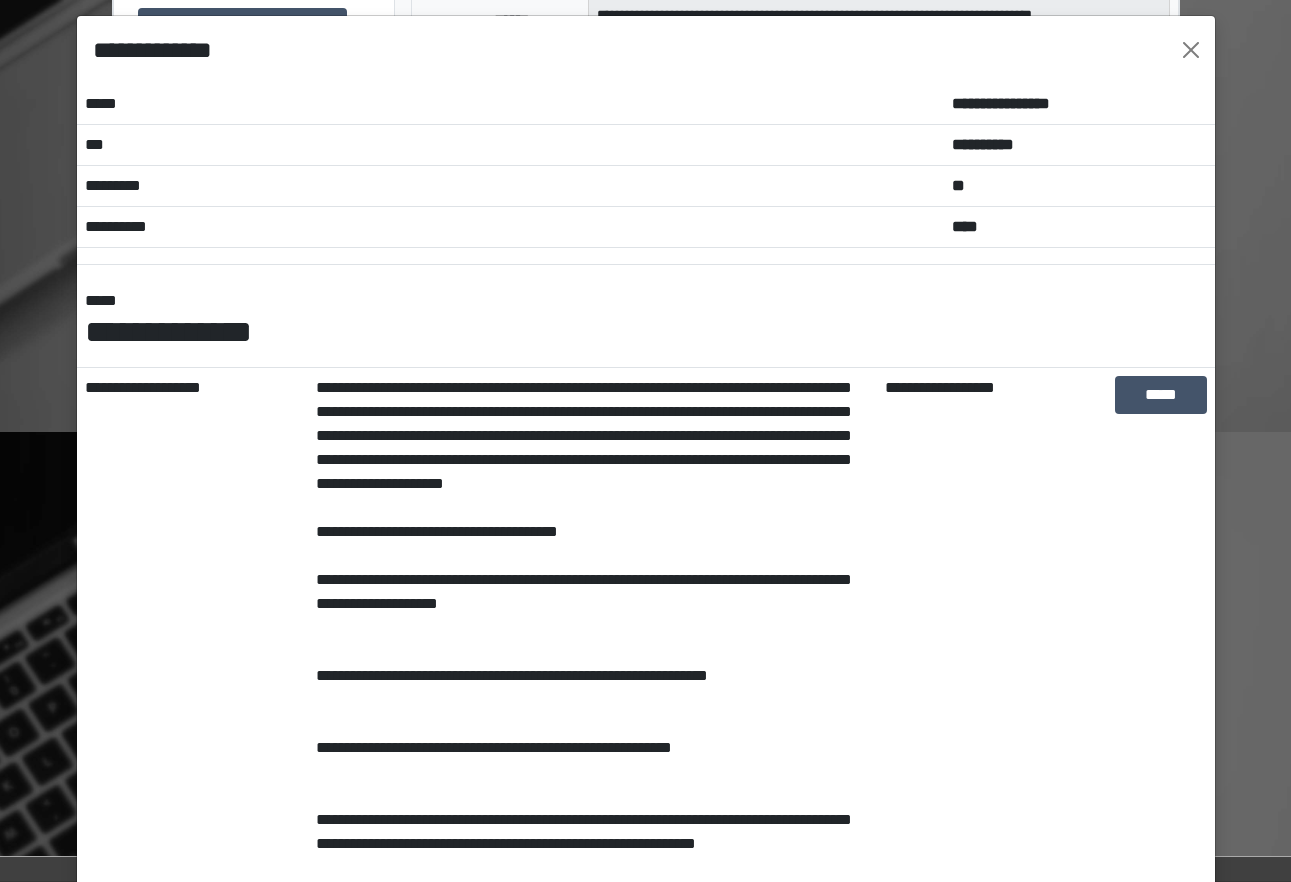 scroll, scrollTop: 0, scrollLeft: 0, axis: both 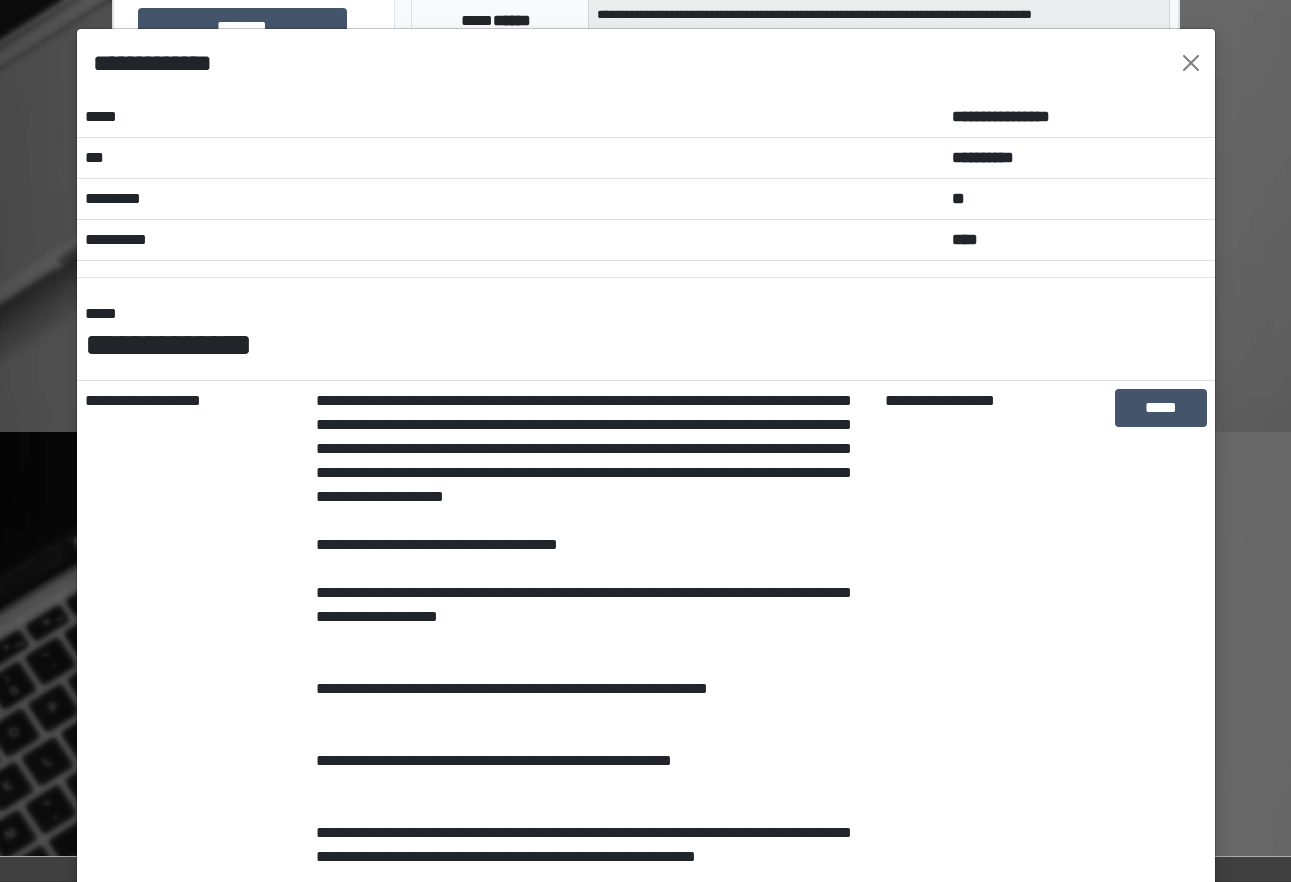 click on "**********" at bounding box center [645, 441] 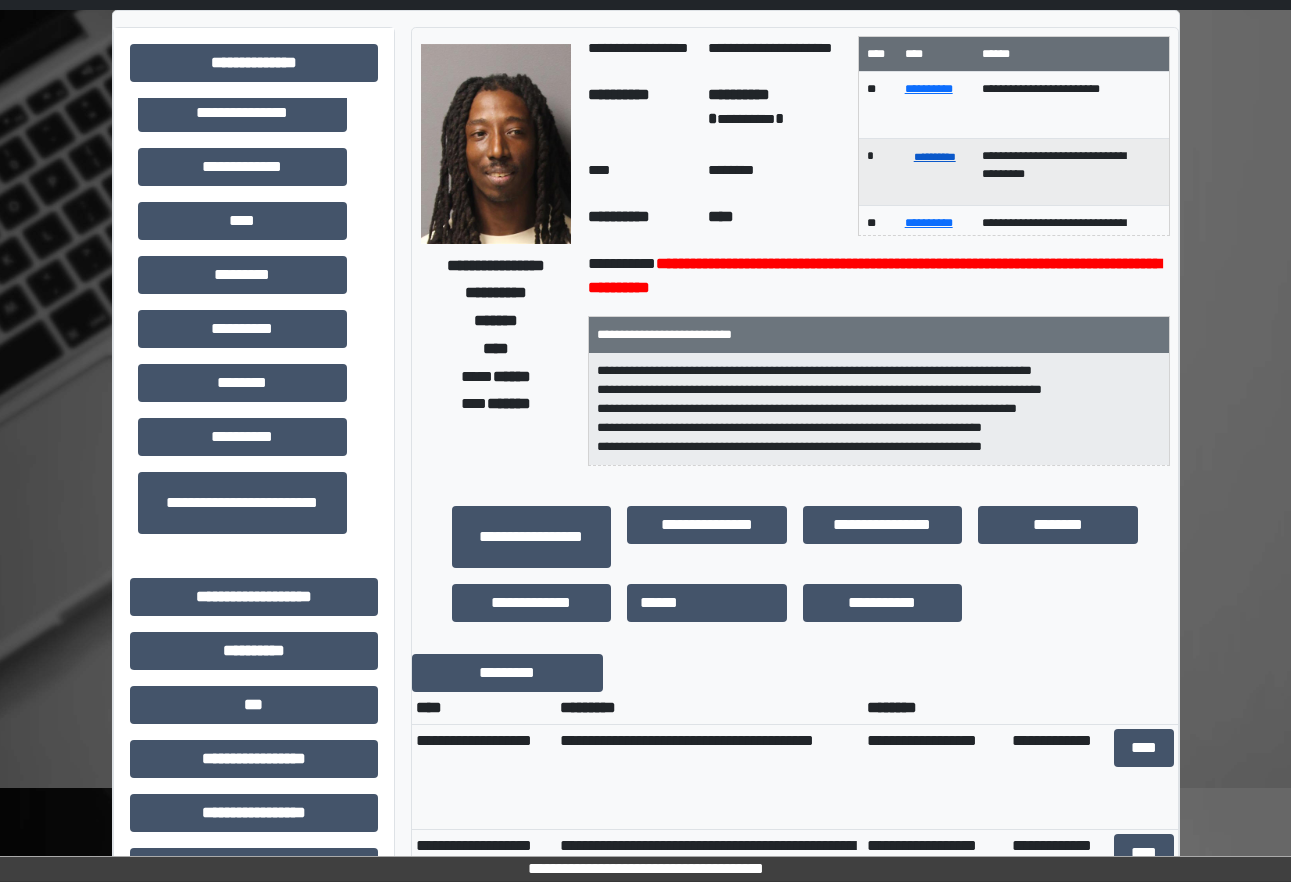 scroll, scrollTop: 0, scrollLeft: 0, axis: both 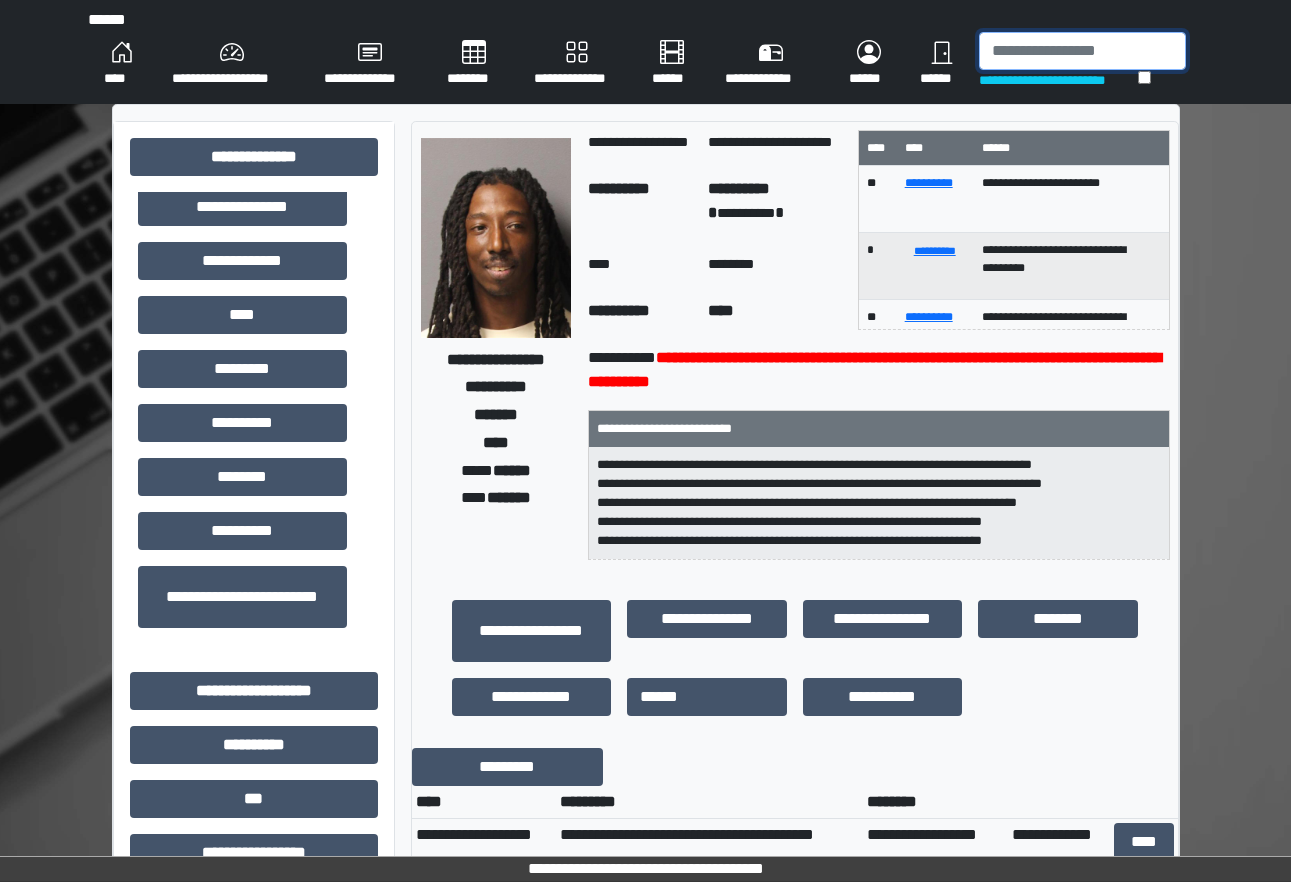 click at bounding box center [1082, 51] 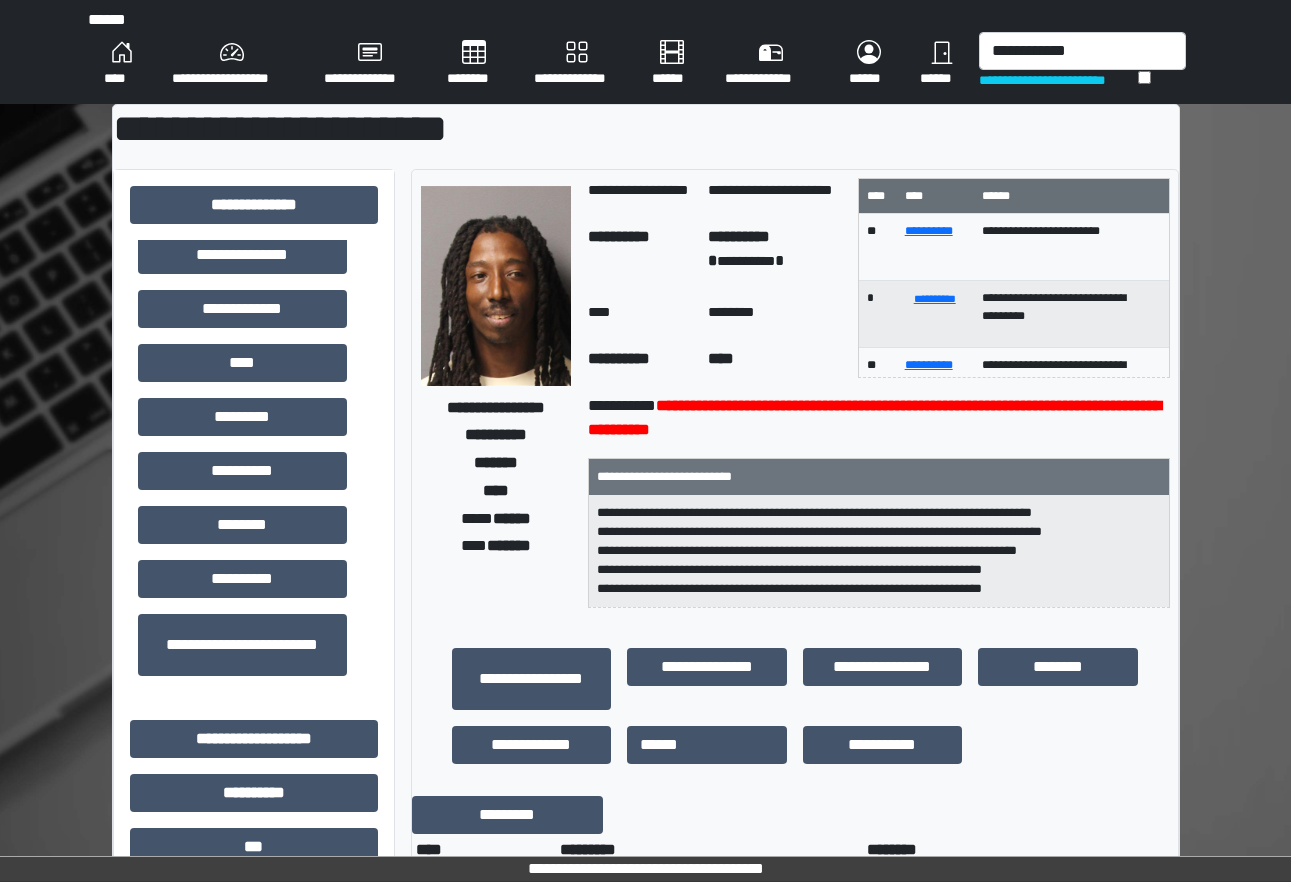 click on "**********" at bounding box center (645, 915) 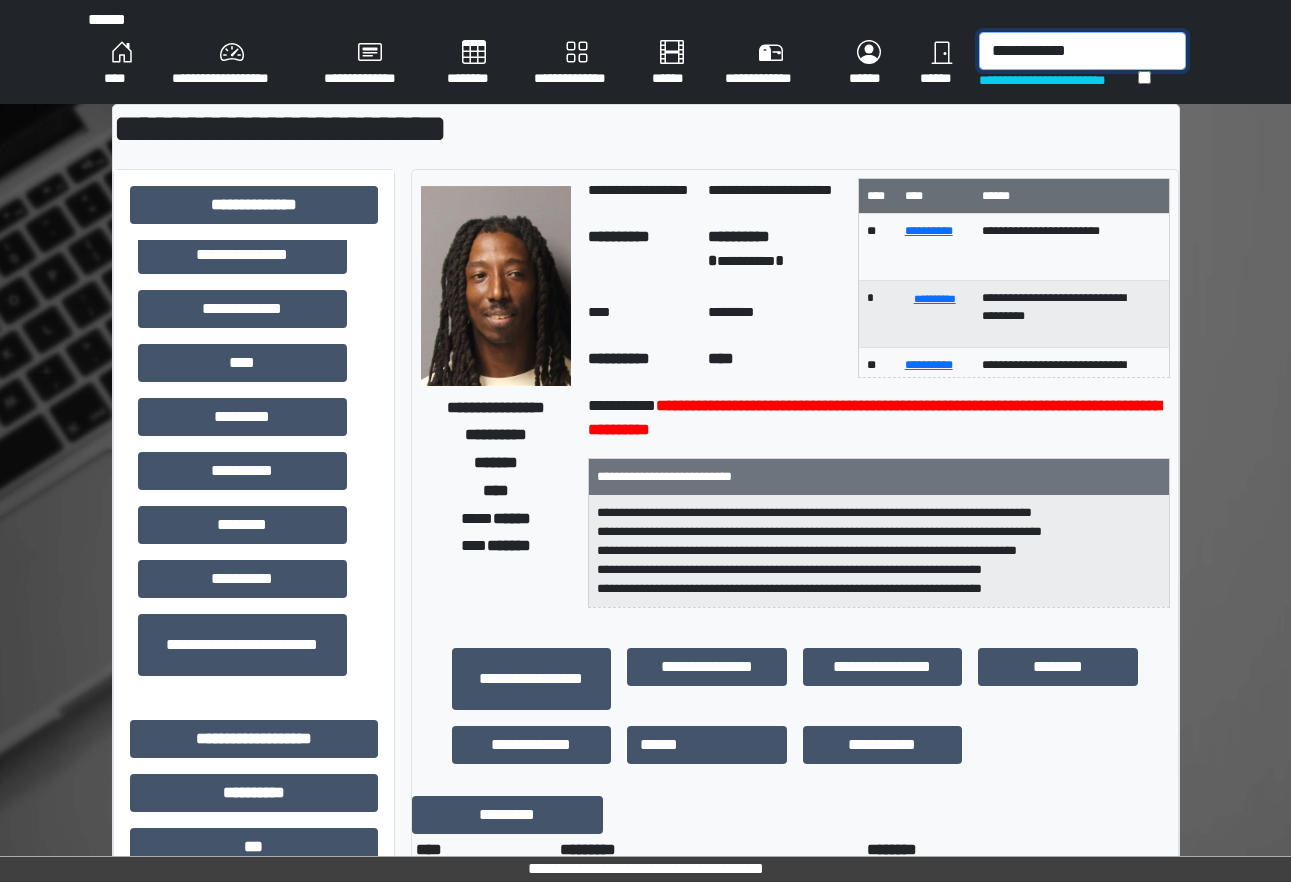click on "**********" at bounding box center [1082, 51] 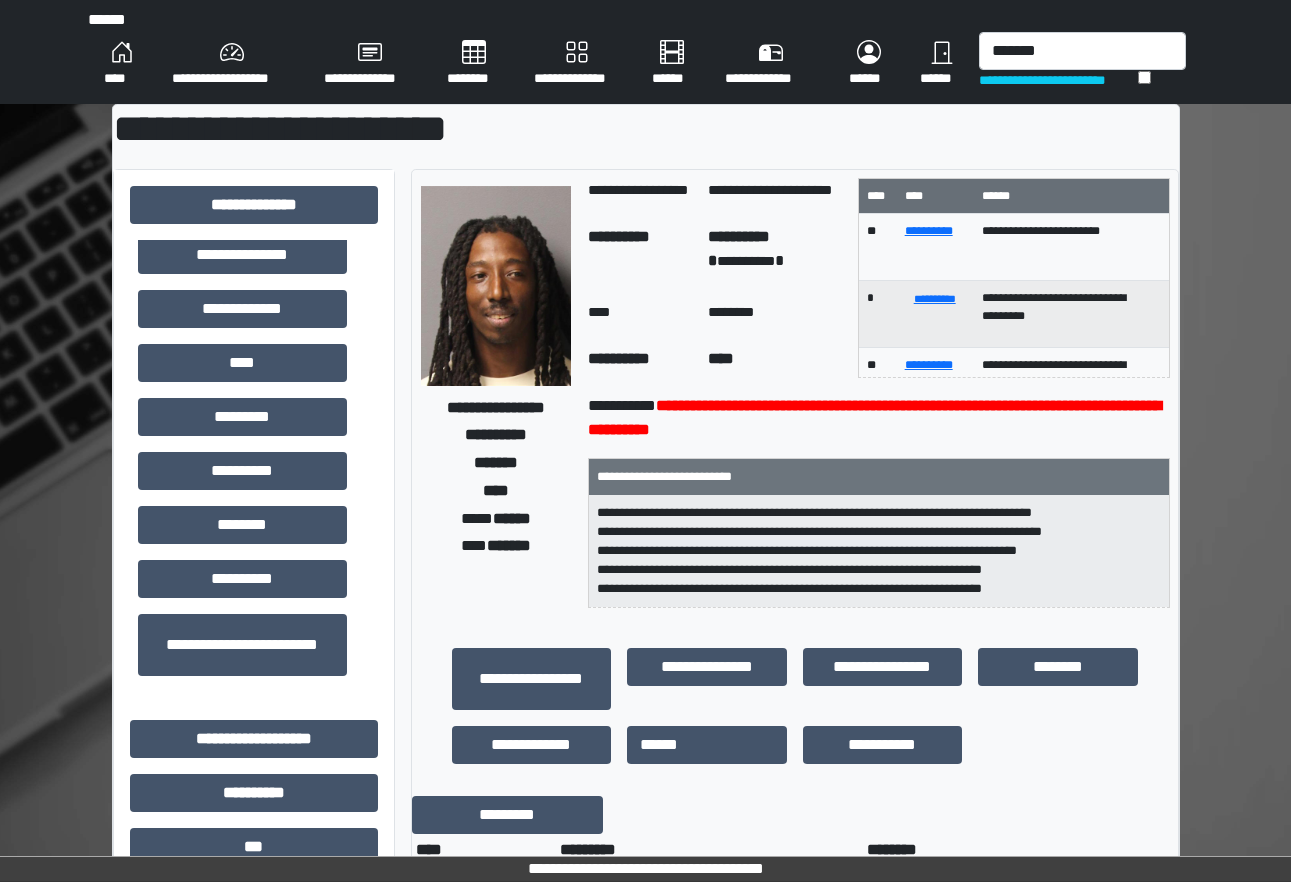 click on "**********" at bounding box center (645, 915) 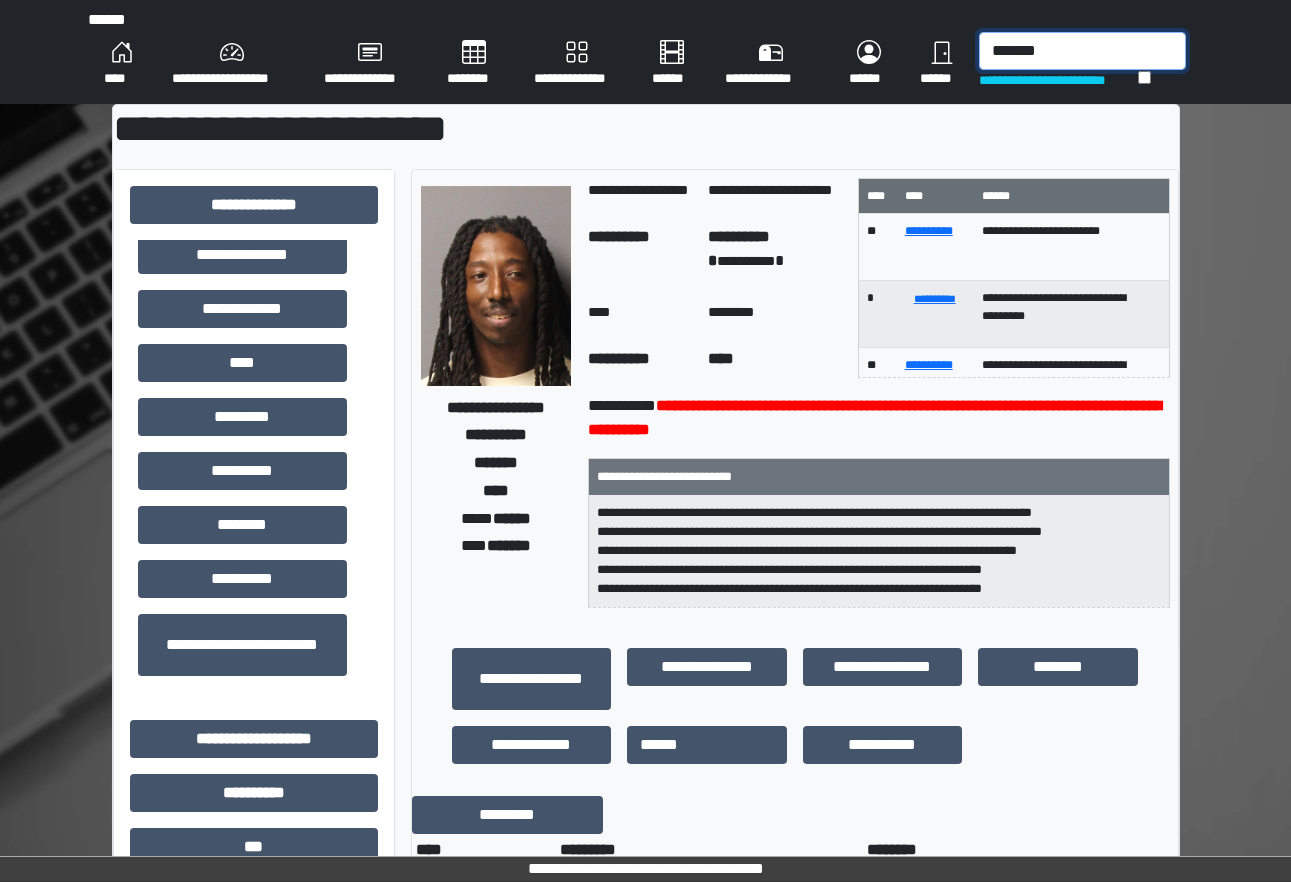 click on "******" at bounding box center [1082, 51] 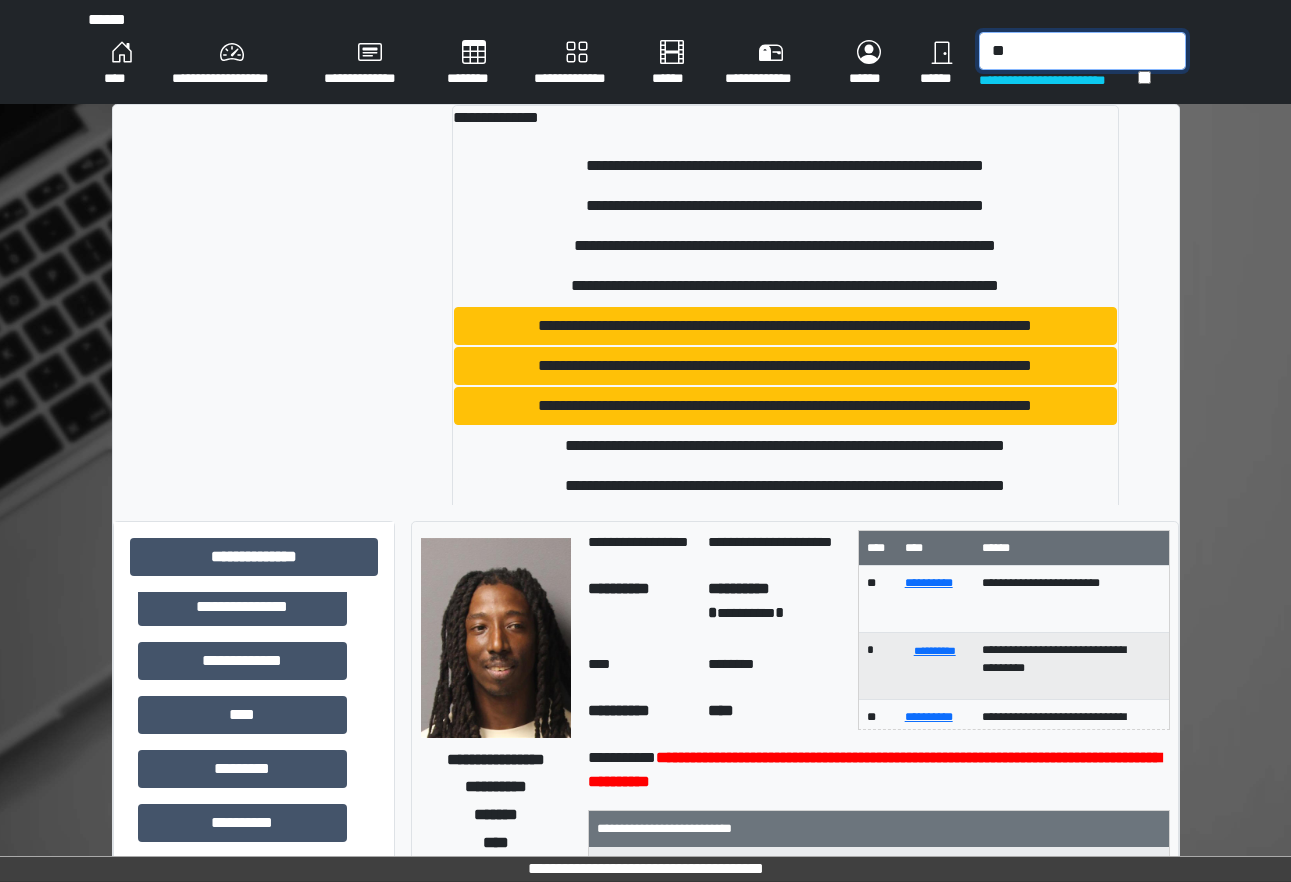type on "*" 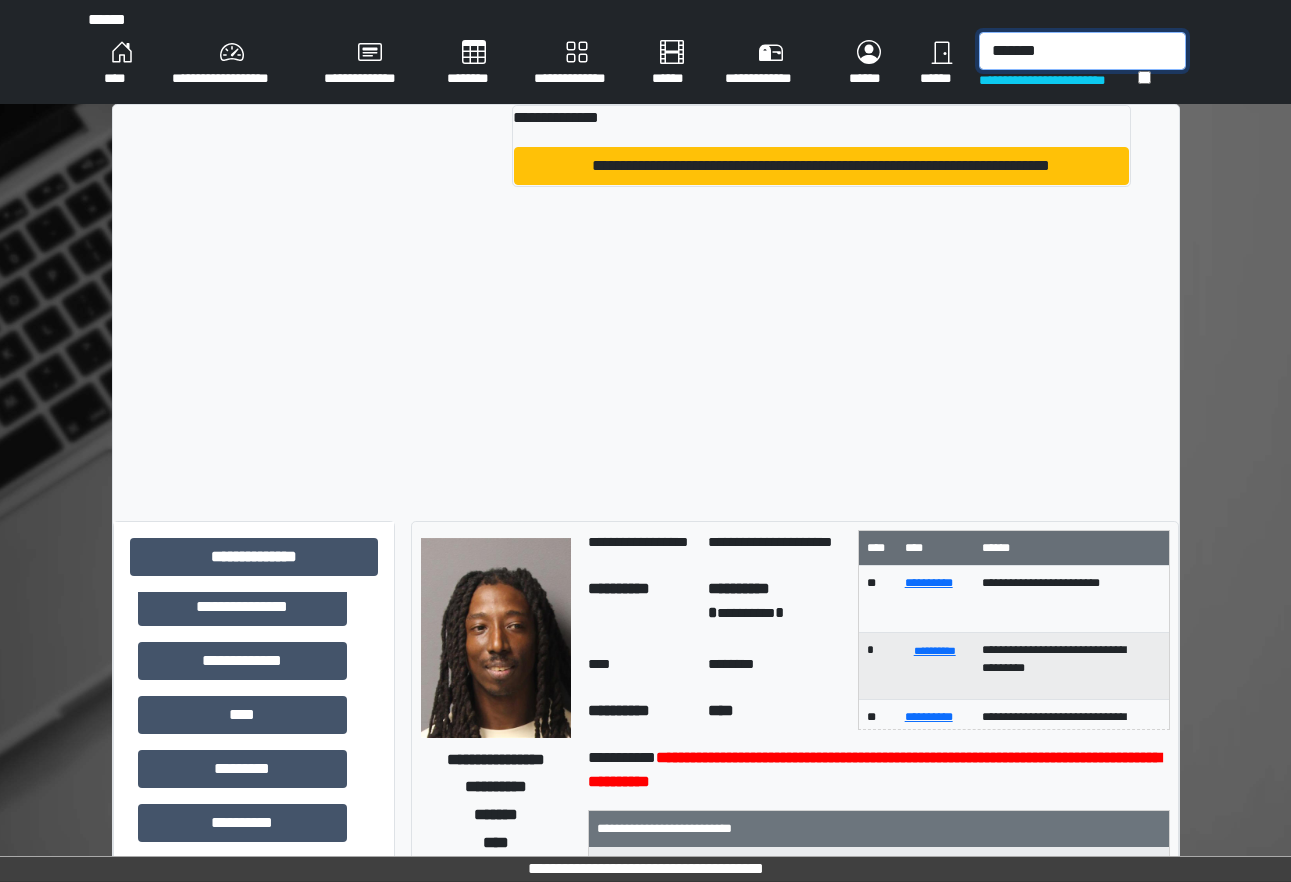type on "*******" 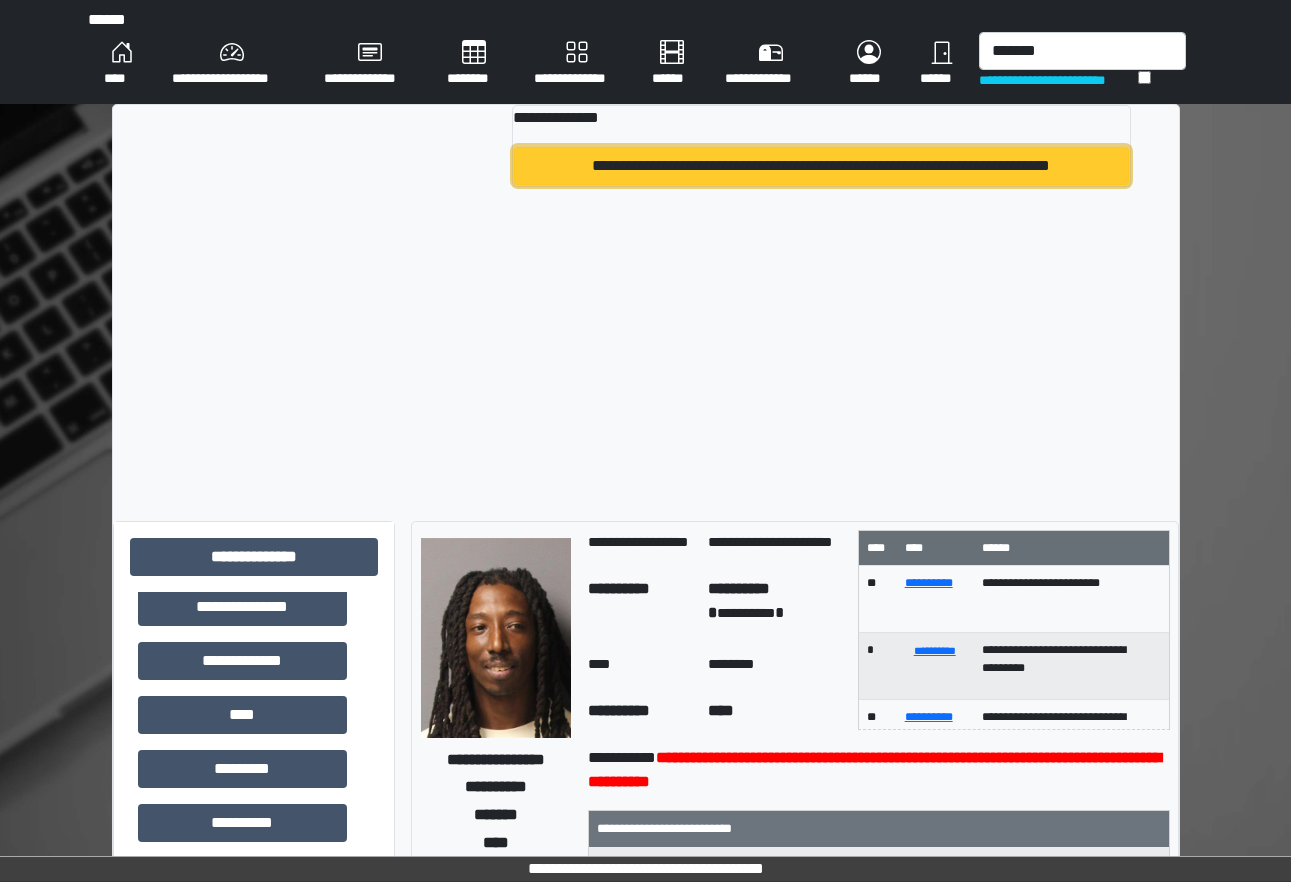 drag, startPoint x: 1001, startPoint y: 161, endPoint x: 986, endPoint y: 150, distance: 18.601076 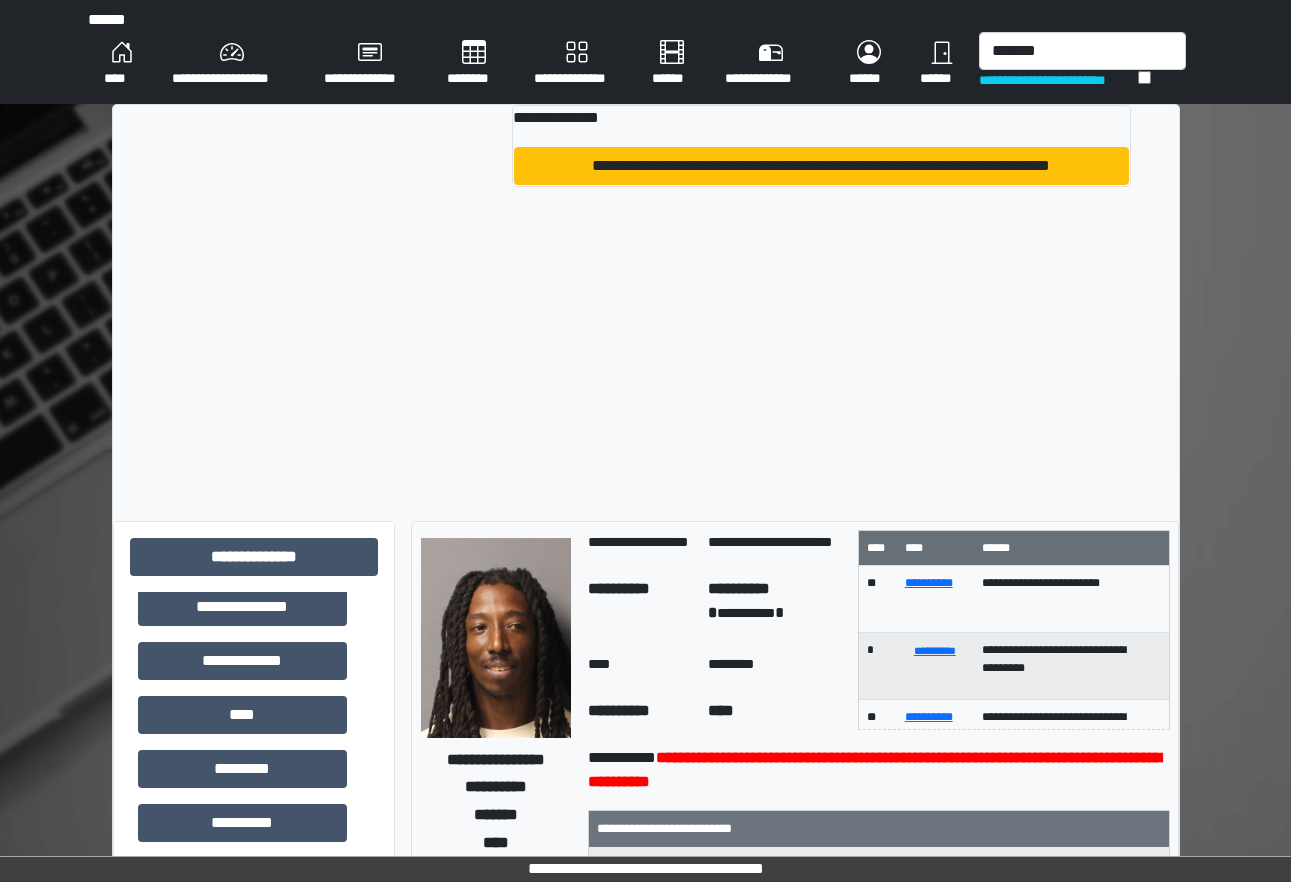 type 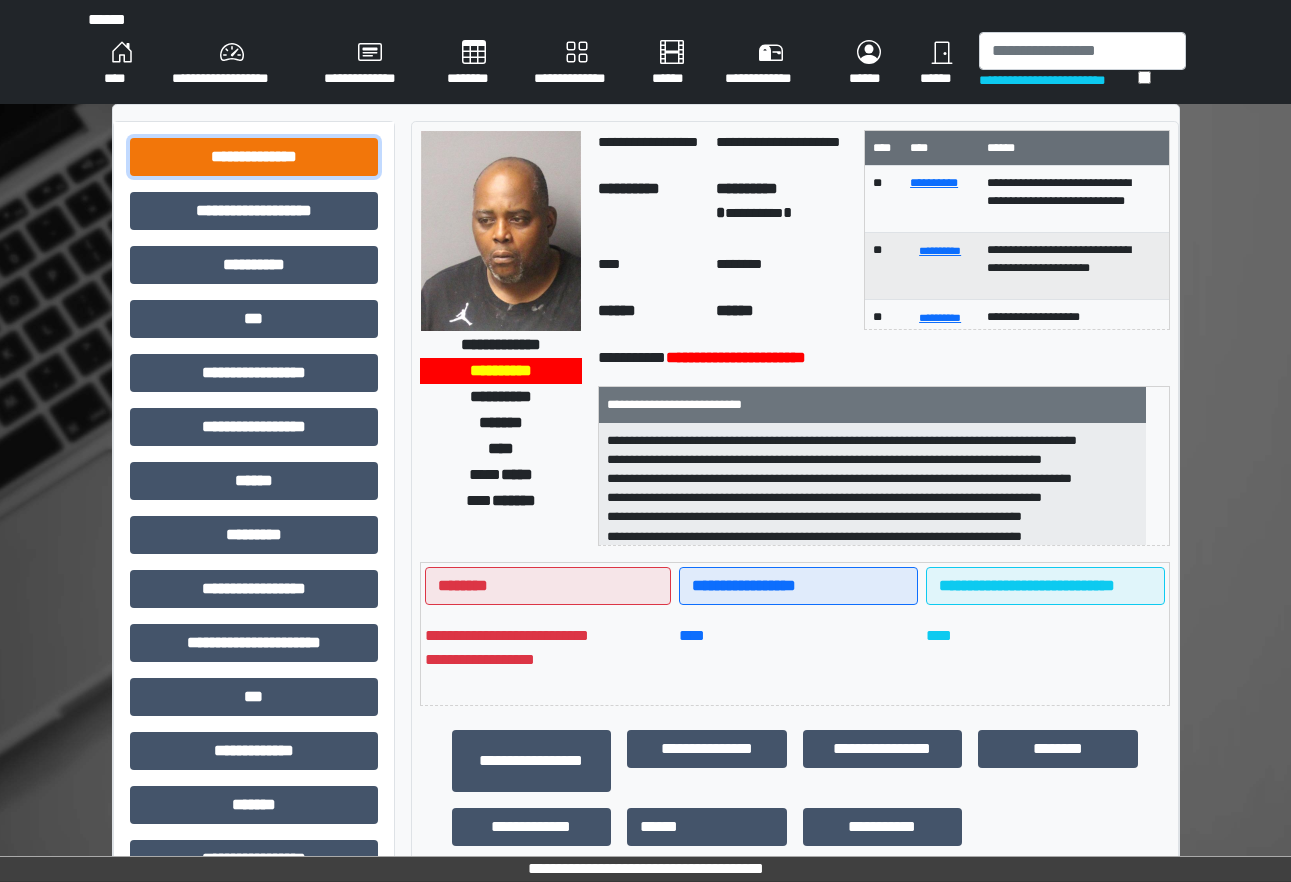 click on "**********" at bounding box center [254, 157] 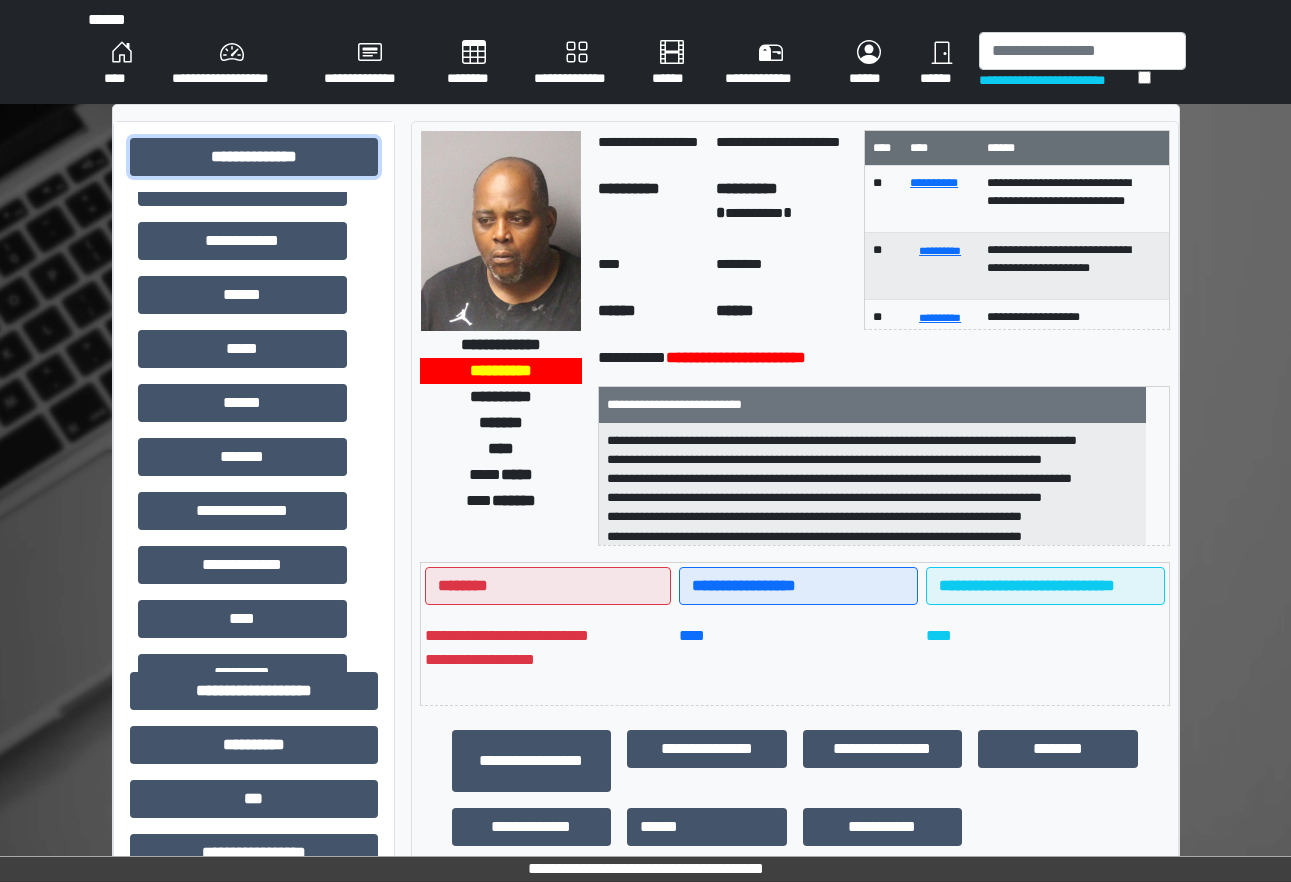 scroll, scrollTop: 300, scrollLeft: 0, axis: vertical 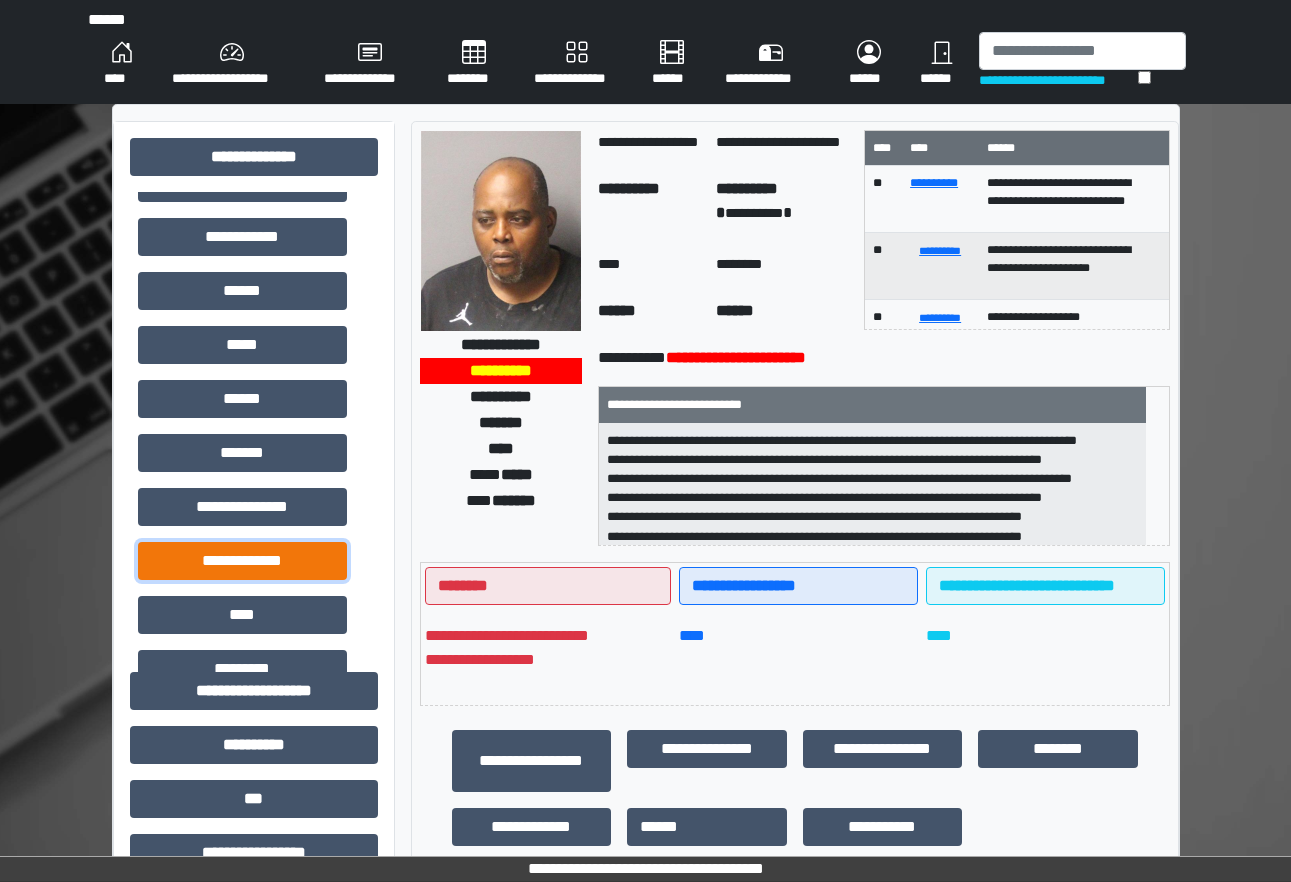 click on "**********" at bounding box center (242, 561) 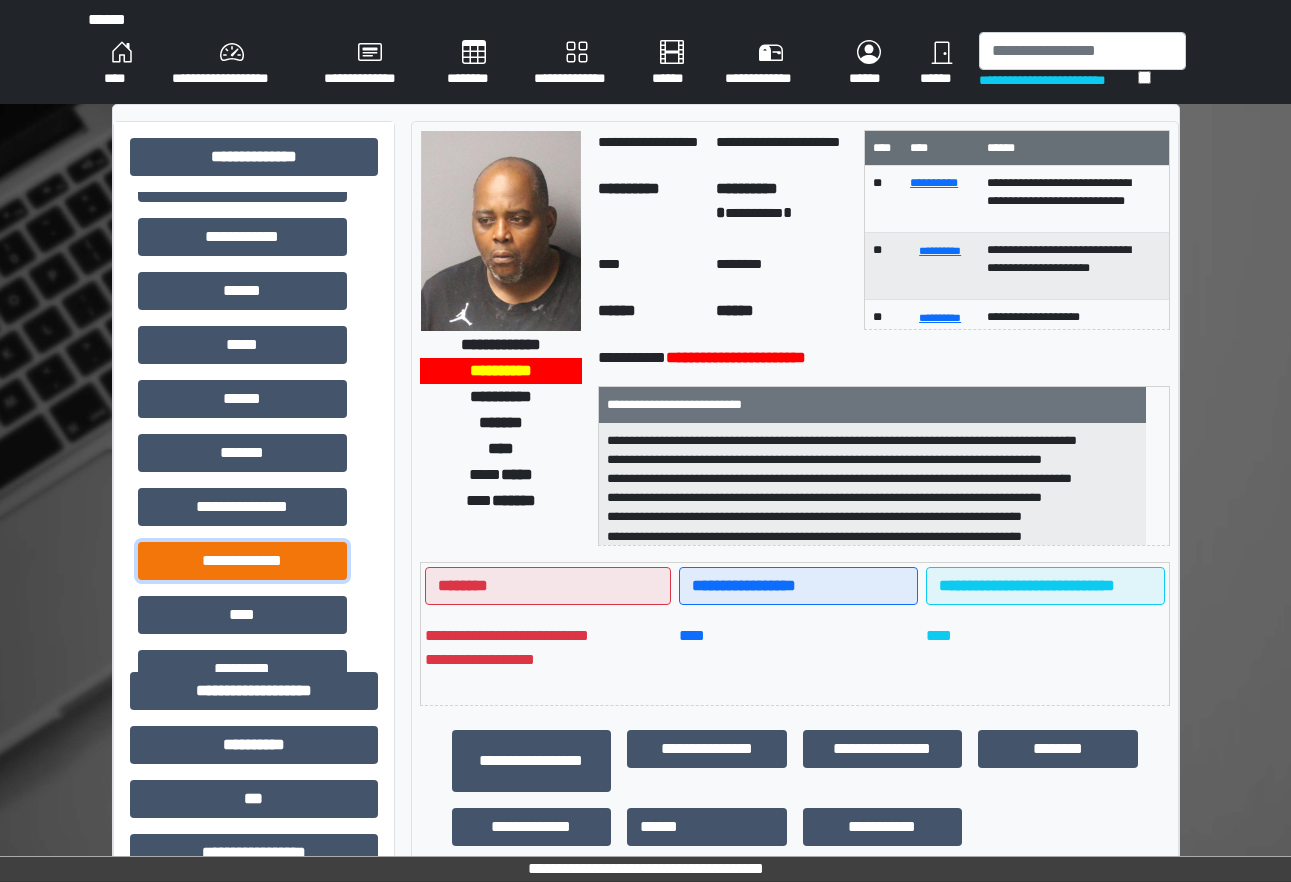 click on "**********" at bounding box center (242, 561) 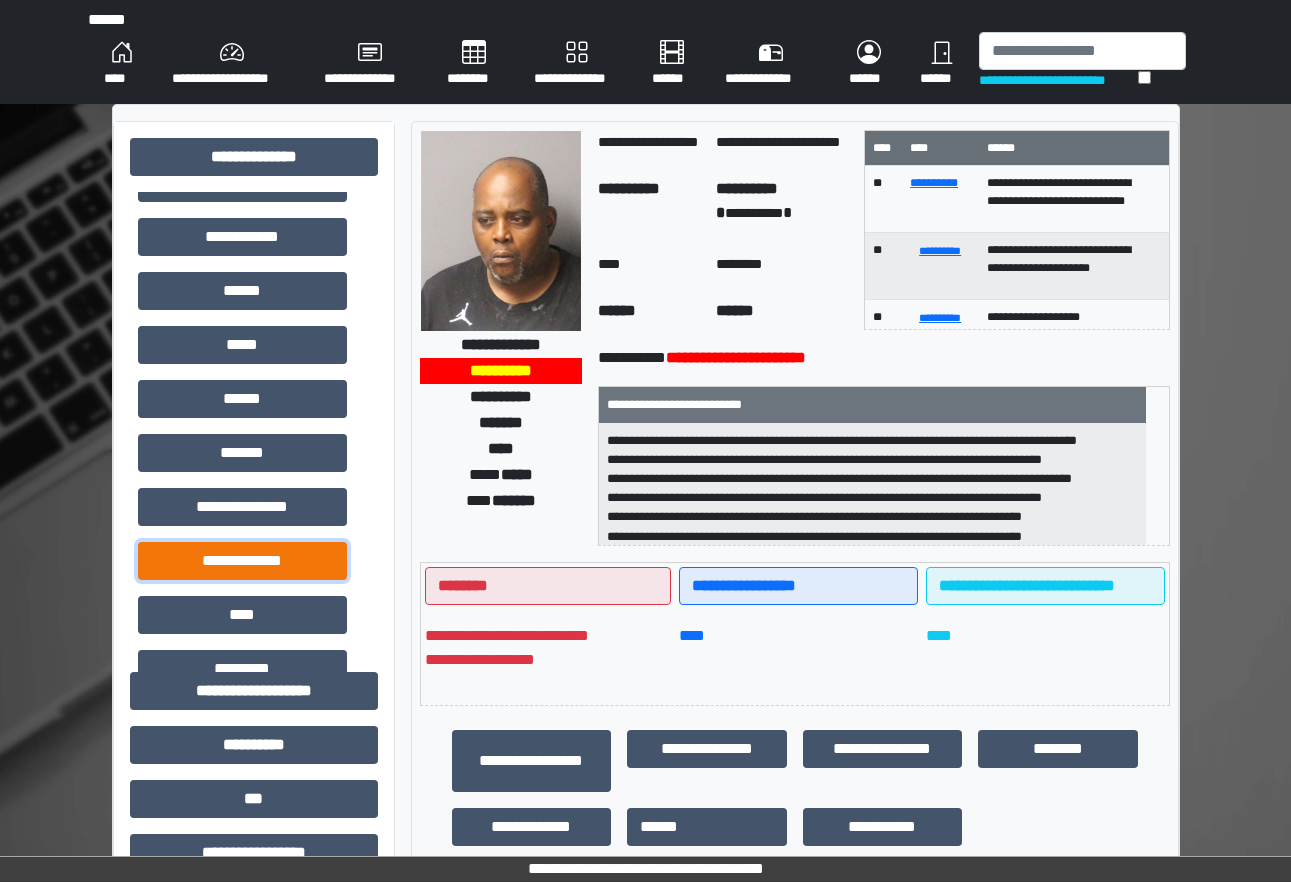 click on "**********" at bounding box center (242, 561) 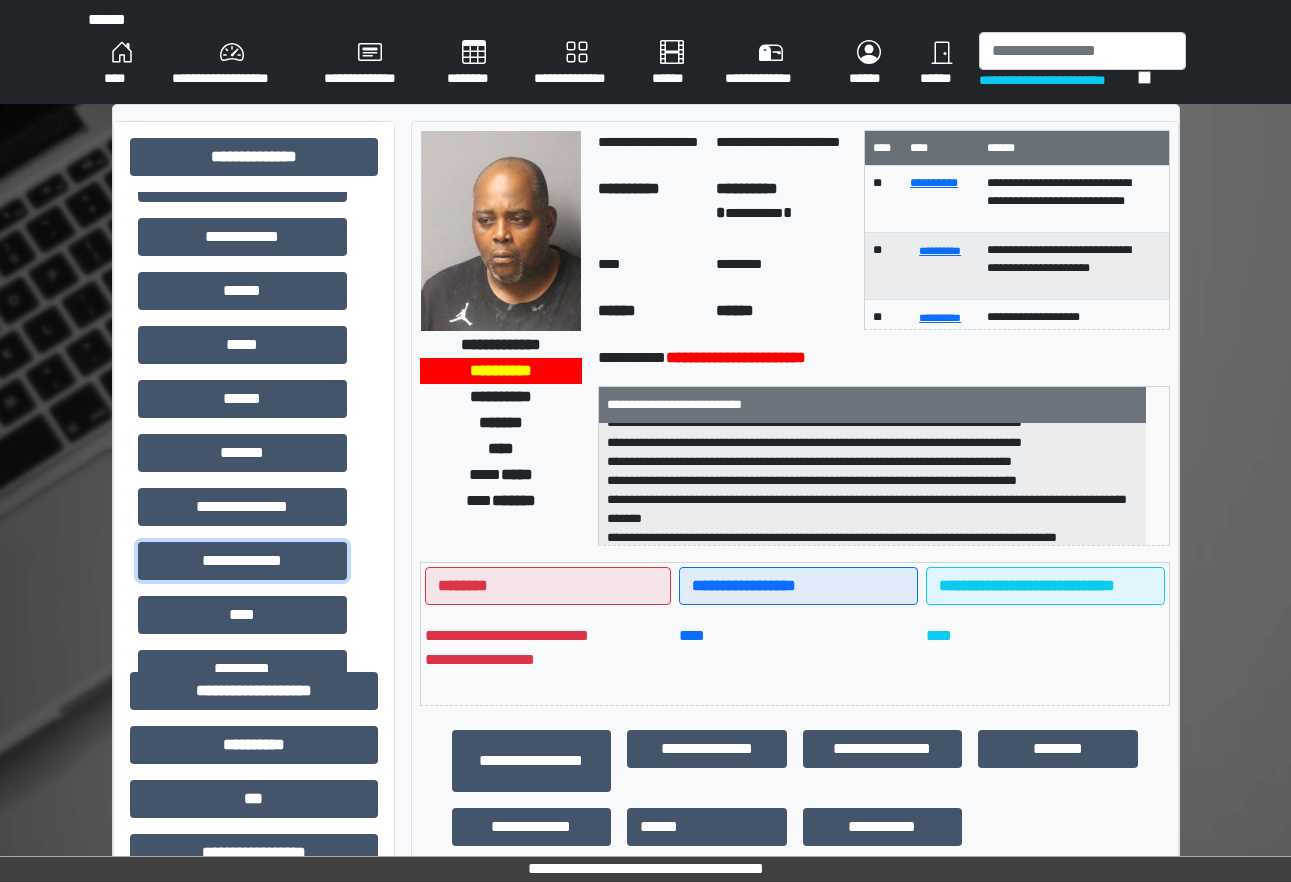 scroll, scrollTop: 140, scrollLeft: 0, axis: vertical 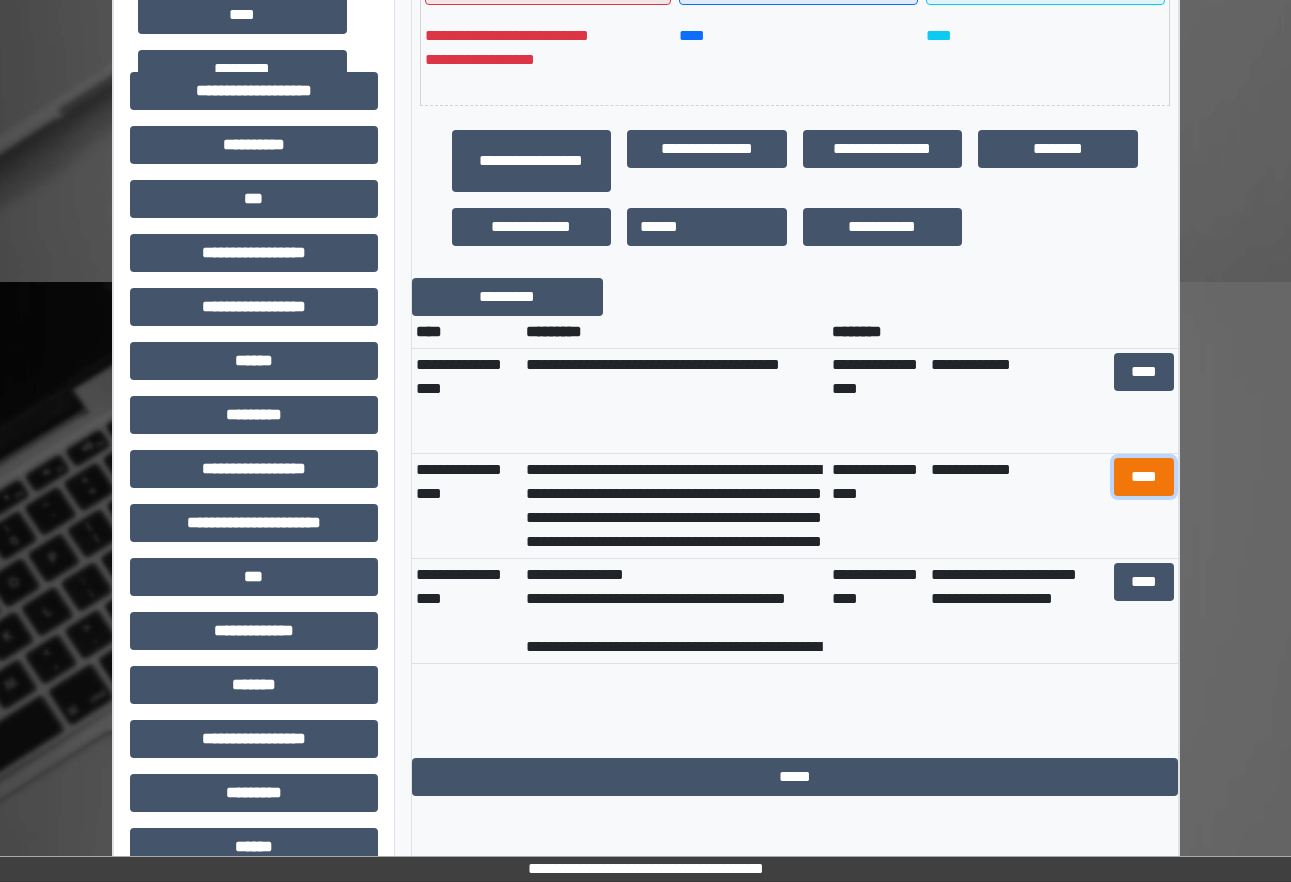 click on "****" at bounding box center (1144, 477) 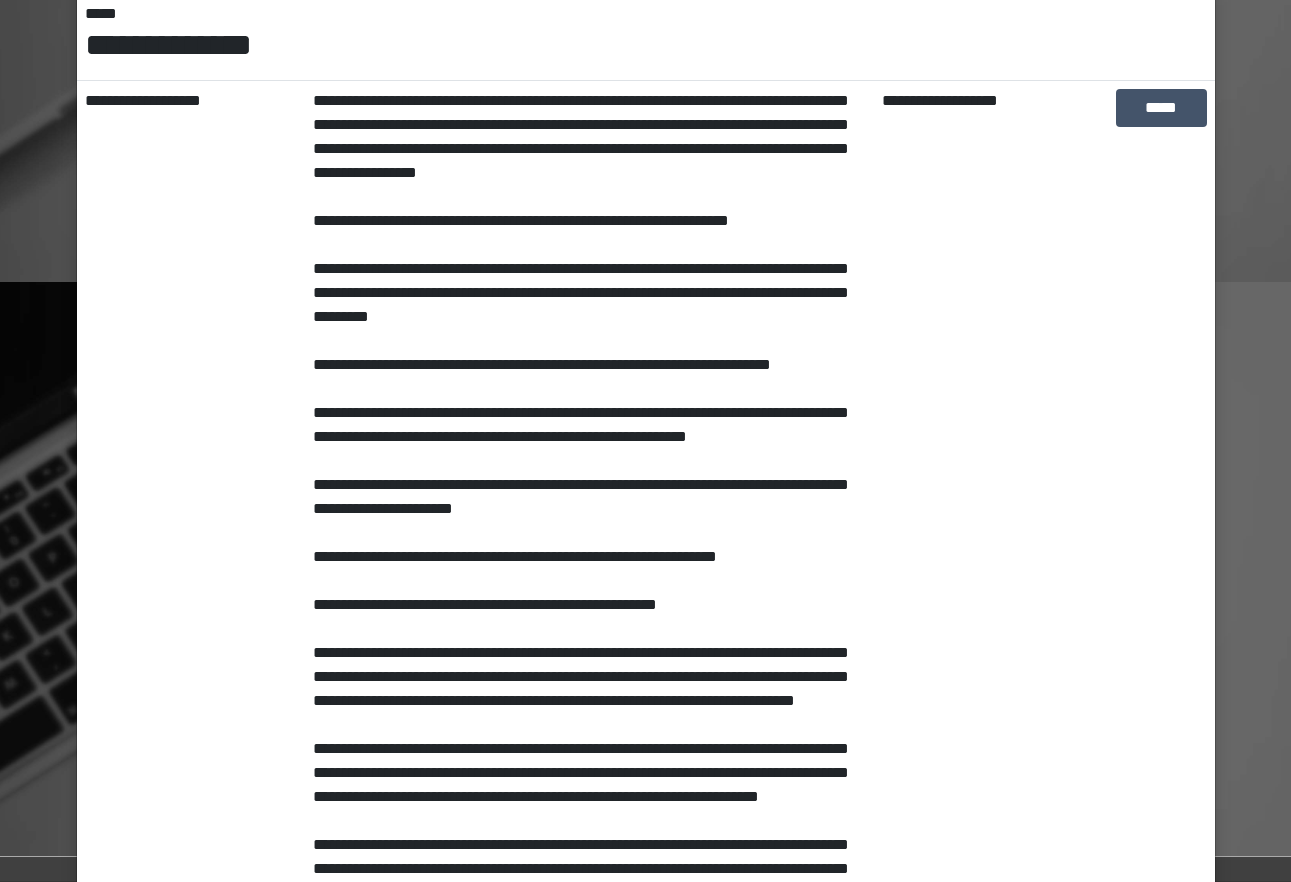scroll, scrollTop: 450, scrollLeft: 0, axis: vertical 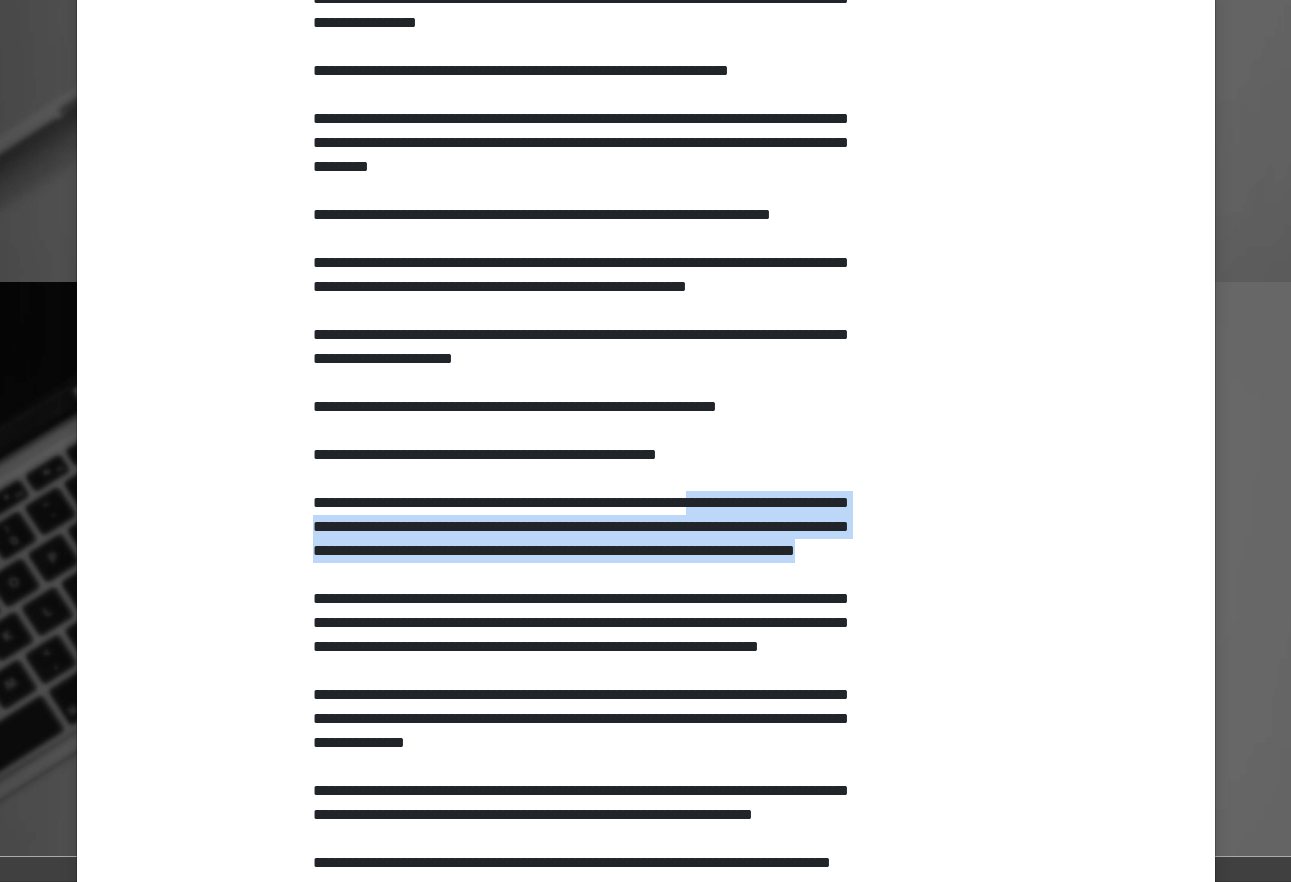 drag, startPoint x: 720, startPoint y: 503, endPoint x: 723, endPoint y: 574, distance: 71.063354 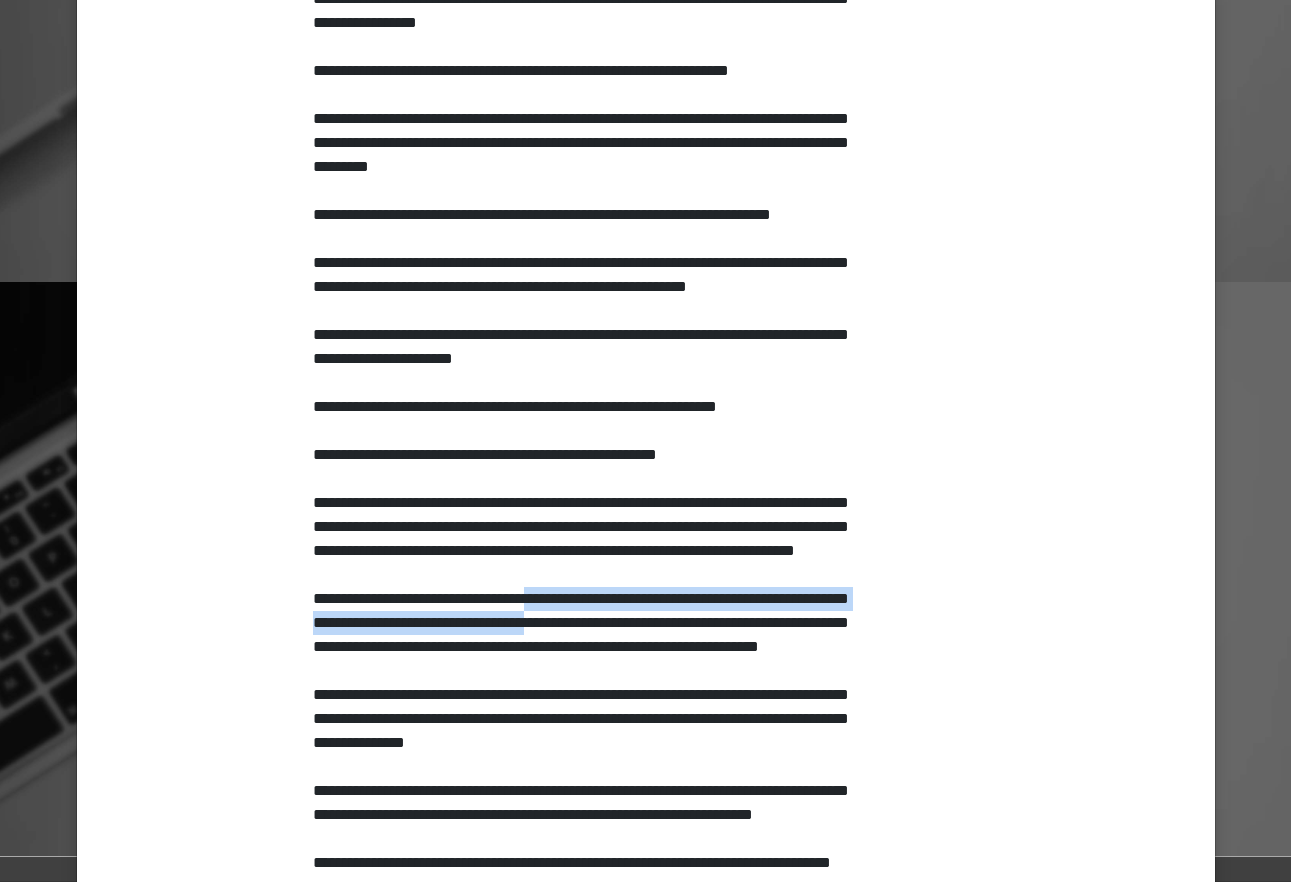 drag, startPoint x: 518, startPoint y: 623, endPoint x: 654, endPoint y: 654, distance: 139.48836 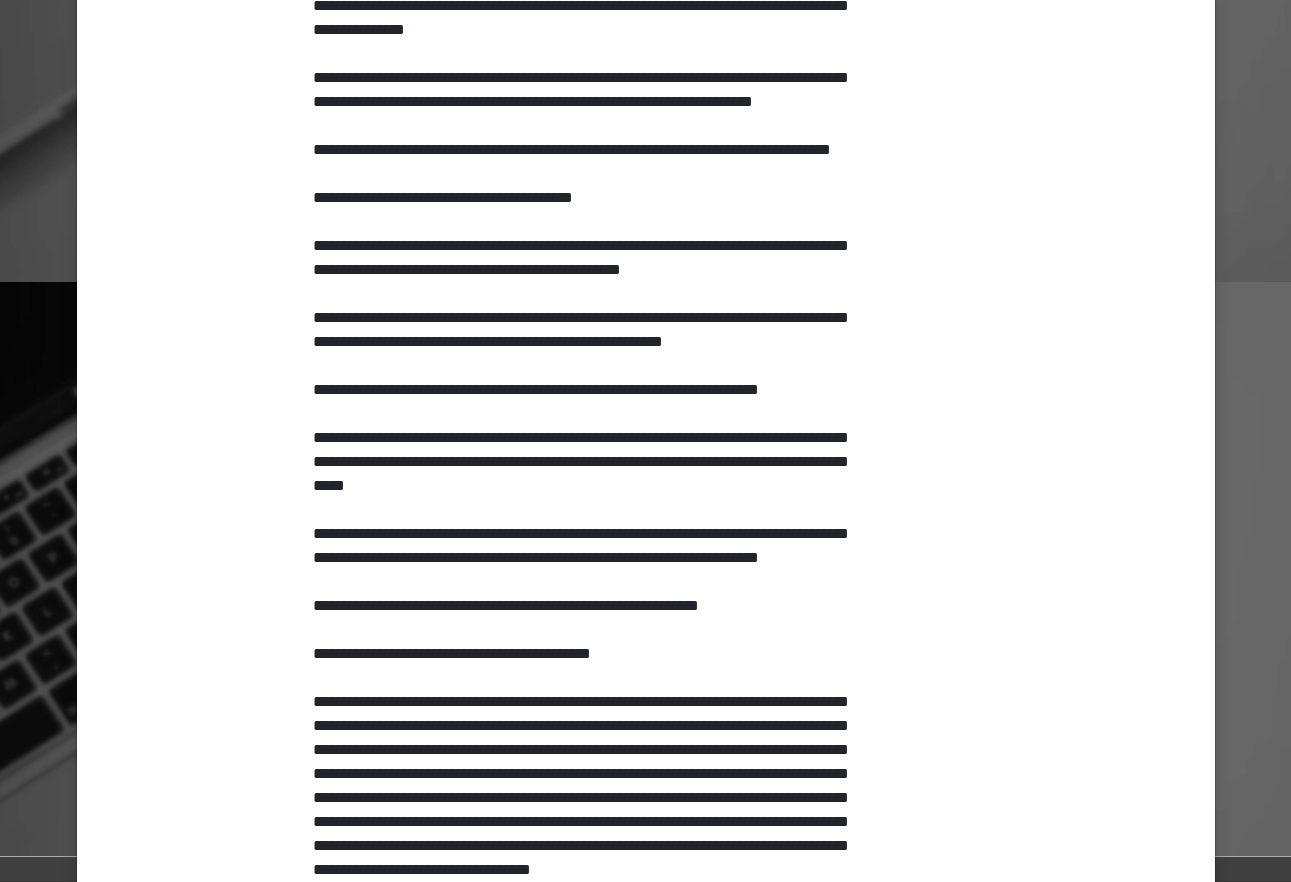 scroll, scrollTop: 1164, scrollLeft: 0, axis: vertical 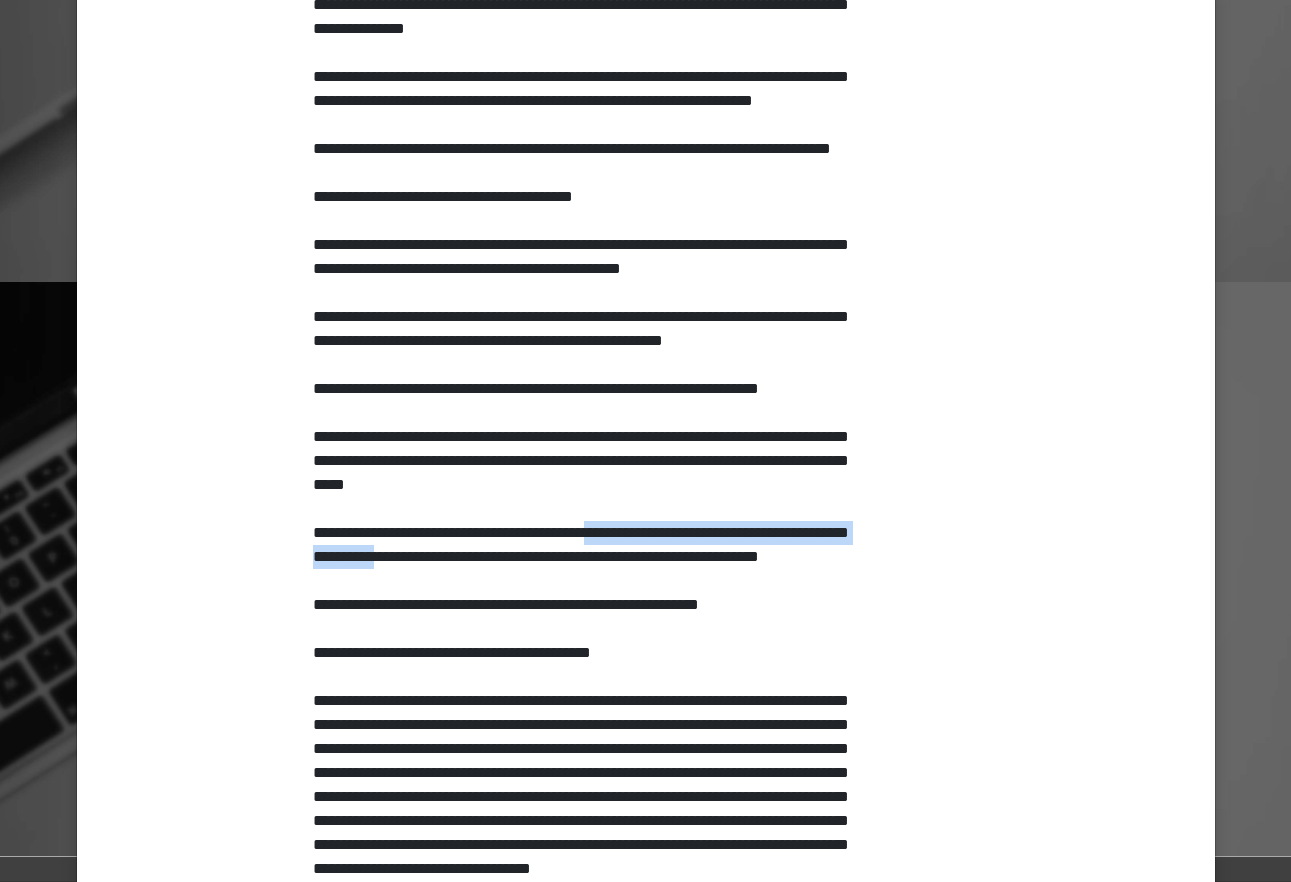 drag, startPoint x: 590, startPoint y: 631, endPoint x: 429, endPoint y: 661, distance: 163.77118 